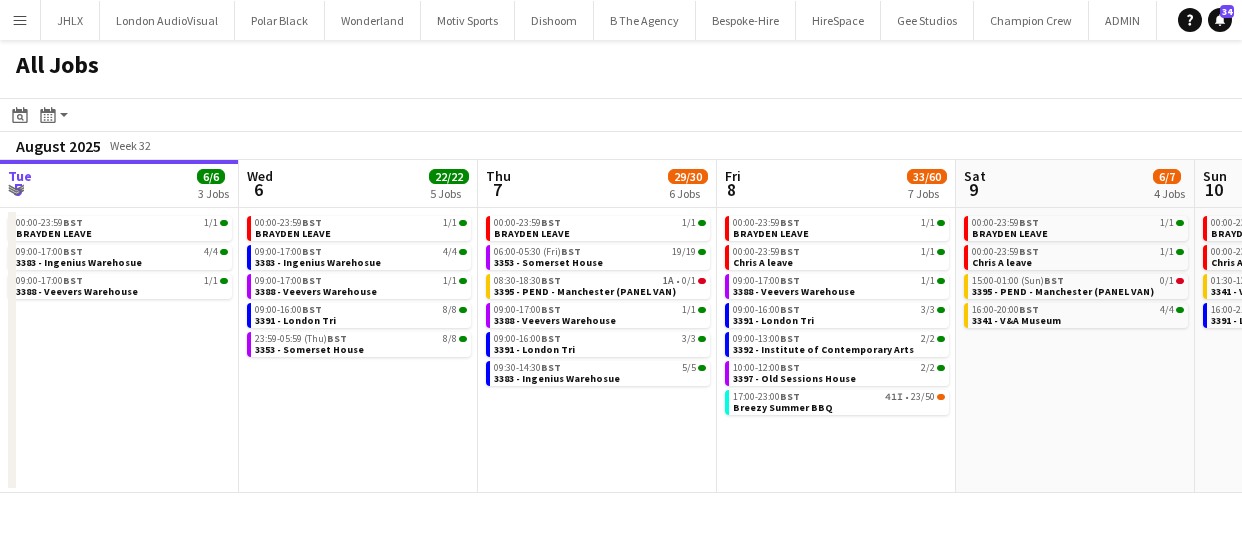 scroll, scrollTop: 0, scrollLeft: 0, axis: both 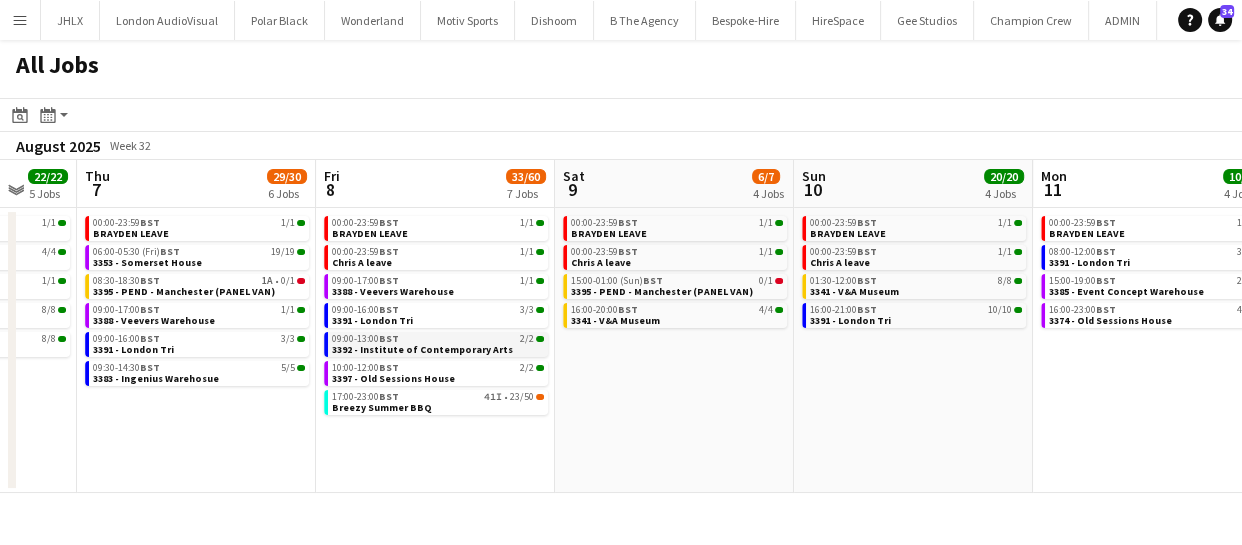 click on "3392 - Institute of Contemporary Arts" at bounding box center [422, 349] 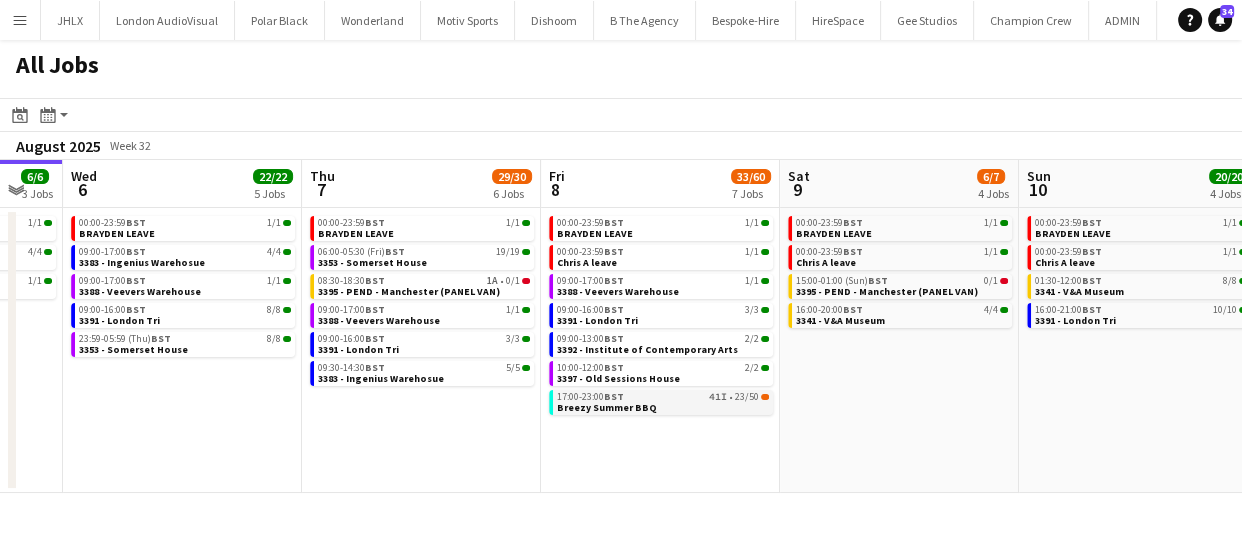 drag, startPoint x: 751, startPoint y: 391, endPoint x: 667, endPoint y: 412, distance: 86.58522 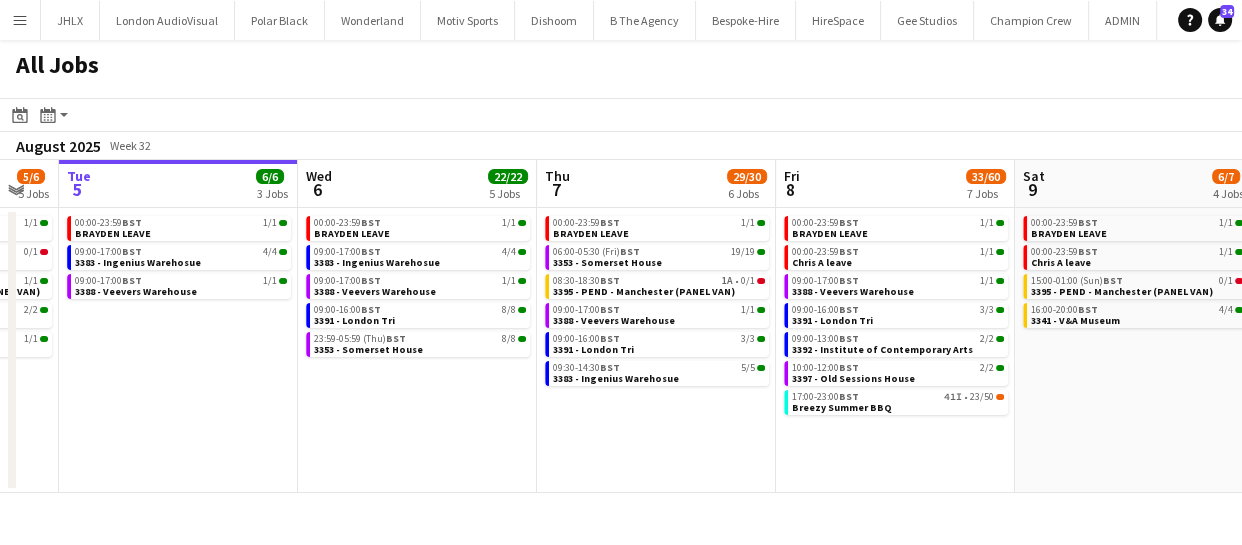 drag, startPoint x: 536, startPoint y: 448, endPoint x: 668, endPoint y: 450, distance: 132.01515 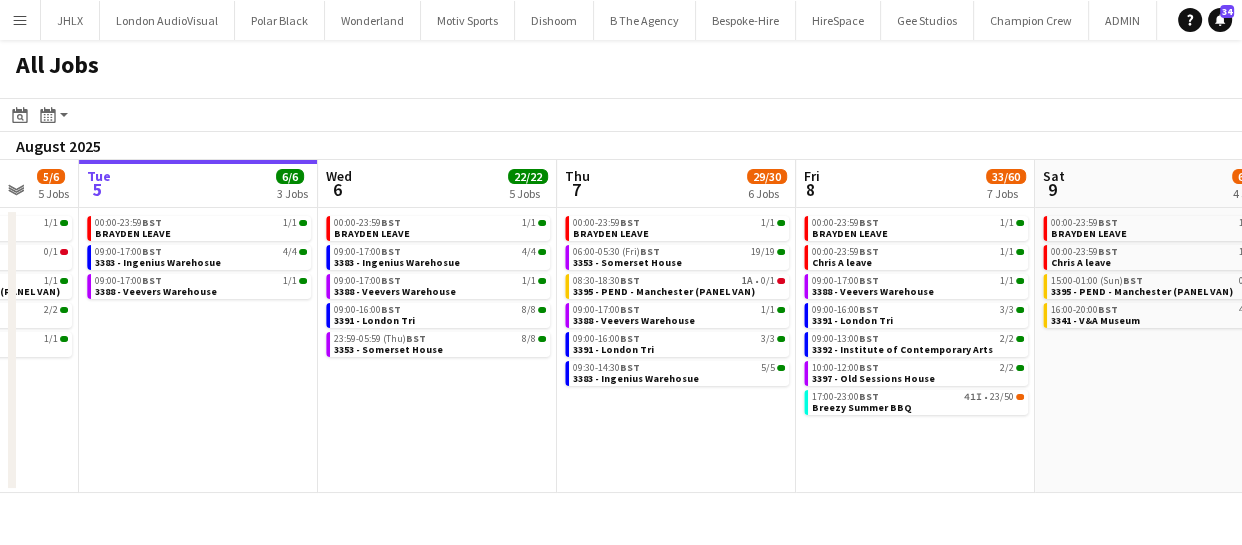 click on "Sat   2   4/4   3 Jobs   Sun   3   3/3   2 Jobs   Mon   4   5/6   5 Jobs   Tue   5   6/6   3 Jobs   Wed   6   22/22   5 Jobs   Thu   7   29/30   6 Jobs   Fri   8   33/60   7 Jobs   Sat   9   6/7   4 Jobs   Sun   10   20/20   4 Jobs   Mon   11   10/10   4 Jobs   Tue   12   1/3   2 Jobs   00:00-23:59    BST   1/1   CHRIS A LEAVE   07:30-09:30    BST   2/2   3351 - The Studio Space   08:00-10:00    BST   1/1   3387 - Dulwich Park   08:30-16:30    BST   1/1   3366 - Business Design Centre (PANEL VAN)   17:30-20:30    BST   2/2   3351 - The Studio Space   07:00-17:00    BST   1/1   3378 - Birmingham   08:00-16:00    BST   0/1   Luton Van brakes repair    09:00-16:00    BST   1/1   3366 - Business Design Centre (PANEL VAN)   09:00-18:00    BST   2/2   3377 - Royal Festival Hall   09:00-17:00    BST   1/1   3388 - Veevers Warehouse   00:00-23:59    BST   1/1   BRAYDEN LEAVE   09:00-17:00    BST   4/4   3383 - Ingenius Warehosue   09:00-17:00    BST   1/1   3388 - Veevers Warehouse   00:00-23:59    BST   1/1   BST" at bounding box center [621, 326] 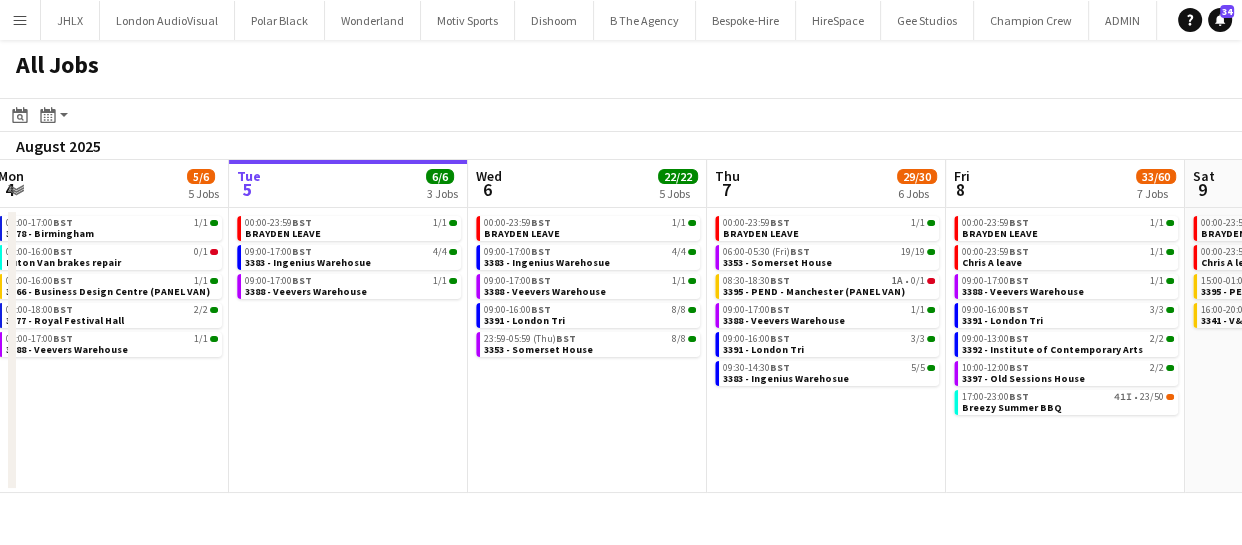 click on "Sat   2   4/4   3 Jobs   Sun   3   3/3   2 Jobs   Mon   4   5/6   5 Jobs   Tue   5   6/6   3 Jobs   Wed   6   22/22   5 Jobs   Thu   7   29/30   6 Jobs   Fri   8   33/60   7 Jobs   Sat   9   6/7   4 Jobs   Sun   10   20/20   4 Jobs   Mon   11   10/10   4 Jobs   Tue   12   1/3   2 Jobs   00:00-23:59    BST   1/1   CHRIS A LEAVE   07:30-09:30    BST   2/2   3351 - The Studio Space   08:00-10:00    BST   1/1   3387 - Dulwich Park   08:30-16:30    BST   1/1   3366 - Business Design Centre (PANEL VAN)   17:30-20:30    BST   2/2   3351 - The Studio Space   07:00-17:00    BST   1/1   3378 - Birmingham   08:00-16:00    BST   0/1   Luton Van brakes repair    09:00-16:00    BST   1/1   3366 - Business Design Centre (PANEL VAN)   09:00-18:00    BST   2/2   3377 - Royal Festival Hall   09:00-17:00    BST   1/1   3388 - Veevers Warehouse   00:00-23:59    BST   1/1   BRAYDEN LEAVE   09:00-17:00    BST   4/4   3383 - Ingenius Warehosue   09:00-17:00    BST   1/1   3388 - Veevers Warehouse   00:00-23:59    BST   1/1   BST" at bounding box center (621, 326) 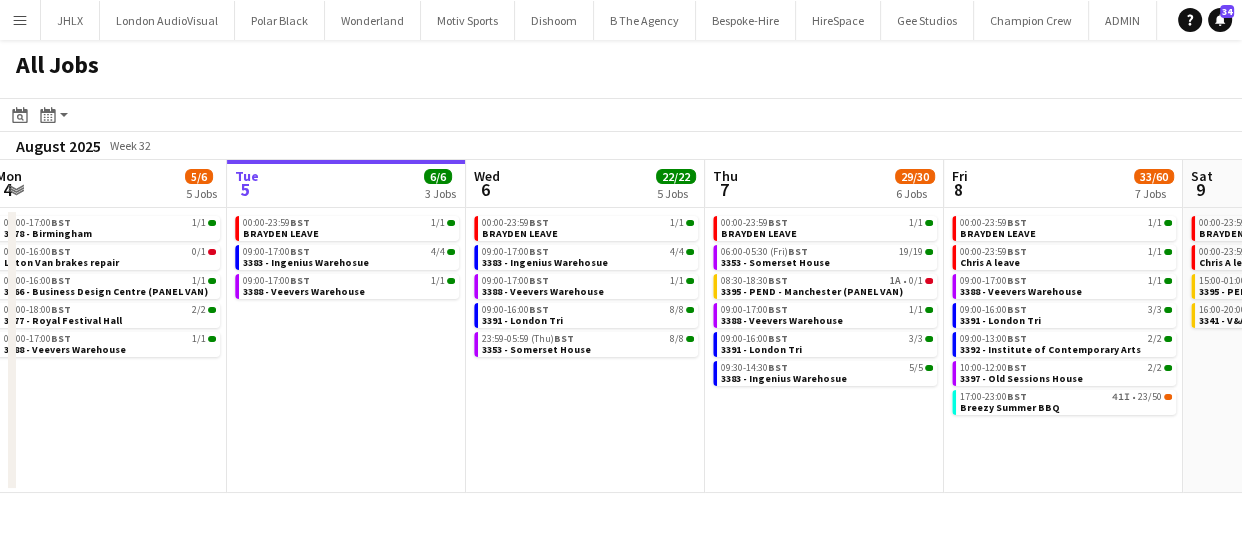 drag, startPoint x: 601, startPoint y: 473, endPoint x: 573, endPoint y: 468, distance: 28.442924 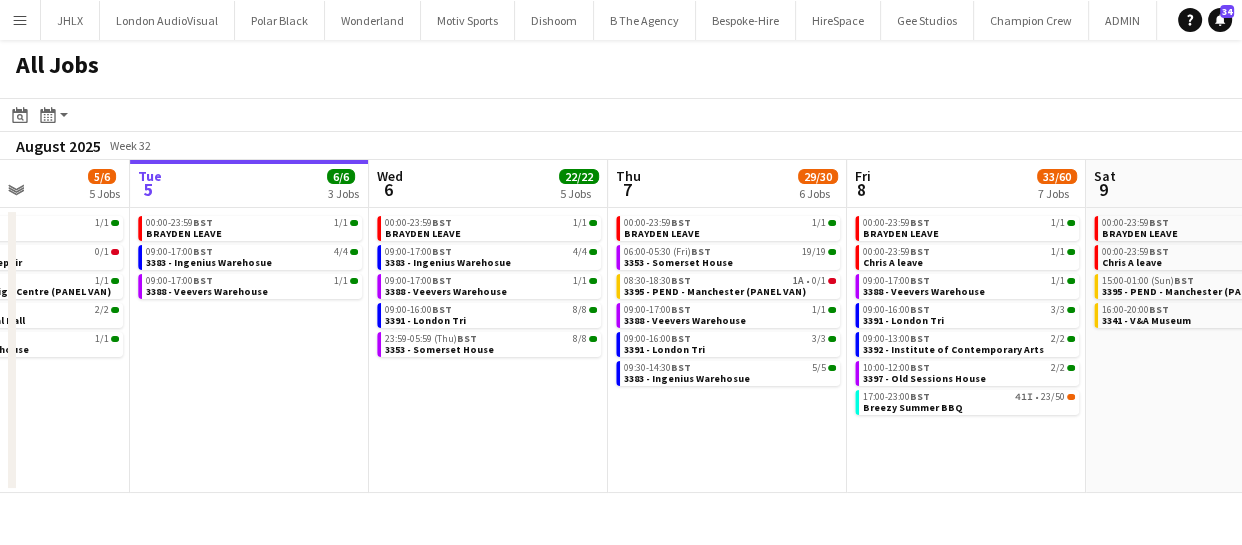 click on "Sat   2   4/4   3 Jobs   Sun   3   3/3   2 Jobs   Mon   4   5/6   5 Jobs   Tue   5   6/6   3 Jobs   Wed   6   22/22   5 Jobs   Thu   7   29/30   6 Jobs   Fri   8   33/60   7 Jobs   Sat   9   6/7   4 Jobs   Sun   10   20/20   4 Jobs   Mon   11   10/10   4 Jobs   Tue   12   1/3   2 Jobs   00:00-23:59    BST   1/1   CHRIS A LEAVE   07:30-09:30    BST   2/2   3351 - The Studio Space   08:00-10:00    BST   1/1   3387 - Dulwich Park   08:30-16:30    BST   1/1   3366 - Business Design Centre (PANEL VAN)   17:30-20:30    BST   2/2   3351 - The Studio Space   07:00-17:00    BST   1/1   3378 - Birmingham   08:00-16:00    BST   0/1   Luton Van brakes repair    09:00-16:00    BST   1/1   3366 - Business Design Centre (PANEL VAN)   09:00-18:00    BST   2/2   3377 - Royal Festival Hall   09:00-17:00    BST   1/1   3388 - Veevers Warehouse   00:00-23:59    BST   1/1   BRAYDEN LEAVE   09:00-17:00    BST   4/4   3383 - Ingenius Warehosue   09:00-17:00    BST   1/1   3388 - Veevers Warehouse   00:00-23:59    BST   1/1   BST" at bounding box center [621, 326] 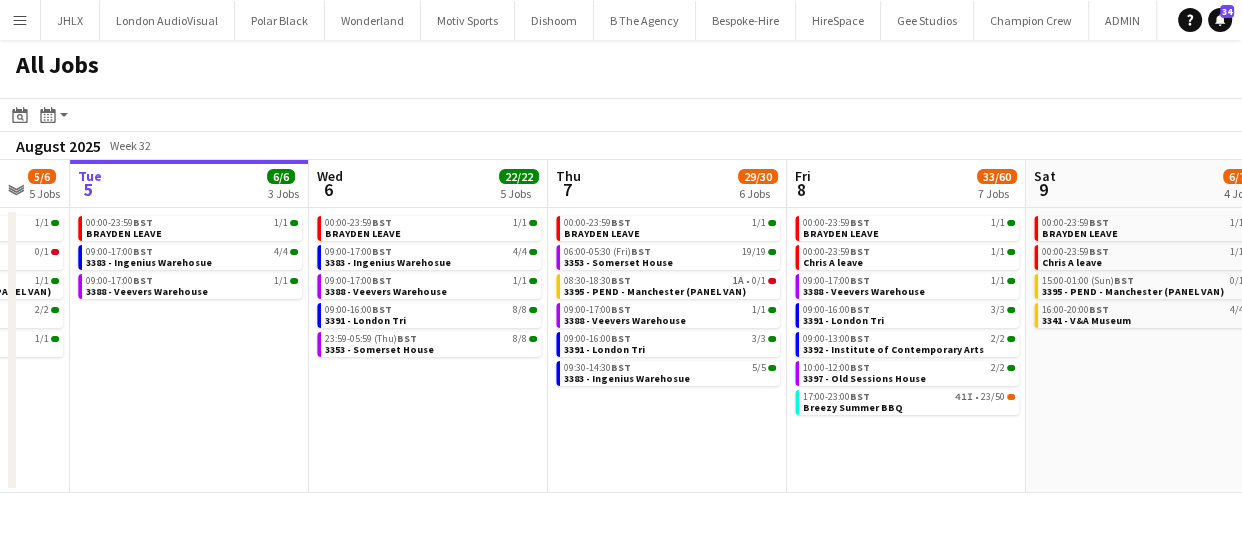 click on "Sat   2   4/4   3 Jobs   Sun   3   3/3   2 Jobs   Mon   4   5/6   5 Jobs   Tue   5   6/6   3 Jobs   Wed   6   22/22   5 Jobs   Thu   7   29/30   6 Jobs   Fri   8   33/60   7 Jobs   Sat   9   6/7   4 Jobs   Sun   10   20/20   4 Jobs   Mon   11   10/10   4 Jobs   Tue   12   1/3   2 Jobs   00:00-23:59    BST   1/1   CHRIS A LEAVE   07:30-09:30    BST   2/2   3351 - The Studio Space   08:00-10:00    BST   1/1   3387 - Dulwich Park   08:30-16:30    BST   1/1   3366 - Business Design Centre (PANEL VAN)   17:30-20:30    BST   2/2   3351 - The Studio Space   07:00-17:00    BST   1/1   3378 - Birmingham   08:00-16:00    BST   0/1   Luton Van brakes repair    09:00-16:00    BST   1/1   3366 - Business Design Centre (PANEL VAN)   09:00-18:00    BST   2/2   3377 - Royal Festival Hall   09:00-17:00    BST   1/1   3388 - Veevers Warehouse   00:00-23:59    BST   1/1   BRAYDEN LEAVE   09:00-17:00    BST   4/4   3383 - Ingenius Warehosue   09:00-17:00    BST   1/1   3388 - Veevers Warehouse   00:00-23:59    BST   1/1   BST" at bounding box center (621, 326) 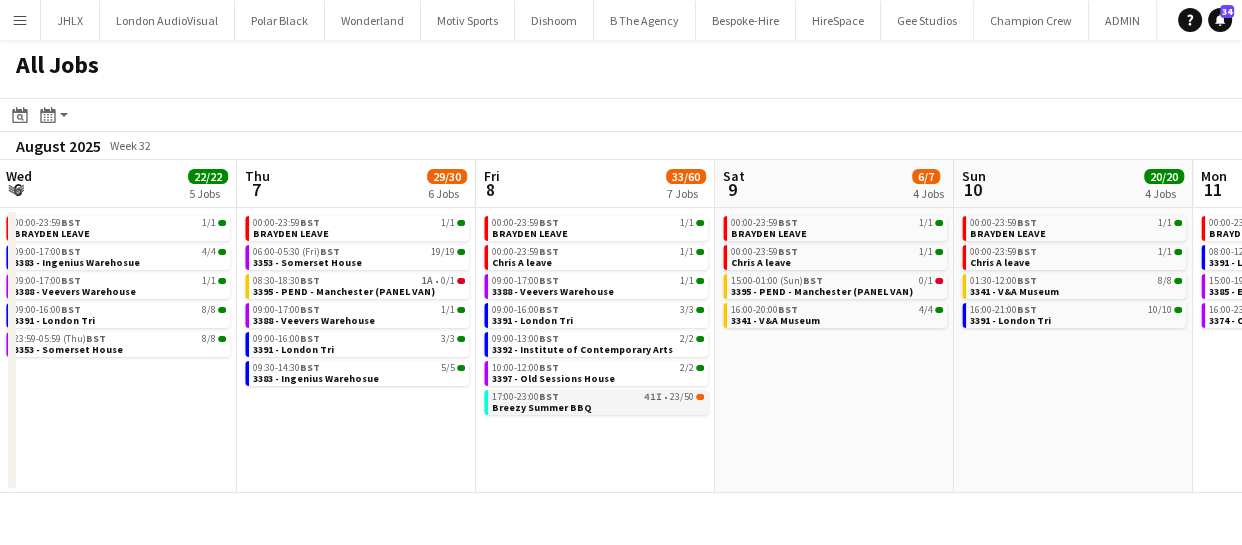 drag, startPoint x: 1029, startPoint y: 411, endPoint x: 577, endPoint y: 408, distance: 452.00995 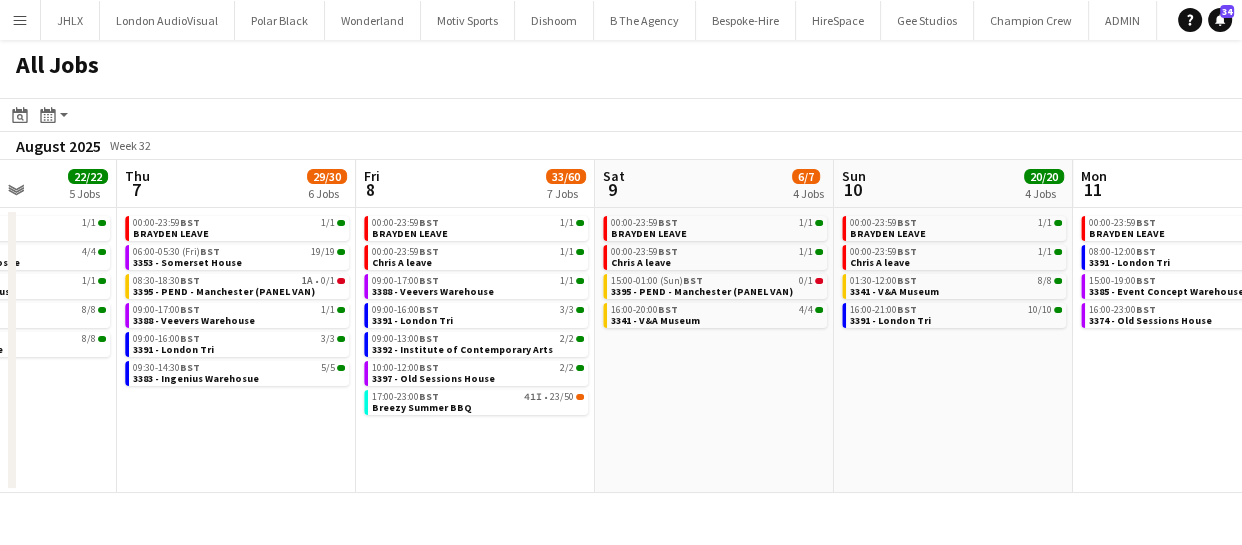 scroll, scrollTop: 0, scrollLeft: 669, axis: horizontal 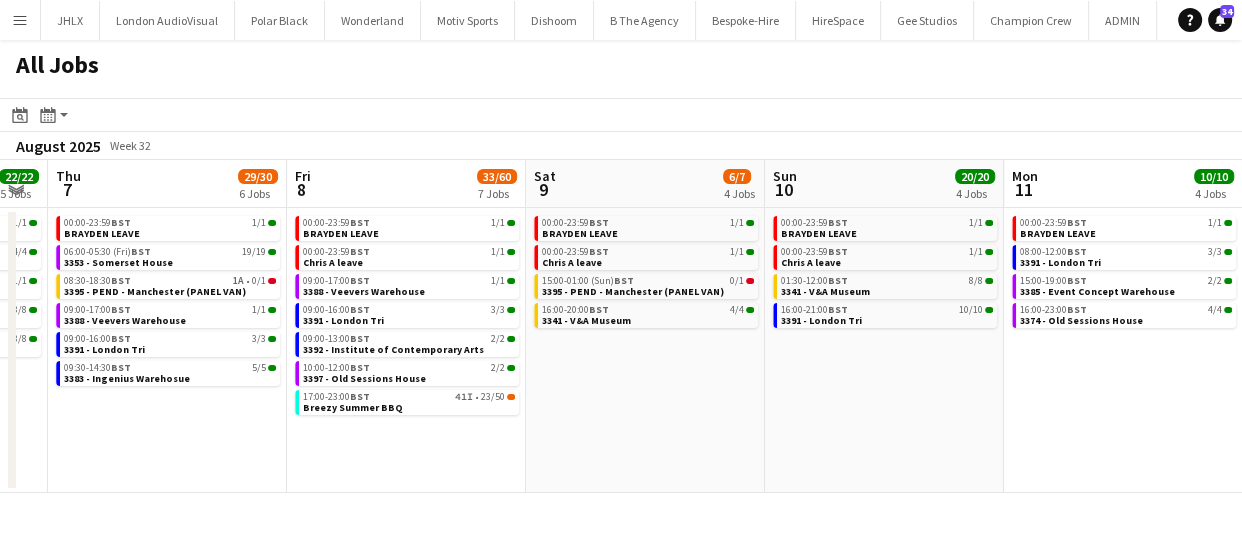 click on "Mon   4   5/6   5 Jobs   Tue   5   6/6   3 Jobs   Wed   6   22/22   5 Jobs   Thu   7   29/30   6 Jobs   Fri   8   33/60   7 Jobs   Sat   9   6/7   4 Jobs   Sun   10   20/20   4 Jobs   Mon   11   10/10   4 Jobs   Tue   12   1/3   2 Jobs   Wed   13   3/7   4 Jobs   Thu   14   3/3   2 Jobs   07:00-17:00    BST   1/1   3378 - Birmingham   08:00-16:00    BST   0/1   Luton Van brakes repair    09:00-16:00    BST   1/1   3366 - Business Design Centre (PANEL VAN)   09:00-18:00    BST   2/2   3377 - Royal Festival Hall   09:00-17:00    BST   1/1   3388 - Veevers Warehouse   00:00-23:59    BST   1/1   BRAYDEN LEAVE   09:00-17:00    BST   4/4   3383 - Ingenius Warehosue   09:00-17:00    BST   1/1   3388 - Veevers Warehouse   00:00-23:59    BST   1/1   BRAYDEN LEAVE   09:00-17:00    BST   4/4   3383 - Ingenius Warehosue   09:00-17:00    BST   1/1   3388 - Veevers Warehouse   09:00-16:00    BST   8/8   3391 - London Tri   23:59-05:59 (Thu)   BST   8/8   3353 - Somerset House    00:00-23:59    BST   1/1   BRAYDEN LEAVE" at bounding box center [621, 326] 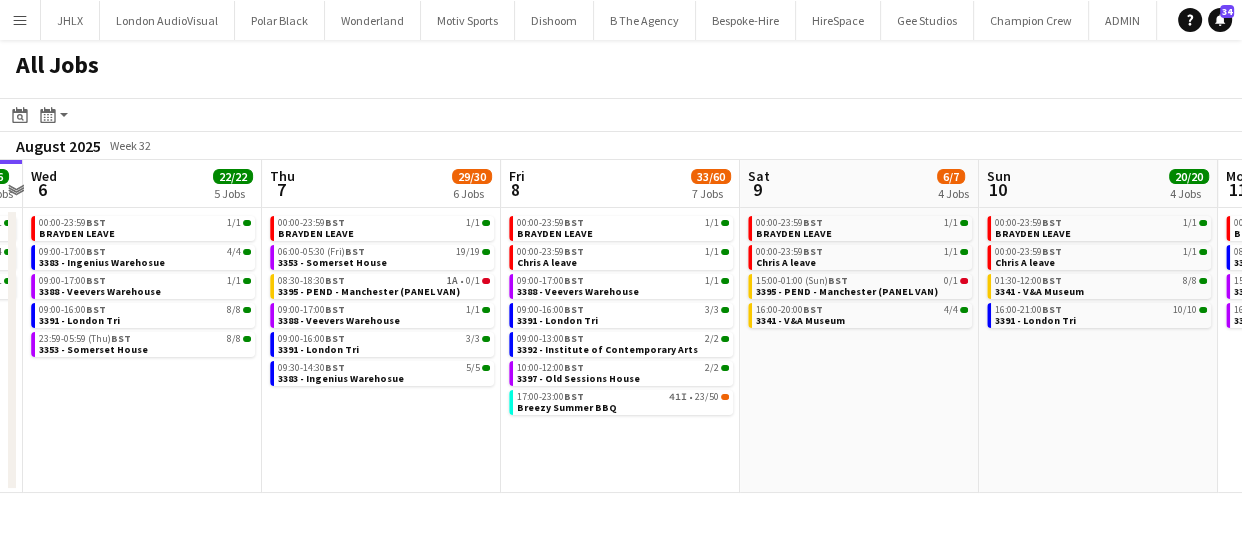 scroll, scrollTop: 0, scrollLeft: 451, axis: horizontal 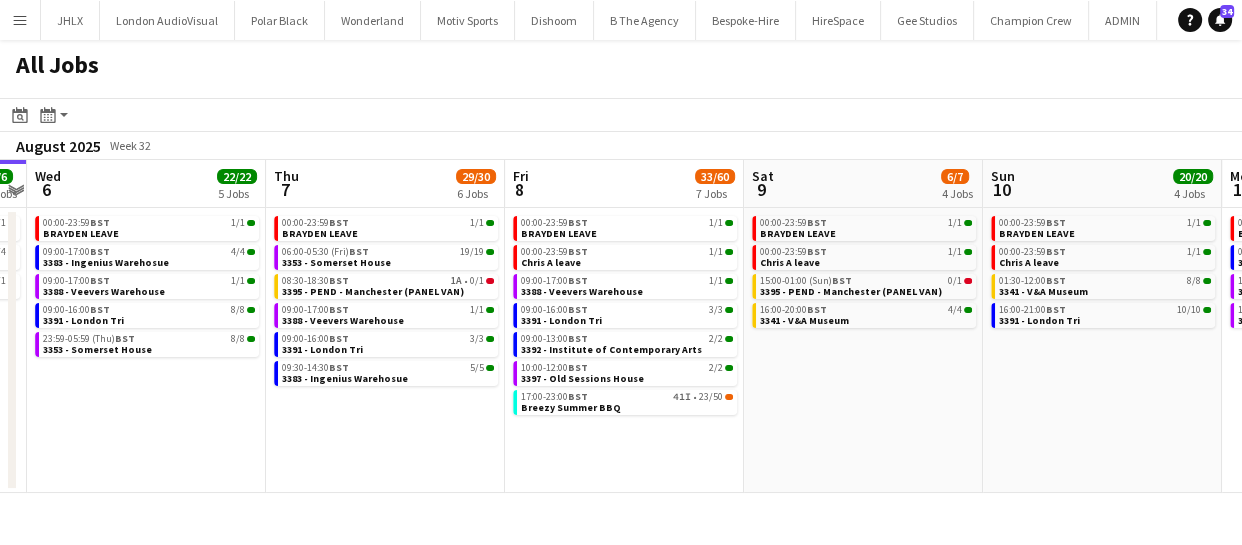drag, startPoint x: 224, startPoint y: 460, endPoint x: 441, endPoint y: 464, distance: 217.03687 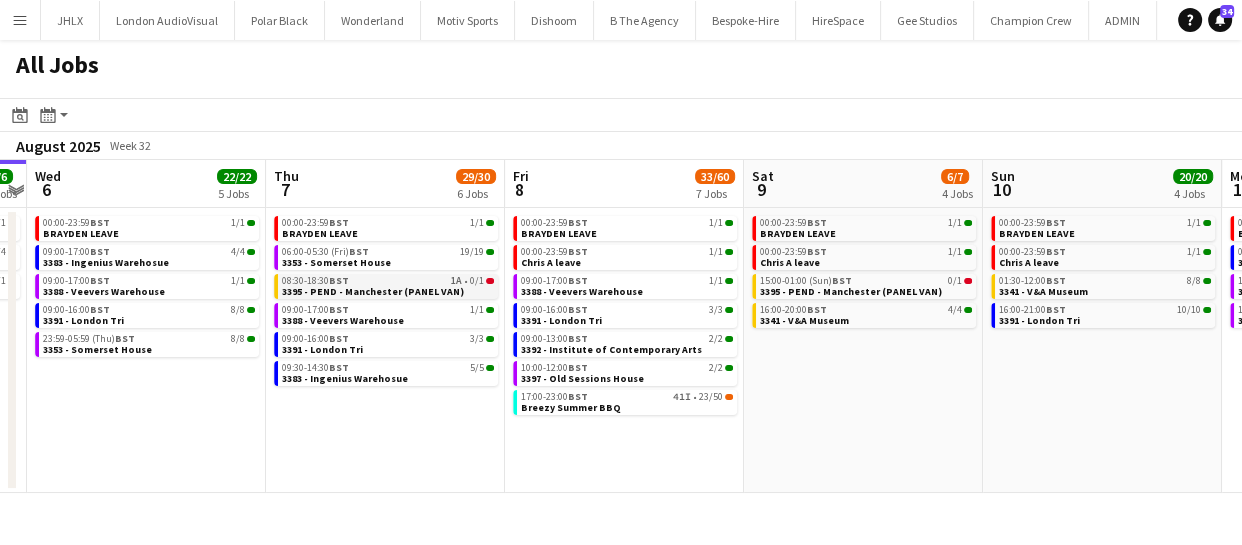 click on "3395 - PEND - Manchester (PANEL VAN)" at bounding box center (373, 291) 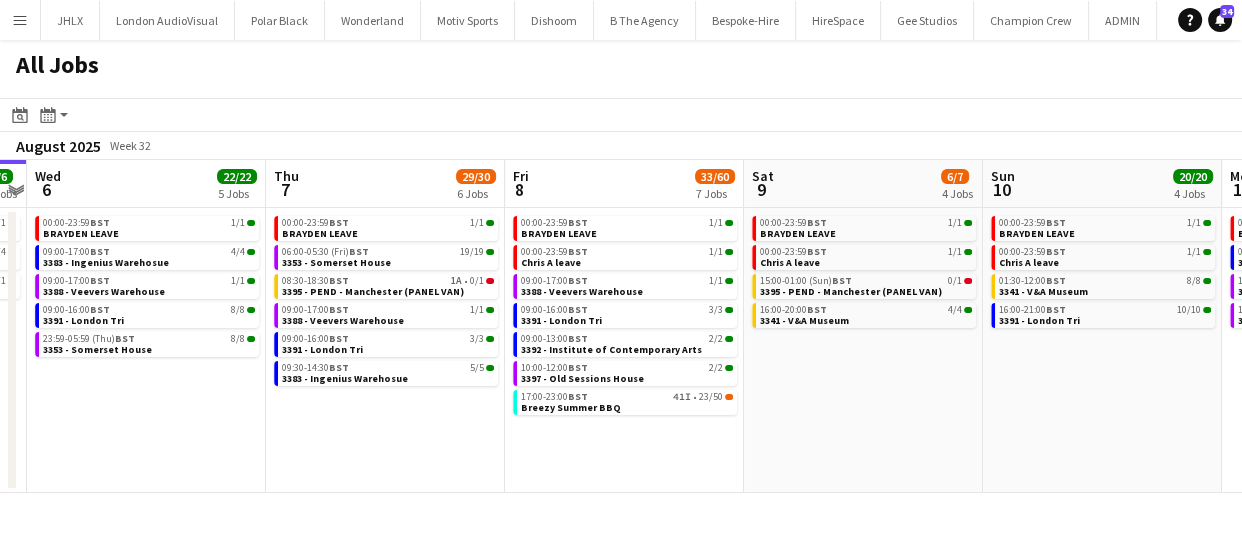 click on "00:00-23:59    BST   1/1   BRAYDEN LEAVE   00:00-23:59    BST   1/1   Chris A leave   15:00-01:00 (Sun)   BST   0/1   3395 - PEND - Manchester (PANEL VAN)   16:00-20:00    BST   4/4   3341 - V&A Museum" at bounding box center [863, 350] 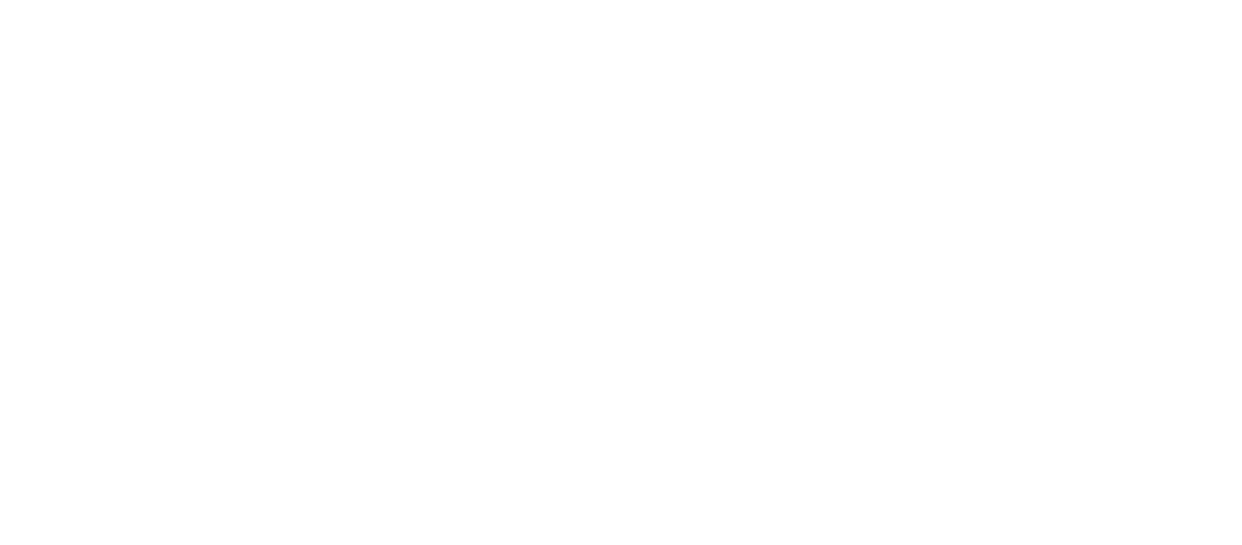 scroll, scrollTop: 0, scrollLeft: 0, axis: both 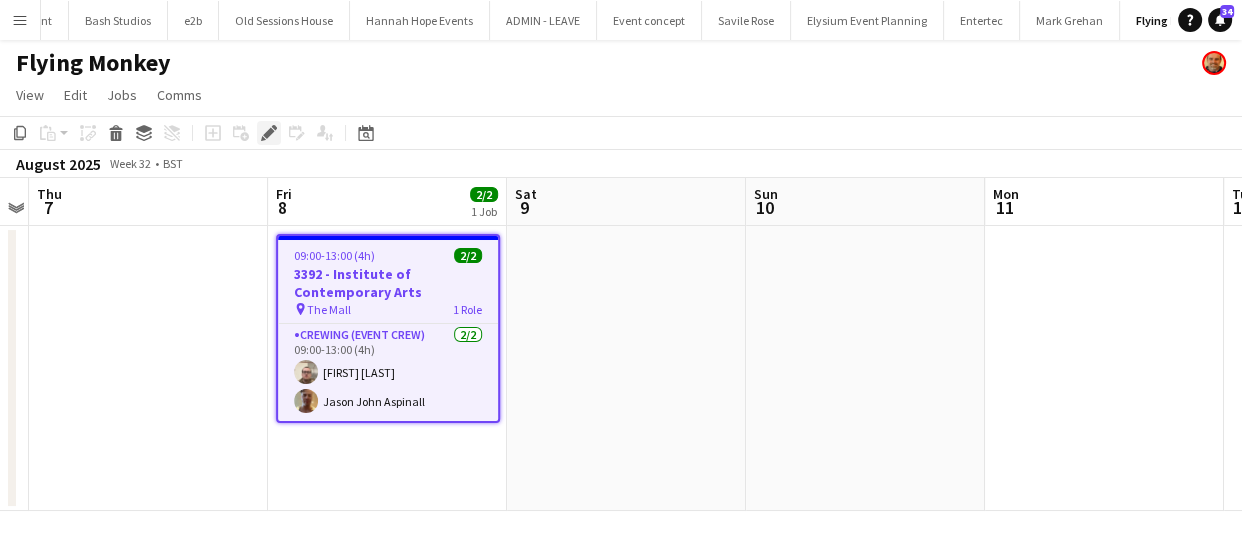 click on "Edit" at bounding box center [269, 133] 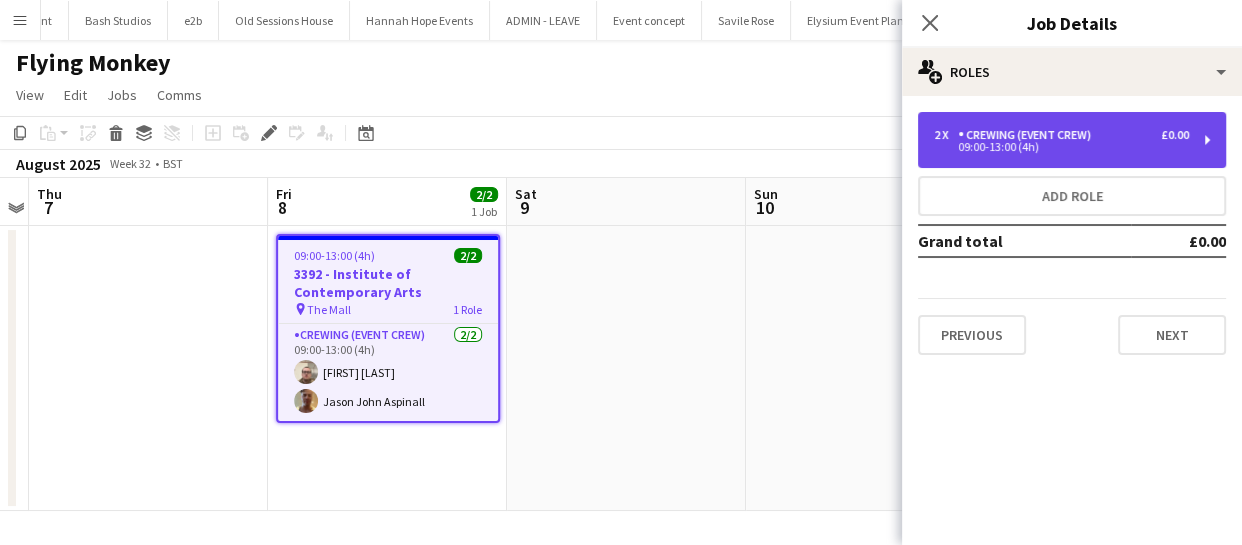 click on "Crewing (Event Crew)" at bounding box center [1028, 135] 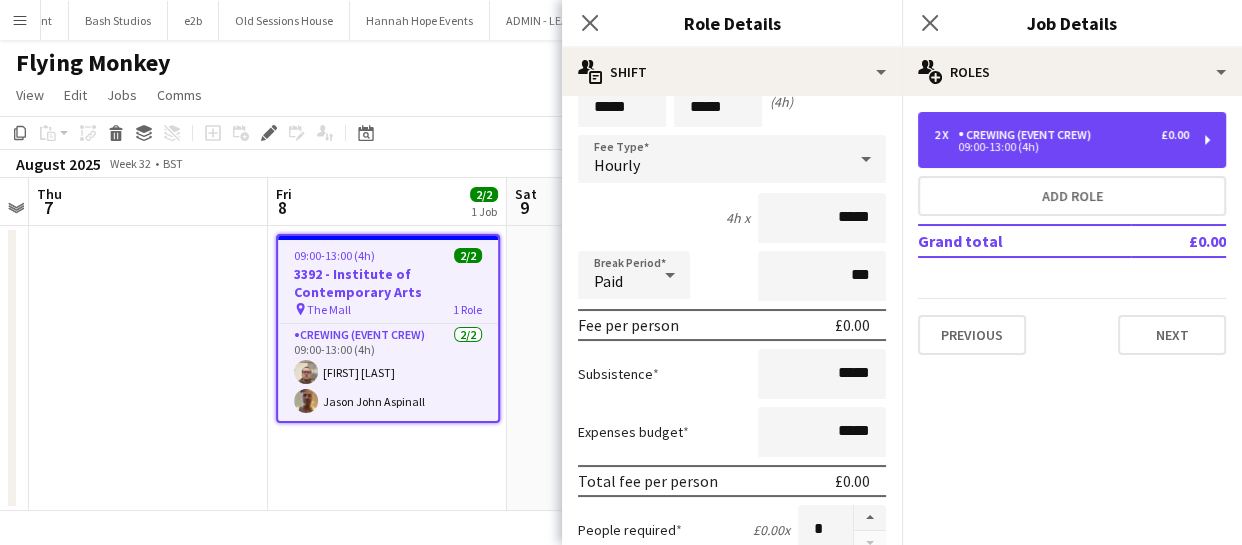 scroll, scrollTop: 272, scrollLeft: 0, axis: vertical 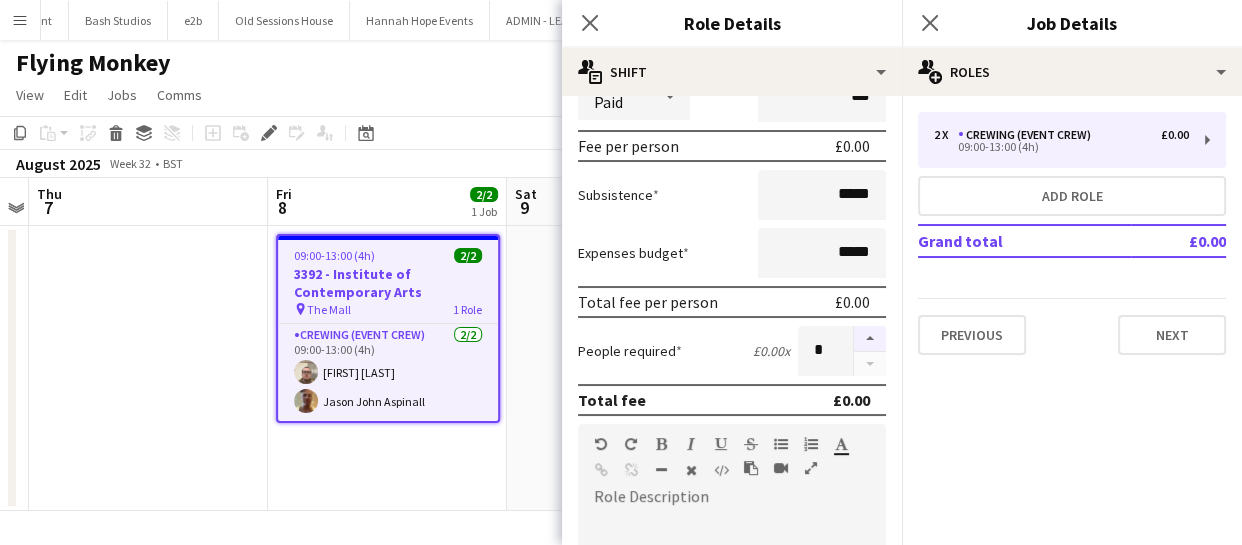 click at bounding box center (870, 339) 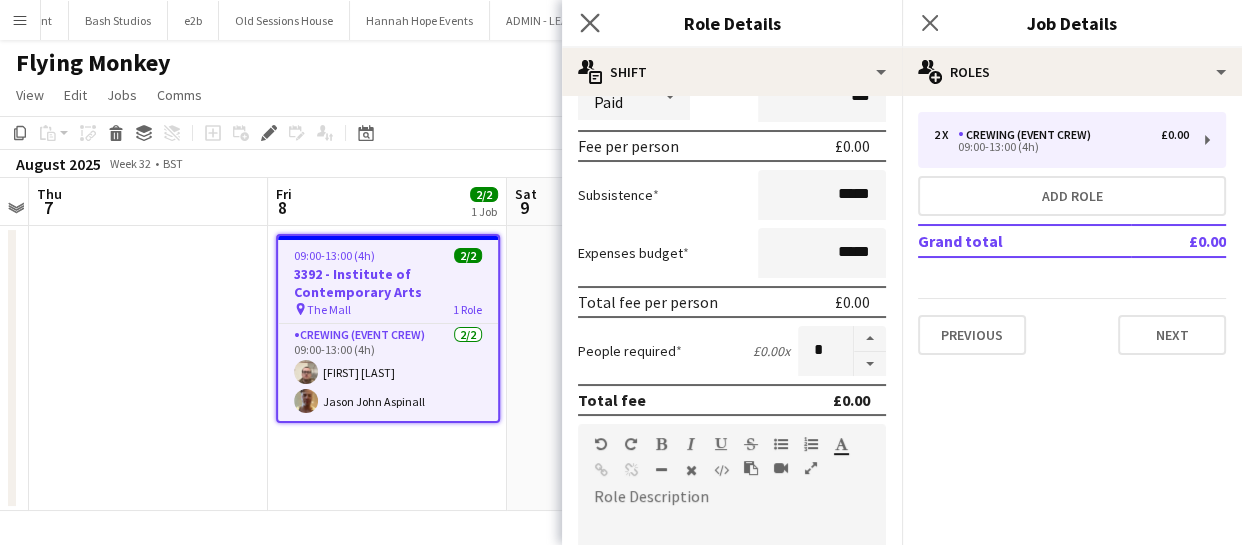 click on "Close pop-in" 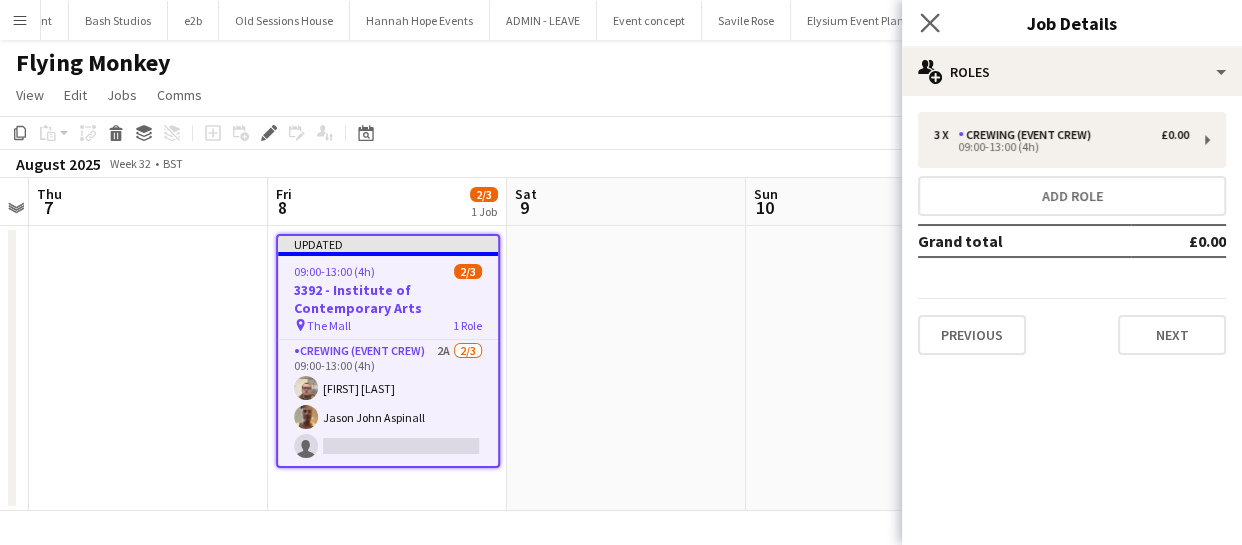 click on "Close pop-in" 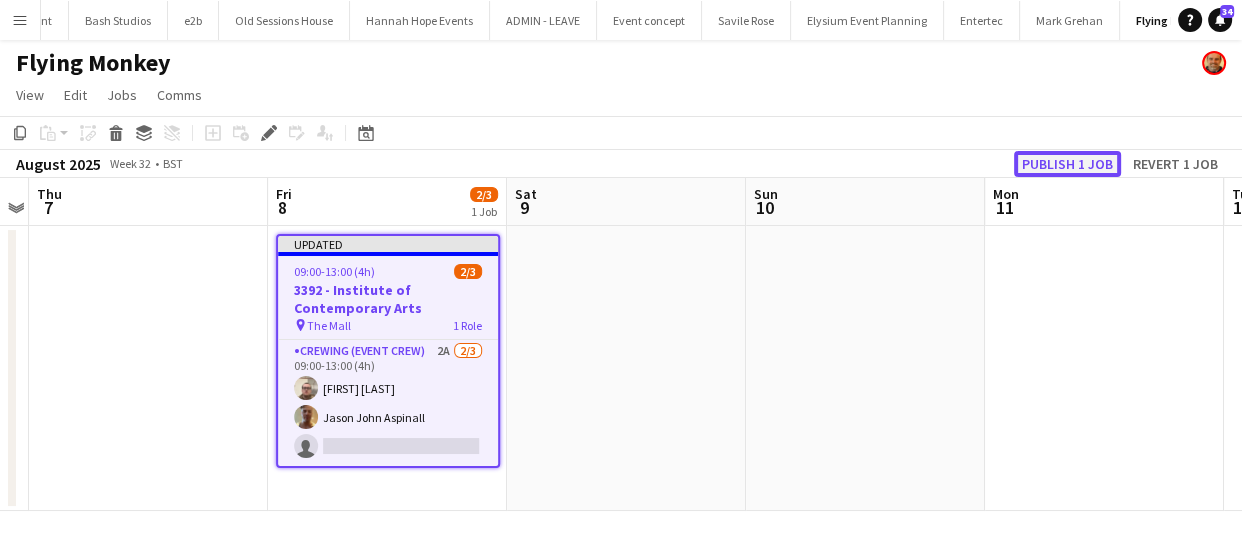 click on "Publish 1 job" 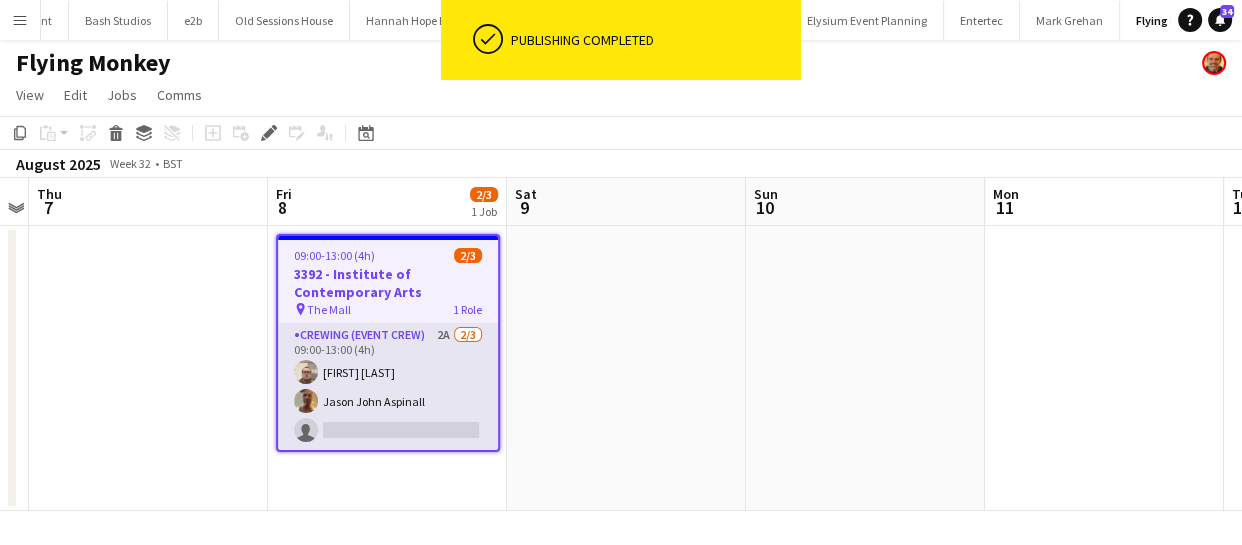 click on "Crewing (Event Crew)   2A   2/3   09:00-13:00 (4h)
Christian Skinner Jason John Aspinall
single-neutral-actions" at bounding box center (388, 387) 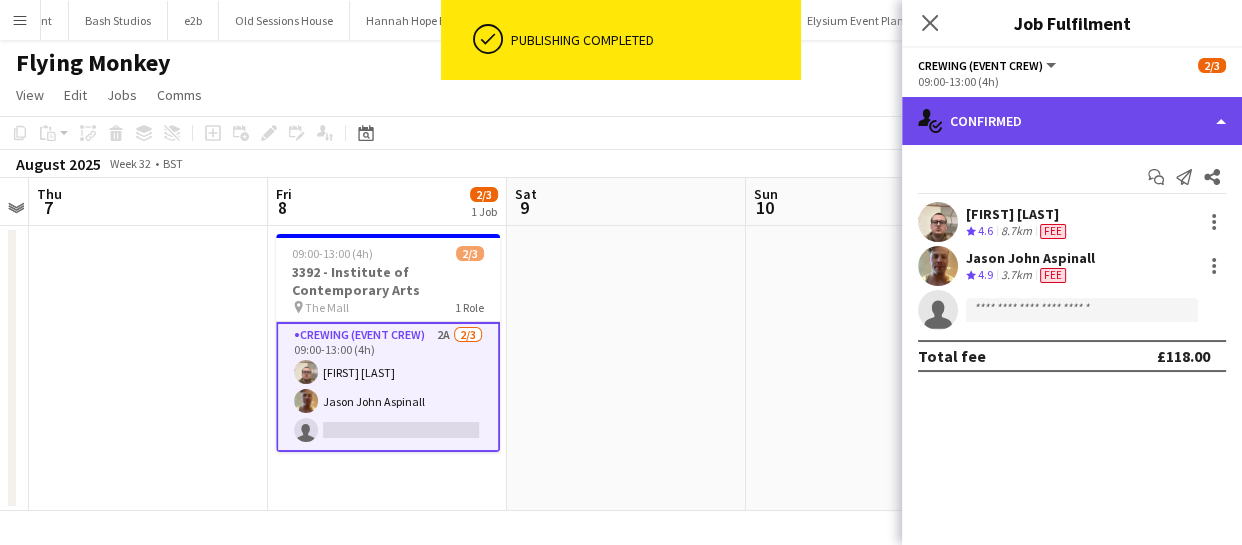 click on "single-neutral-actions-check-2
Confirmed" 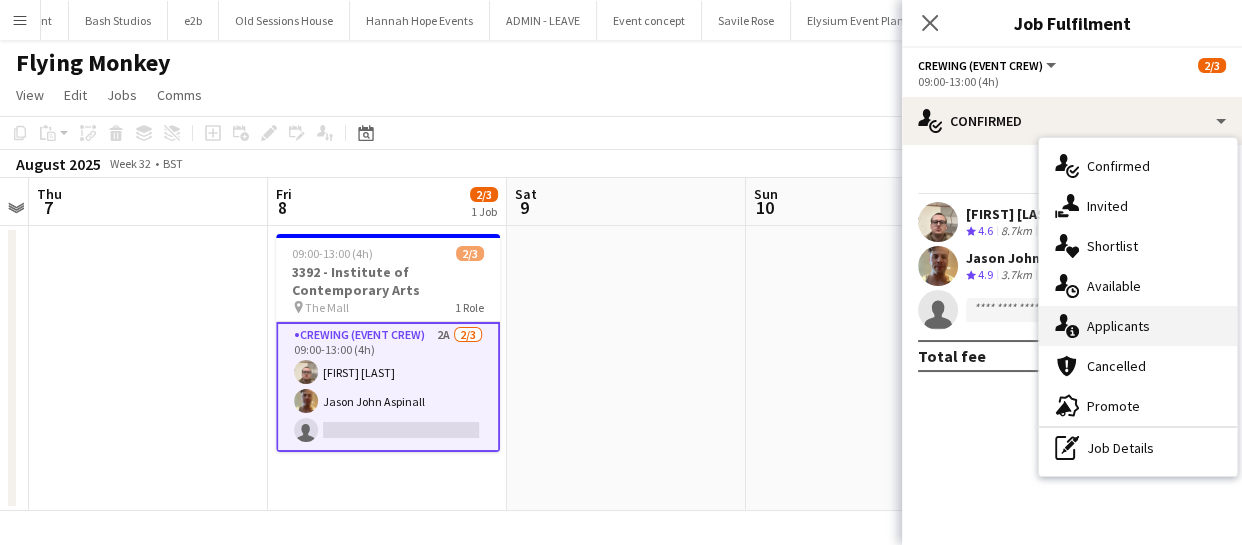 click on "single-neutral-actions-information
Applicants" at bounding box center [1138, 326] 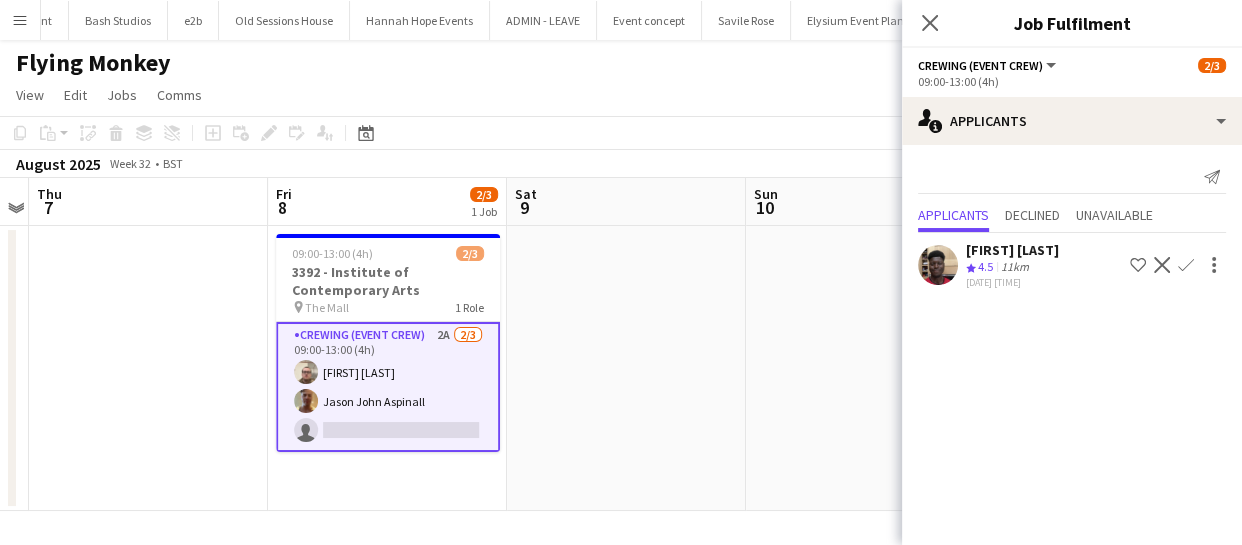 click on "Confirm" 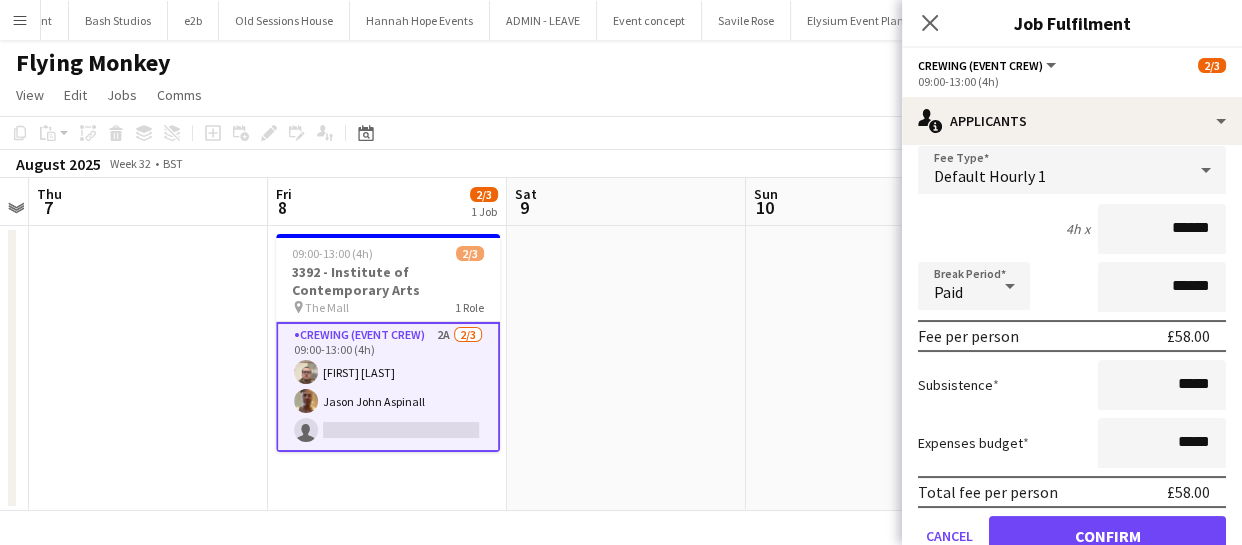 scroll, scrollTop: 181, scrollLeft: 0, axis: vertical 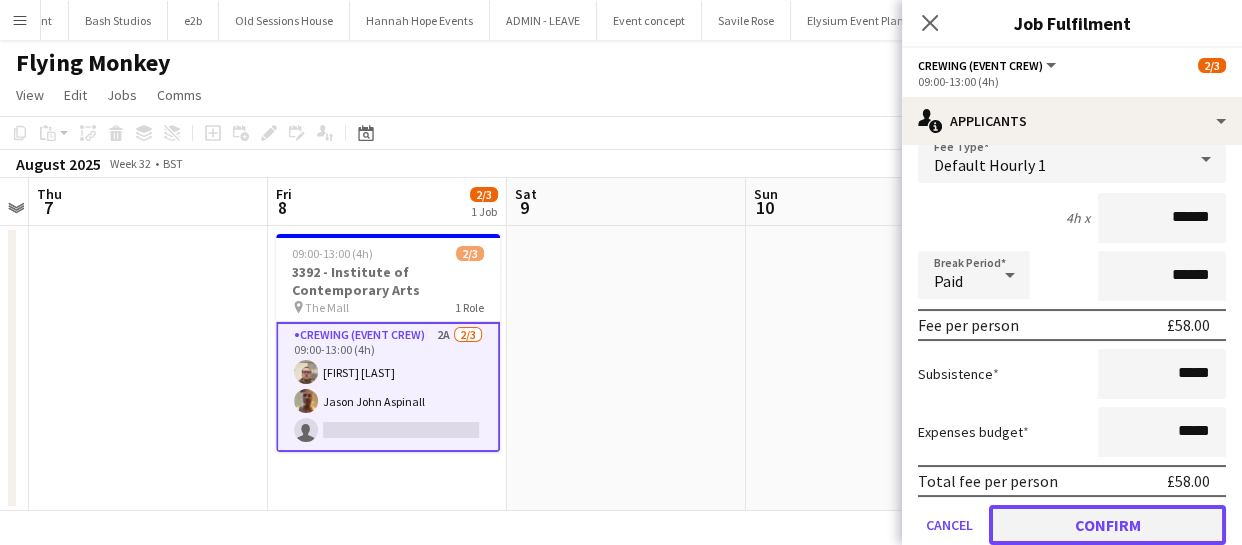 click on "Confirm" 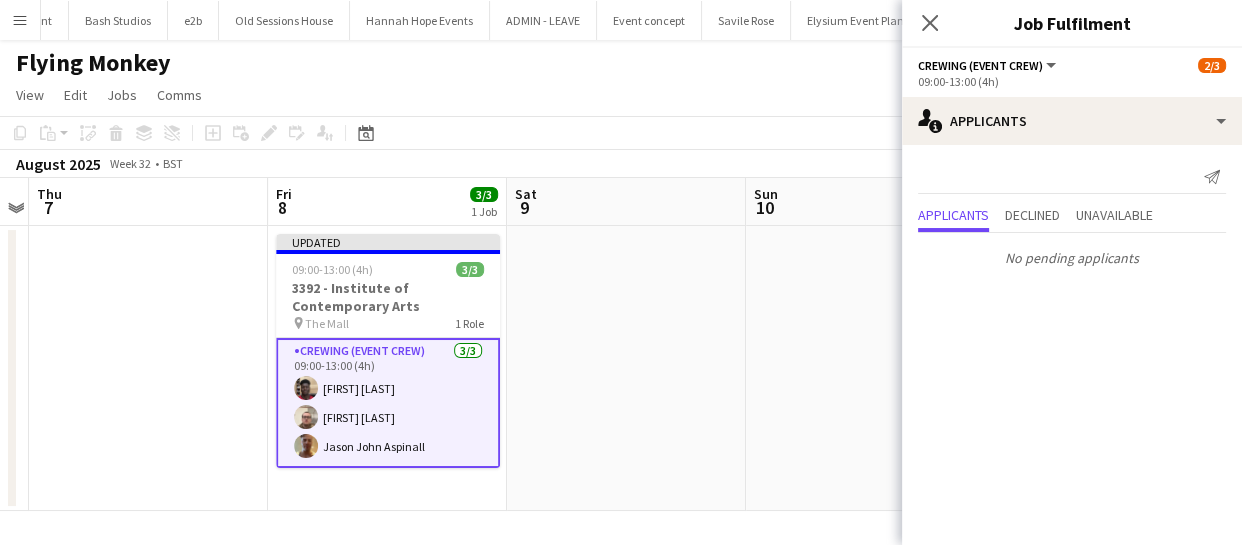 scroll, scrollTop: 0, scrollLeft: 0, axis: both 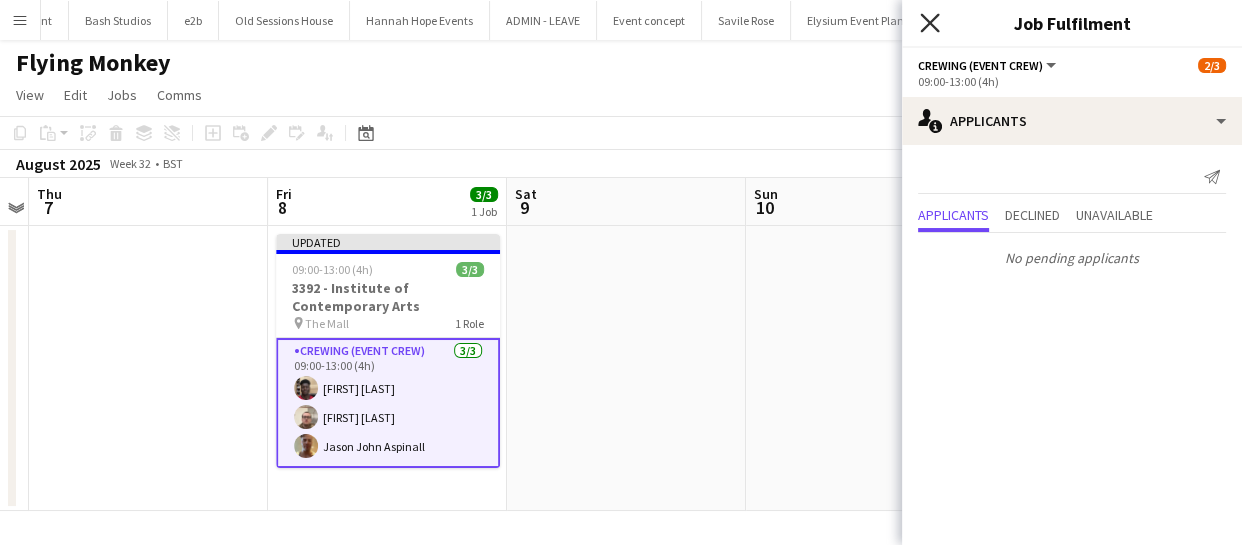 click on "Close pop-in" 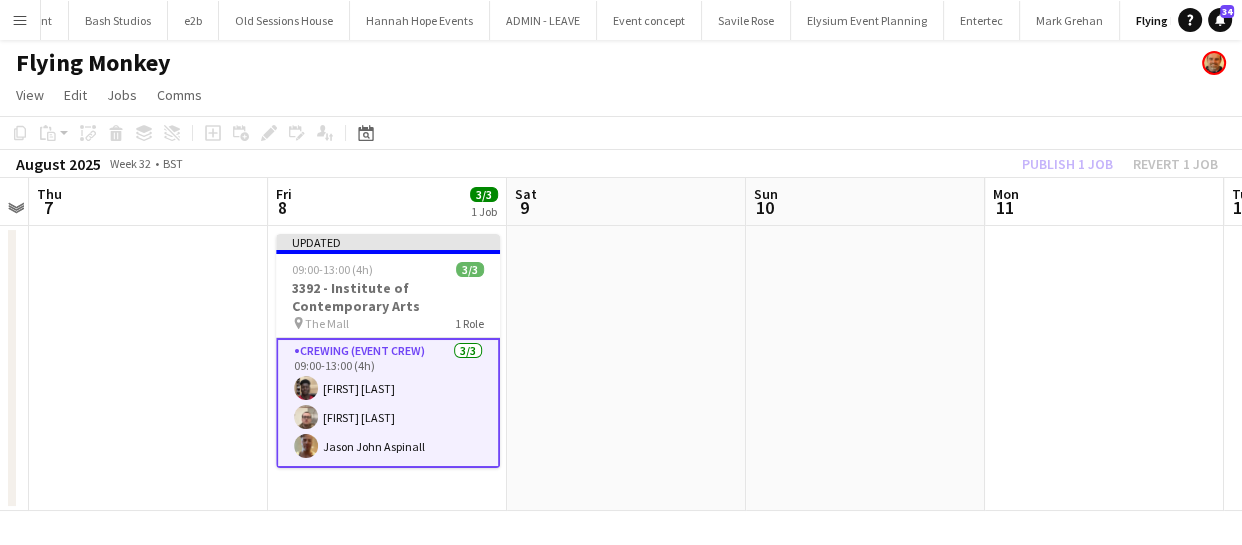 click on "Publish 1 job   Revert 1 job" 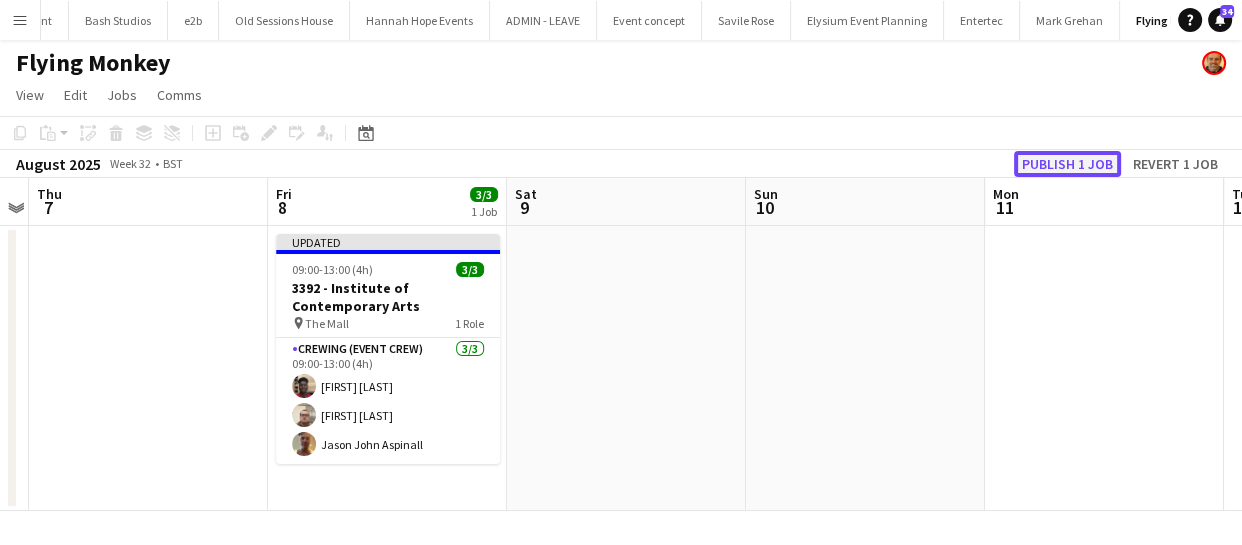 click on "Publish 1 job" 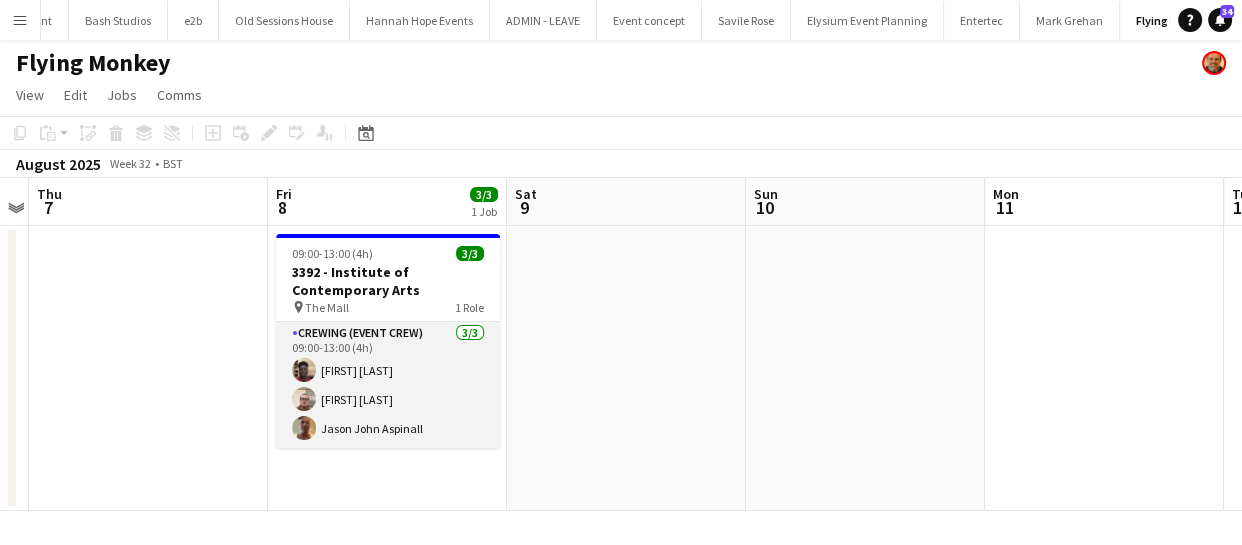 click on "Crewing (Event Crew)   3/3   09:00-13:00 (4h)
Dayo Oyerinde Christian Skinner Jason John Aspinall" at bounding box center [388, 385] 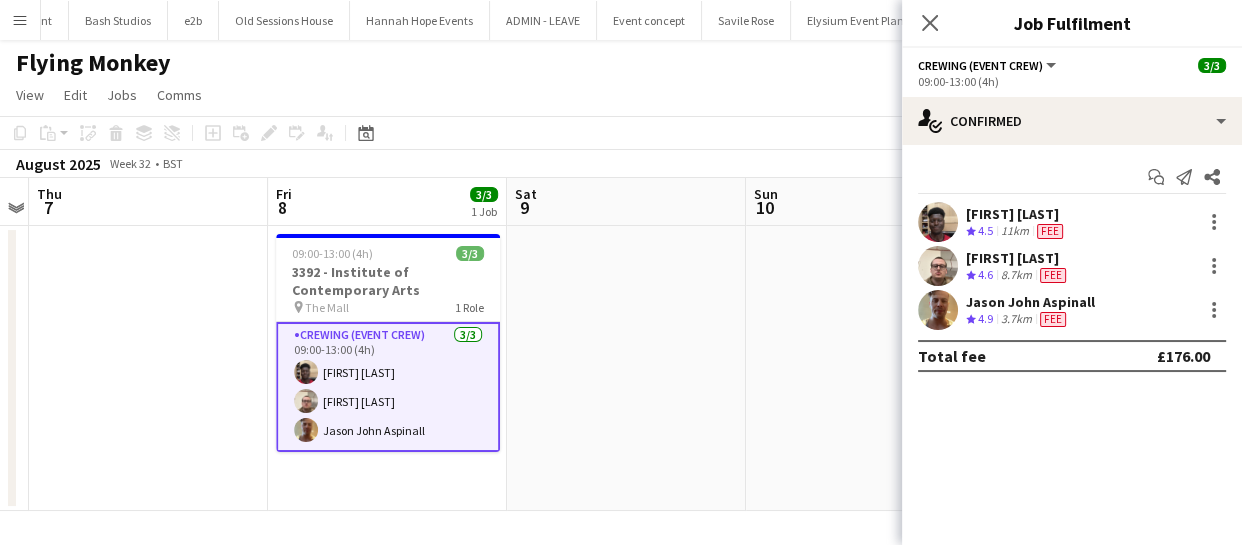 click at bounding box center (938, 222) 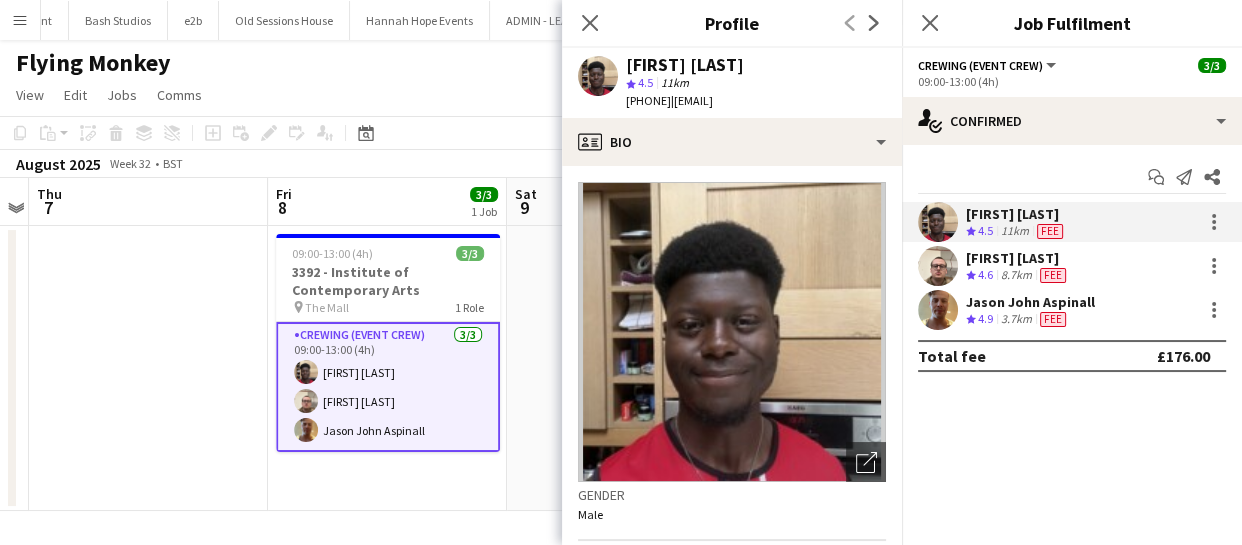 drag, startPoint x: 626, startPoint y: 54, endPoint x: 716, endPoint y: 101, distance: 101.53325 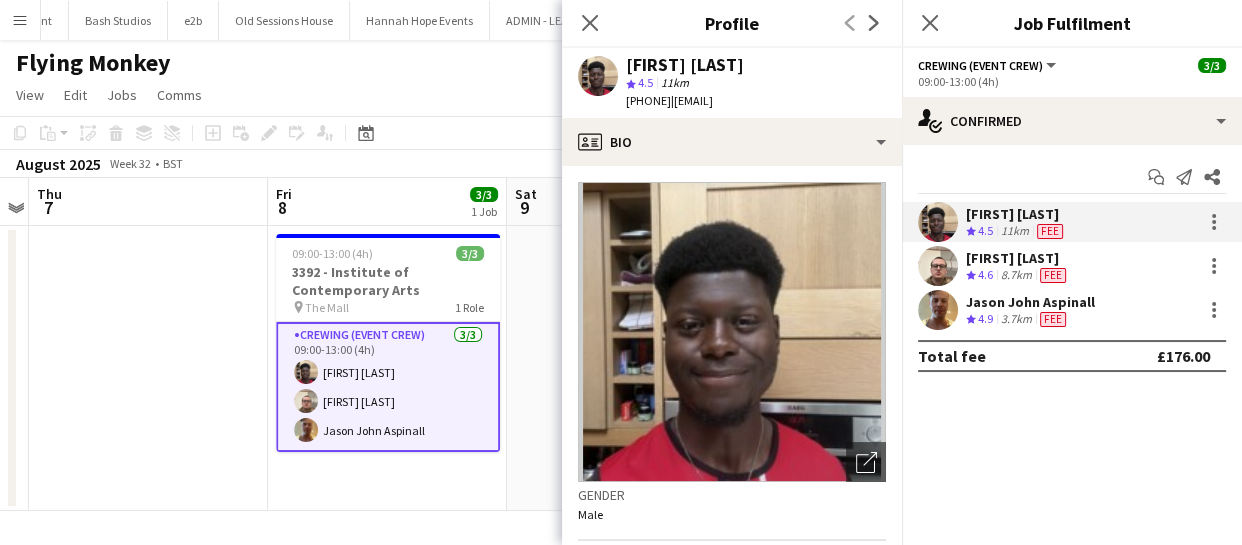 copy on "Dayo Oyerinde
star
4.5   11km   t. +447453261646" 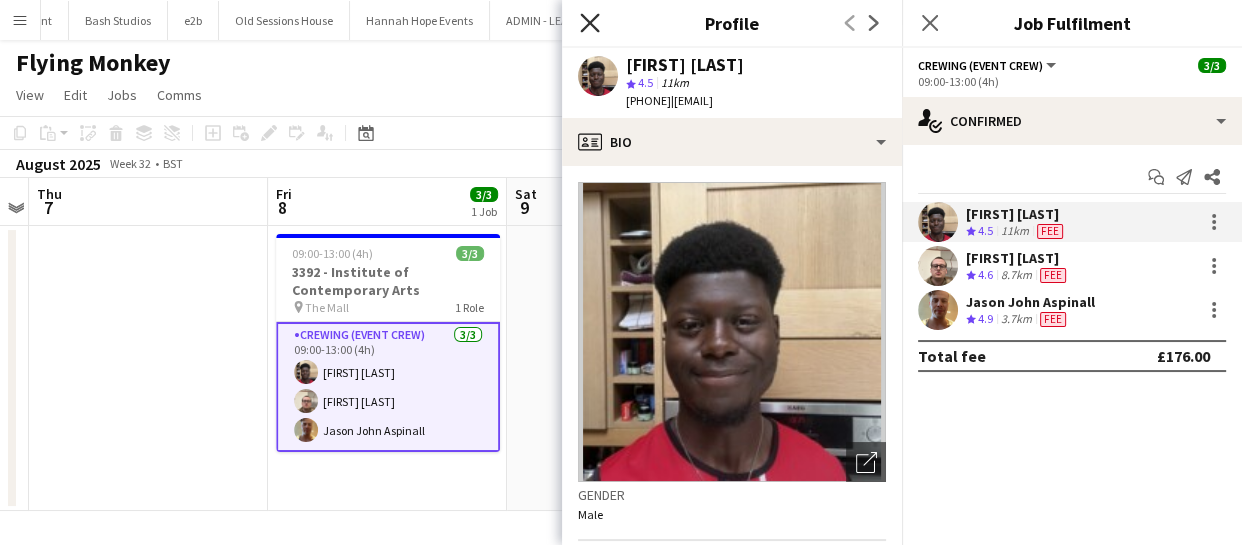 click on "Close pop-in" 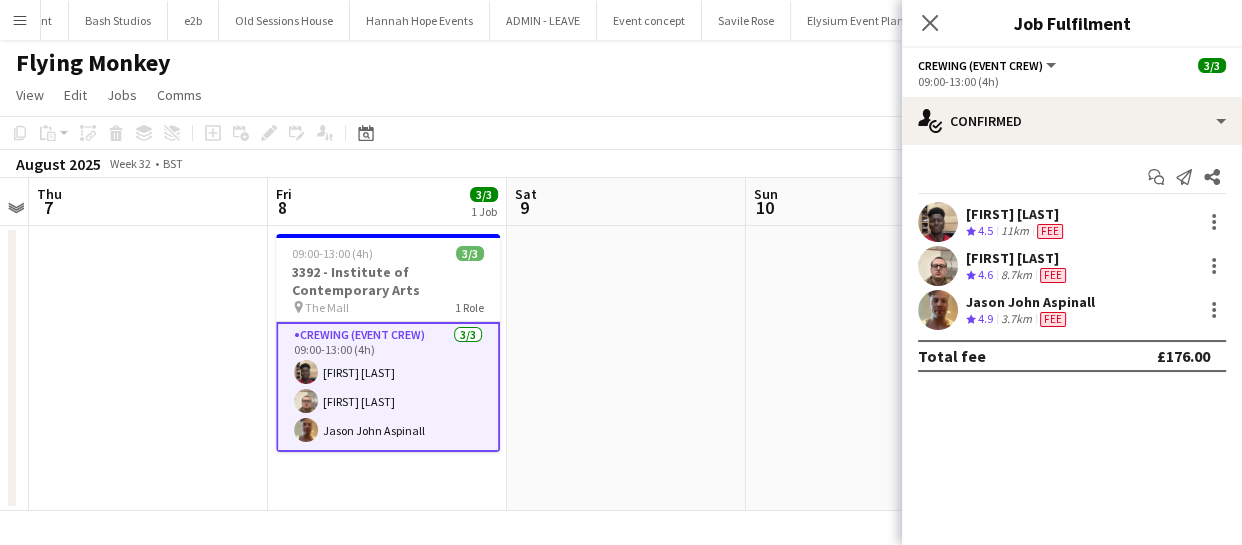 click on "Close pop-in" 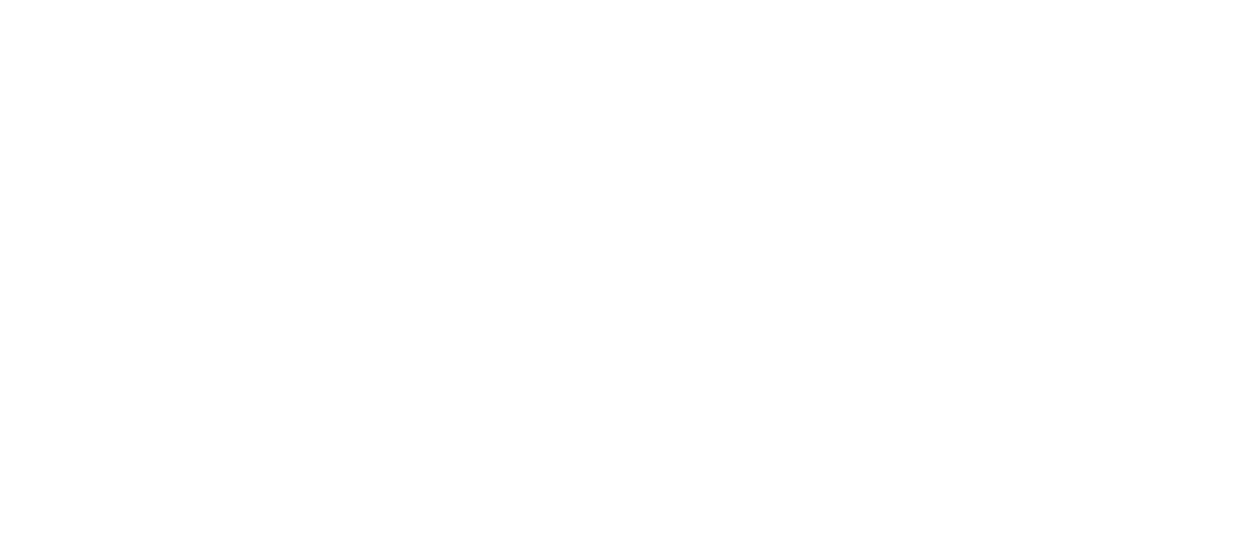 scroll, scrollTop: 0, scrollLeft: 0, axis: both 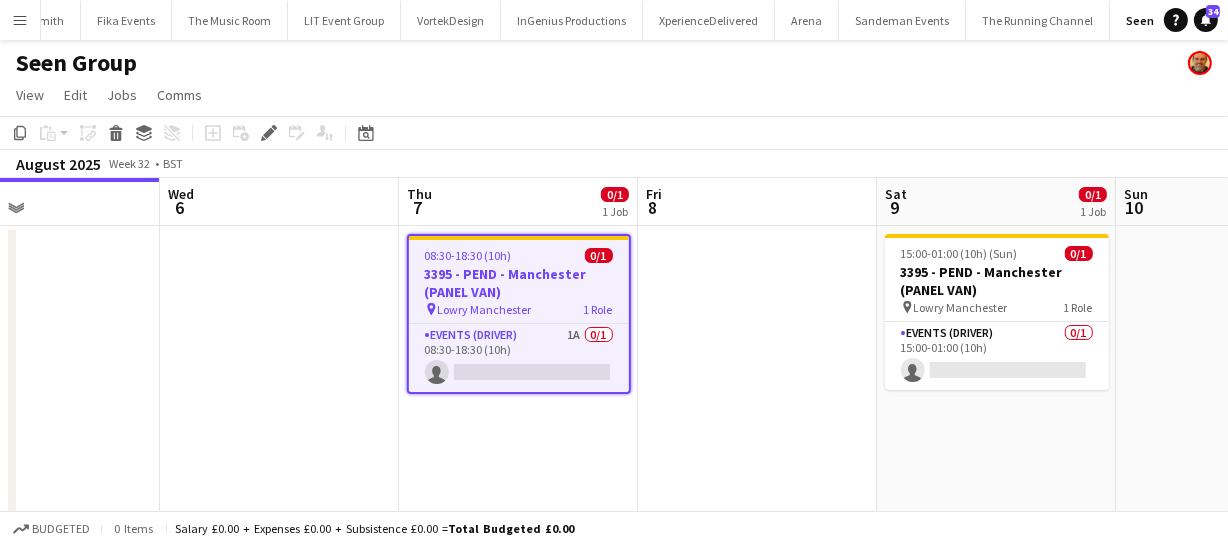 drag, startPoint x: 399, startPoint y: 426, endPoint x: 533, endPoint y: 425, distance: 134.00374 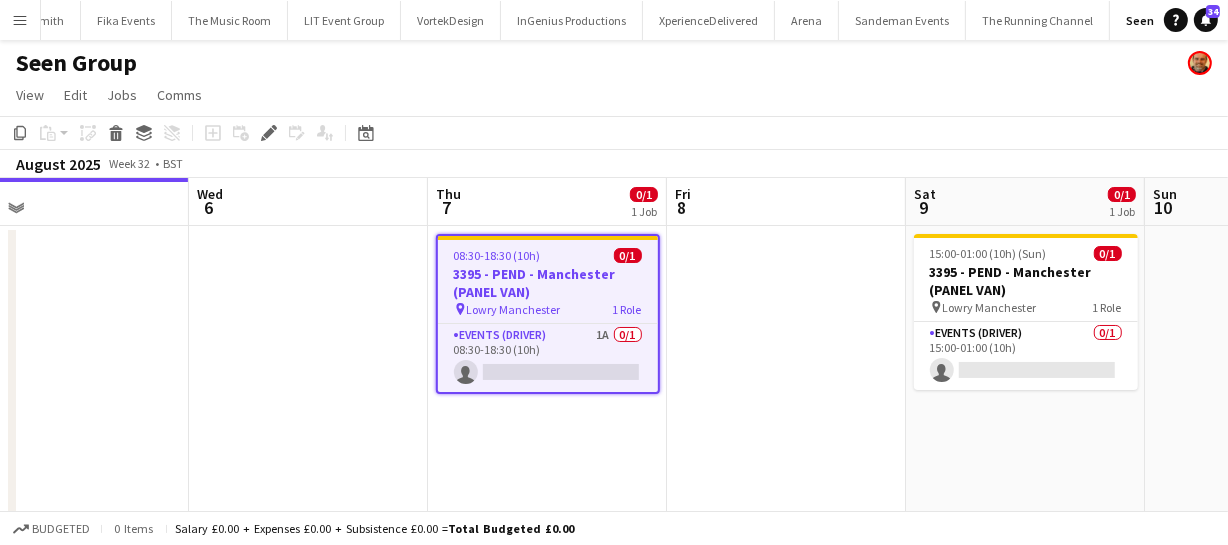 scroll, scrollTop: 0, scrollLeft: 505, axis: horizontal 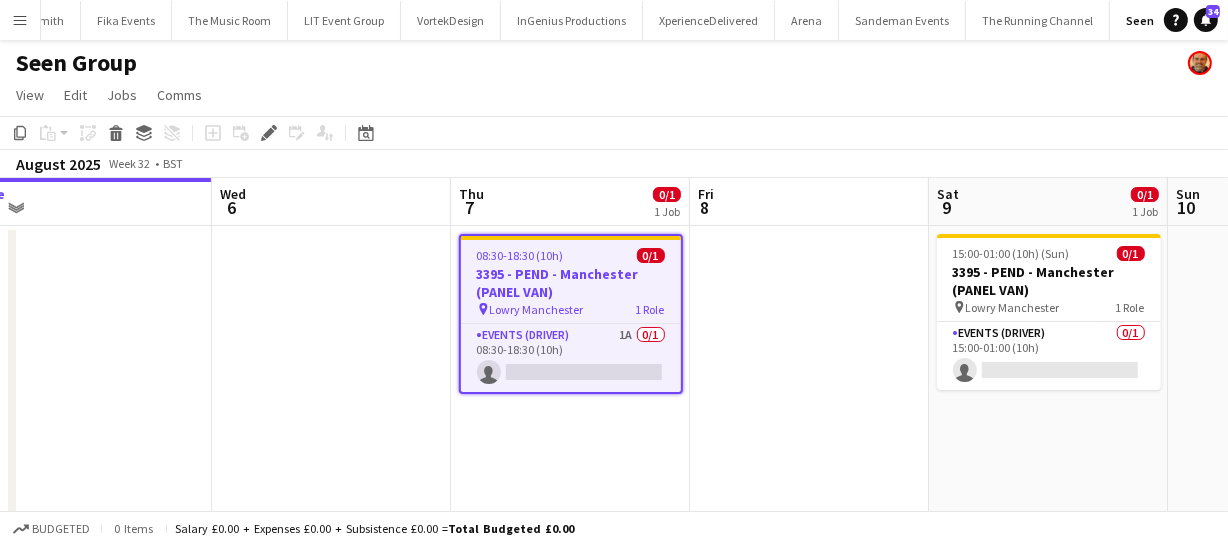 drag, startPoint x: 302, startPoint y: 318, endPoint x: 353, endPoint y: 364, distance: 68.68042 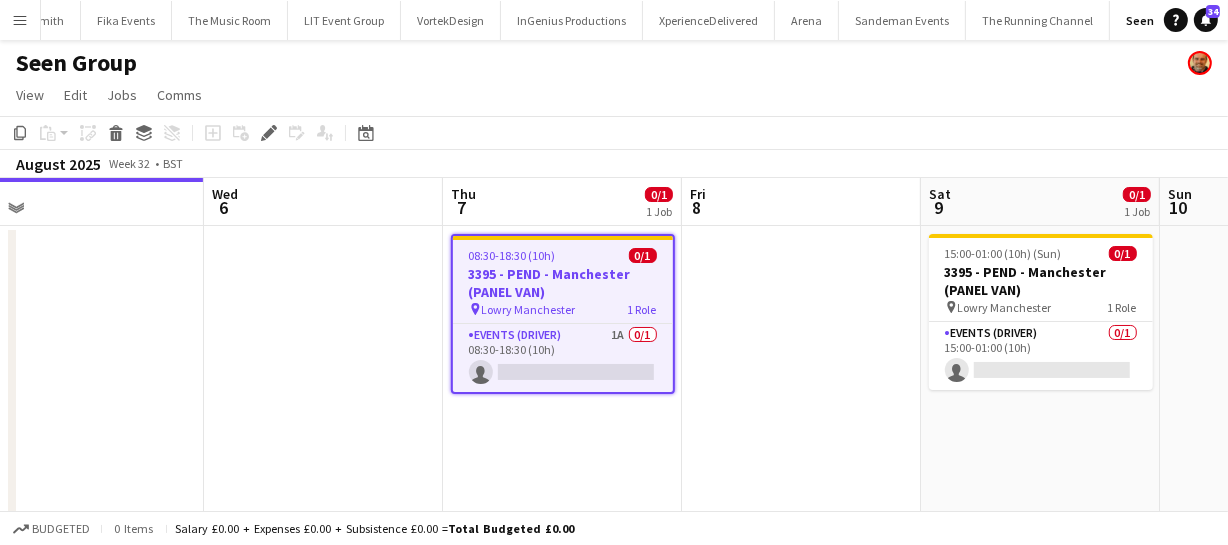 drag, startPoint x: 643, startPoint y: 419, endPoint x: 637, endPoint y: 429, distance: 11.661903 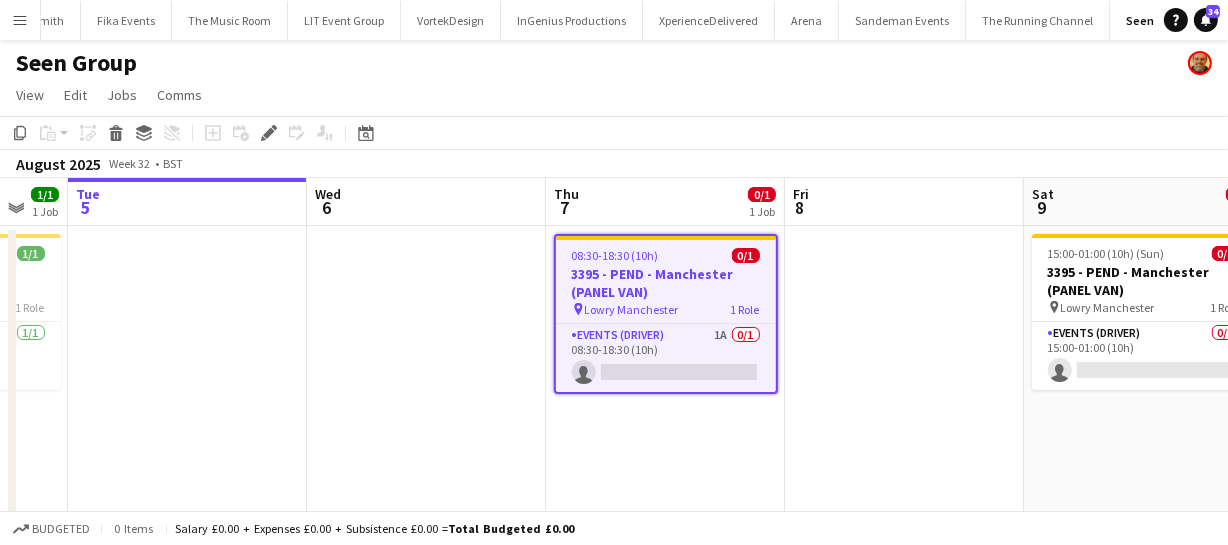 scroll, scrollTop: 0, scrollLeft: 611, axis: horizontal 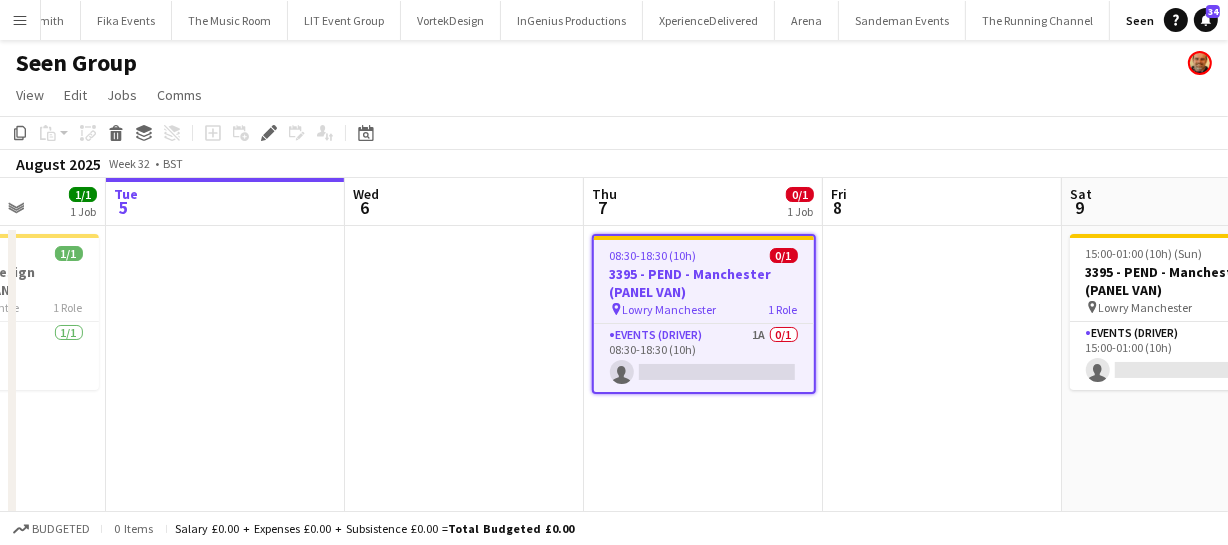 drag, startPoint x: 574, startPoint y: 440, endPoint x: 697, endPoint y: 457, distance: 124.16924 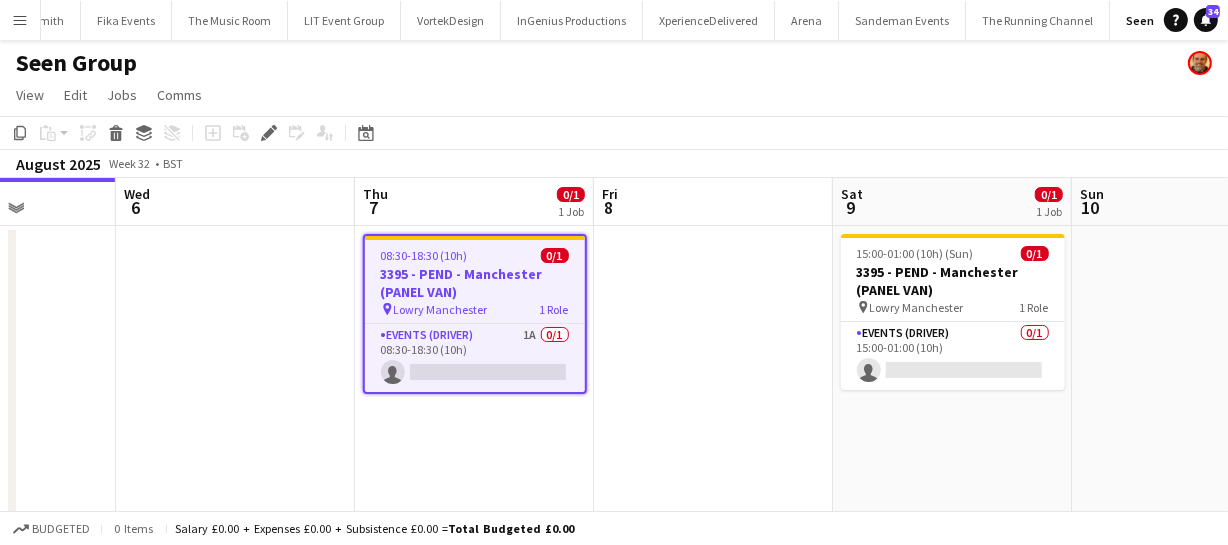 drag, startPoint x: 775, startPoint y: 449, endPoint x: 686, endPoint y: 464, distance: 90.255196 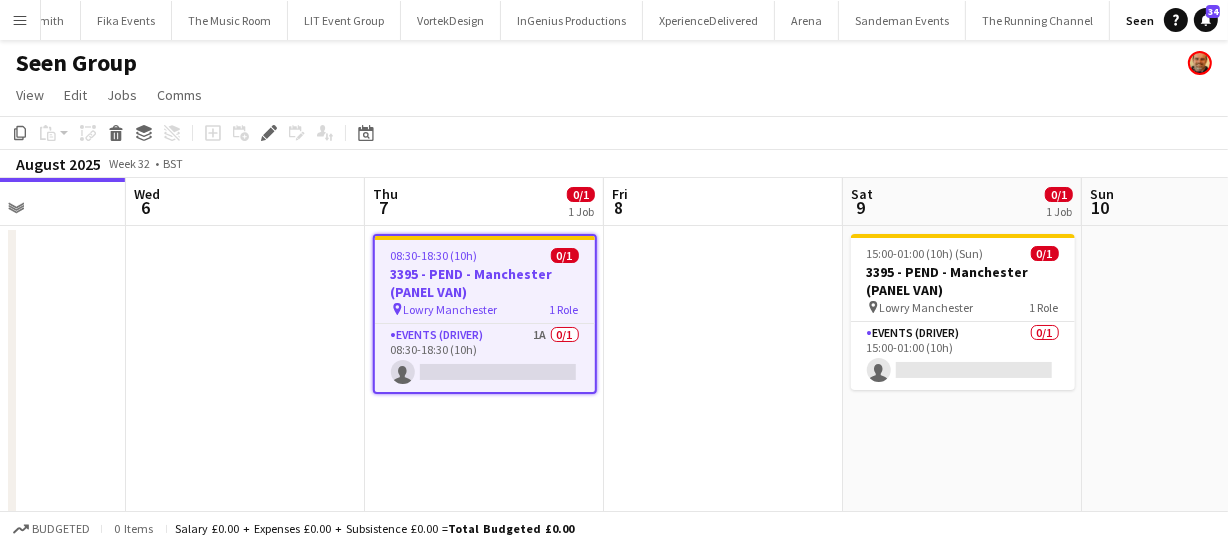 click on "Sat   2   2/2   1 Job   Sun   3   3/3   2 Jobs   Mon   4   1/1   1 Job   Tue   5   Wed   6   Thu   7   0/1   1 Job   Fri   8   Sat   9   0/1   1 Job   Sun   10   Mon   11   Tue   12      07:30-09:30 (2h)    2/2   3351 - The Studio Space
pin
The Studio Space   1 Role   Crewing (Event Crew)   2/2   07:30-09:30 (2h)
Dayo Oyerinde Kevin Olanrewaju     08:30-16:30 (8h)    1/1   3366 - Business Design Centre (PANEL VAN)
pin
Business design centre   1 Role   Events (Driver)   1/1   08:30-16:30 (8h)
Eldon Taylor     17:30-20:30 (3h)    2/2   3351 - The Studio Space
pin
The Studio Space   1 Role   Crewing (Event Crew)   2/2   17:30-20:30 (3h)
Christian Skinner Alexander Caseley     09:00-16:00 (7h)    1/1   3366 - Business Design Centre (PANEL VAN)
pin
Business design centre   1 Role   Events (Driver)   1/1   09:00-16:00 (7h)
Christopher Ames     0/1
pin" at bounding box center [614, 402] 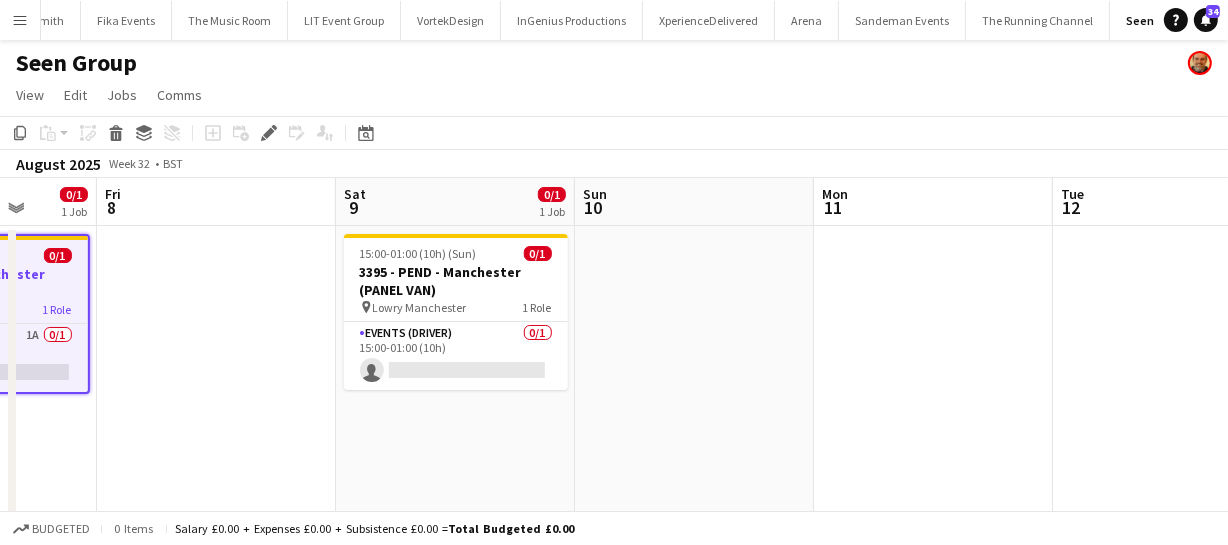 drag, startPoint x: 792, startPoint y: 467, endPoint x: 736, endPoint y: 446, distance: 59.808025 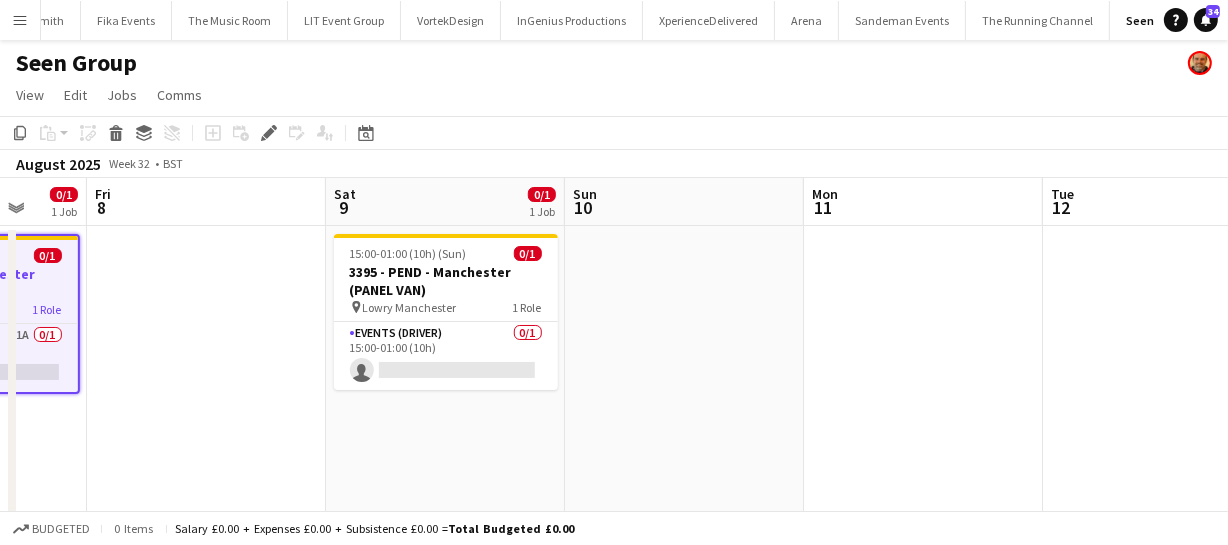 click on "Mon   4   1/1   1 Job   Tue   5   Wed   6   Thu   7   0/1   1 Job   Fri   8   Sat   9   0/1   1 Job   Sun   10   Mon   11   Tue   12   Wed   13   Thu   14      09:00-16:00 (7h)    1/1   3366 - Business Design Centre (PANEL VAN)
pin
Business design centre   1 Role   Events (Driver)   1/1   09:00-16:00 (7h)
Christopher Ames     08:30-18:30 (10h)    0/1   3395 - PEND - Manchester (PANEL VAN)
pin
Lowry Manchester   1 Role   Events (Driver)   1A   0/1   08:30-18:30 (10h)
single-neutral-actions
15:00-01:00 (10h) (Sun)   0/1   3395 - PEND - Manchester (PANEL VAN)
pin
Lowry Manchester   1 Role   Events (Driver)   0/1   15:00-01:00 (10h)
single-neutral-actions" at bounding box center [614, 402] 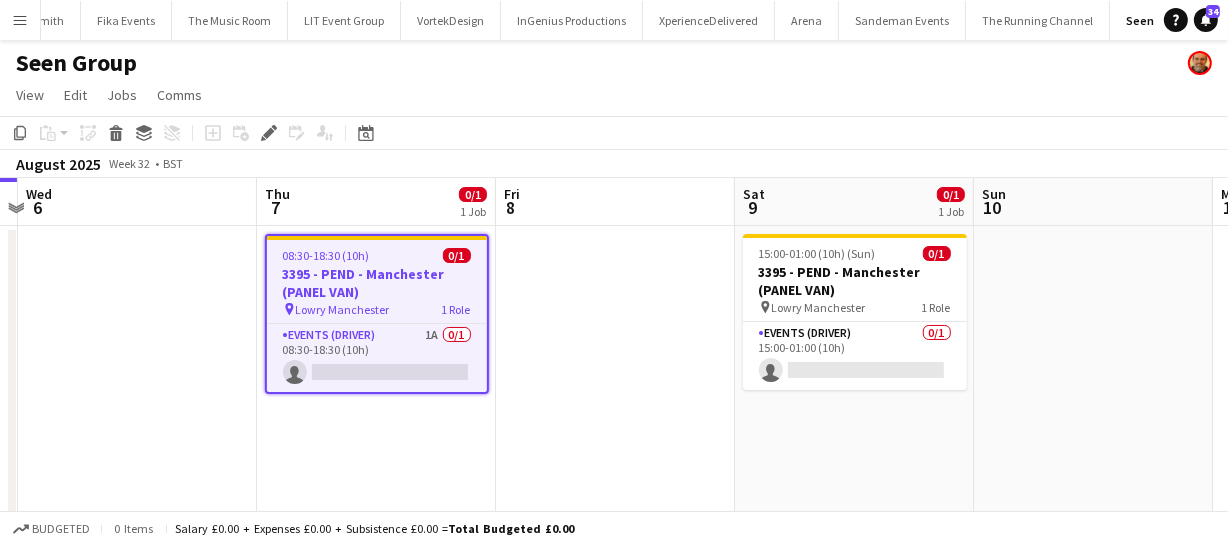click on "Mon   4   1/1   1 Job   Tue   5   Wed   6   Thu   7   0/1   1 Job   Fri   8   Sat   9   0/1   1 Job   Sun   10   Mon   11   Tue   12   Wed   13   Thu   14      09:00-16:00 (7h)    1/1   3366 - Business Design Centre (PANEL VAN)
pin
Business design centre   1 Role   Events (Driver)   1/1   09:00-16:00 (7h)
Christopher Ames     08:30-18:30 (10h)    0/1   3395 - PEND - Manchester (PANEL VAN)
pin
Lowry Manchester   1 Role   Events (Driver)   1A   0/1   08:30-18:30 (10h)
single-neutral-actions
15:00-01:00 (10h) (Sun)   0/1   3395 - PEND - Manchester (PANEL VAN)
pin
Lowry Manchester   1 Role   Events (Driver)   0/1   15:00-01:00 (10h)
single-neutral-actions" at bounding box center [614, 402] 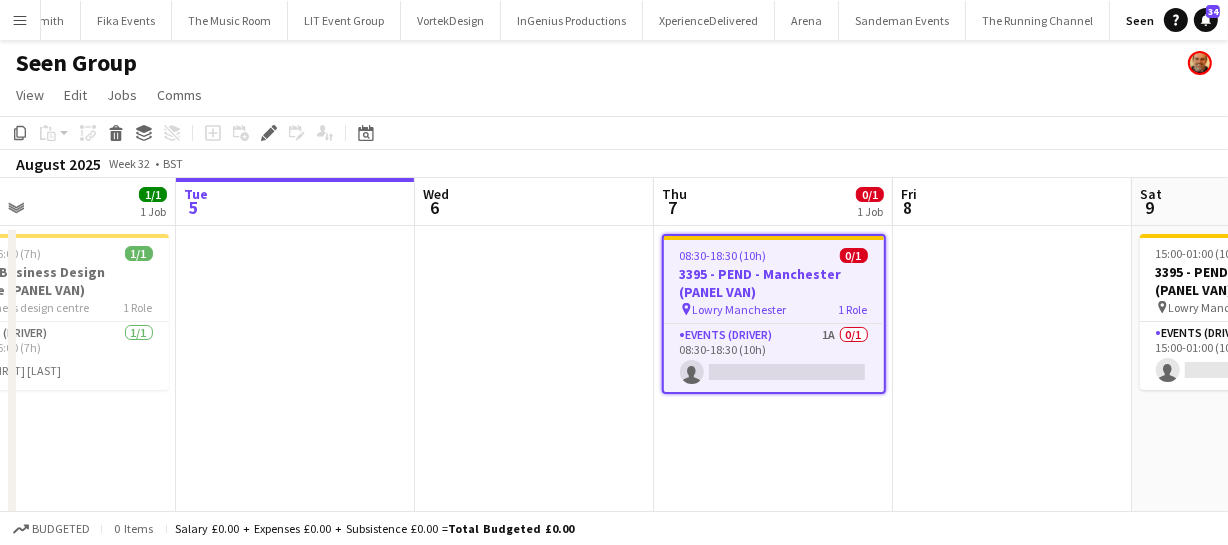 drag, startPoint x: 1053, startPoint y: 484, endPoint x: 808, endPoint y: 464, distance: 245.81497 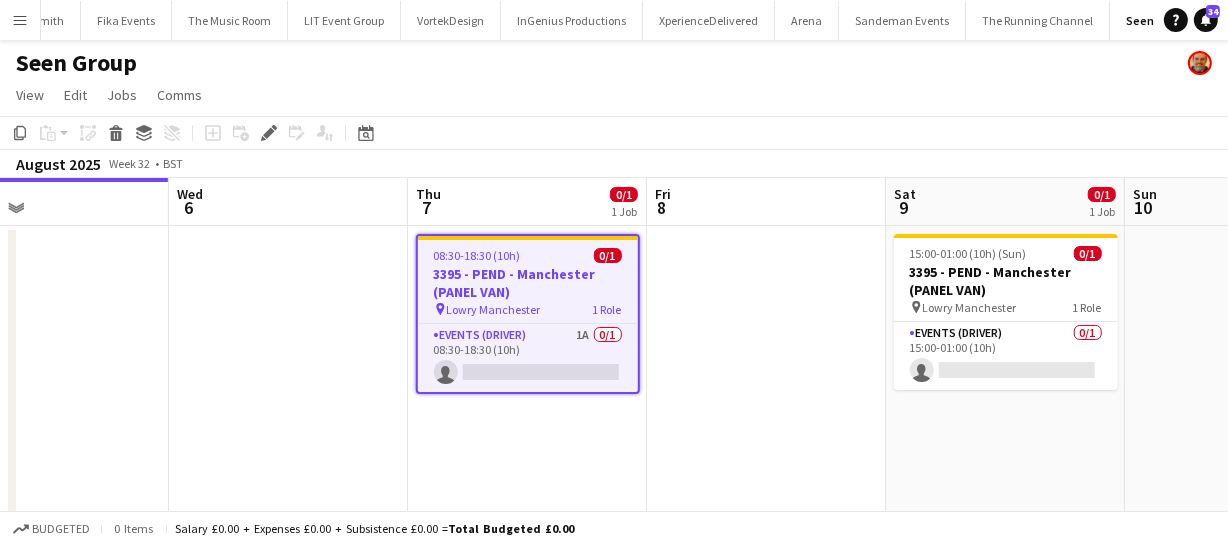 click on "3395 - PEND - Manchester (PANEL VAN)" at bounding box center (528, 283) 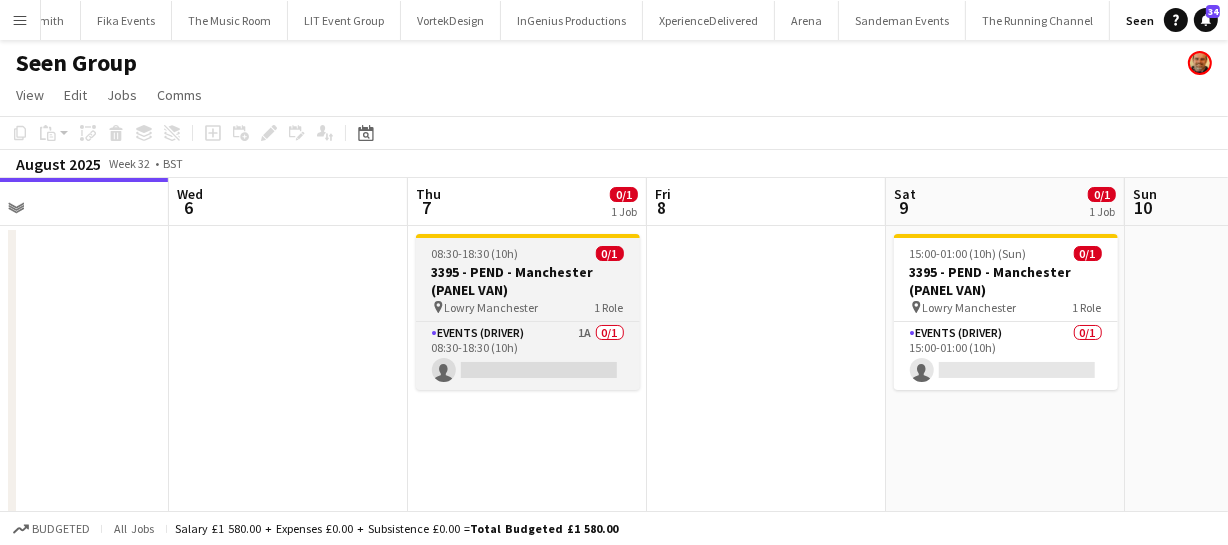 click on "3395 - PEND - Manchester (PANEL VAN)" at bounding box center [528, 281] 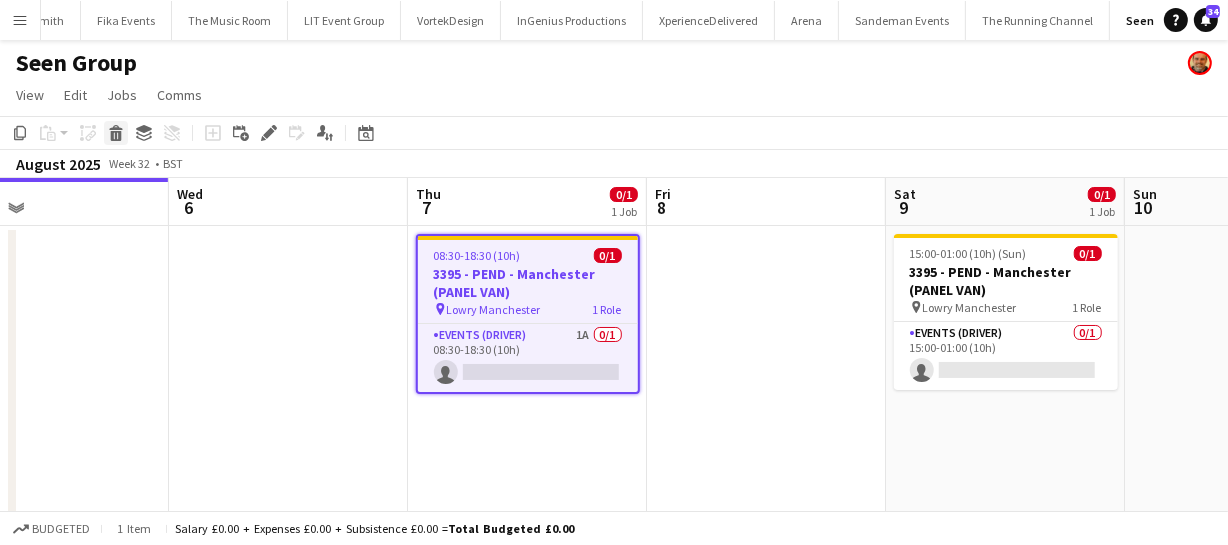 click on "Delete" 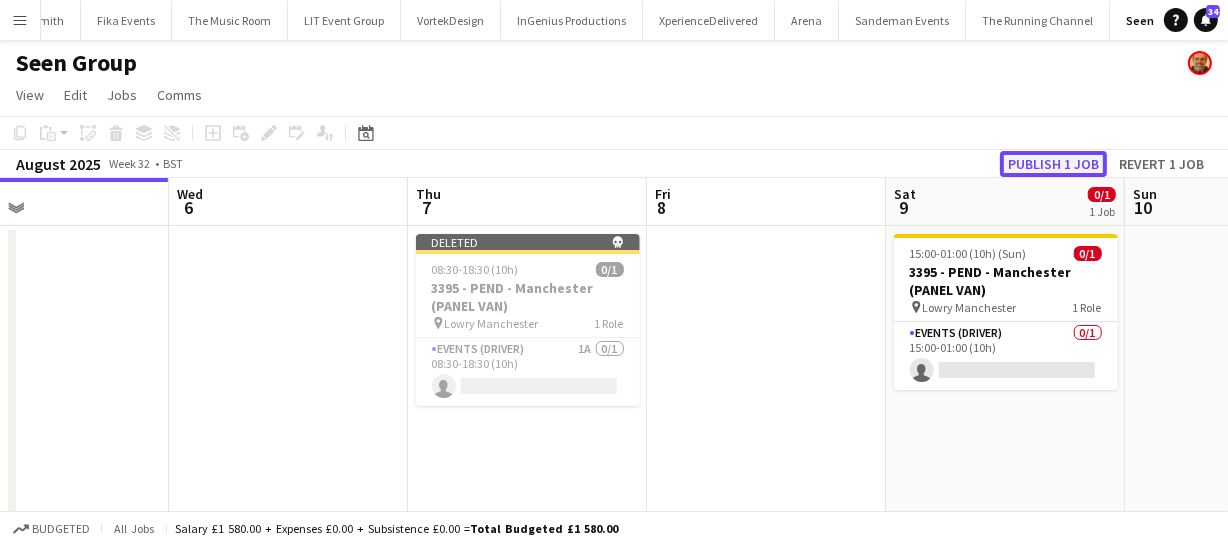 click on "Publish 1 job" 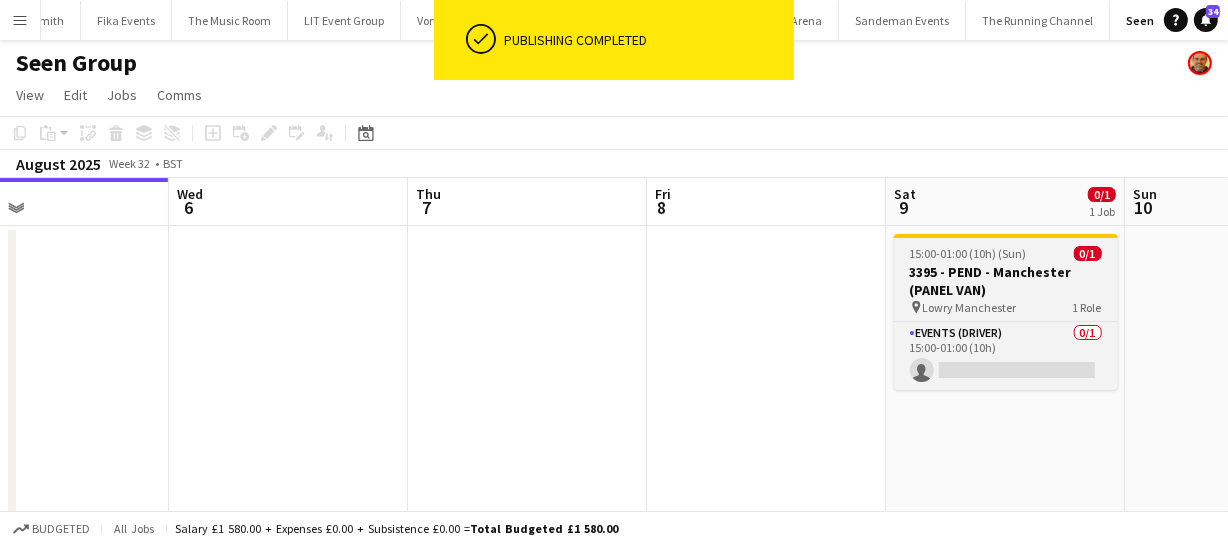 click on "15:00-01:00 (10h) (Sun)" at bounding box center (968, 253) 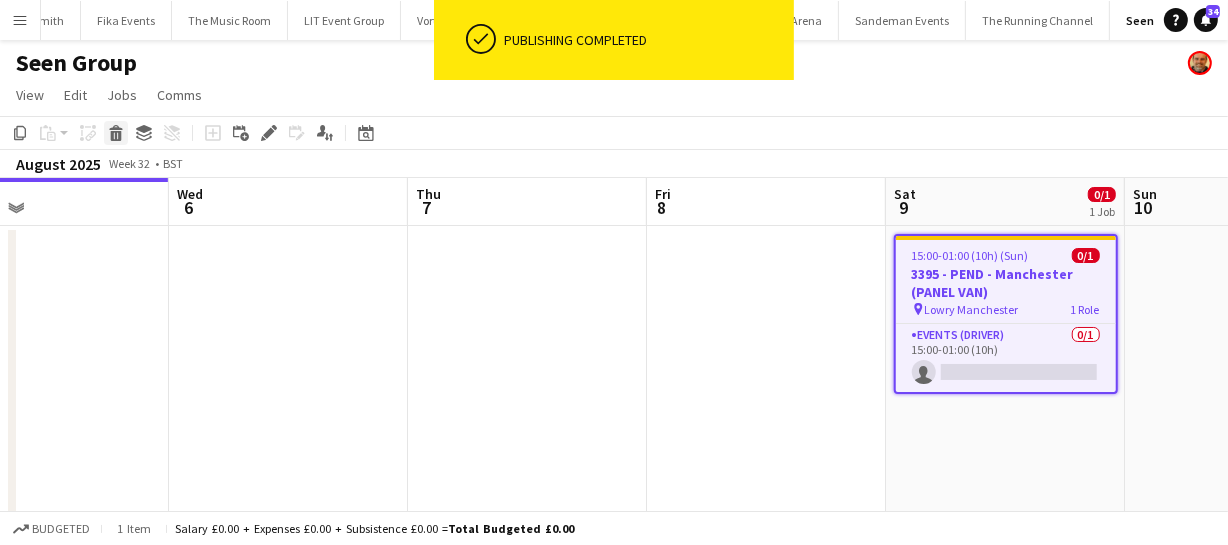 click on "Delete" 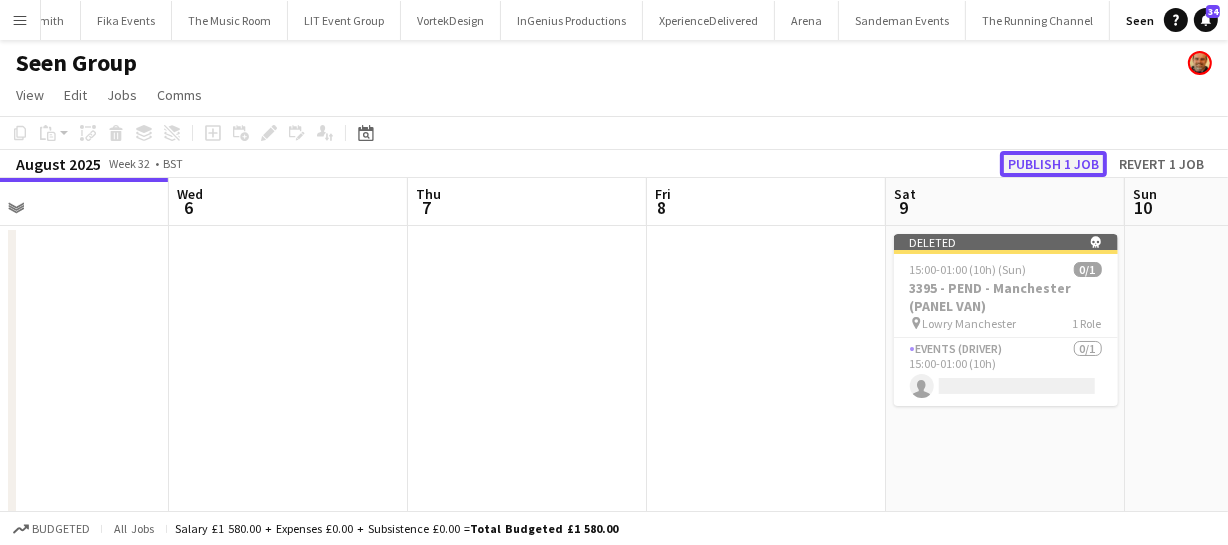 click on "Publish 1 job" 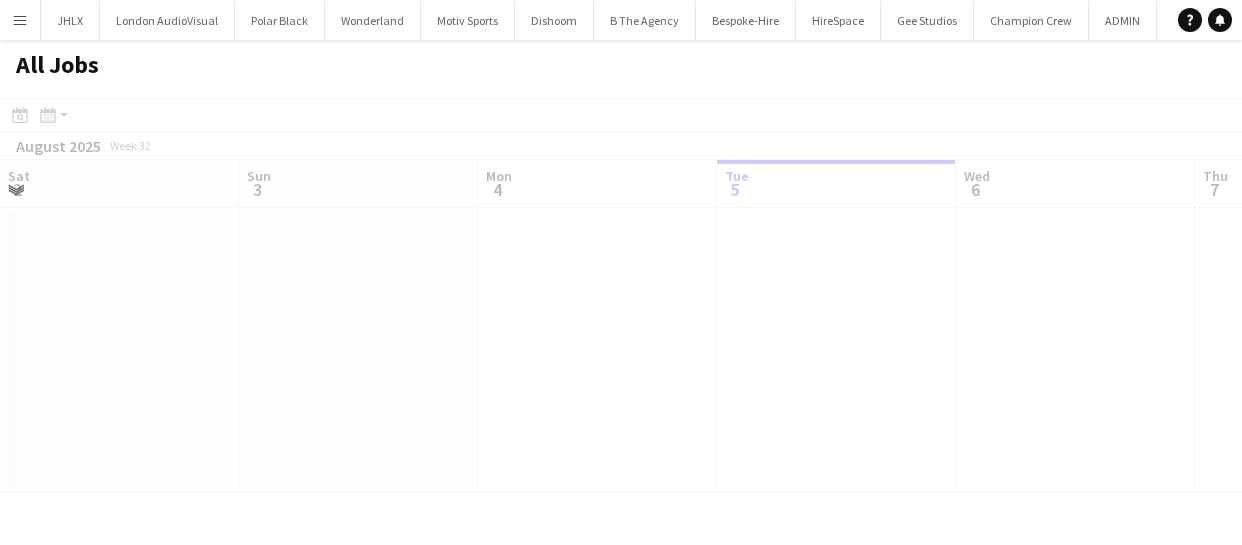 scroll, scrollTop: 0, scrollLeft: 0, axis: both 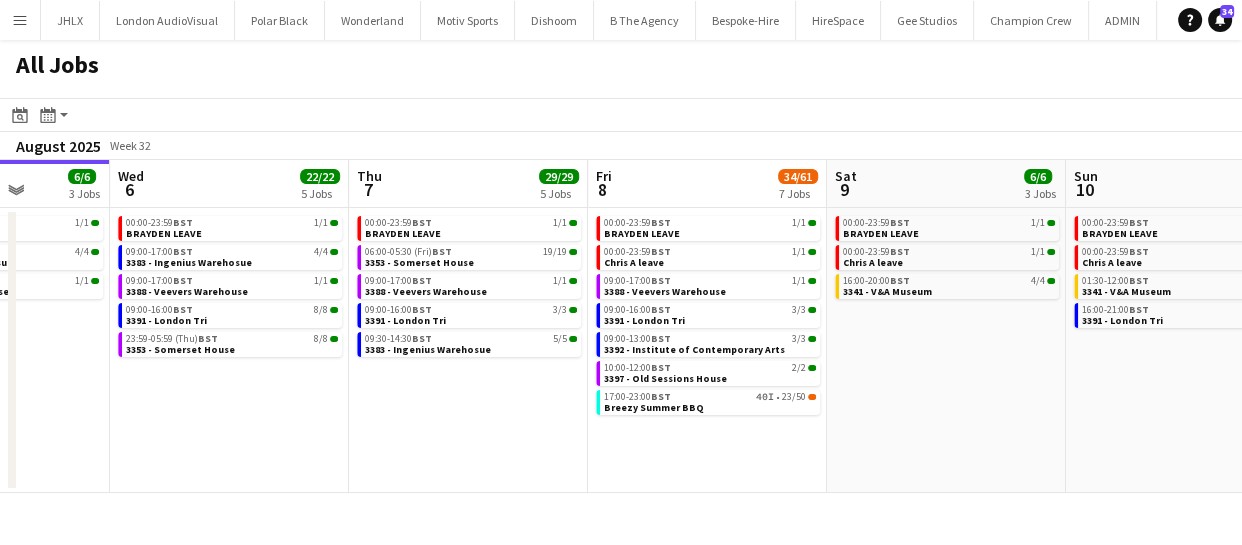 drag, startPoint x: 859, startPoint y: 423, endPoint x: 491, endPoint y: 415, distance: 368.08694 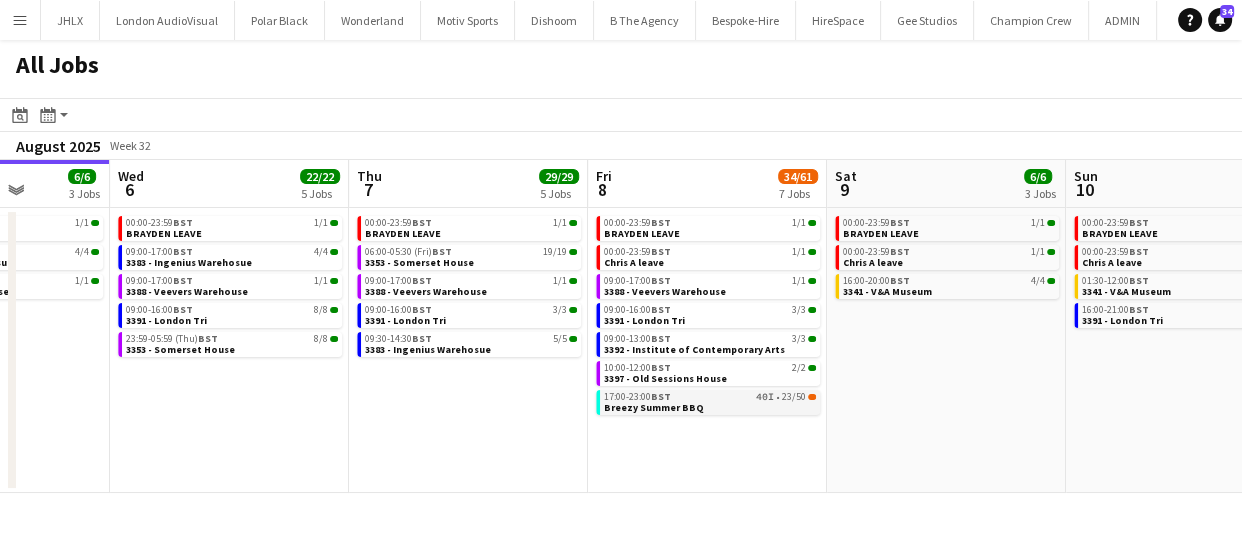click on "Breezy Summer BBQ" at bounding box center (654, 407) 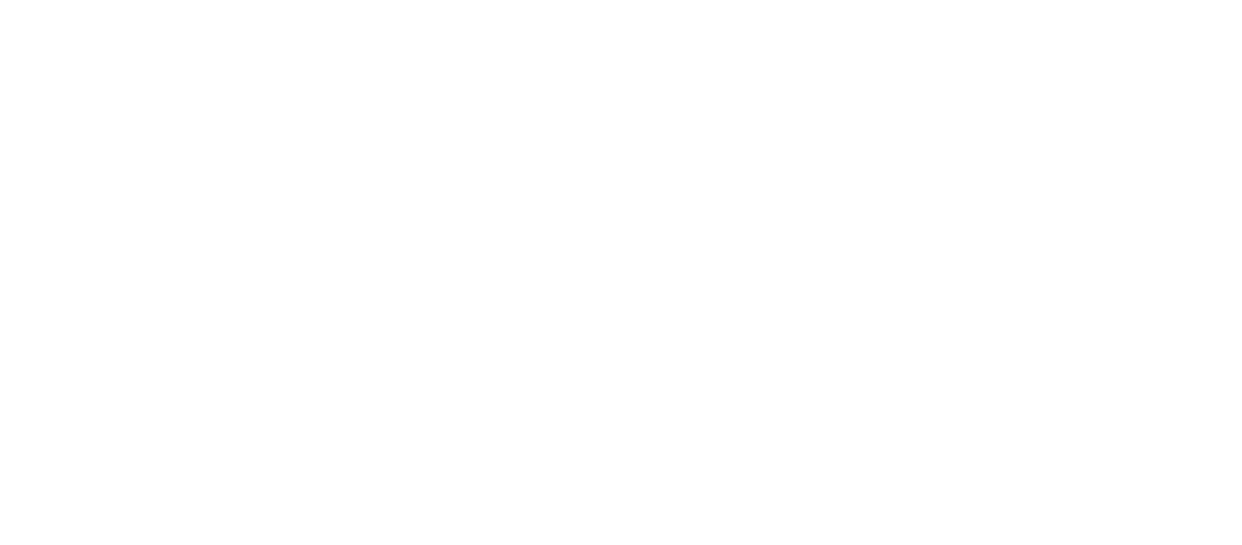 scroll, scrollTop: 0, scrollLeft: 0, axis: both 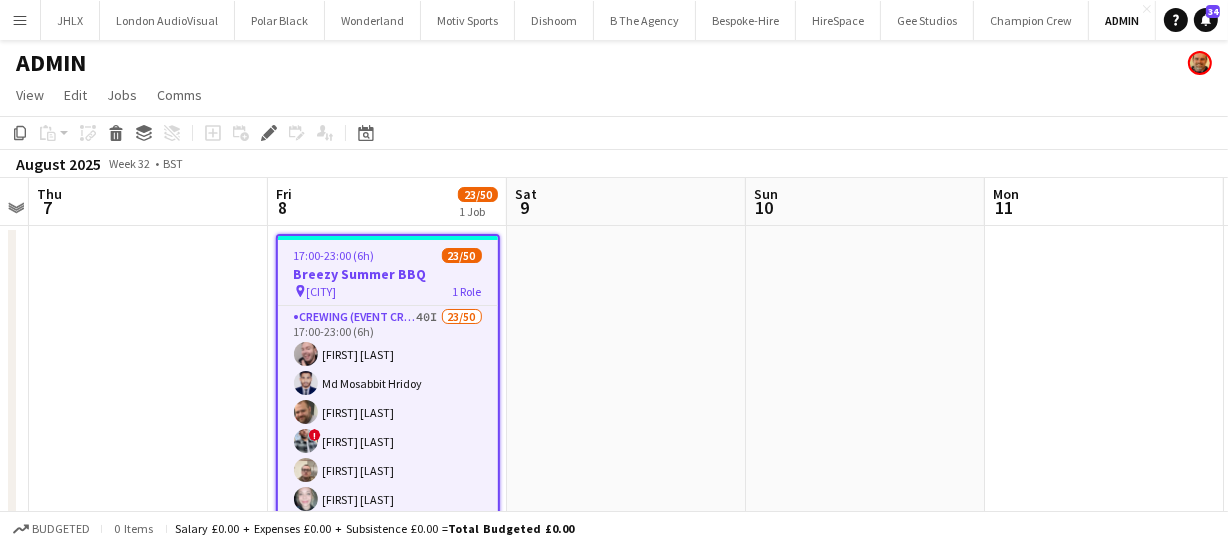click at bounding box center [626, 398] 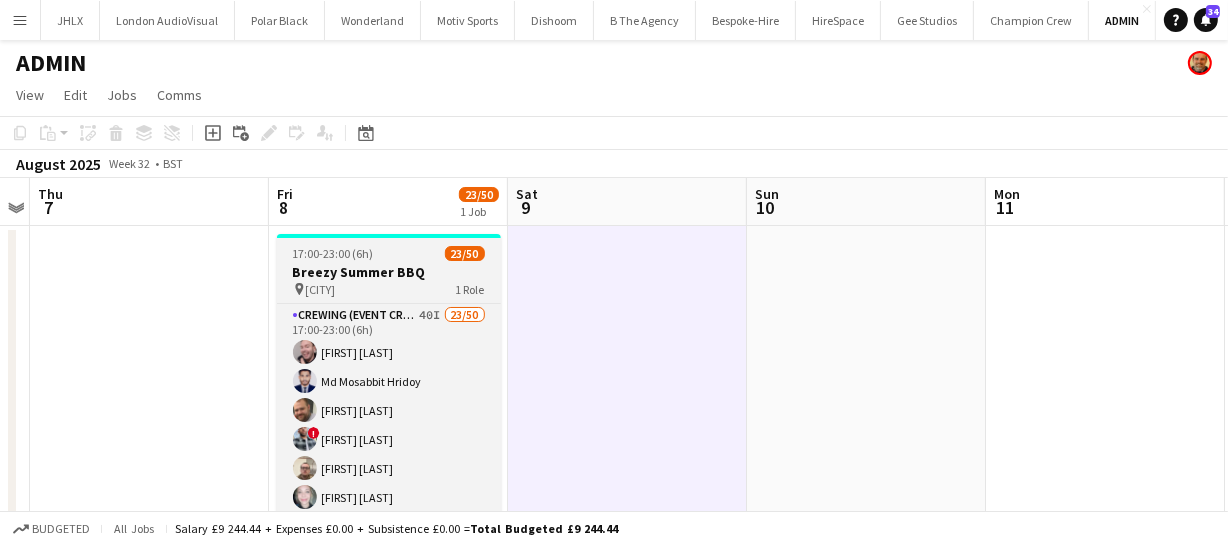 click on "17:00-23:00 (6h)    23/50" at bounding box center [389, 253] 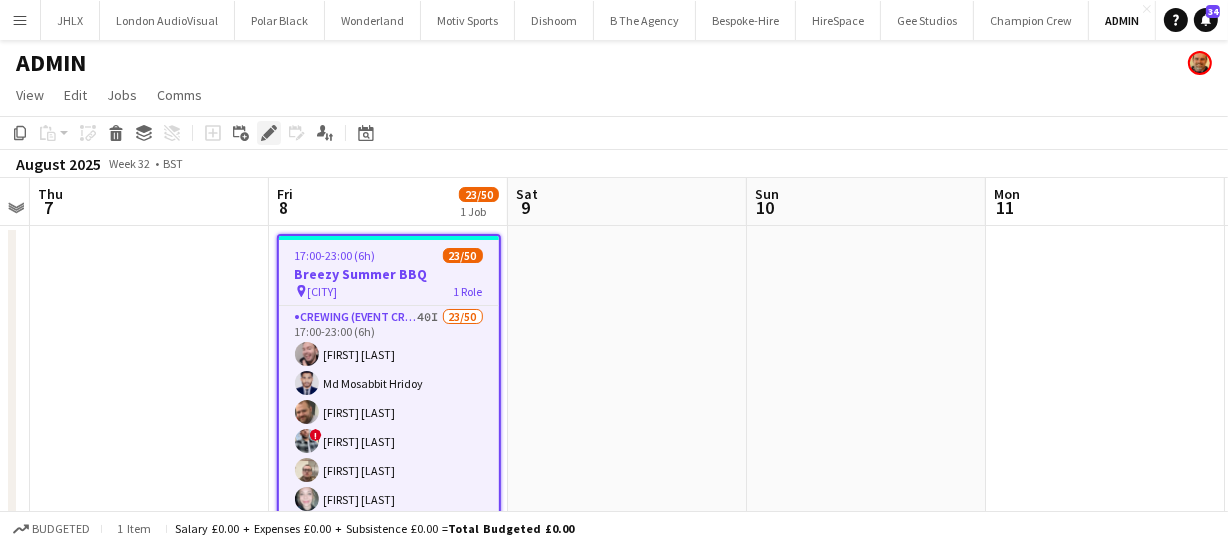 click on "Edit" at bounding box center [269, 133] 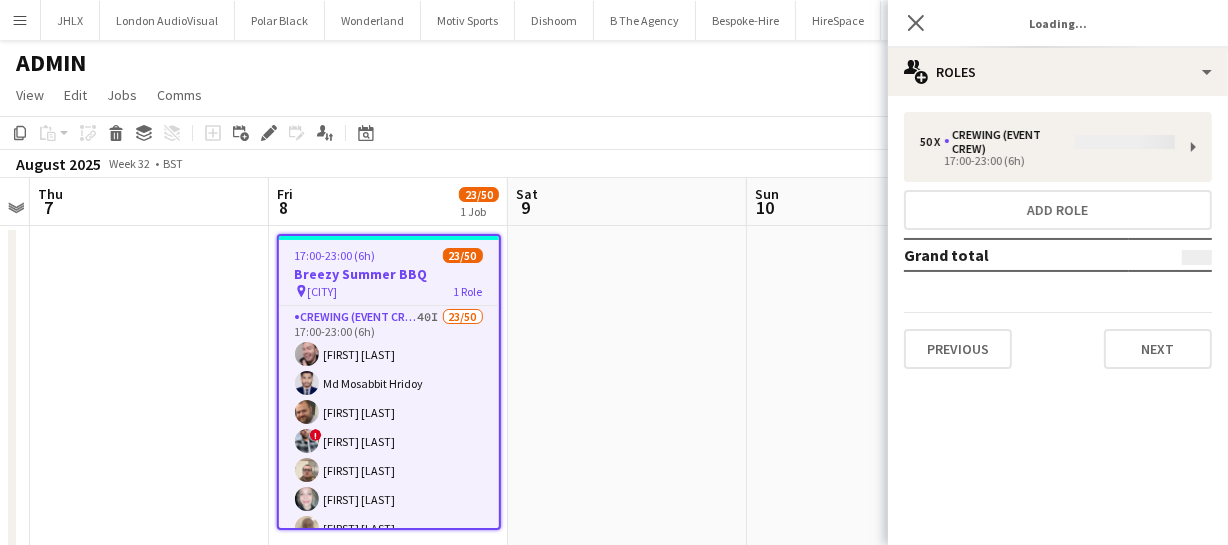 type on "**********" 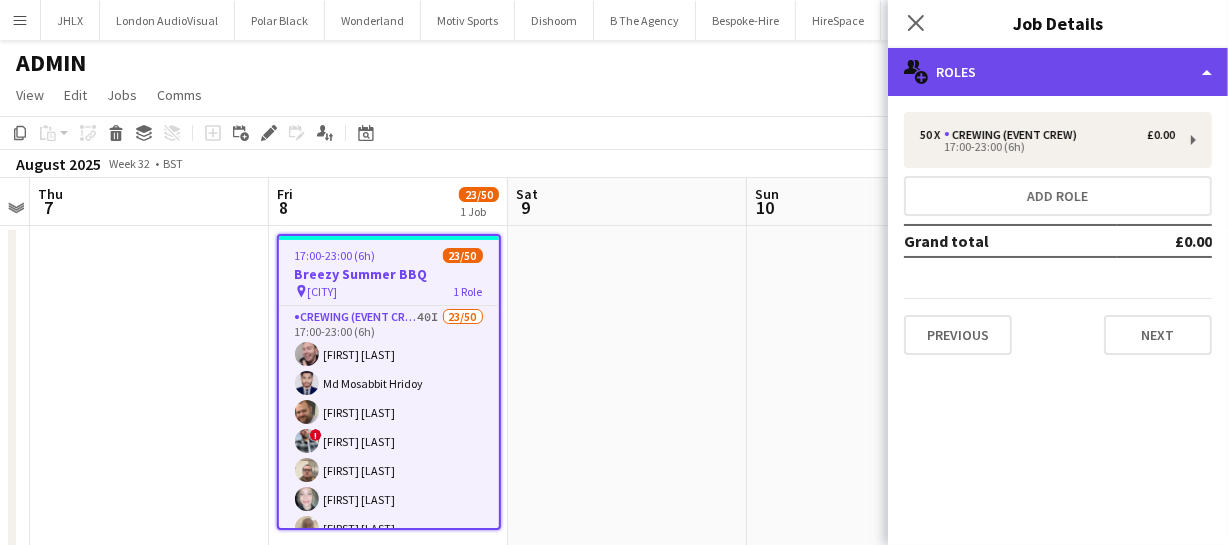 click on "multiple-users-add
Roles" 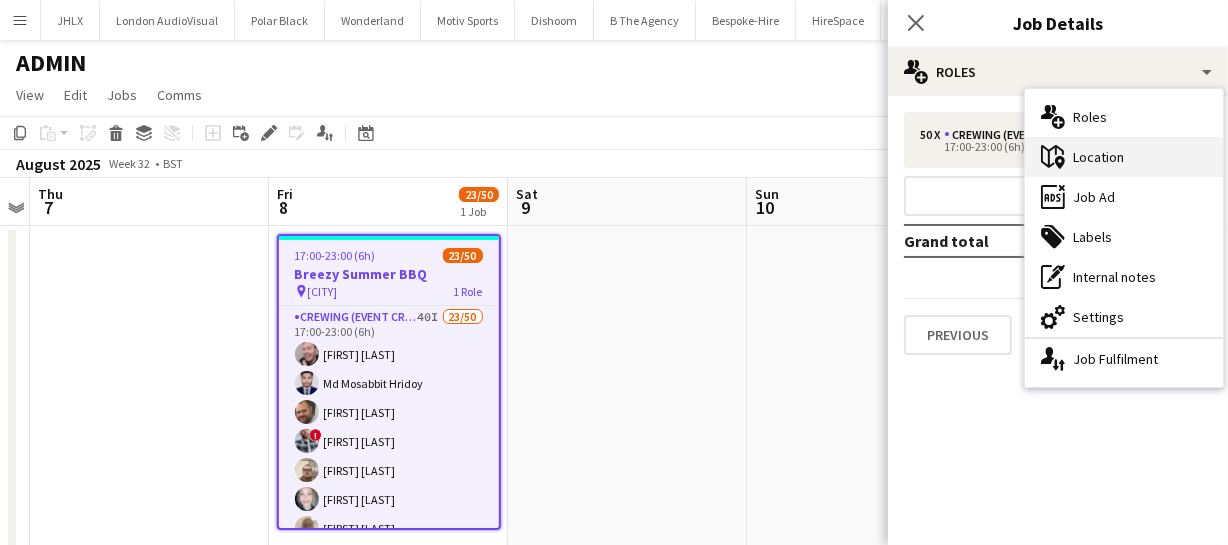 click on "maps-pin-1
Location" at bounding box center (1124, 157) 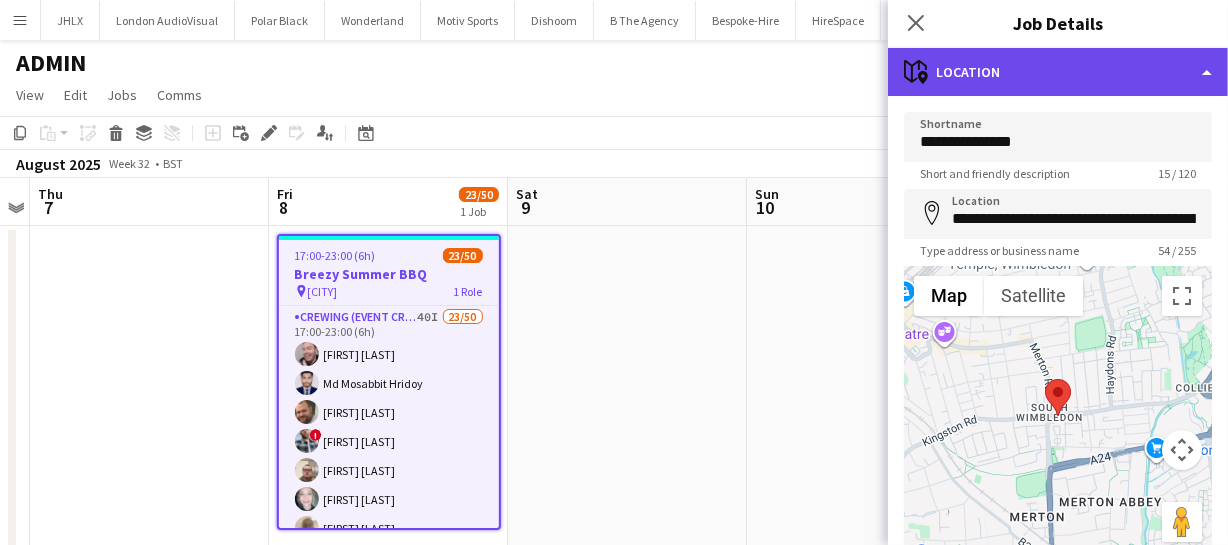 click on "maps-pin-1
Location" 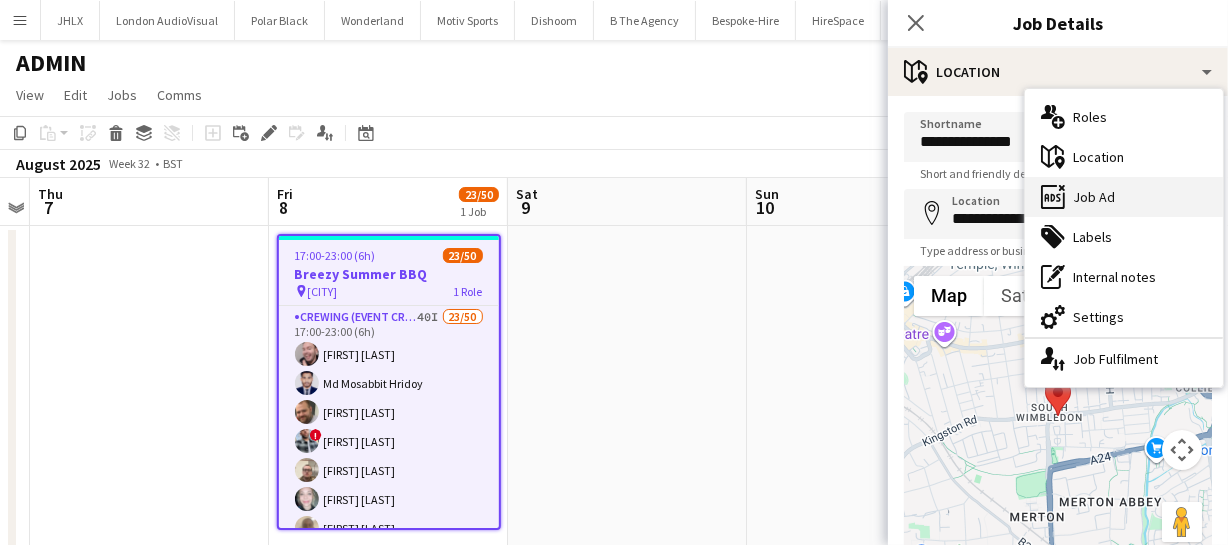 click on "ads-window
Job Ad" at bounding box center [1124, 197] 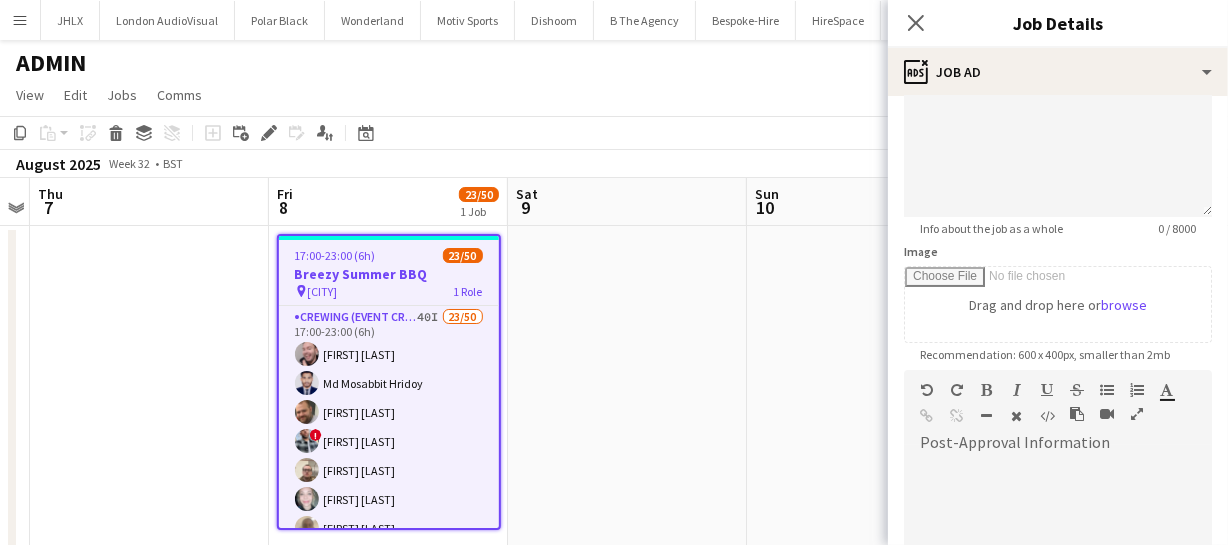 scroll, scrollTop: 0, scrollLeft: 0, axis: both 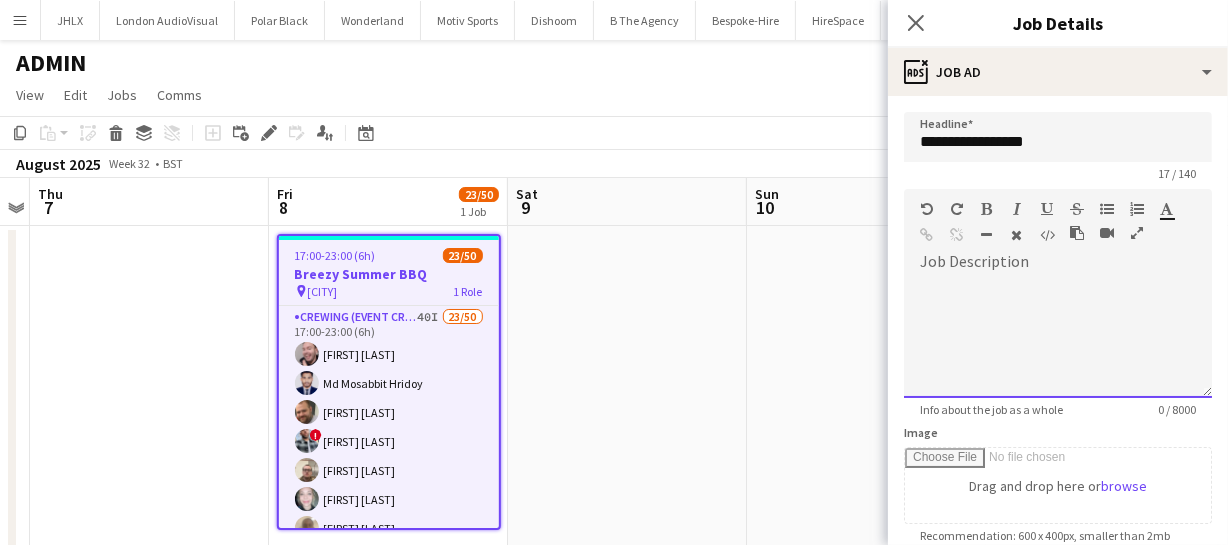click at bounding box center (1058, 331) 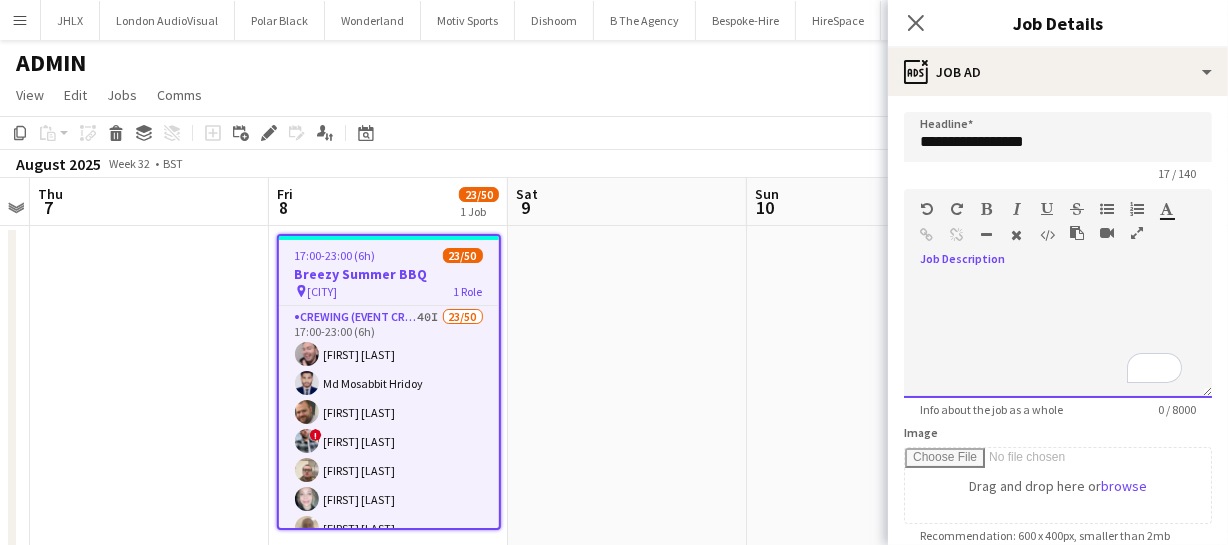 type 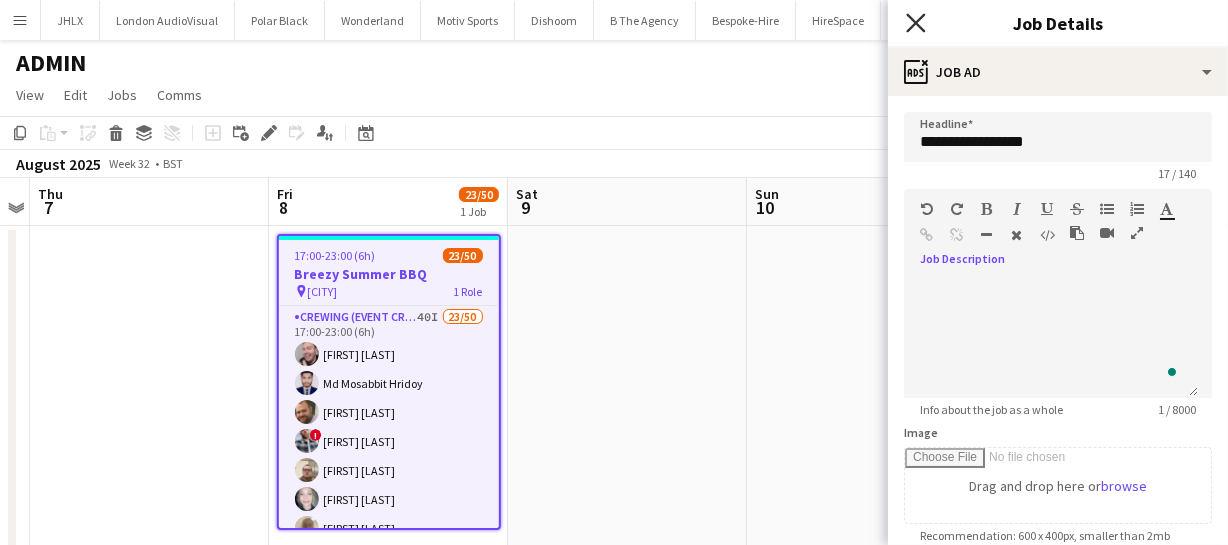 click on "Close pop-in" 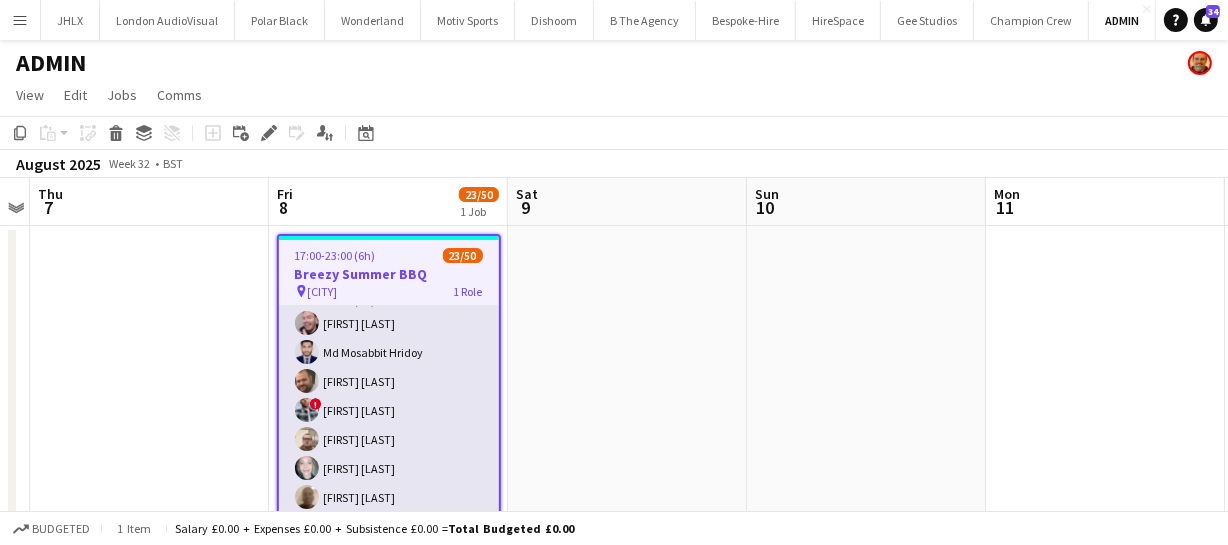 scroll, scrollTop: 0, scrollLeft: 0, axis: both 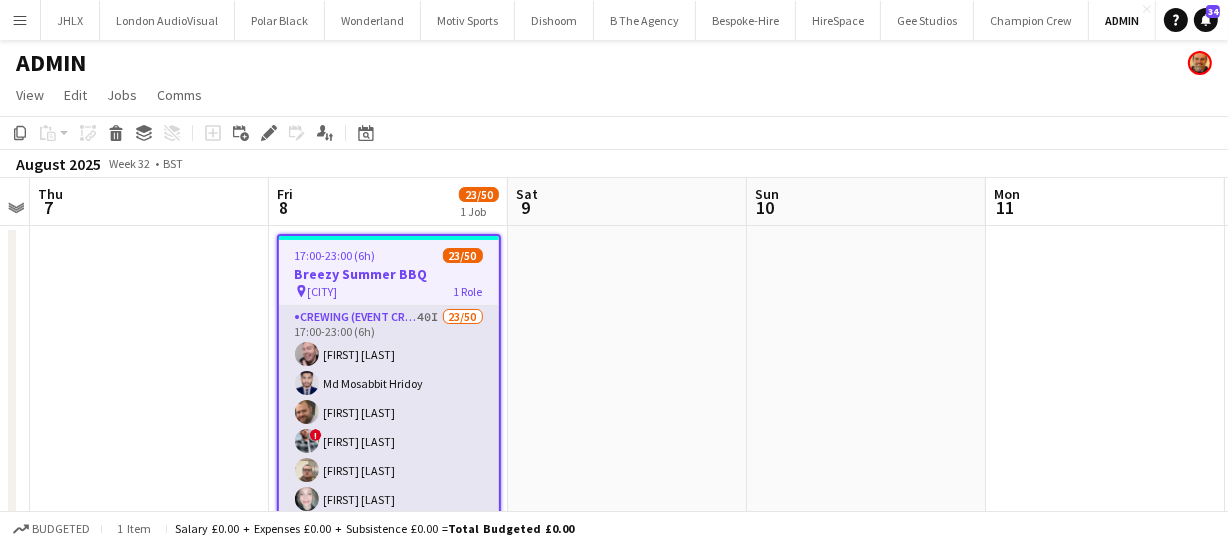 click on "Crewing (Event Crew)   40I   23/50   17:00-23:00 (6h)
Eldon Taylor Md Mosabbit Hridoy Ben Turner ! Kieran Brooks Christian Skinner Alicia Fuentes Camacho Kyrese West Kaine Caldeira Liam Kinsella Kian Chauhan Kevin Olanrewaju Ash Grimmer Paul Fisk Nasos Apostolopoulos Alistair Redding William Connor Ryan Scovell Nile Mitchell Nicholas Swanton Sam Kermode Jason John Aspinall Stephen Lyle Corey Arnold
single-neutral-actions
single-neutral-actions
single-neutral-actions
single-neutral-actions
single-neutral-actions
single-neutral-actions
single-neutral-actions
single-neutral-actions
single-neutral-actions
single-neutral-actions" at bounding box center [389, 1050] 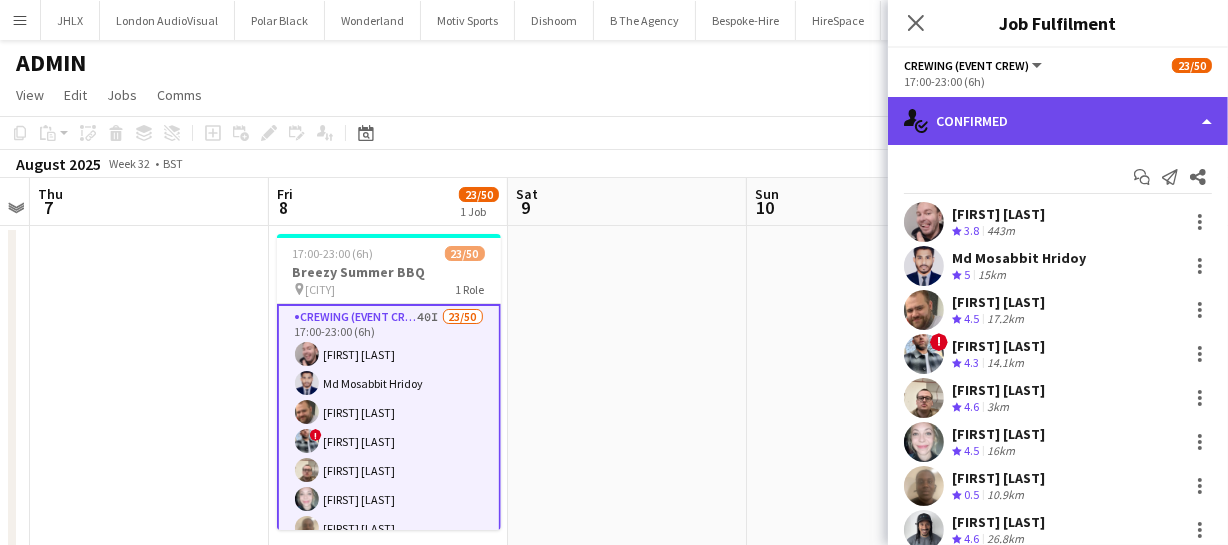 click on "single-neutral-actions-check-2
Confirmed" 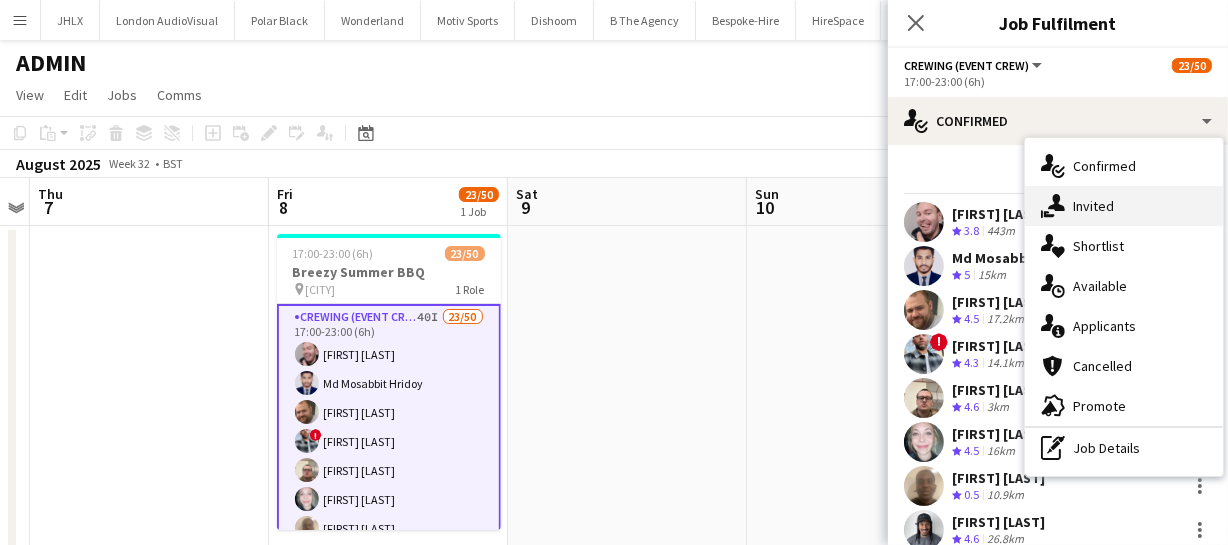 click on "single-neutral-actions-share-1
Invited" at bounding box center (1124, 206) 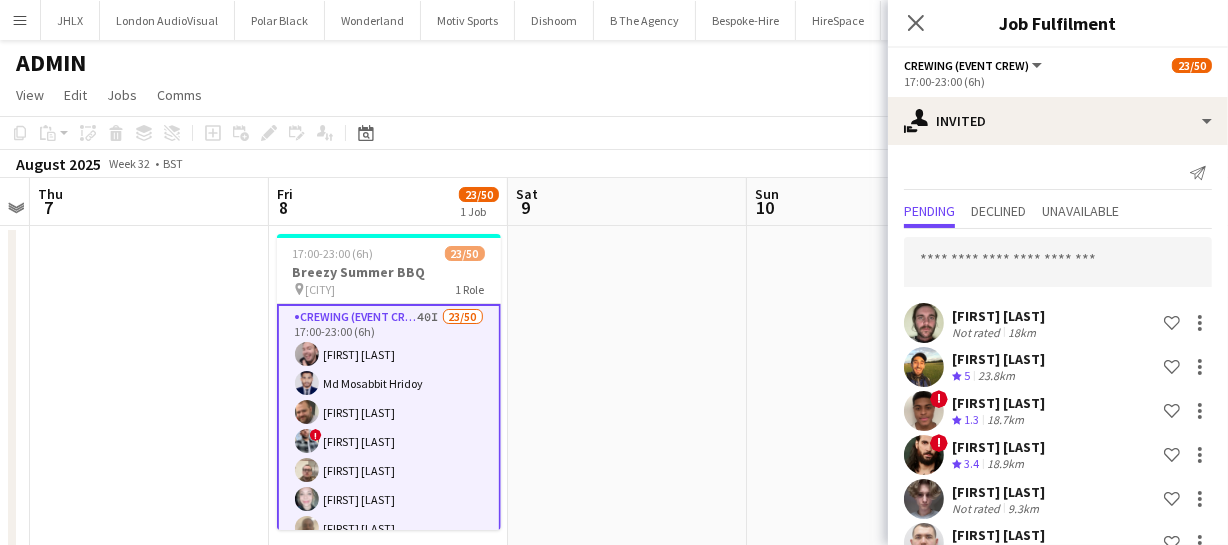 scroll, scrollTop: 0, scrollLeft: 0, axis: both 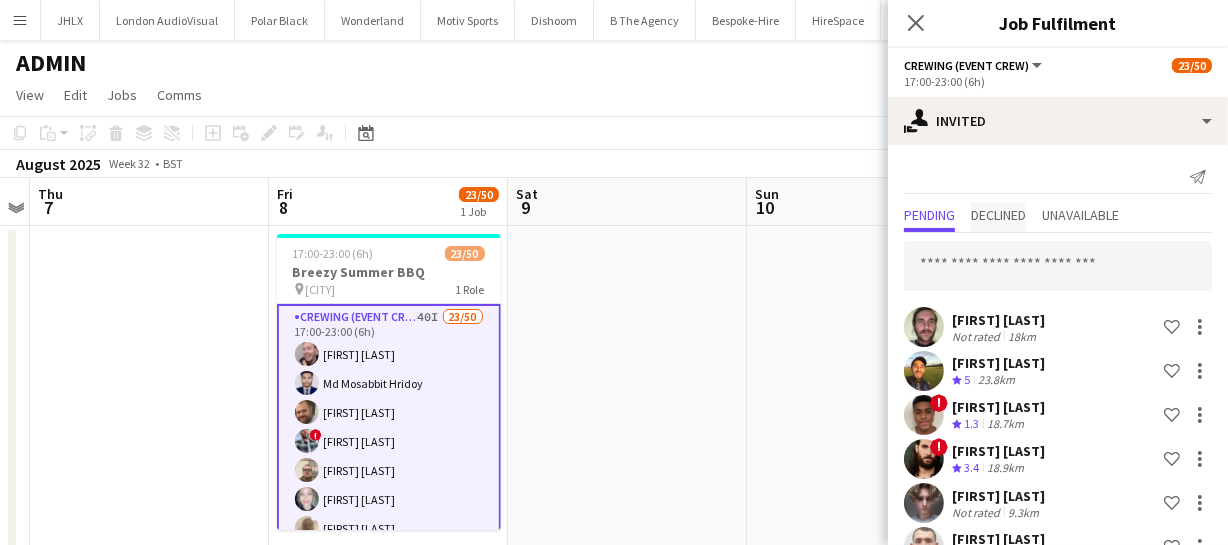 click on "Declined" at bounding box center (998, 215) 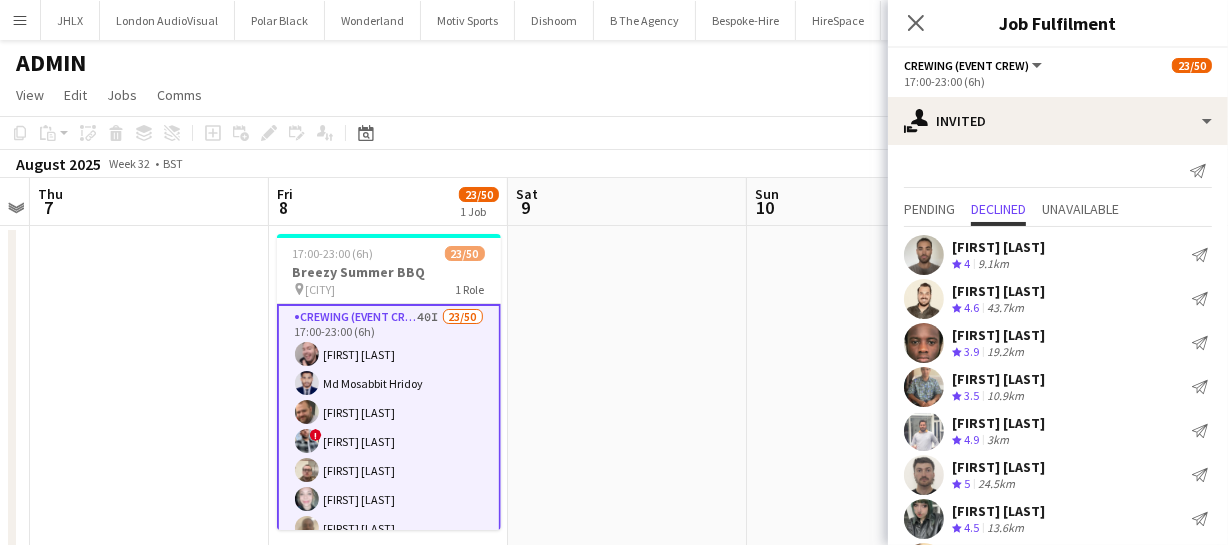 scroll, scrollTop: 0, scrollLeft: 0, axis: both 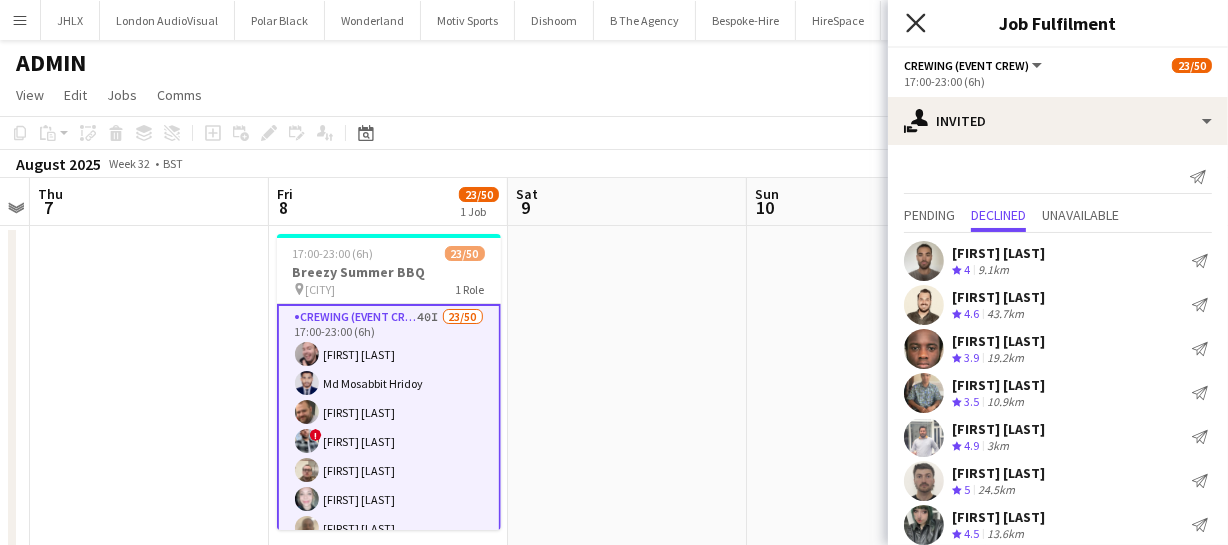 click on "Close pop-in" 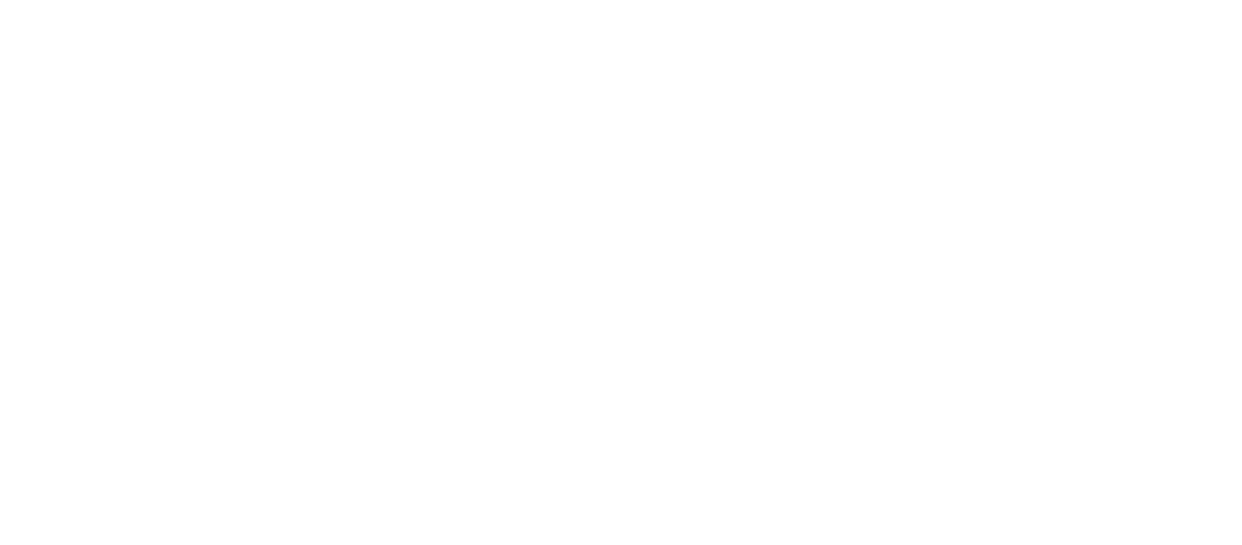 scroll, scrollTop: 0, scrollLeft: 0, axis: both 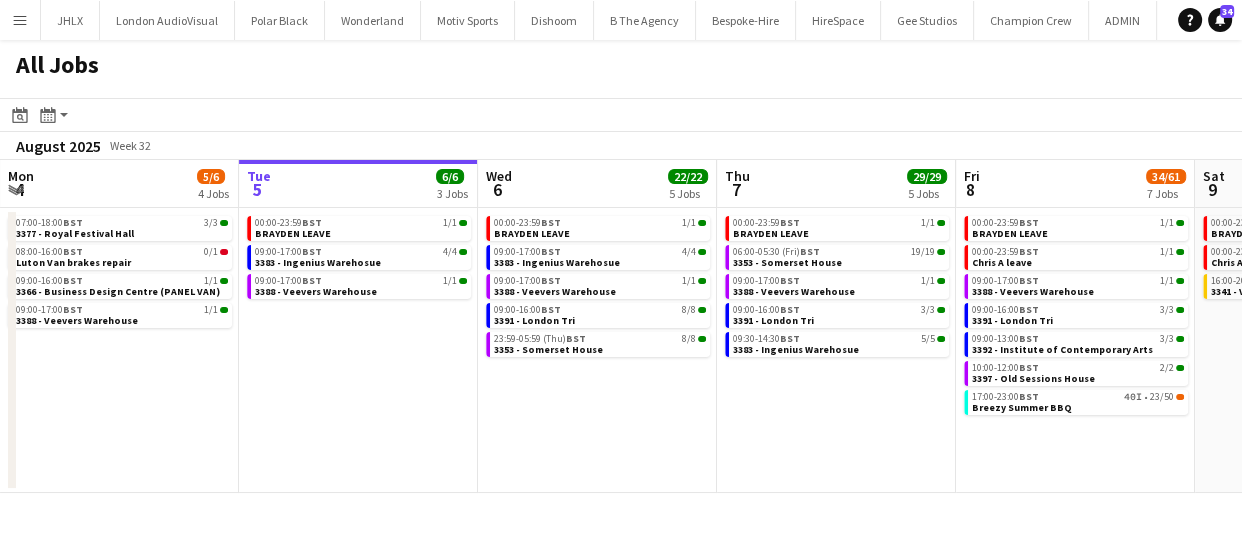 drag, startPoint x: 921, startPoint y: 456, endPoint x: 794, endPoint y: 457, distance: 127.00394 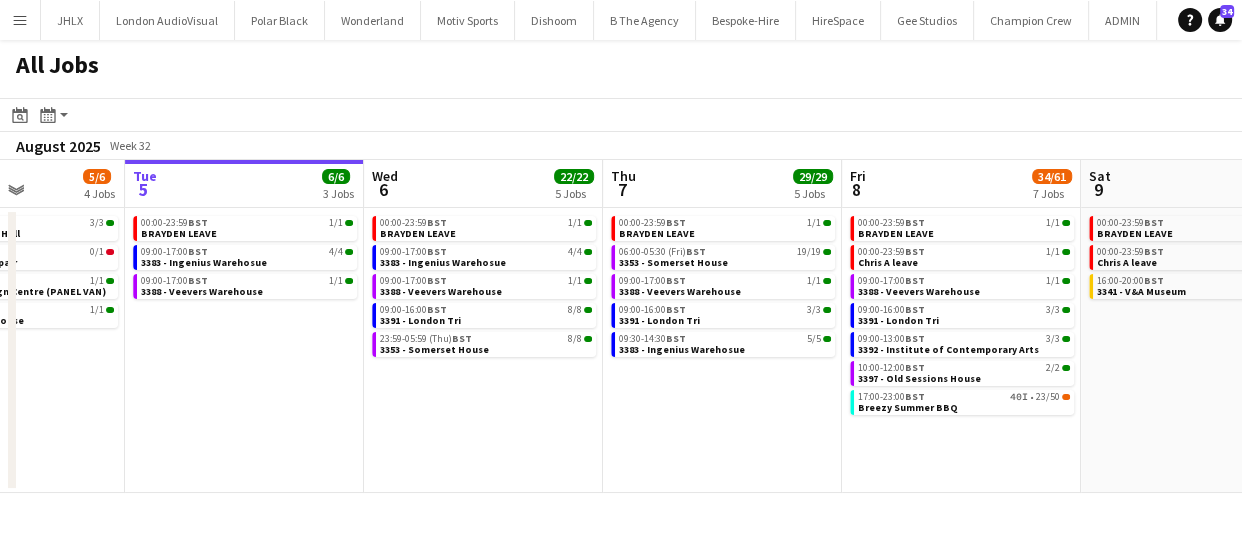 click on "Sat   2   4/4   3 Jobs   Sun   3   3/3   2 Jobs   Mon   4   5/6   4 Jobs   Tue   5   6/6   3 Jobs   Wed   6   22/22   5 Jobs   Thu   7   29/29   5 Jobs   Fri   8   34/61   7 Jobs   Sat   9   6/6   3 Jobs   Sun   10   20/20   4 Jobs   Mon   11   10/10   4 Jobs   Tue   12   3/3   2 Jobs   00:00-23:59    BST   1/1   CHRIS A LEAVE   07:30-09:30    BST   2/2   3351 - The Studio Space   08:00-10:00    BST   1/1   3387 - Dulwich Park   08:30-16:30    BST   1/1   3366 - Business Design Centre (PANEL VAN)   17:30-20:30    BST   2/2   3351 - The Studio Space   07:00-18:00    BST   3/3   3377 - Royal Festival Hall   08:00-16:00    BST   0/1   Luton Van brakes repair    09:00-16:00    BST   1/1   3366 - Business Design Centre (PANEL VAN)   09:00-17:00    BST   1/1   3388 - Veevers Warehouse   00:00-23:59    BST   1/1   BRAYDEN LEAVE   09:00-17:00    BST   4/4   3383 - Ingenius Warehosue   09:00-17:00    BST   1/1   3388 - Veevers Warehouse   00:00-23:59    BST   1/1   BRAYDEN LEAVE   09:00-17:00    BST   4/4   BST" at bounding box center [621, 326] 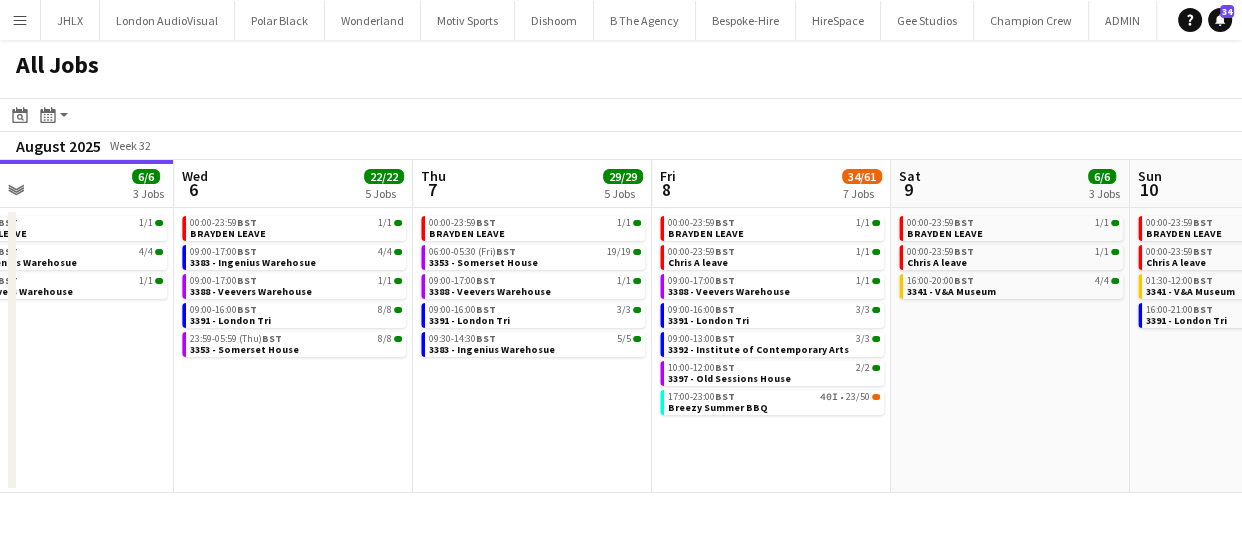 drag, startPoint x: 761, startPoint y: 467, endPoint x: 628, endPoint y: 459, distance: 133.24039 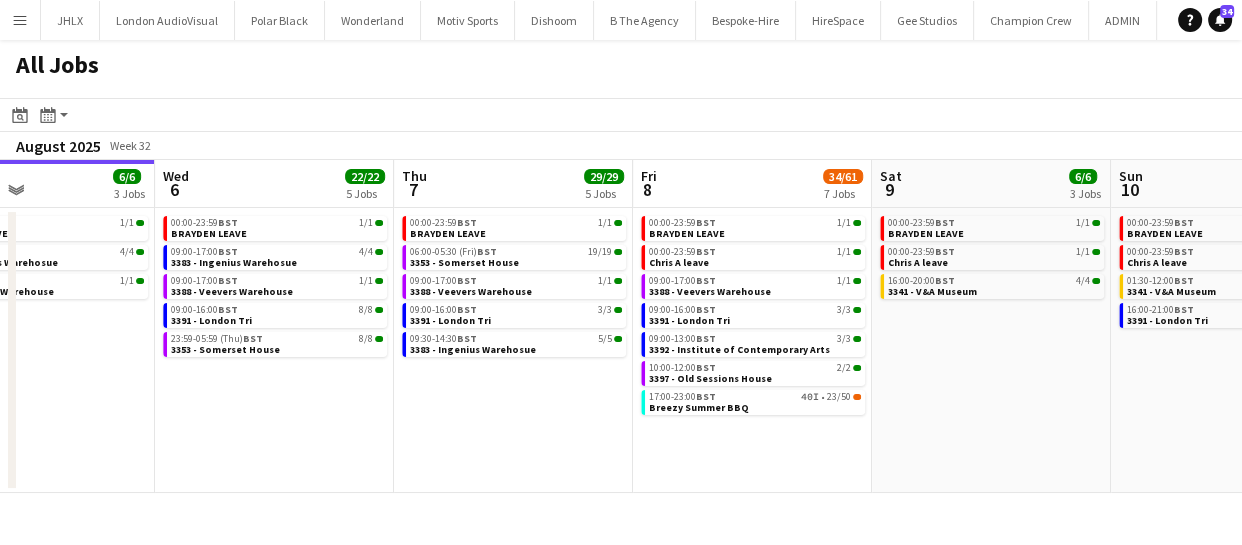 drag, startPoint x: 707, startPoint y: 459, endPoint x: 593, endPoint y: 452, distance: 114.21471 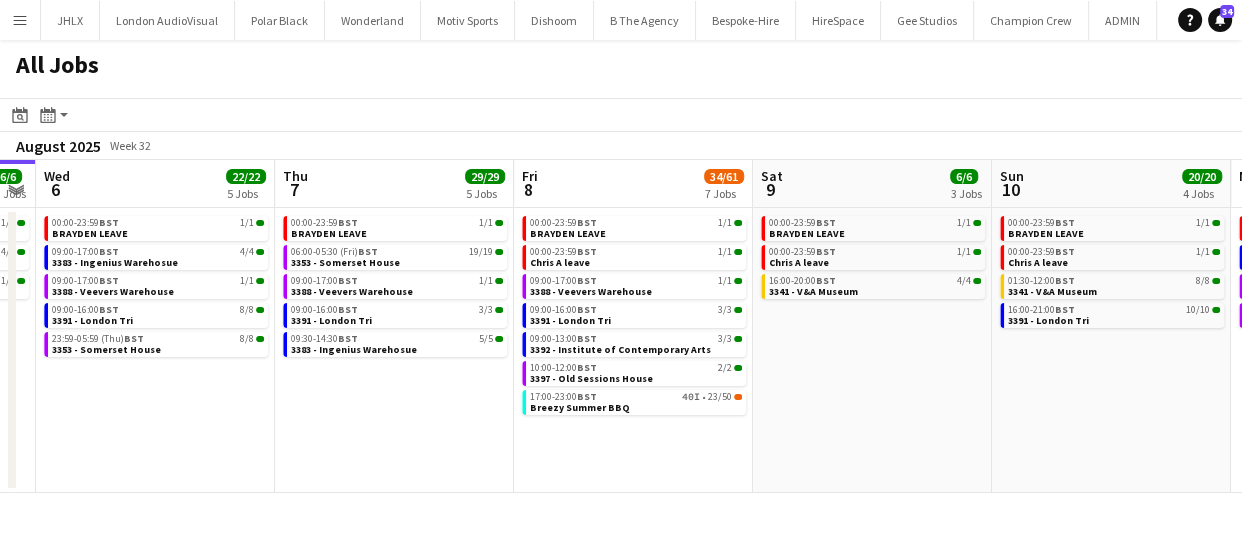 drag, startPoint x: 776, startPoint y: 451, endPoint x: 743, endPoint y: 450, distance: 33.01515 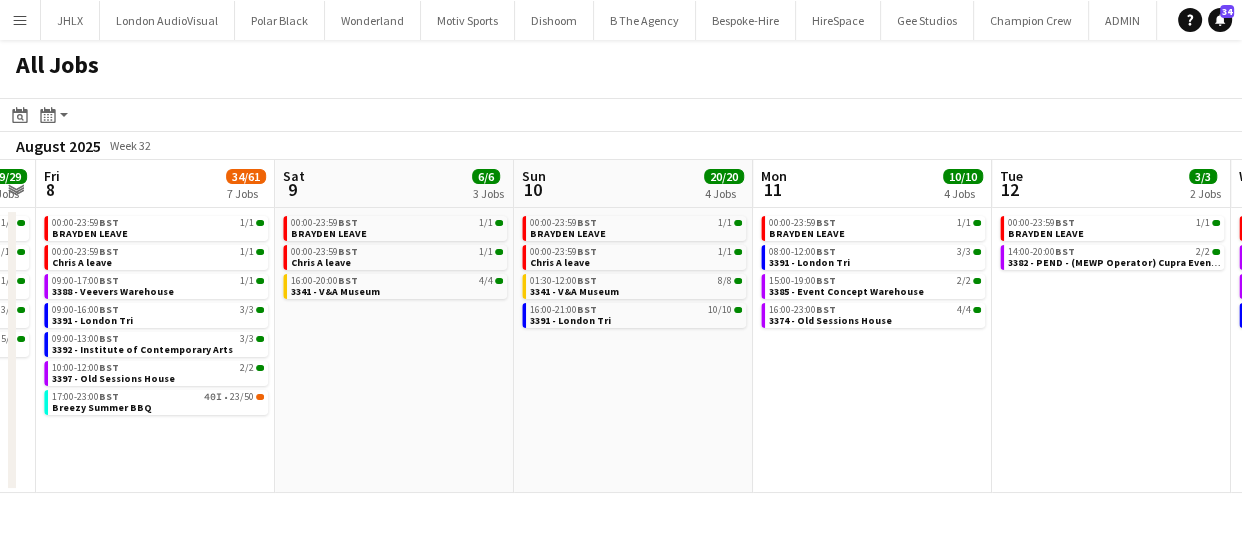 scroll, scrollTop: 0, scrollLeft: 536, axis: horizontal 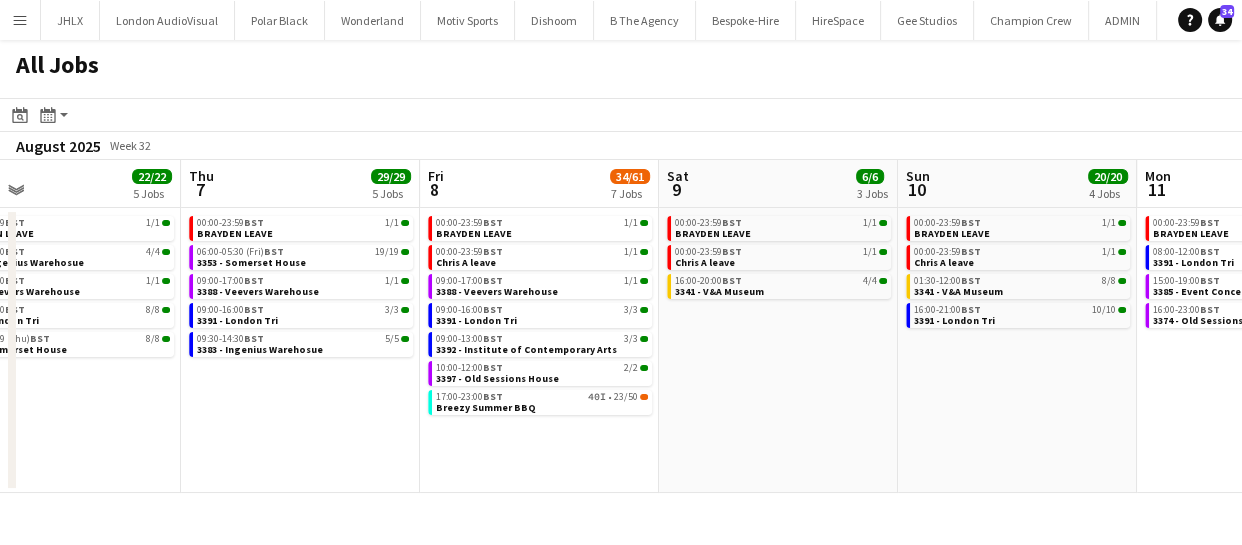 drag, startPoint x: 858, startPoint y: 423, endPoint x: 844, endPoint y: 420, distance: 14.3178215 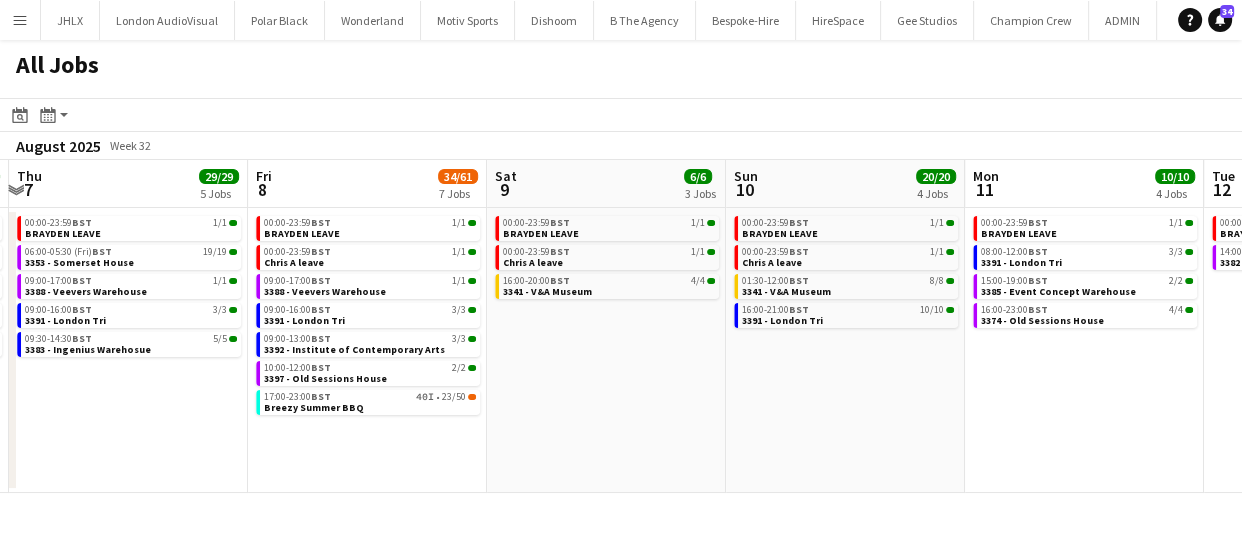drag, startPoint x: 850, startPoint y: 420, endPoint x: 810, endPoint y: 419, distance: 40.012497 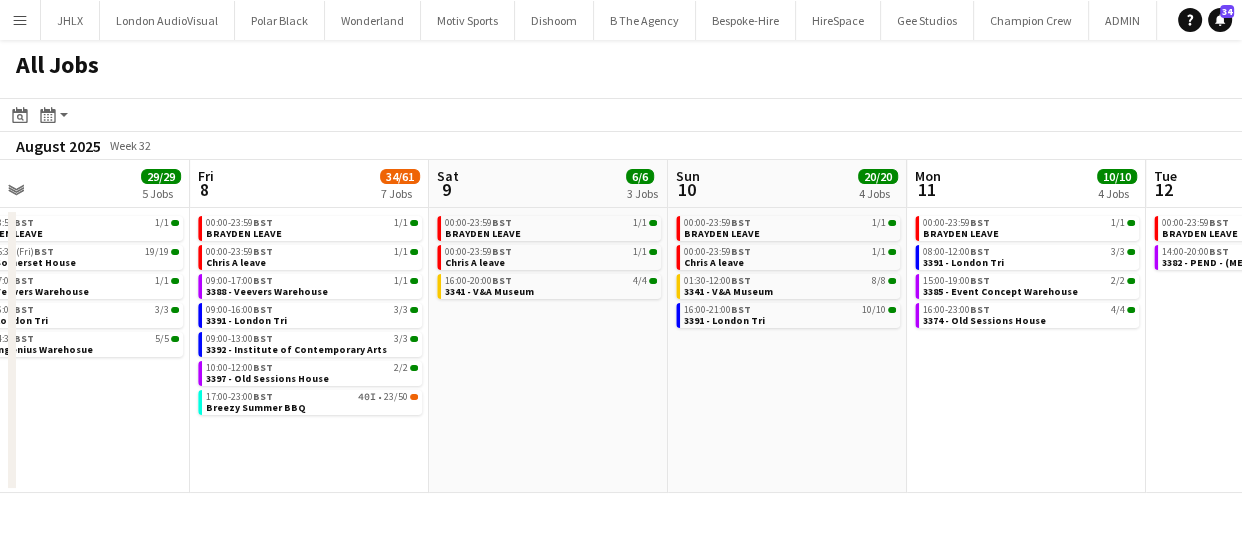 click on "Mon   4   5/6   4 Jobs   Tue   5   6/6   3 Jobs   Wed   6   22/22   5 Jobs   Thu   7   29/29   5 Jobs   Fri   8   34/61   7 Jobs   Sat   9   6/6   3 Jobs   Sun   10   20/20   4 Jobs   Mon   11   10/10   4 Jobs   Tue   12   3/3   2 Jobs   Wed   13   5/7   4 Jobs   Thu   14   3/3   2 Jobs   07:00-18:00    BST   3/3   3377 - Royal Festival Hall   08:00-16:00    BST   0/1   Luton Van brakes repair    09:00-16:00    BST   1/1   3366 - Business Design Centre (PANEL VAN)   09:00-17:00    BST   1/1   3388 - Veevers Warehouse   00:00-23:59    BST   1/1   BRAYDEN LEAVE   09:00-17:00    BST   4/4   3383 - Ingenius Warehosue   09:00-17:00    BST   1/1   3388 - Veevers Warehouse   00:00-23:59    BST   1/1   BRAYDEN LEAVE   09:00-17:00    BST   4/4   3383 - Ingenius Warehosue   09:00-17:00    BST   1/1   3388 - Veevers Warehouse   09:00-16:00    BST   8/8   3391 - London Tri   23:59-05:59 (Thu)   BST   8/8   3353 - Somerset House    00:00-23:59    BST   1/1   BRAYDEN LEAVE   06:00-05:30 (Fri)   BST   19/19   09:00-17:00" at bounding box center [621, 326] 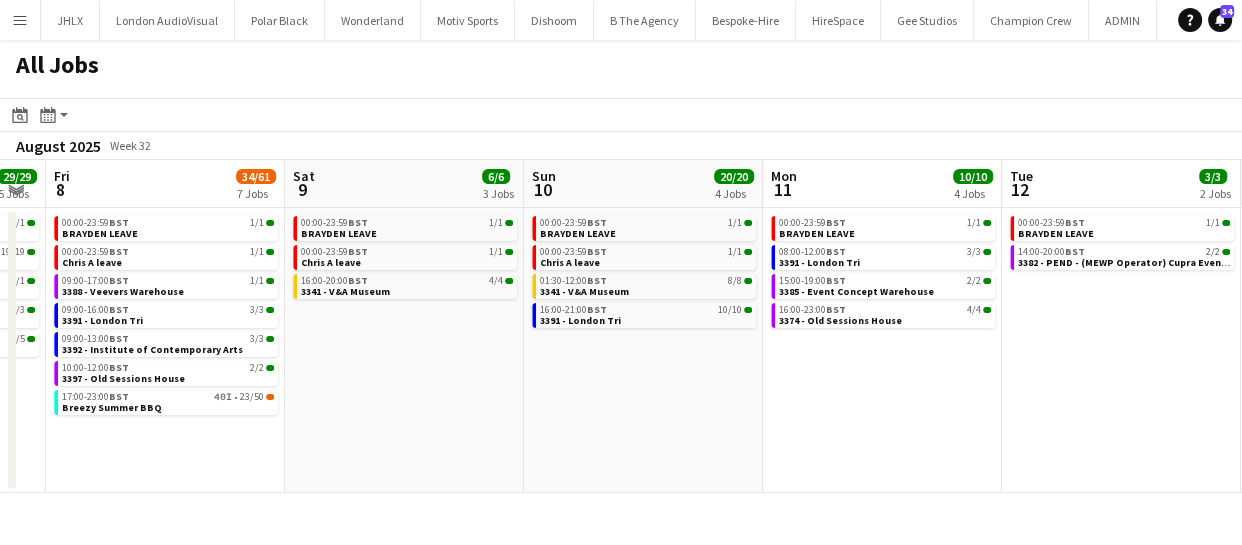 click on "All Jobs
Date picker
AUG 2025 AUG 2025 Monday M Tuesday T Wednesday W Thursday T Friday F Saturday S Sunday S  AUG   1   2   3   4   5   6   7   8   9   10   11   12   13   14   15   16   17   18   19   20   21   22   23   24   25   26   27   28   29   30   31
Comparison range
Comparison range
Today
Month view / Day view
Day view by Board Day view by Job Month view  August 2025   Week 32
Expand/collapse
Mon   4   5/6   4 Jobs   Tue   5   6/6   3 Jobs   Wed   6   22/22   5 Jobs   Thu   7   29/29   5 Jobs   Fri   8   34/61   7 Jobs   Sat   9   6/6   3 Jobs   Sun   10   20/20   4 Jobs   Mon   11   10/10   4 Jobs   Tue   12   3/3   2 Jobs   Wed   13   5/7   4 Jobs   Thu   14   3/3   2 Jobs   07:00-18:00    BST   3/3   3377 - Royal Festival Hall   08:00-16:00    BST   0/1   Luton Van brakes repair    09:00-16:00    BST   1/1   09:00-17:00" 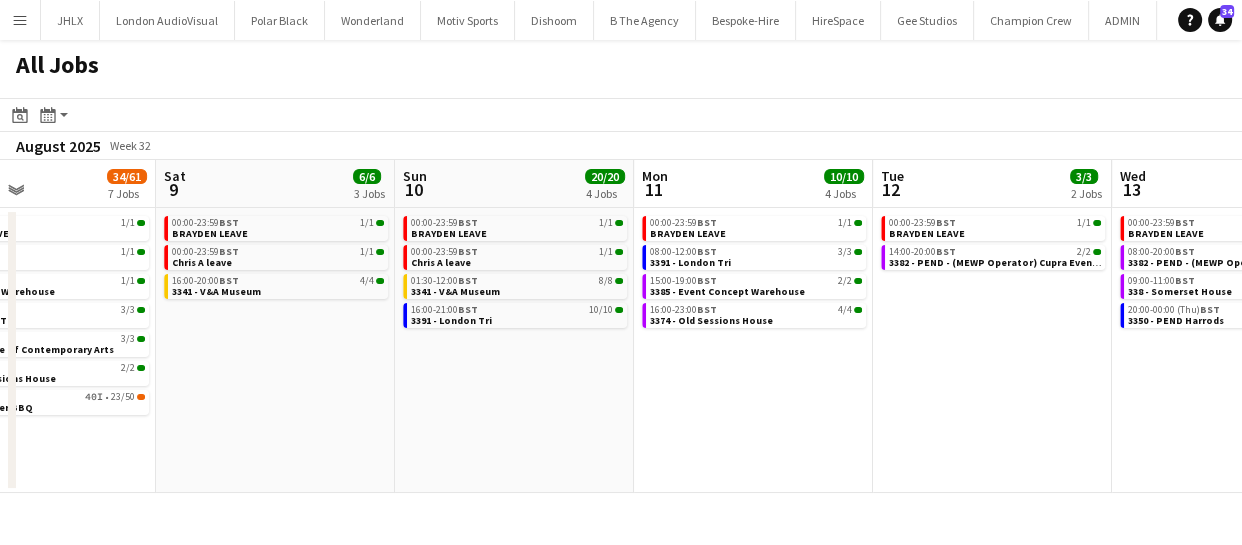 click on "Wed   6   22/22   5 Jobs   Thu   7   29/29   5 Jobs   Fri   8   34/61   7 Jobs   Sat   9   6/6   3 Jobs   Sun   10   20/20   4 Jobs   Mon   11   10/10   4 Jobs   Tue   12   3/3   2 Jobs   Wed   13   5/7   4 Jobs   Thu   14   3/3   2 Jobs   Fri   15   16/17   6 Jobs   Sat   16   8/11   6 Jobs   00:00-23:59    BST   1/1   [FIRST] LEAVE   09:00-17:00    BST   4/4   3383 - Ingenius Warehosue   09:00-17:00    BST   1/1   3388 - Veevers Warehouse   09:00-16:00    BST   8/8   3391 - London Tri   23:59-05:59 (Thu)   BST   8/8   3353 - Somerset House    00:00-23:59    BST   1/1   [FIRST] LEAVE   06:00-05:30 (Fri)   BST   19/19   3353 - Somerset House    09:00-17:00    BST   1/1   3388 - Veevers Warehouse   09:00-16:00    BST   3/3   3391 - London Tri   09:30-14:30    BST   5/5   3383 - Ingenius Warehosue   00:00-23:59    BST   1/1   [FIRST] LEAVE   00:00-23:59    BST   1/1   [FIRST] [LAST] leave   09:00-17:00    BST   1/1   3388 - Veevers Warehouse   09:00-16:00    BST   3/3   3391 - London Tri   09:00-13:00    BST   3/3" at bounding box center [621, 326] 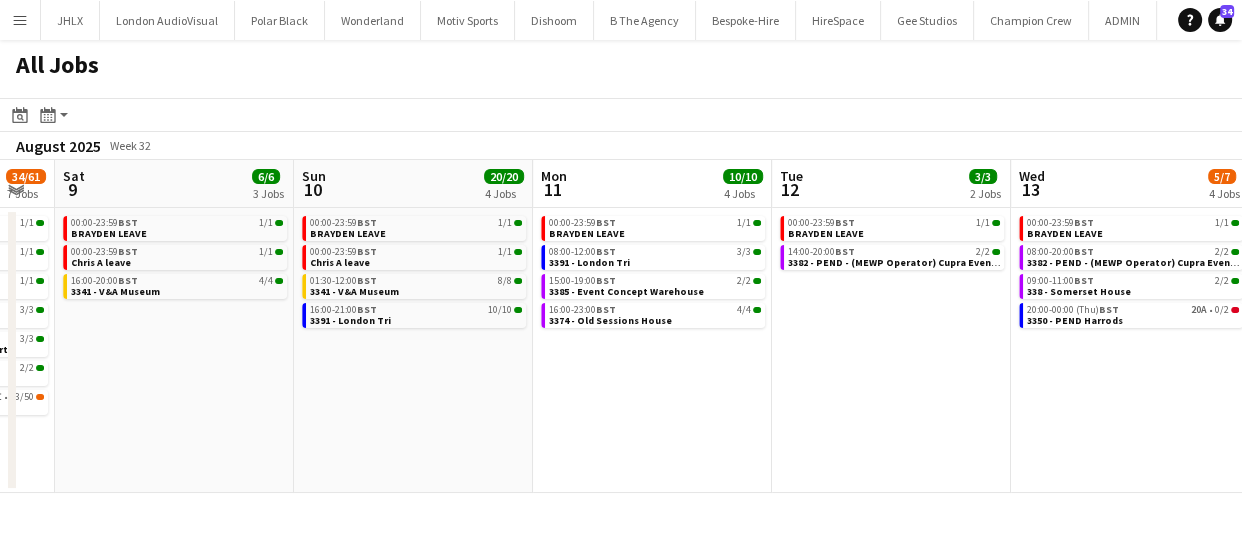 click on "Wed   6   22/22   5 Jobs   Thu   7   29/29   5 Jobs   Fri   8   34/61   7 Jobs   Sat   9   6/6   3 Jobs   Sun   10   20/20   4 Jobs   Mon   11   10/10   4 Jobs   Tue   12   3/3   2 Jobs   Wed   13   5/7   4 Jobs   Thu   14   3/3   2 Jobs   Fri   15   16/17   6 Jobs   Sat   16   8/11   6 Jobs   00:00-23:59    BST   1/1   [FIRST] LEAVE   09:00-17:00    BST   4/4   3383 - Ingenius Warehosue   09:00-17:00    BST   1/1   3388 - Veevers Warehouse   09:00-16:00    BST   8/8   3391 - London Tri   23:59-05:59 (Thu)   BST   8/8   3353 - Somerset House    00:00-23:59    BST   1/1   [FIRST] LEAVE   06:00-05:30 (Fri)   BST   19/19   3353 - Somerset House    09:00-17:00    BST   1/1   3388 - Veevers Warehouse   09:00-16:00    BST   3/3   3391 - London Tri   09:30-14:30    BST   5/5   3383 - Ingenius Warehosue   00:00-23:59    BST   1/1   [FIRST] LEAVE   00:00-23:59    BST   1/1   [FIRST] [LAST] leave   09:00-17:00    BST   1/1   3388 - Veevers Warehouse   09:00-16:00    BST   3/3   3391 - London Tri   09:00-13:00    BST   3/3" at bounding box center (621, 326) 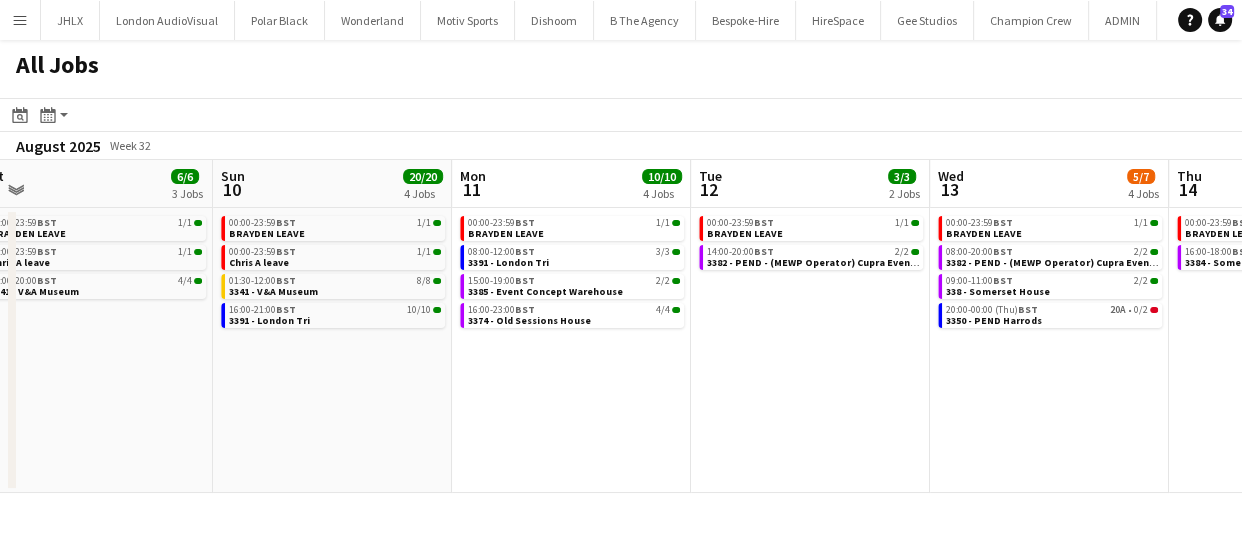 drag, startPoint x: 857, startPoint y: 431, endPoint x: 695, endPoint y: 429, distance: 162.01234 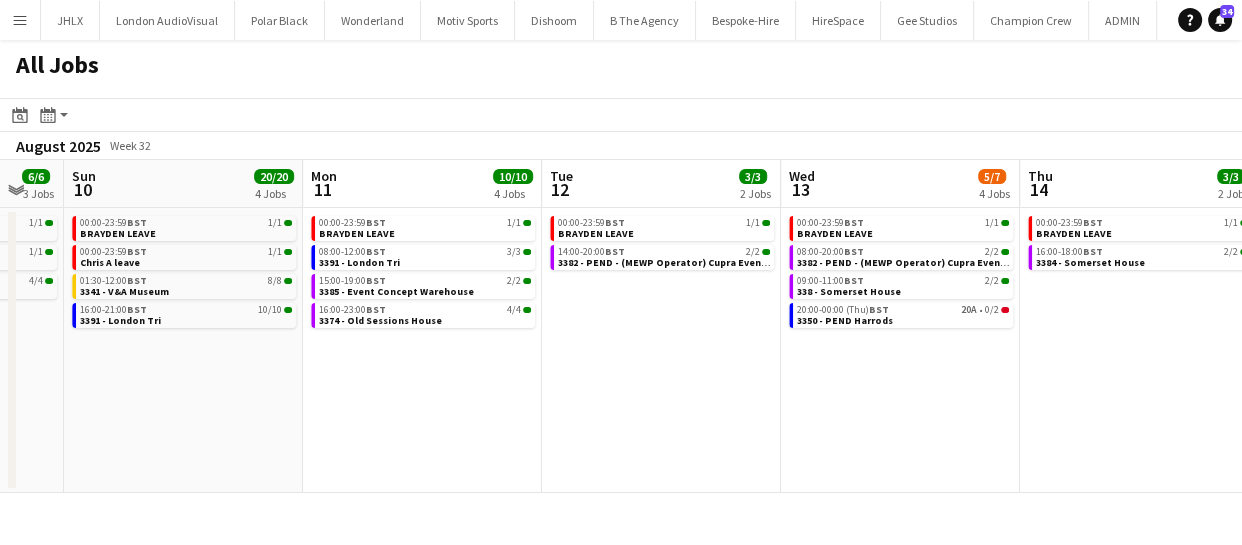 click on "Wed   6   22/22   5 Jobs   Thu   7   29/29   5 Jobs   Fri   8   34/61   7 Jobs   Sat   9   6/6   3 Jobs   Sun   10   20/20   4 Jobs   Mon   11   10/10   4 Jobs   Tue   12   3/3   2 Jobs   Wed   13   5/7   4 Jobs   Thu   14   3/3   2 Jobs   Fri   15   16/17   6 Jobs   Sat   16   8/11   6 Jobs   00:00-23:59    BST   1/1   [FIRST] LEAVE   09:00-17:00    BST   4/4   3383 - Ingenius Warehosue   09:00-17:00    BST   1/1   3388 - Veevers Warehouse   09:00-16:00    BST   8/8   3391 - London Tri   23:59-05:59 (Thu)   BST   8/8   3353 - Somerset House    00:00-23:59    BST   1/1   [FIRST] LEAVE   06:00-05:30 (Fri)   BST   19/19   3353 - Somerset House    09:00-17:00    BST   1/1   3388 - Veevers Warehouse   09:00-16:00    BST   3/3   3391 - London Tri   09:30-14:30    BST   5/5   3383 - Ingenius Warehosue   00:00-23:59    BST   1/1   [FIRST] LEAVE   00:00-23:59    BST   1/1   [FIRST] [LAST] leave   09:00-17:00    BST   1/1   3388 - Veevers Warehouse   09:00-16:00    BST   3/3   3391 - London Tri   09:00-13:00    BST   3/3" at bounding box center (621, 326) 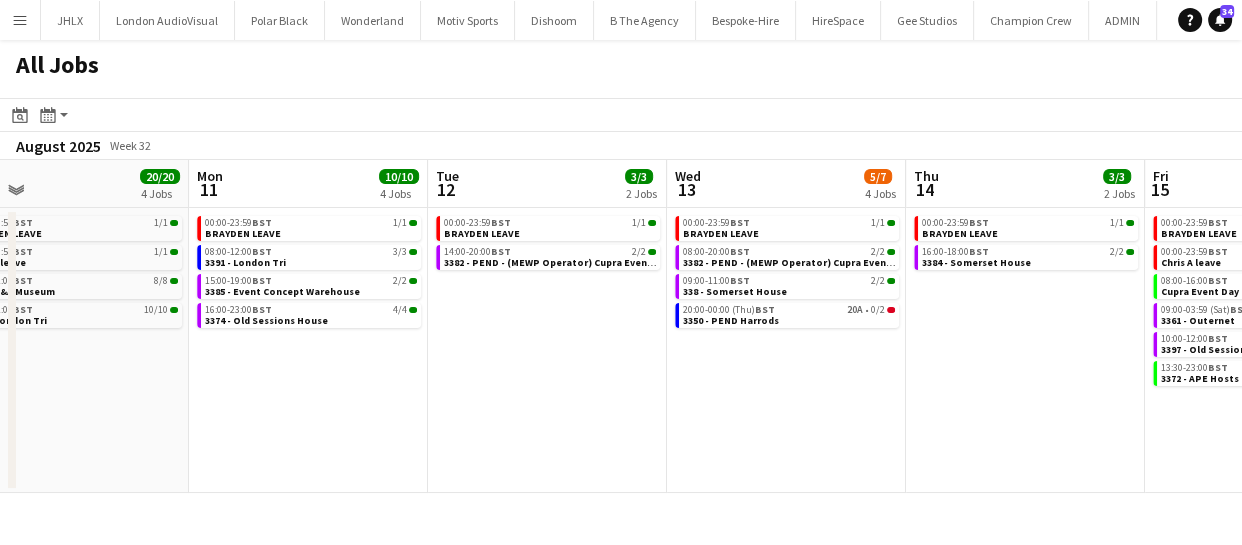 drag, startPoint x: 767, startPoint y: 422, endPoint x: 788, endPoint y: 432, distance: 23.259407 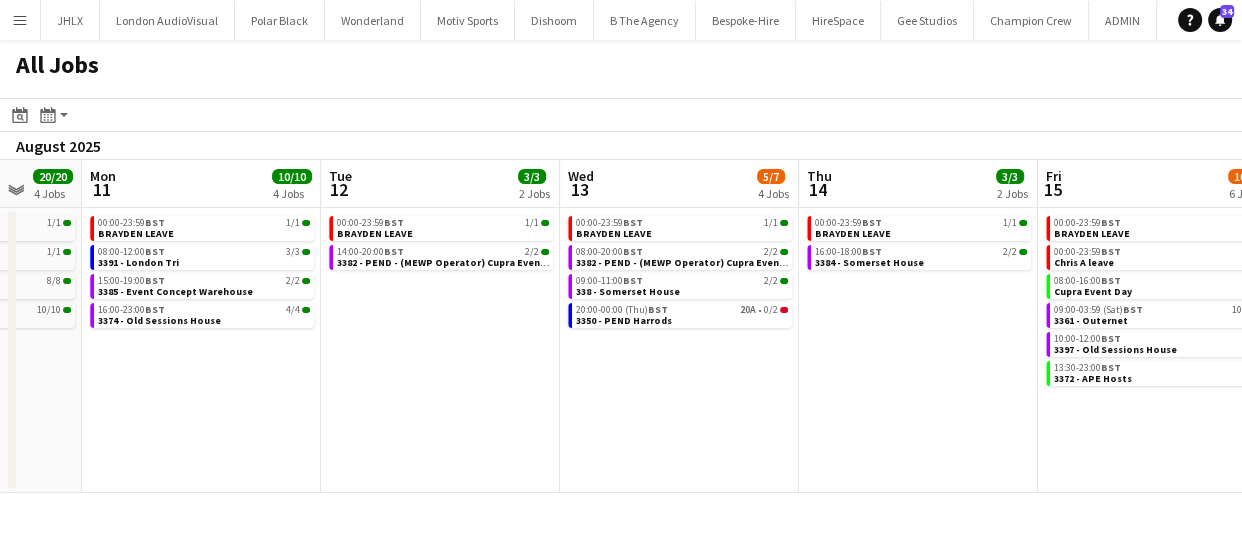 drag, startPoint x: 730, startPoint y: 426, endPoint x: 751, endPoint y: 432, distance: 21.84033 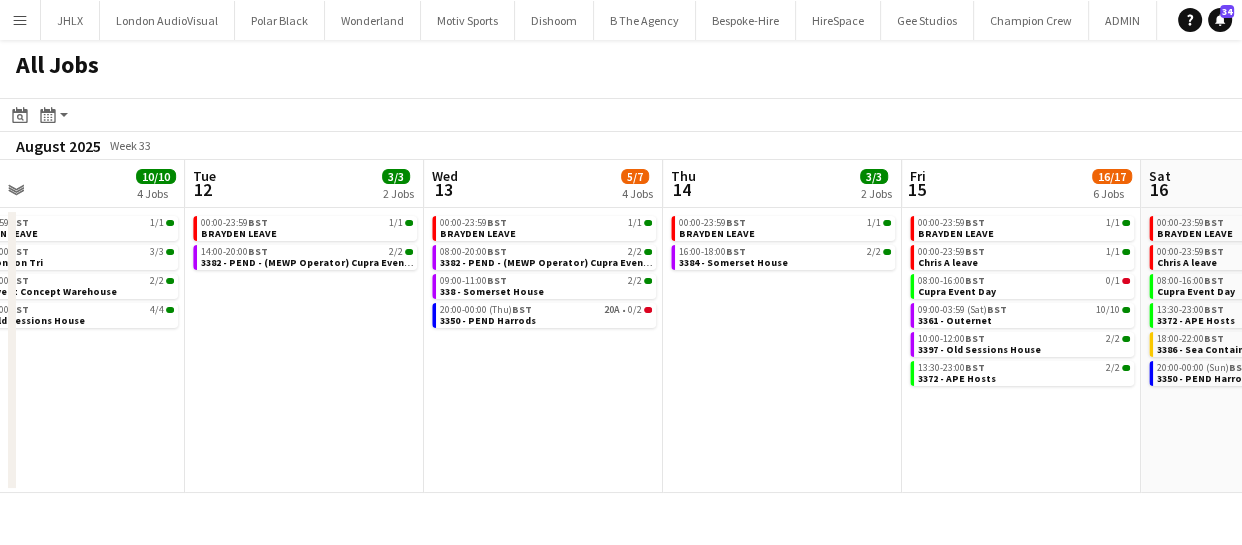 drag, startPoint x: 753, startPoint y: 425, endPoint x: 668, endPoint y: 427, distance: 85.02353 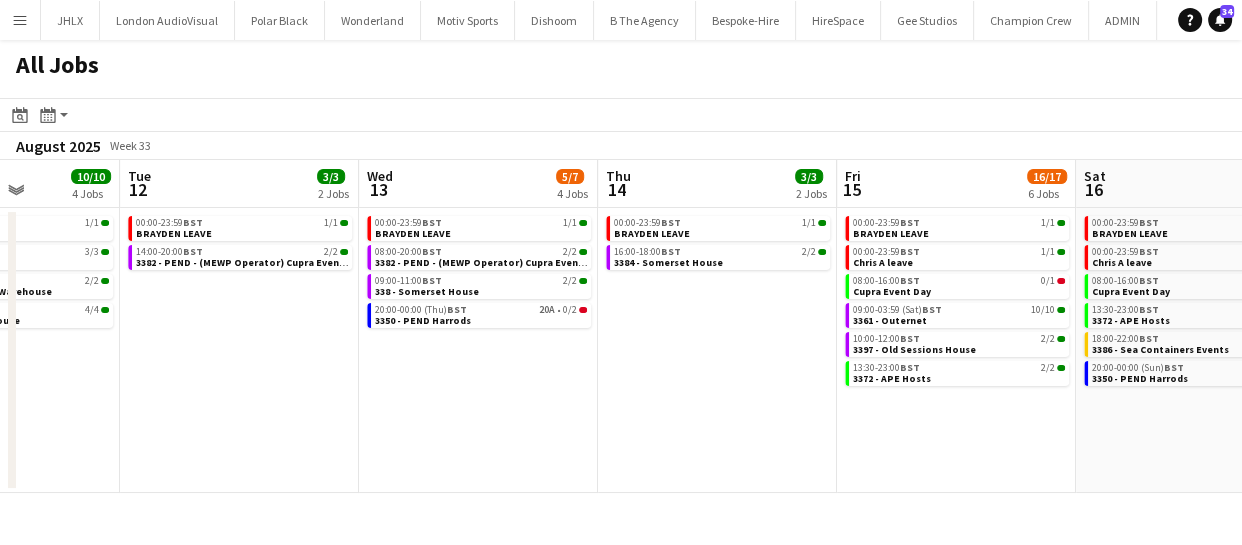 scroll, scrollTop: 0, scrollLeft: 840, axis: horizontal 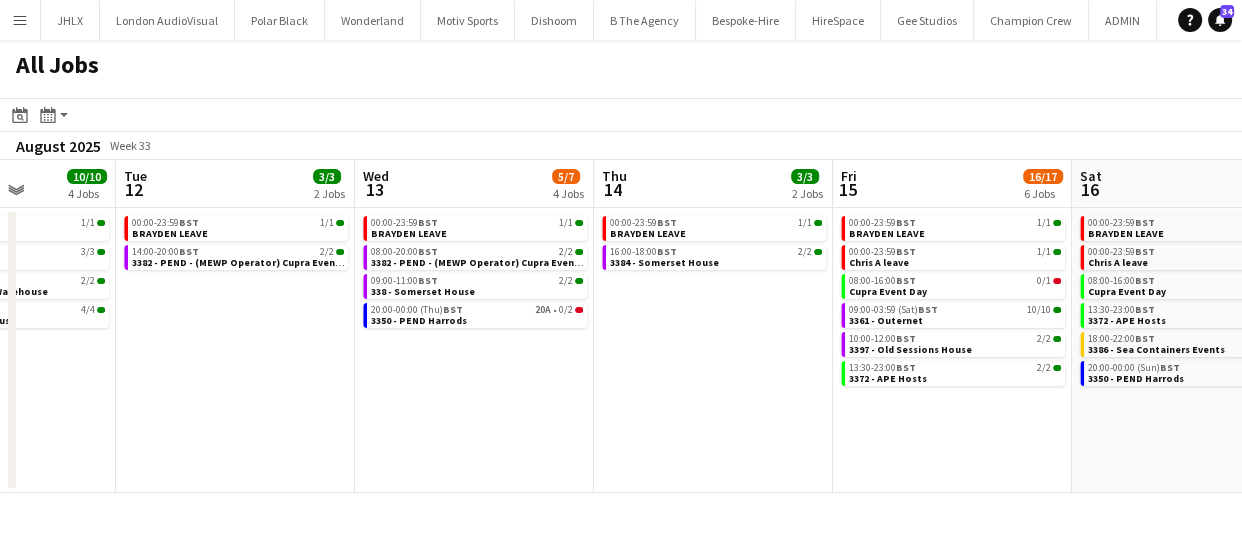 drag, startPoint x: 537, startPoint y: 447, endPoint x: 574, endPoint y: 448, distance: 37.01351 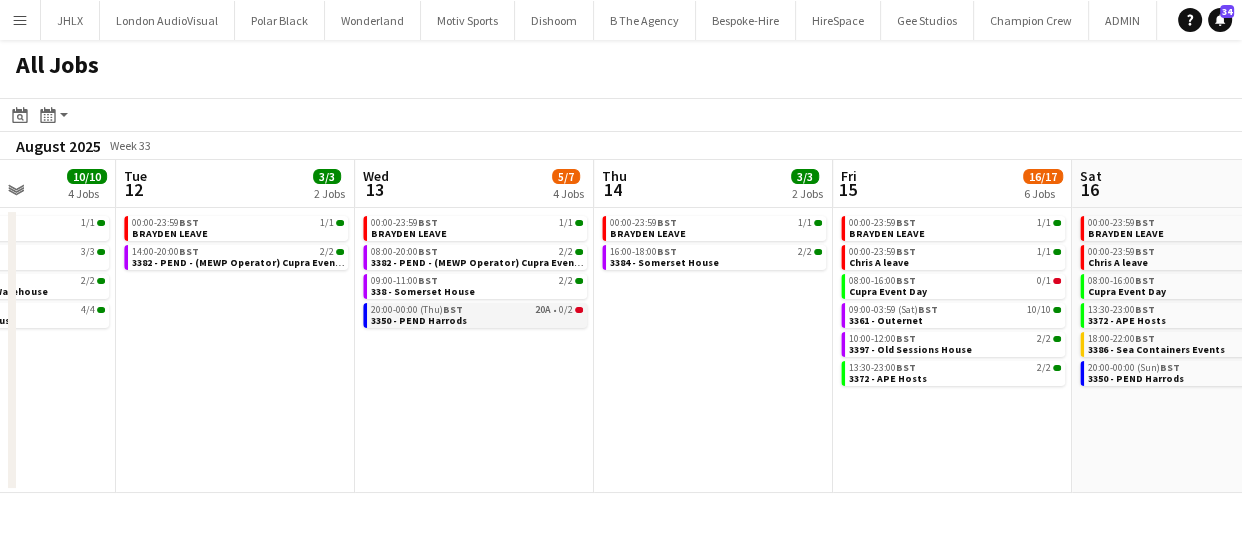 click on "3350 - PEND Harrods" at bounding box center (419, 320) 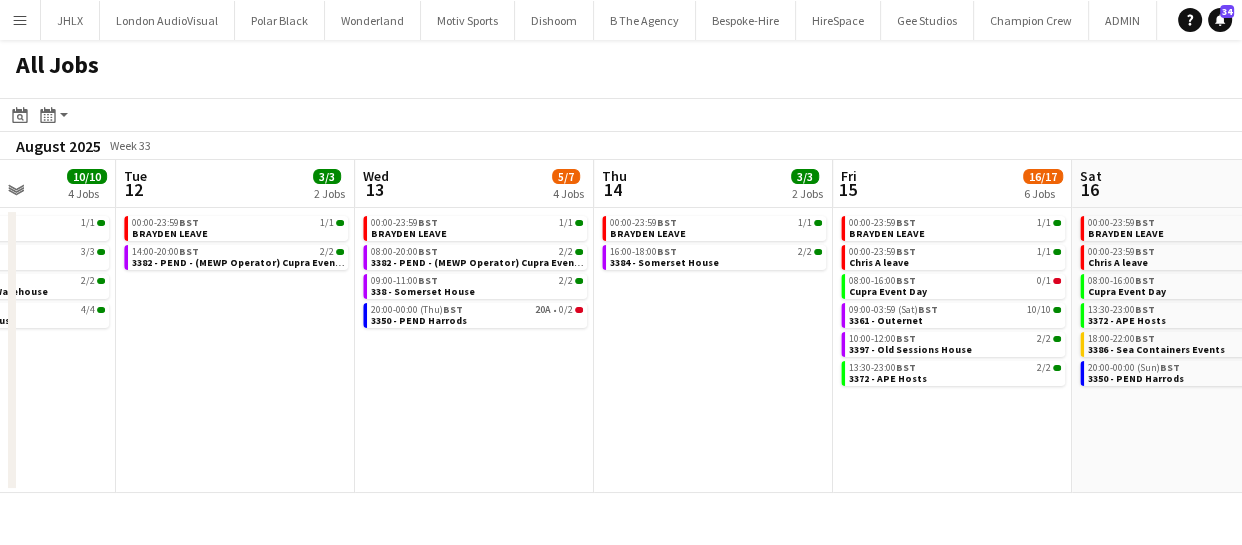 click on "Fri   8   34/61   7 Jobs   Sat   9   6/6   3 Jobs   Sun   10   20/20   4 Jobs   Mon   11   10/10   4 Jobs   Tue   12   3/3   2 Jobs   Wed   13   5/7   4 Jobs   Thu   14   3/3   2 Jobs   Fri   15   16/17   6 Jobs   Sat   16   8/11   6 Jobs   Sun   17   4/4   3 Jobs   Mon   18   2/3   3 Jobs   00:00-23:59    BST   1/1   [FIRST] [LAST]   LEAVE   00:00-23:59    BST   1/1   [FIRST] [LAST]   LEAVE   09:00-17:00    BST   1/1   3388 - Veevers Warehouse   09:00-16:00    BST   3/3   3391 - London Tri   09:00-13:00    BST   3/3   3392 - Institute of Contemporary Arts   10:00-12:00    BST   2/2   3397 - Old Sessions House   17:00-23:00    BST   40I   •   23/50   Breezy Summer BBQ   00:00-23:59    BST   1/1   [FIRST] [LAST]   LEAVE   00:00-23:59    BST   1/1   [FIRST] [LAST]   LEAVE   16:00-20:00    BST   4/4   3341 - V&A Museum   00:00-23:59    BST   1/1   [FIRST] [LAST]   LEAVE   00:00-23:59    BST   1/1   [FIRST] [LAST]   LEAVE   01:30-12:00    BST   8/8   3341 - V&A Museum   16:00-21:00    BST   10/10   3391 - London Tri   00:00-23:59    BST   1/1   [FIRST] [LAST]   LEAVE" at bounding box center [621, 326] 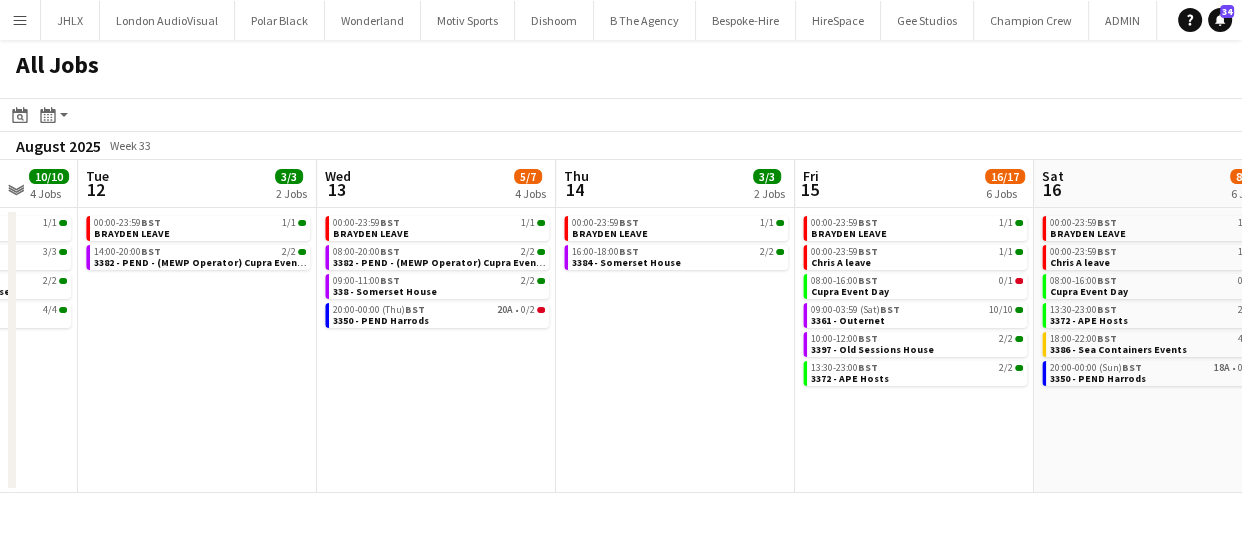 click on "Fri   8   34/61   7 Jobs   Sat   9   6/6   3 Jobs   Sun   10   20/20   4 Jobs   Mon   11   10/10   4 Jobs   Tue   12   3/3   2 Jobs   Wed   13   5/7   4 Jobs   Thu   14   3/3   2 Jobs   Fri   15   16/17   6 Jobs   Sat   16   8/11   6 Jobs   Sun   17   4/4   3 Jobs   Mon   18   2/3   3 Jobs   00:00-23:59    BST   1/1   [FIRST] [LAST]   LEAVE   00:00-23:59    BST   1/1   [FIRST] [LAST]   LEAVE   09:00-17:00    BST   1/1   3388 - Veevers Warehouse   09:00-16:00    BST   3/3   3391 - London Tri   09:00-13:00    BST   3/3   3392 - Institute of Contemporary Arts   10:00-12:00    BST   2/2   3397 - Old Sessions House   17:00-23:00    BST   40I   •   23/50   Breezy Summer BBQ   00:00-23:59    BST   1/1   [FIRST] [LAST]   LEAVE   00:00-23:59    BST   1/1   [FIRST] [LAST]   LEAVE   16:00-20:00    BST   4/4   3341 - V&A Museum   00:00-23:59    BST   1/1   [FIRST] [LAST]   LEAVE   00:00-23:59    BST   1/1   [FIRST] [LAST]   LEAVE   01:30-12:00    BST   8/8   3341 - V&A Museum   16:00-21:00    BST   10/10   3391 - London Tri   00:00-23:59    BST   1/1   [FIRST] [LAST]   LEAVE" at bounding box center (621, 326) 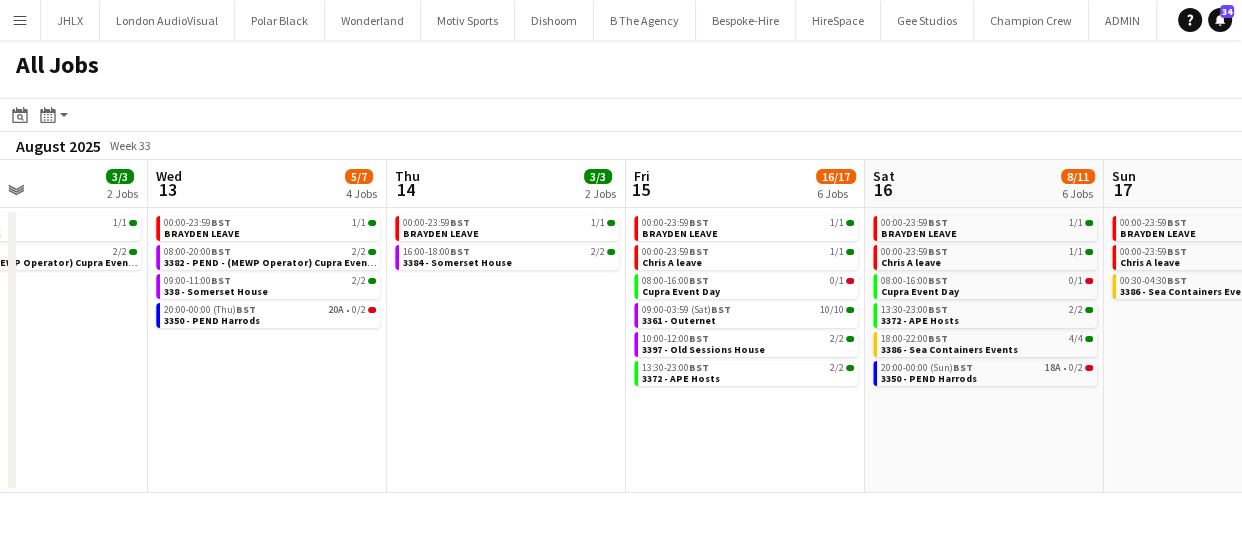 drag, startPoint x: 802, startPoint y: 491, endPoint x: 926, endPoint y: 463, distance: 127.12199 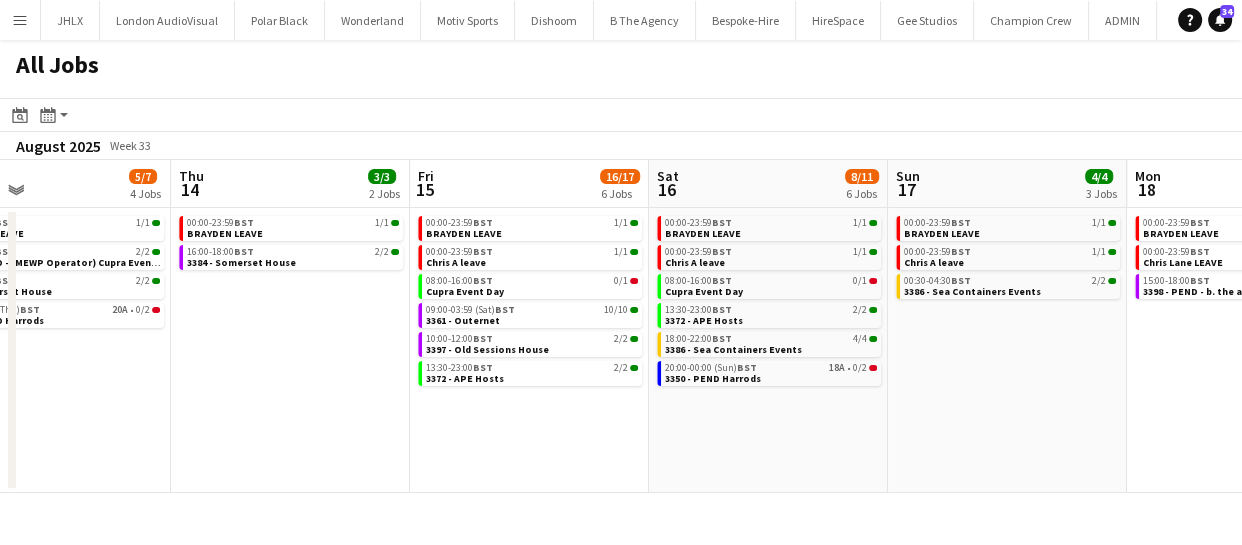 click on "Sun   10   20/20   4 Jobs   Mon   11   10/10   4 Jobs   Tue   12   3/3   2 Jobs   Wed   13   5/7   4 Jobs   Thu   14   3/3   2 Jobs   Fri   15   16/17   6 Jobs   Sat   16   8/11   6 Jobs   Sun   17   4/4   3 Jobs   Mon   18   2/3   3 Jobs   Tue   19   5/8   4 Jobs   Wed   20   5/7   4 Jobs   00:00-23:59    BST   1/1   [FIRST] LEAVE   00:00-23:59    BST   1/1   [FIRST] [LAST] leave   01:30-12:00    BST   8/8   3341 - V&A Museum   16:00-21:00    BST   10/10   3391 - London Tri   00:00-23:59    BST   1/1   [FIRST] LEAVE   08:00-12:00    BST   3/3   3391 - London Tri   15:00-19:00    BST   2/2   3385 - Event Concept Warehouse   16:00-23:00    BST   4/4   3374 - Old Sessions House   00:00-23:59    BST   1/1   [FIRST] LEAVE   14:00-20:00    BST   2/2   3382 - PEND -  (MEWP Operator) Cupra Event Day   00:00-23:59    BST   1/1   [FIRST] LEAVE   08:00-20:00    BST   2/2   3382 - PEND -  (MEWP Operator) Cupra Event Day   09:00-11:00    BST   2/2   3338 - Somerset House    20:00-00:00 (Thu)   BST   20A   •   0/2   BST   1/1" at bounding box center [621, 326] 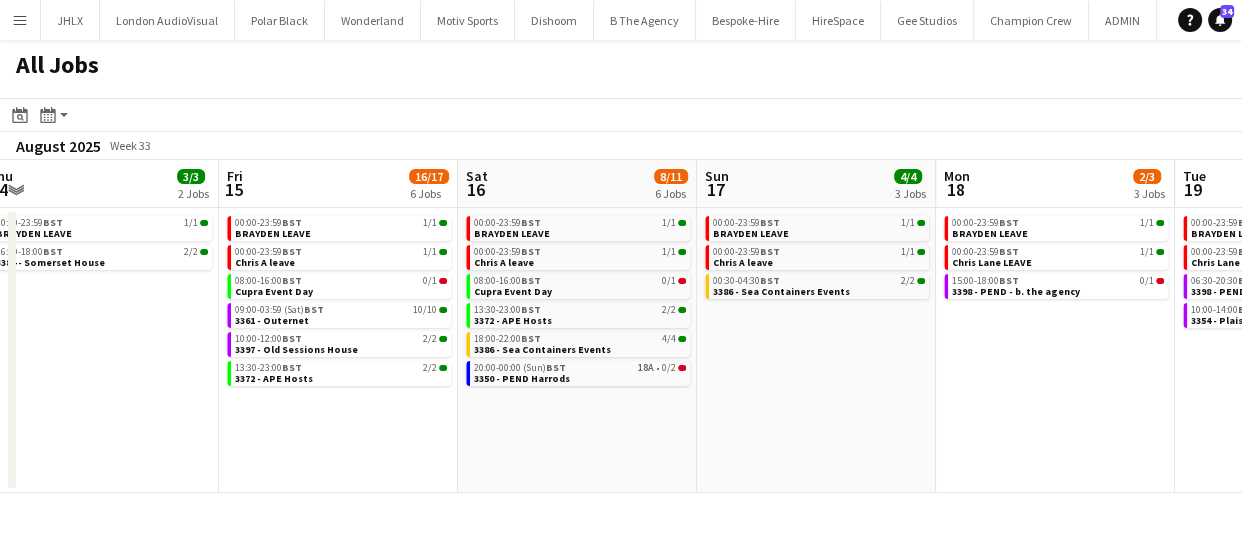click on "Sun   10   20/20   4 Jobs   Mon   11   10/10   4 Jobs   Tue   12   3/3   2 Jobs   Wed   13   5/7   4 Jobs   Thu   14   3/3   2 Jobs   Fri   15   16/17   6 Jobs   Sat   16   8/11   6 Jobs   Sun   17   4/4   3 Jobs   Mon   18   2/3   3 Jobs   Tue   19   5/8   4 Jobs   Wed   20   5/7   4 Jobs   00:00-23:59    BST   1/1   [FIRST] LEAVE   00:00-23:59    BST   1/1   [FIRST] [LAST] leave   01:30-12:00    BST   8/8   3341 - V&A Museum   16:00-21:00    BST   10/10   3391 - London Tri   00:00-23:59    BST   1/1   [FIRST] LEAVE   08:00-12:00    BST   3/3   3391 - London Tri   15:00-19:00    BST   2/2   3385 - Event Concept Warehouse   16:00-23:00    BST   4/4   3374 - Old Sessions House   00:00-23:59    BST   1/1   [FIRST] LEAVE   14:00-20:00    BST   2/2   3382 - PEND -  (MEWP Operator) Cupra Event Day   00:00-23:59    BST   1/1   [FIRST] LEAVE   08:00-20:00    BST   2/2   3382 - PEND -  (MEWP Operator) Cupra Event Day   09:00-11:00    BST   2/2   3338 - Somerset House    20:00-00:00 (Thu)   BST   20A   •   0/2   BST   1/1" at bounding box center [621, 326] 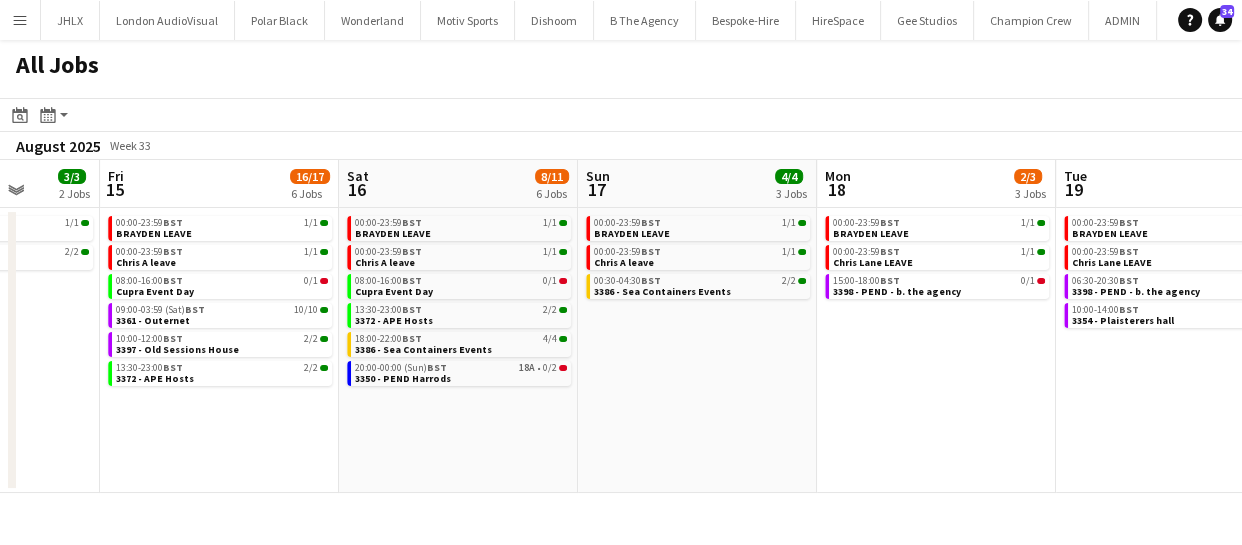 click on "Tue   12   3/3   2 Jobs   Wed   13   5/7   4 Jobs   Thu   14   3/3   2 Jobs   Fri   15   16/17   6 Jobs   Sat   16   8/11   6 Jobs   Sun   17   4/4   3 Jobs   Mon   18   2/3   3 Jobs   Tue   19   5/8   4 Jobs   Wed   20   5/7   4 Jobs   Thu   21   1/2   2 Jobs   Fri   22   3/4   3 Jobs   00:00-23:59    BST   1/1   [FIRST] [LAST]   LEAVE   14:00-20:00    BST   2/2   3382 - PEND -  (MEWP Operator) Cupra Event Day   00:00-23:59    BST   1/1   [FIRST] [LAST]   LEAVE   08:00-20:00    BST   2/2   3382 - PEND -  (MEWP Operator) Cupra Event Day   09:00-11:00    BST   2/2   338 - Somerset House    20:00-00:00 (Thu)   BST   20A   •   0/2   3350 - PEND Harrods   00:00-23:59    BST   1/1   [FIRST] [LAST]   LEAVE   16:00-18:00    BST   2/2   3384 - Somerset House    00:00-23:59    BST   1/1   [FIRST] [LAST]   LEAVE   00:00-23:59    BST   1/1   [FIRST] [LAST]   LEAVE   08:00-16:00    BST   0/1   Cupra Event Day   09:00-03:59 (Sat)   BST   10/10   3361 - Outernet   10:00-12:00    BST   2/2   3397 - Old Sessions House   13:30-23:00    BST   2/2   3372 - APE Hosts" at bounding box center [621, 326] 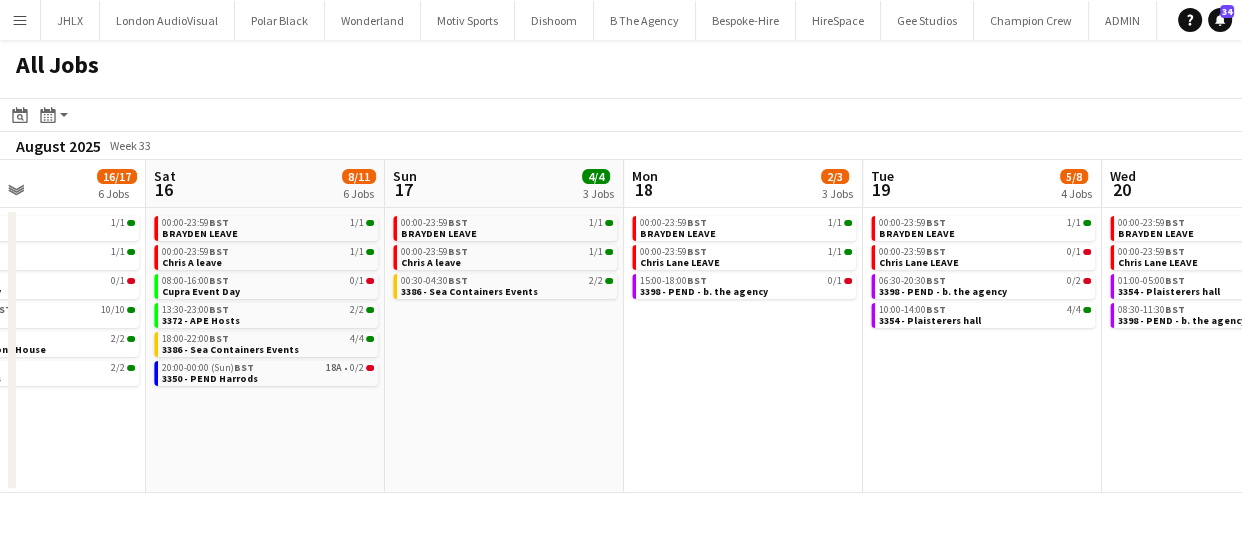 click on "All Jobs
Date picker
AUG 2025 AUG 2025 Monday M Tuesday T Wednesday W Thursday T Friday F Saturday S Sunday S  AUG   1   2   3   4   5   6   7   8   9   10   11   12   13   14   15   16   17   18   19   20   21   22   23   24   25   26   27   28   29   30   31
Comparison range
Comparison range
Today
Month view / Day view
Day view by Board Day view by Job Month view  August 2025   Week 33
Expand/collapse
Tue   12   3/3   2 Jobs   Wed   13   5/7   4 Jobs   Thu   14   3/3   2 Jobs   Fri   15   16/17   6 Jobs   Sat   16   8/11   6 Jobs   Sun   17   4/4   3 Jobs   Mon   18   2/3   3 Jobs   Tue   19   5/8   4 Jobs   Wed   20   5/7   4 Jobs   Thu   21   1/2   2 Jobs   Fri   22   3/4   3 Jobs   00:00-23:59    BST   1/1   [FIRST] LEAVE   14:00-20:00    BST   2/2   3382 - PEND -  (MEWP Operator) Cupra Event Day   00:00-23:59    BST   1/1   BST" 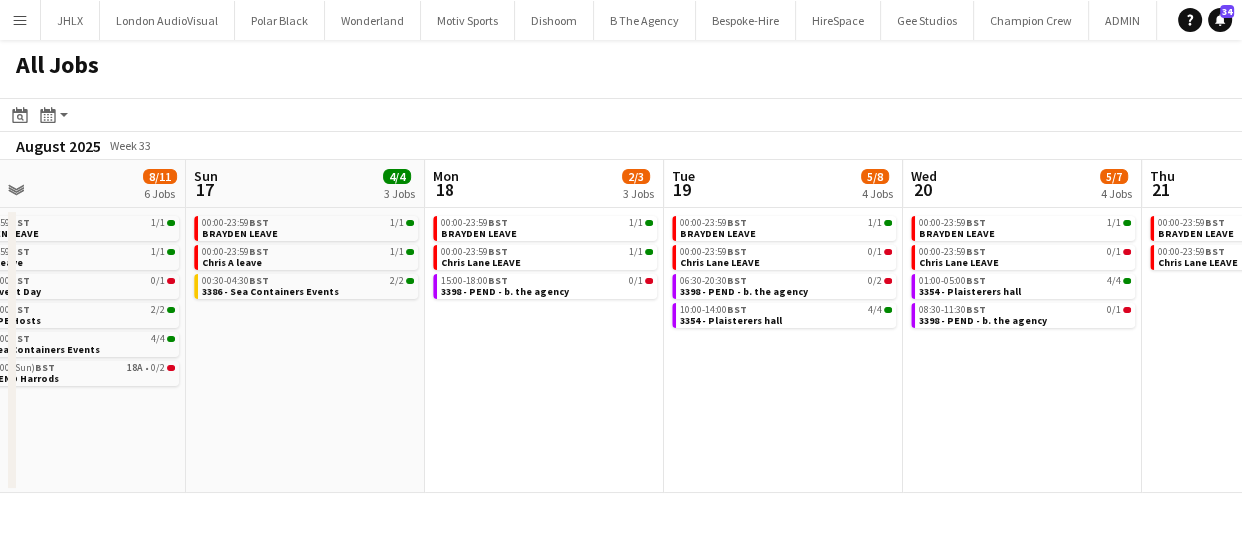 drag, startPoint x: 803, startPoint y: 449, endPoint x: 785, endPoint y: 451, distance: 18.110771 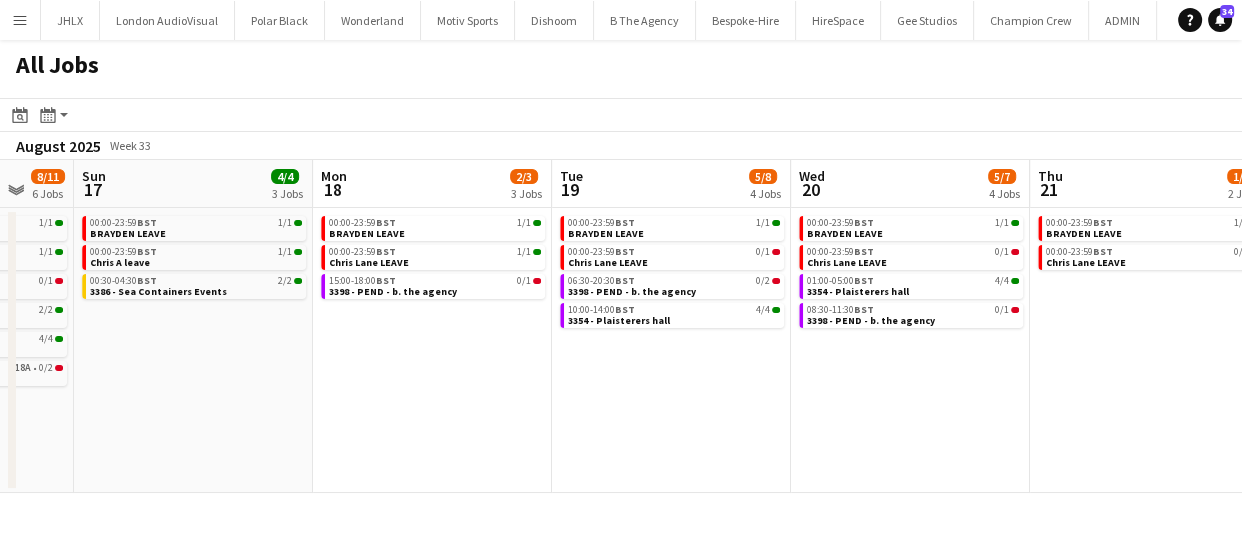 drag, startPoint x: 835, startPoint y: 453, endPoint x: 817, endPoint y: 456, distance: 18.248287 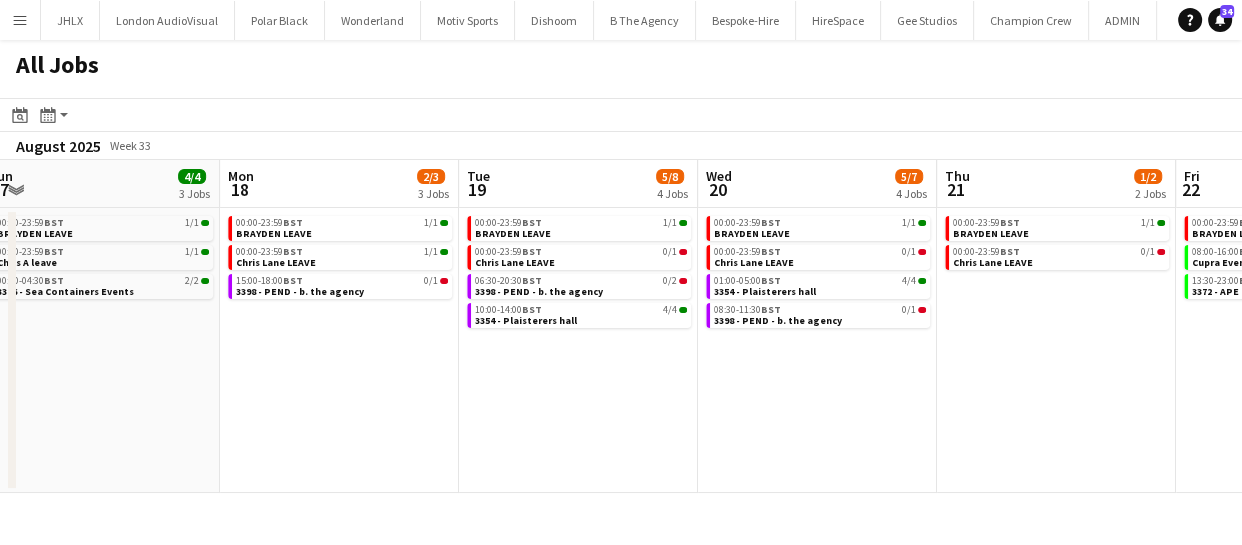 click on "Thu   14   3/3   2 Jobs   Fri   15   16/17   6 Jobs   Sat   16   8/11   6 Jobs   Sun   17   4/4   3 Jobs   Mon   18   2/3   3 Jobs   Tue   19   5/8   4 Jobs   Wed   20   5/7   4 Jobs   Thu   21   1/2   2 Jobs   Fri   22   3/4   3 Jobs   Sat   23   4/7   4 Jobs   Sun   24   3/4   3 Jobs   00:00-23:59    BST   1/1   [FIRST] LEAVE   16:00-18:00    BST   2/2   3384 - Somerset House    00:00-23:59    BST   1/1   [FIRST] LEAVE   00:00-23:59    BST   1/1   [FIRST] [LAST] leave   08:00-16:00    BST   0/1   Cupra Event Day   09:00-03:59 (Sat)   BST   10/10   3361 - Outernet   10:00-12:00    BST   2/2   3397 - Old Sessions House   13:30-23:00    BST   2/2   3372 - APE Hosts   00:00-23:59    BST   1/1   [FIRST] LEAVE   00:00-23:59    BST   1/1   [FIRST] [LAST] leave   08:00-16:00    BST   0/1   Cupra Event Day   13:30-23:00    BST   2/2   3372 - APE Hosts   18:00-22:00    BST   4/4   3386 - Sea Containers Events   20:00-00:00 (Sun)   BST   18A   •   0/2   3350 - PEND Harrods   00:00-23:59    BST   1/1   [FIRST] LEAVE   BST   1/1" at bounding box center (621, 326) 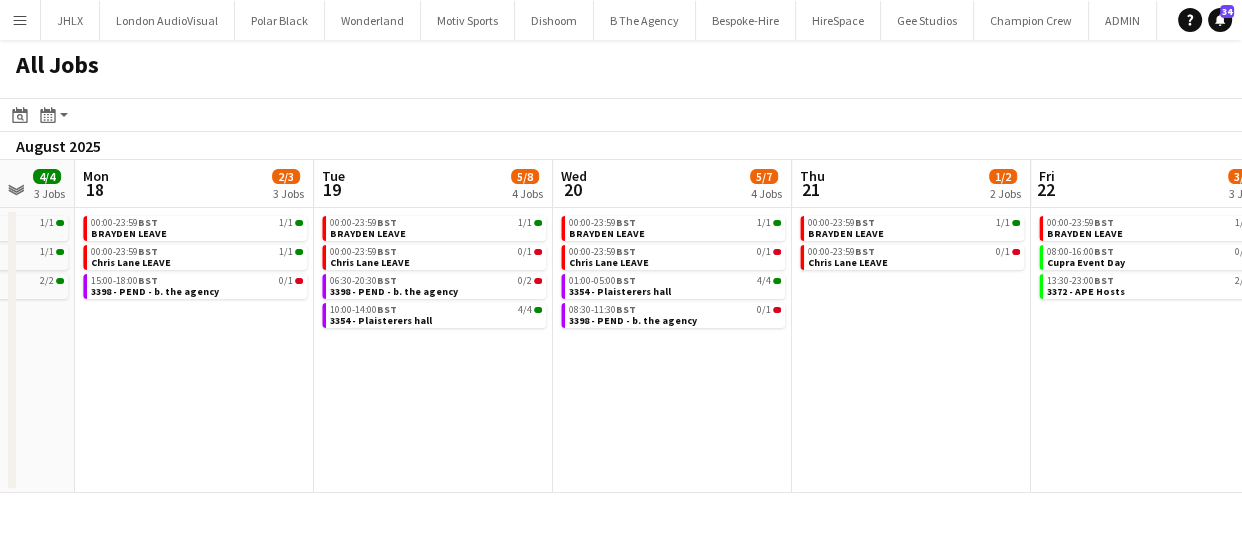 drag, startPoint x: 768, startPoint y: 456, endPoint x: 674, endPoint y: 457, distance: 94.00532 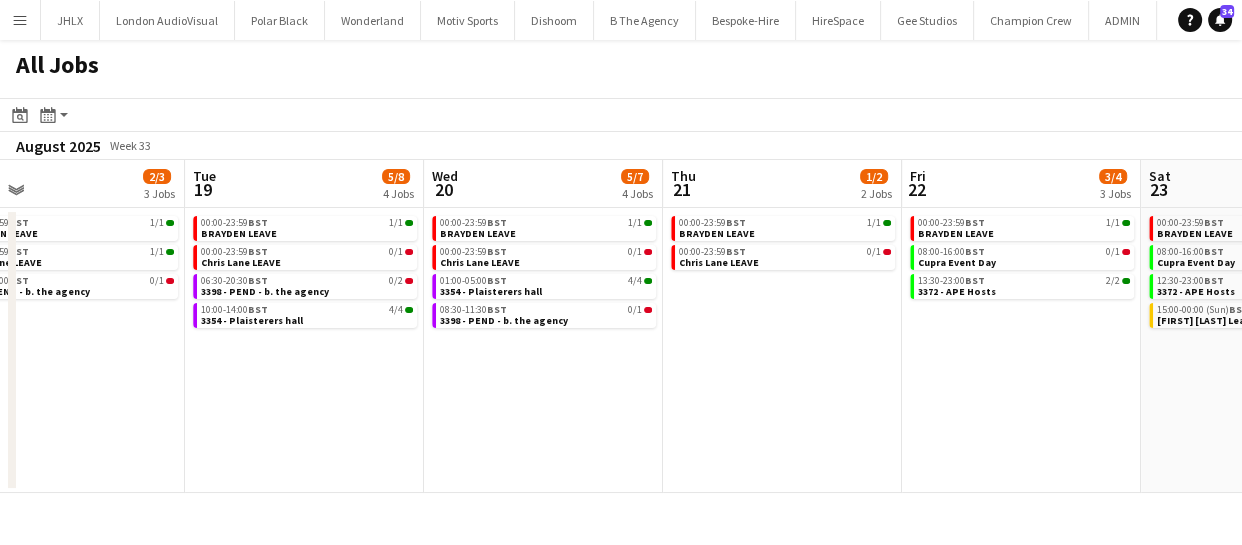 click on "Sat   16   8/11   6 Jobs   Sun   17   4/4   3 Jobs   Mon   18   2/3   3 Jobs   Tue   19   5/8   4 Jobs   Wed   20   5/7   4 Jobs   Thu   21   1/2   2 Jobs   Fri   22   3/4   3 Jobs   Sat   23   4/7   4 Jobs   Sun   24   3/4   3 Jobs   Mon   25   2/2   2 Jobs   Tue   26   3/3   2 Jobs   00:00-23:59    BST   1/1   [FIRST] [LAST]   LEAVE   00:00-23:59    BST   1/1   [FIRST] [LAST]   LEAVE   08:00-16:00    BST   0/1   Cupra Event Day   13:30-23:00    BST   2/2   3372 - APE Hosts   18:00-22:00    BST   4/4   3386 - Sea Containers Events   20:00-00:00 (Sun)   BST   18A   •   0/2   3350 - PEND Harrods   00:00-23:59    BST   1/1   [FIRST] [LAST]   LEAVE   00:00-23:59    BST   1/1   [FIRST] [LAST]   LEAVE   00:30-04:30    BST   2/2   3386 - Sea Containers Events   00:00-23:59    BST   1/1   [FIRST] [LAST]   LEAVE   00:00-23:59    BST   1/1   [FIRST] [LAST]   LEAVE   15:00-18:00    BST   0/1   3398 - PEND - b. the agency   00:00-23:59    BST   1/1   [FIRST] [LAST]   LEAVE   00:00-23:59    BST   0/1   [FIRST] [LAST]   LEAVE   06:30-20:30    BST   0/2   3398 - PEND - b. the agency" at bounding box center [621, 326] 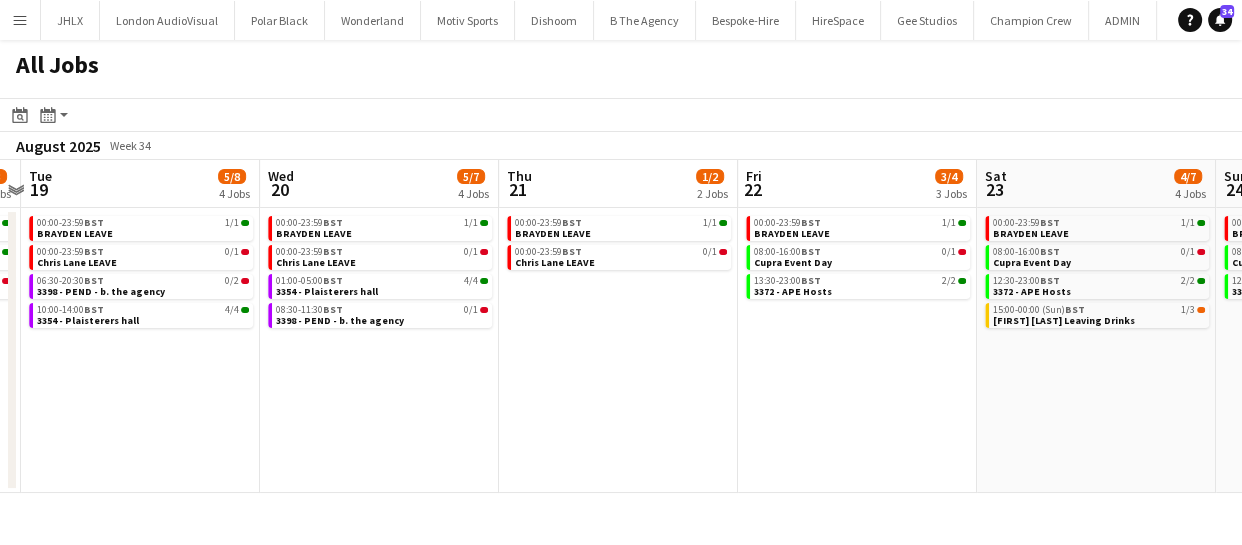 click on "Sat   16   8/11   6 Jobs   Sun   17   4/4   3 Jobs   Mon   18   2/3   3 Jobs   Tue   19   5/8   4 Jobs   Wed   20   5/7   4 Jobs   Thu   21   1/2   2 Jobs   Fri   22   3/4   3 Jobs   Sat   23   4/7   4 Jobs   Sun   24   3/4   3 Jobs   Mon   25   2/2   2 Jobs   Tue   26   3/3   2 Jobs   00:00-23:59    BST   1/1   [FIRST] [LAST]   LEAVE   00:00-23:59    BST   1/1   [FIRST] [LAST]   LEAVE   08:00-16:00    BST   0/1   Cupra Event Day   13:30-23:00    BST   2/2   3372 - APE Hosts   18:00-22:00    BST   4/4   3386 - Sea Containers Events   20:00-00:00 (Sun)   BST   18A   •   0/2   3350 - PEND Harrods   00:00-23:59    BST   1/1   [FIRST] [LAST]   LEAVE   00:00-23:59    BST   1/1   [FIRST] [LAST]   LEAVE   00:30-04:30    BST   2/2   3386 - Sea Containers Events   00:00-23:59    BST   1/1   [FIRST] [LAST]   LEAVE   00:00-23:59    BST   1/1   [FIRST] [LAST]   LEAVE   15:00-18:00    BST   0/1   3398 - PEND - b. the agency   00:00-23:59    BST   1/1   [FIRST] [LAST]   LEAVE   00:00-23:59    BST   0/1   [FIRST] [LAST]   LEAVE   06:30-20:30    BST   0/2   3398 - PEND - b. the agency" at bounding box center (621, 326) 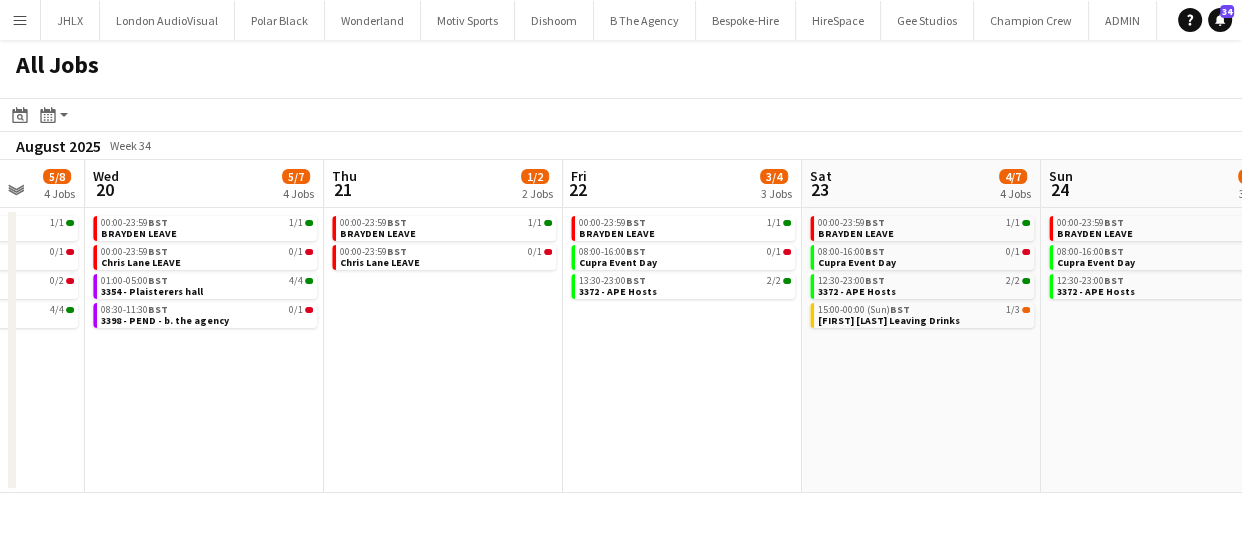 drag, startPoint x: 830, startPoint y: 442, endPoint x: 774, endPoint y: 457, distance: 57.974133 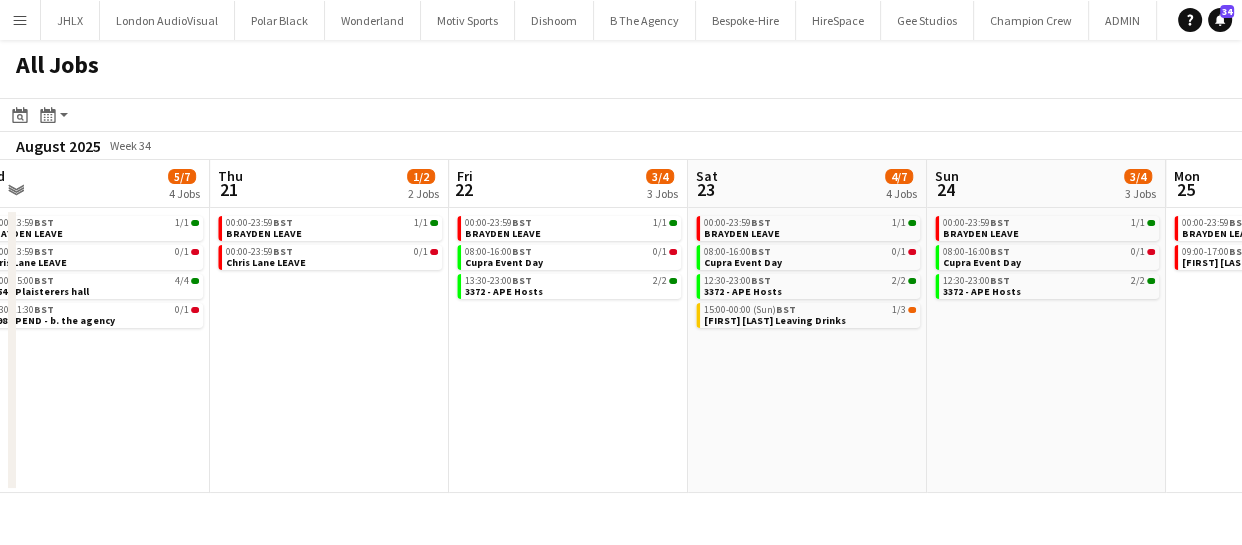 click on "All Jobs
Date picker
AUG 2025 AUG 2025 Monday M Tuesday T Wednesday W Thursday T Friday F Saturday S Sunday S  AUG   1   2   3   4   5   6   7   8   9   10   11   12   13   14   15   16   17   18   19   20   21   22   23   24   25   26   27   28   29   30   31
Comparison range
Comparison range
Today
Month view / Day view
Day view by Board Day view by Job Month view  August 2025   Week 34
Expand/collapse
Sat   16   8/11   6 Jobs   Sun   17   4/4   3 Jobs   Mon   18   2/3   3 Jobs   Tue   19   5/8   4 Jobs   Wed   20   5/7   4 Jobs   Thu   21   1/2   2 Jobs   Fri   22   3/4   3 Jobs   Sat   23   4/7   4 Jobs   Sun   24   3/4   3 Jobs   Mon   25   2/2   2 Jobs   Tue   26   3/3   2 Jobs   00:00-23:59    BST   1/1   [FIRST] LEAVE   00:00-23:59    BST   1/1   [FIRST] [LAST] leave   08:00-16:00    BST   0/1   Cupra Event Day   13:30-23:00    BST" 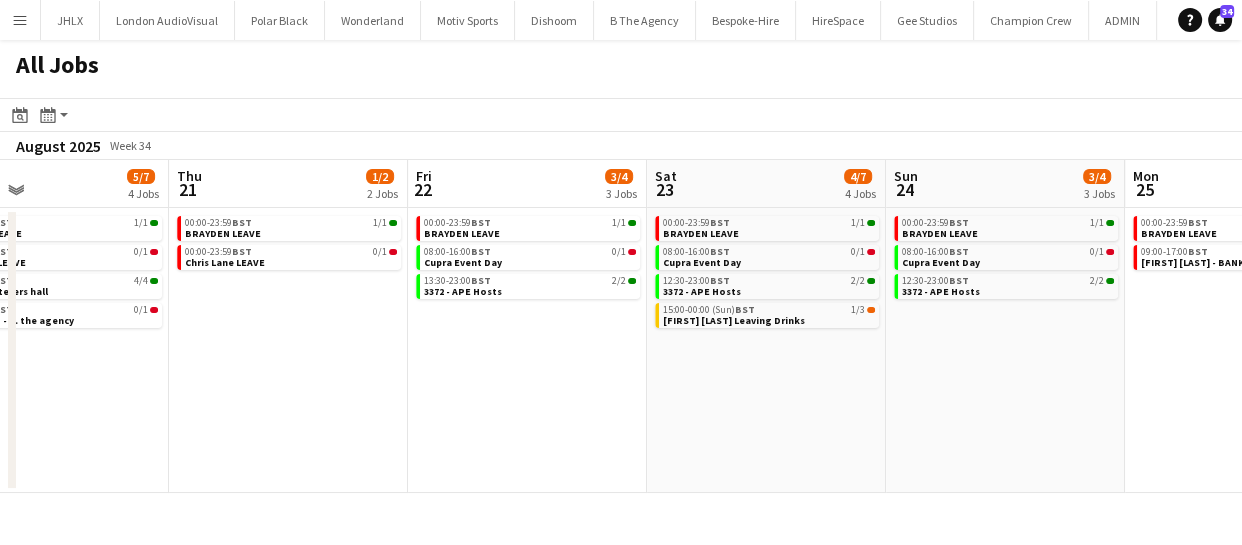 drag, startPoint x: 696, startPoint y: 456, endPoint x: 676, endPoint y: 459, distance: 20.22375 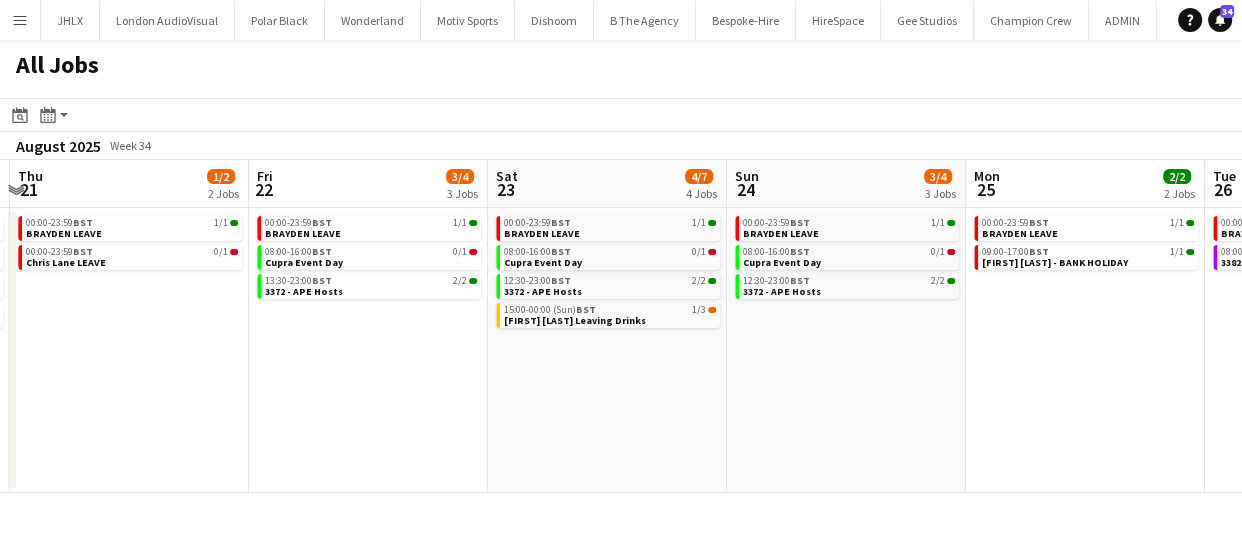 drag, startPoint x: 882, startPoint y: 452, endPoint x: 679, endPoint y: 462, distance: 203.24615 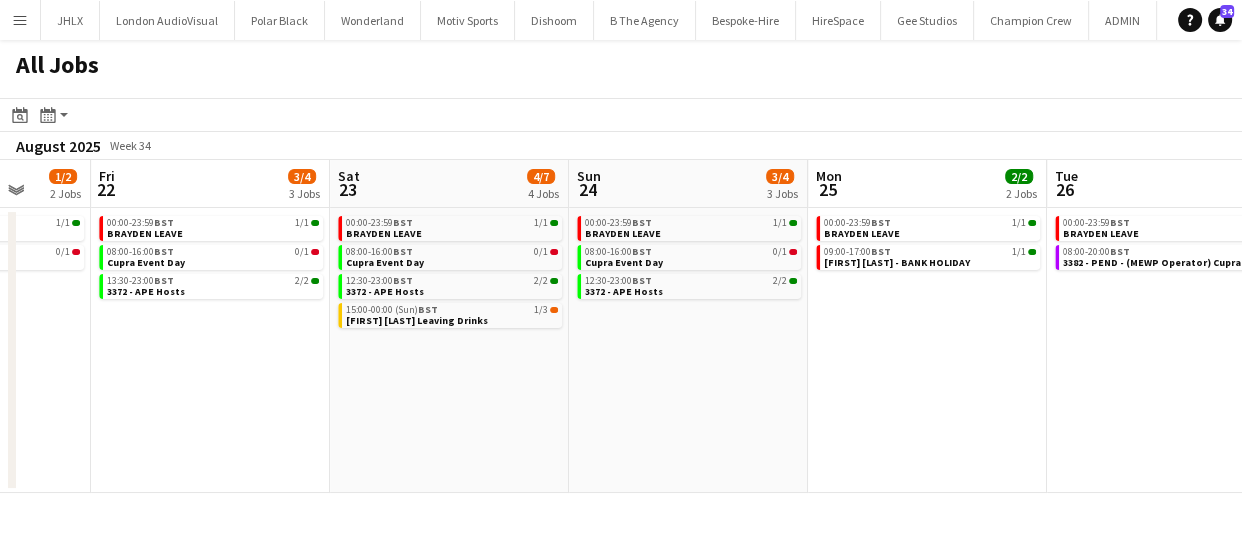 click on "Mon   18   2/3   3 Jobs   Tue   19   5/8   4 Jobs   Wed   20   5/7   4 Jobs   Thu   21   1/2   2 Jobs   Fri   22   3/4   3 Jobs   Sat   23   4/7   4 Jobs   Sun   24   3/4   3 Jobs   Mon   25   2/2   2 Jobs   Tue   26   3/3   2 Jobs   Wed   27   2/2   2 Jobs   Thu   28   2/2   2 Jobs   00:00-23:59    BST   1/1   [FIRST] [LAST]   LEAVE   00:00-23:59    BST   1/1   [FIRST] [LAST]   LEAVE   15:00-18:00    BST   0/1   3398 - PEND - b. the agency   00:00-23:59    BST   1/1   [FIRST] [LAST]   LEAVE   00:00-23:59    BST   0/1   [FIRST] [LAST]   LEAVE   06:30-20:30    BST   0/2   3398 - PEND - b. the agency   10:00-14:00    BST   4/4   3354 - Plaisterers hall   00:00-23:59    BST   1/1   [FIRST] [LAST]   LEAVE   00:00-23:59    BST   0/1   [FIRST] [LAST]   LEAVE   01:00-05:00    BST   4/4   3354 - Plaisterers hall   08:30-11:30    BST   0/1   3398 - PEND - b. the agency   00:00-23:59    BST   1/1   [FIRST] [LAST]   LEAVE   00:00-23:59    BST   0/1   [FIRST] [LAST]   LEAVE   00:00-23:59    BST   1/1   [FIRST] [LAST]   LEAVE   08:00-16:00    BST   0/1   Cupra Event Day   13:30-23:00" at bounding box center (621, 326) 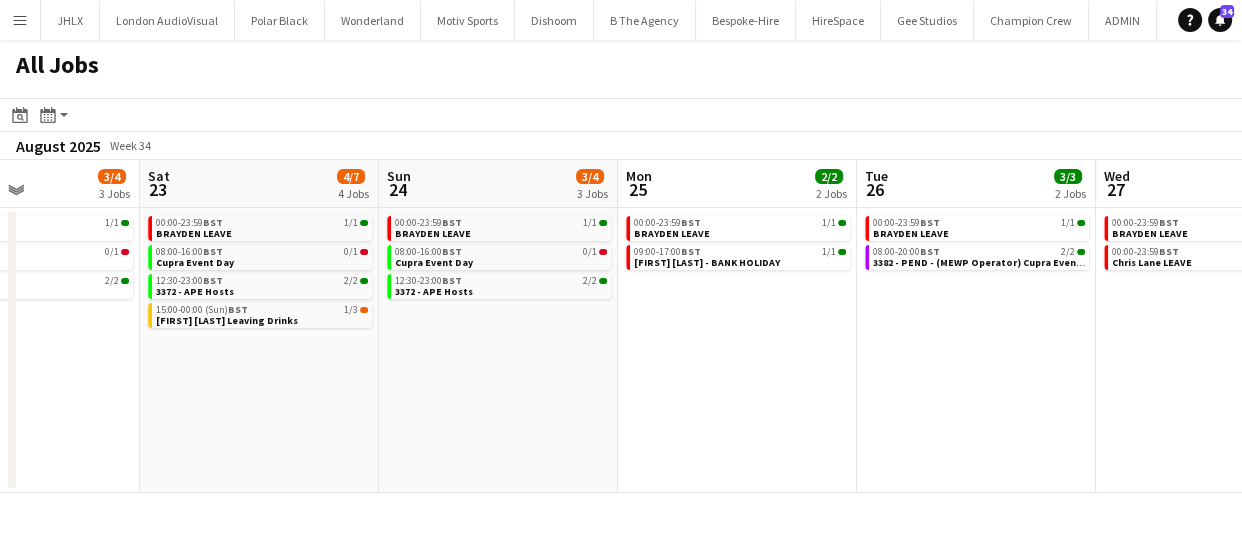 drag, startPoint x: 816, startPoint y: 454, endPoint x: 878, endPoint y: 450, distance: 62.1289 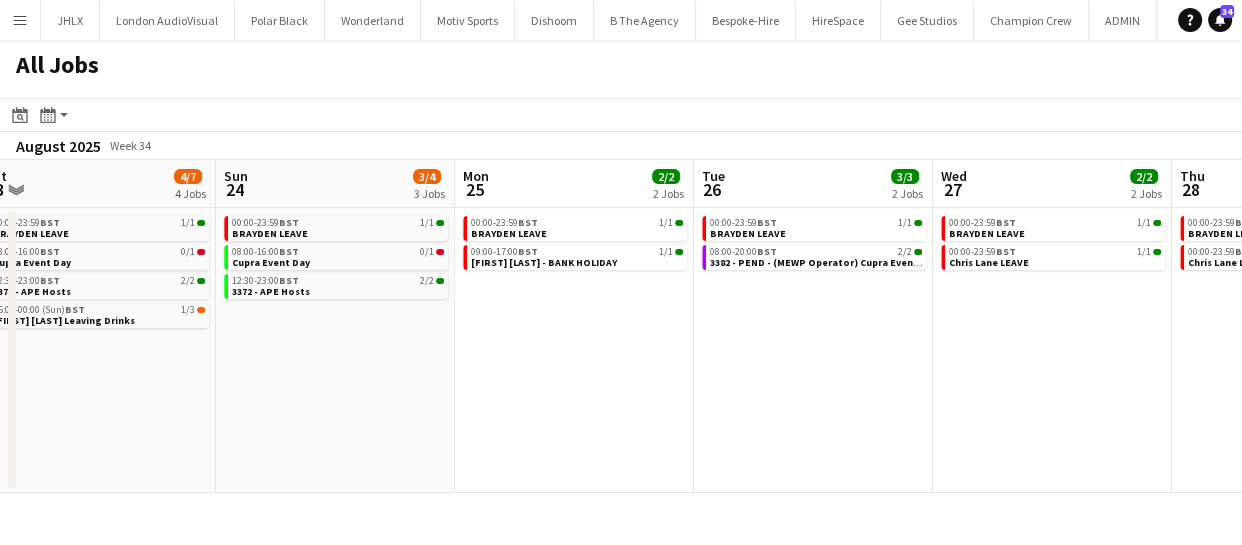 drag, startPoint x: 865, startPoint y: 450, endPoint x: 889, endPoint y: 455, distance: 24.5153 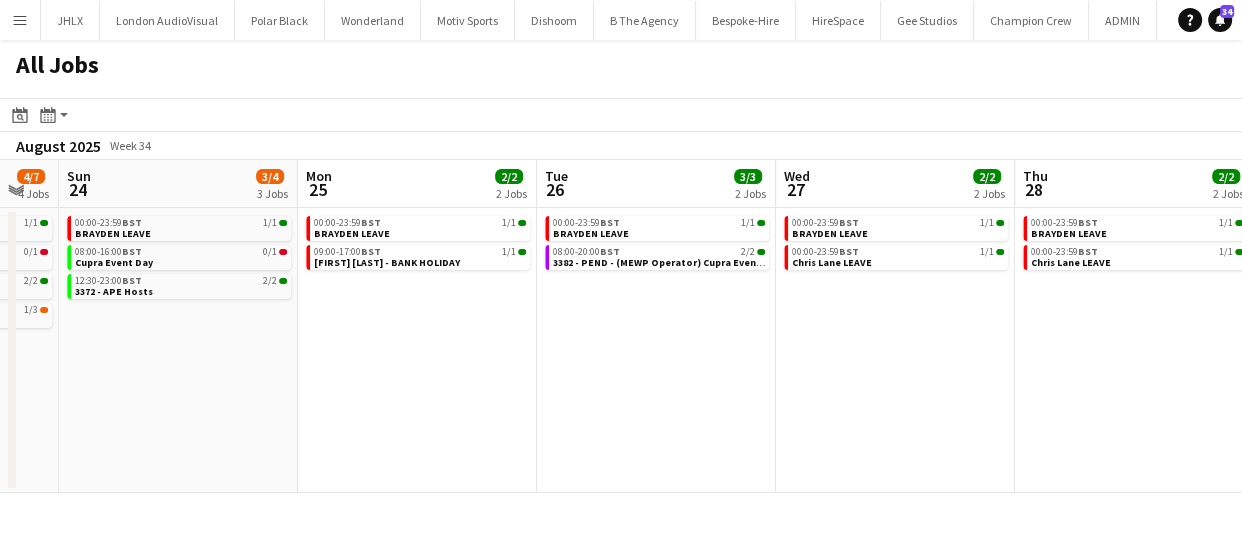 click on "Wed   20   5/7   4 Jobs   Thu   21   1/2   2 Jobs   Fri   22   3/4   3 Jobs   Sat   23   4/7   4 Jobs   Sun   24   3/4   3 Jobs   Mon   25   2/2   2 Jobs   Tue   26   3/3   2 Jobs   Wed   27   2/2   2 Jobs   Thu   28   2/2   2 Jobs   Fri   29   8/20   5 Jobs   Sat   30   2/14   4 Jobs   00:00-23:59    BST   1/1   [FIRST] LEAVE   00:00-23:59    BST   0/1   [FIRST] [LAST] LEAVE   01:00-05:00    BST   4/4   3354 - Plaisterers hall   08:30-11:30    BST   0/1   3398 - PEND - b. the agency   00:00-23:59    BST   1/1   [FIRST] LEAVE   00:00-23:59    BST   0/1   [FIRST] [LAST] LEAVE   00:00-23:59    BST   1/1   [FIRST] LEAVE   08:00-16:00    BST   0/1   Cupra Event Day   13:30-23:00    BST   2/2   3372 - APE Hosts   00:00-23:59    BST   1/1   [FIRST] LEAVE   08:00-16:00    BST   0/1   Cupra Event Day   12:30-23:00    BST   2/2   3372 - APE Hosts   15:00-00:00 (Sun)   BST   1/3   [FIRST] Leaving Drinks   00:00-23:59    BST   1/1   [FIRST] LEAVE   08:00-16:00    BST   0/1   Cupra Event Day   12:30-23:00    BST   2/2   BST   1/1" at bounding box center (621, 326) 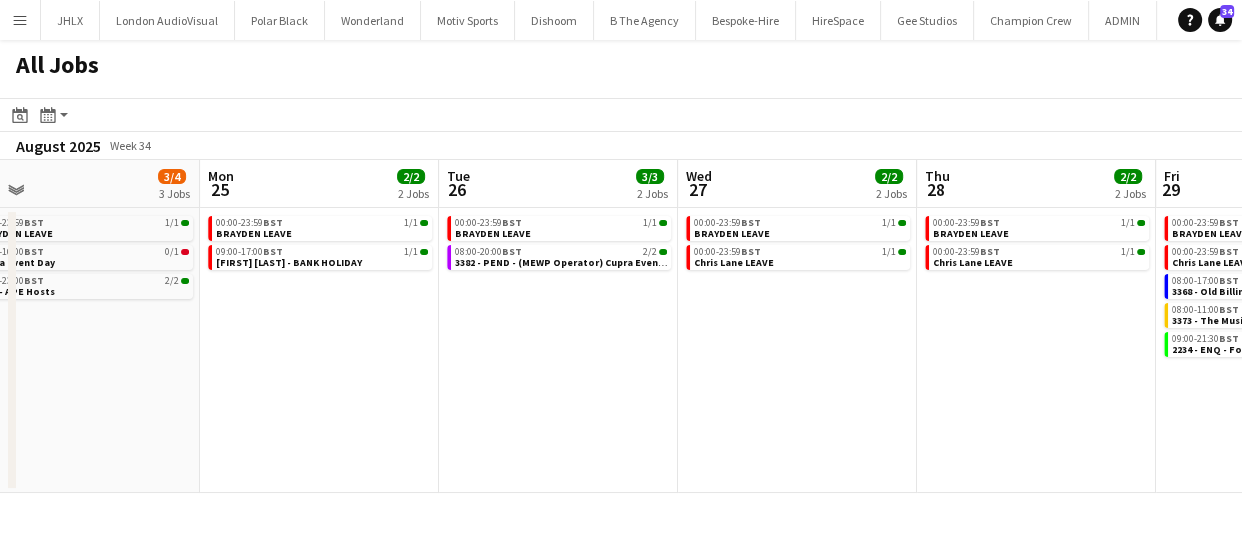 click on "Fri   22   3/4   3 Jobs   Sat   23   4/7   4 Jobs   Sun   24   3/4   3 Jobs   Mon   25   2/2   2 Jobs   Tue   26   3/3   2 Jobs   Wed   27   2/2   2 Jobs   Thu   28   2/2   2 Jobs   Fri   29   8/20   5 Jobs   Sat   30   2/14   4 Jobs   Sun   31   2/10   3 Jobs   Mon   1   2/14   4 Jobs   00:00-23:59    BST   1/1   [FIRST] LEAVE   08:00-16:00    BST   0/1   Cupra Event Day   13:30-23:00    BST   2/2   3372 - APE Hosts   00:00-23:59    BST   1/1   [FIRST] LEAVE   08:00-16:00    BST   0/1   Cupra Event Day   12:30-23:00    BST   2/2   3372 - APE Hosts   15:00-00:00 (Sun)   BST   1/3   [FIRST] Leaving Drinks   00:00-23:59    BST   1/1   [FIRST] LEAVE   08:00-16:00    BST   0/1   Cupra Event Day   12:30-23:00    BST   2/2   3372 - APE Hosts   00:00-23:59    BST   1/1   [FIRST] LEAVE   09:00-17:00    BST   1/1   [FIRST] Leave - BANK HOLIDAY   00:00-23:59    BST   1/1   [FIRST] LEAVE   08:00-20:00    BST   2/2   3382 - PEND -  (MEWP Operator) Cupra Event Day   00:00-23:59    BST   1/1   [FIRST] LEAVE   00:00-23:59    BST" at bounding box center [621, 326] 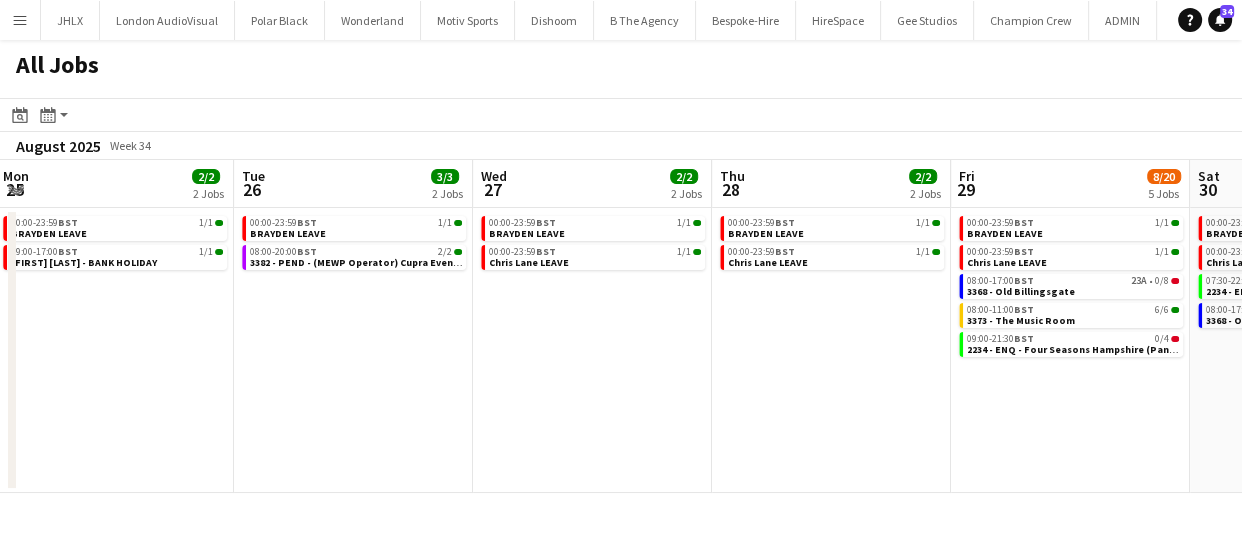 drag, startPoint x: 780, startPoint y: 450, endPoint x: 822, endPoint y: 447, distance: 42.107006 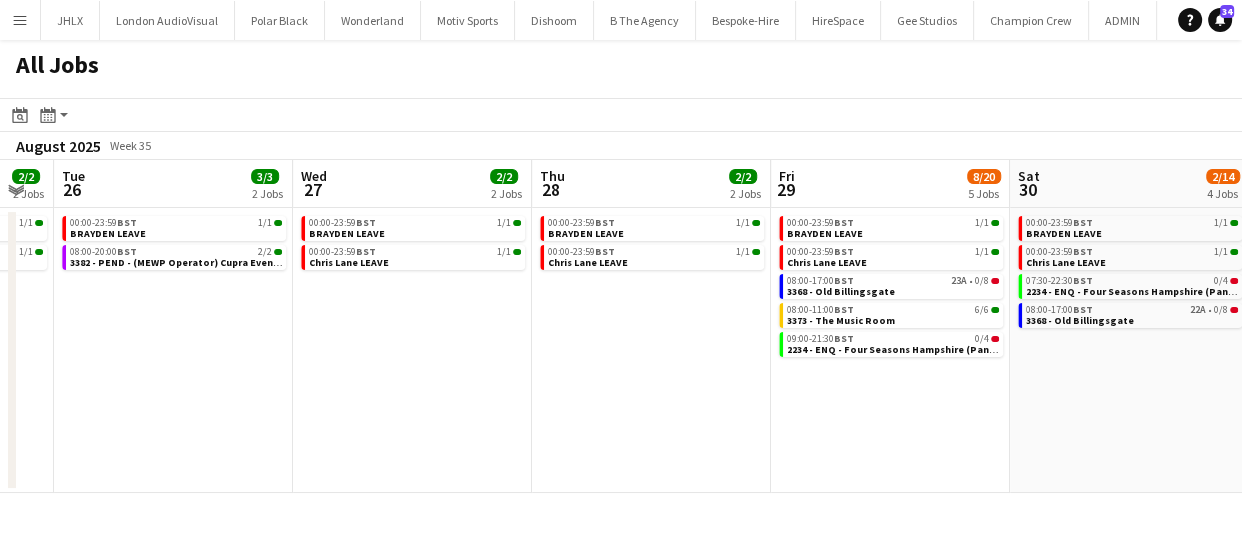 click on "Fri   22   3/4   3 Jobs   Sat   23   4/7   4 Jobs   Sun   24   3/4   3 Jobs   Mon   25   2/2   2 Jobs   Tue   26   3/3   2 Jobs   Wed   27   2/2   2 Jobs   Thu   28   2/2   2 Jobs   Fri   29   8/20   5 Jobs   Sat   30   2/14   4 Jobs   Sun   31   2/10   3 Jobs   Mon   1   2/14   4 Jobs   00:00-23:59    BST   1/1   [FIRST] LEAVE   08:00-16:00    BST   0/1   Cupra Event Day   13:30-23:00    BST   2/2   3372 - APE Hosts   00:00-23:59    BST   1/1   [FIRST] LEAVE   08:00-16:00    BST   0/1   Cupra Event Day   12:30-23:00    BST   2/2   3372 - APE Hosts   15:00-00:00 (Sun)   BST   1/3   [FIRST] Leaving Drinks   00:00-23:59    BST   1/1   [FIRST] LEAVE   08:00-16:00    BST   0/1   Cupra Event Day   12:30-23:00    BST   2/2   3372 - APE Hosts   00:00-23:59    BST   1/1   [FIRST] LEAVE   09:00-17:00    BST   1/1   [FIRST] Leave - BANK HOLIDAY   00:00-23:59    BST   1/1   [FIRST] LEAVE   08:00-20:00    BST   2/2   3382 - PEND -  (MEWP Operator) Cupra Event Day   00:00-23:59    BST   1/1   [FIRST] LEAVE   00:00-23:59    BST" at bounding box center [621, 326] 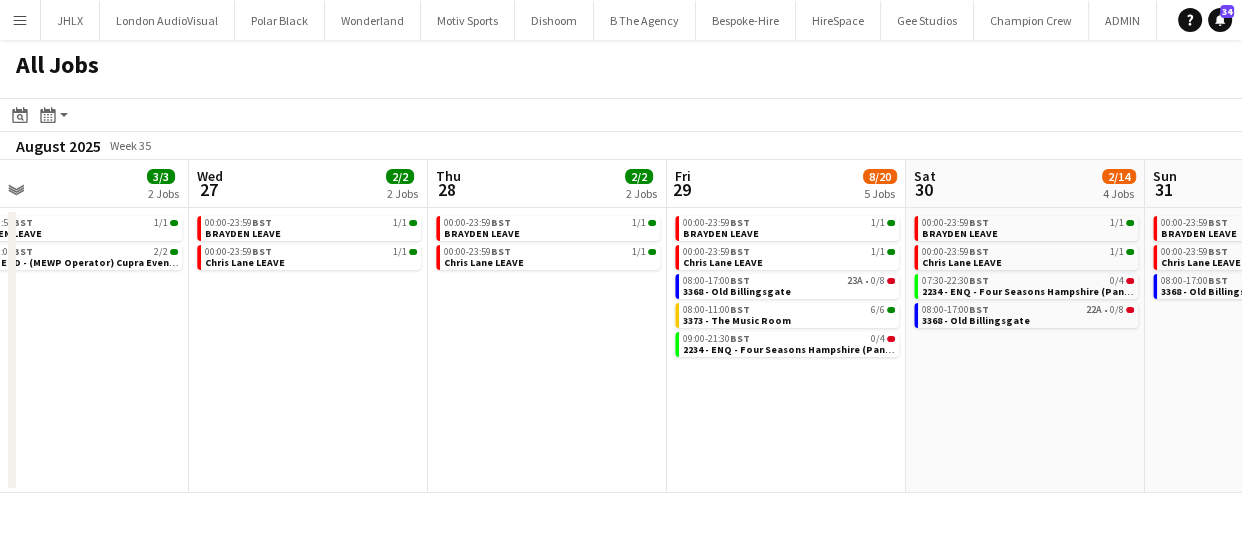click on "Sun   24   3/4   3 Jobs   Mon   25   2/2   2 Jobs   Tue   26   3/3   2 Jobs   Wed   27   2/2   2 Jobs   Thu   28   2/2   2 Jobs   Fri   29   8/20   5 Jobs   Sat   30   2/14   4 Jobs   Sun   31   2/10   3 Jobs   Mon   1   2/14   4 Jobs   Tue   2   2/6   3 Jobs   Wed   3   8/12   4 Jobs   00:00-23:59    BST   1/1   [FIRST] LEAVE   08:00-16:00    BST   BST   0/1   Cupra Event Day   12:30-23:00    BST   2/2   3372 - APE Hosts   00:00-23:59    BST   1/1   [FIRST] LEAVE   09:00-17:00    BST   1/1   [FIRST] LEAVE - BANK HOLIDAY   00:00-23:59    BST   1/1   [FIRST] LEAVE   08:00-20:00    BST   2/2   3382 - PEND -  (MEWP Operator) Cupra Event Day   00:00-23:59    BST   1/1   [FIRST] LEAVE   00:00-23:59    BST   1/1   [FIRST] [LAST] LEAVE   00:00-23:59    BST   1/1   [FIRST] [LAST] LEAVE   00:00-23:59    BST   1/1   [FIRST] [LAST] LEAVE   08:00-17:00    BST   23A   •   0/8   3368 - Old Billingsgate   08:00-11:00    BST   6/6   3373 - The Music Room" at bounding box center [621, 326] 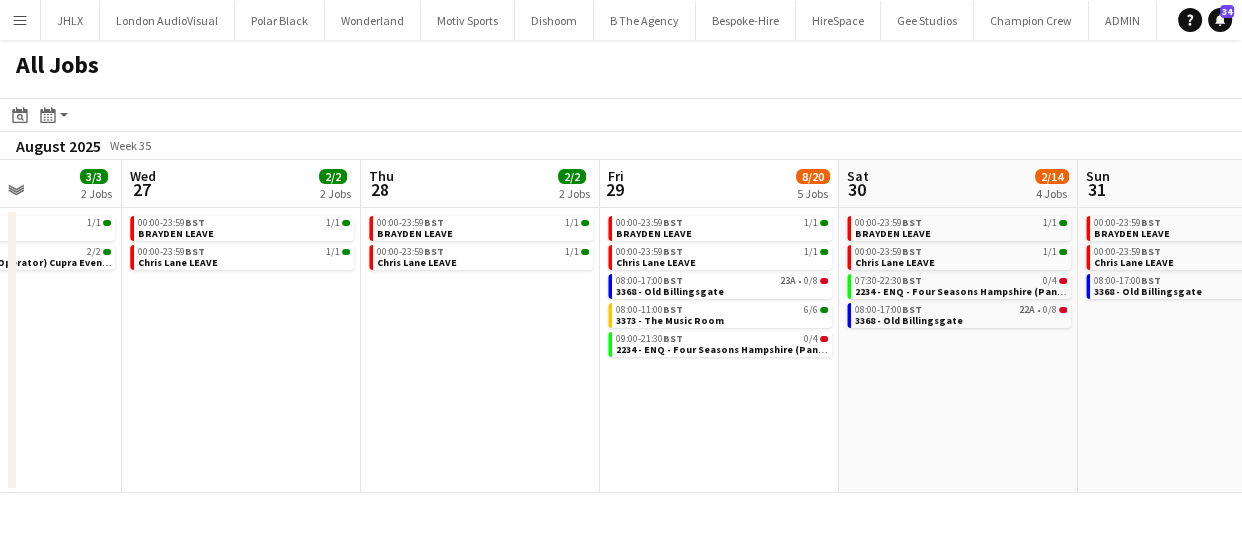 click on "Sun   24   3/4   3 Jobs   Mon   25   2/2   2 Jobs   Tue   26   3/3   2 Jobs   Wed   27   2/2   2 Jobs   Thu   28   2/2   2 Jobs   Fri   29   8/20   5 Jobs   Sat   30   2/14   4 Jobs   Sun   31   2/10   3 Jobs   Mon   1   2/14   4 Jobs   Tue   2   2/6   3 Jobs   Wed   3   8/12   4 Jobs   00:00-23:59    BST   1/1   [FIRST] LEAVE   08:00-16:00    BST   BST   0/1   Cupra Event Day   12:30-23:00    BST   2/2   3372 - APE Hosts   00:00-23:59    BST   1/1   [FIRST] LEAVE   09:00-17:00    BST   1/1   [FIRST] LEAVE - BANK HOLIDAY   00:00-23:59    BST   1/1   [FIRST] LEAVE   08:00-20:00    BST   2/2   3382 - PEND -  (MEWP Operator) Cupra Event Day   00:00-23:59    BST   1/1   [FIRST] LEAVE   00:00-23:59    BST   1/1   [FIRST] [LAST] LEAVE   00:00-23:59    BST   1/1   [FIRST] [LAST] LEAVE   00:00-23:59    BST   1/1   [FIRST] [LAST] LEAVE   08:00-17:00    BST   23A   •   0/8   3368 - Old Billingsgate   08:00-11:00    BST   6/6   3373 - The Music Room" at bounding box center (621, 326) 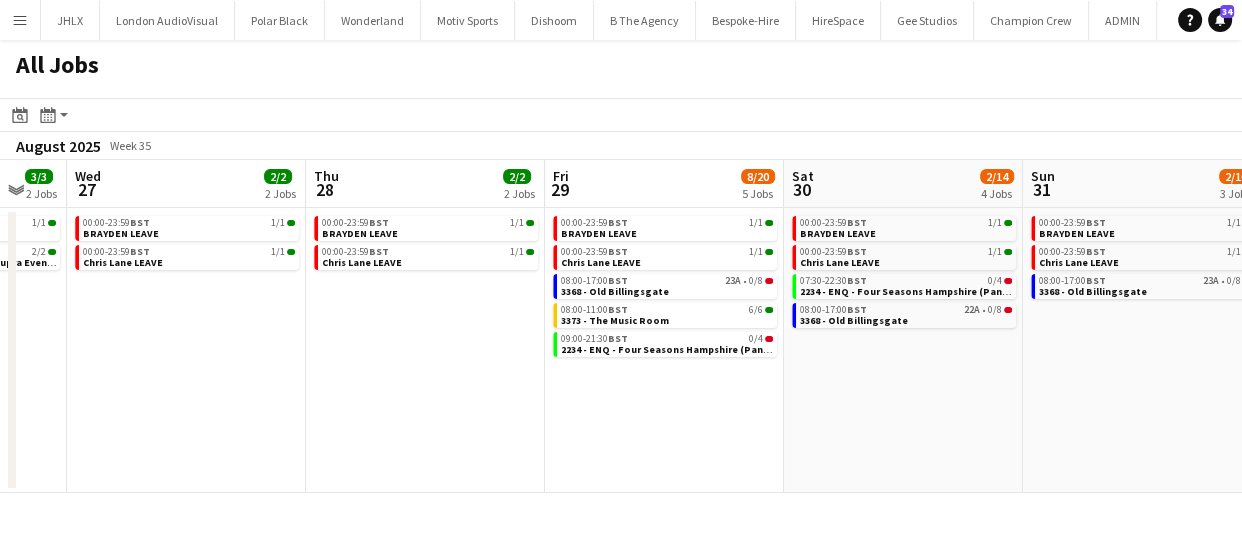 click on "Sun   24   3/4   3 Jobs   Mon   25   2/2   2 Jobs   Tue   26   3/3   2 Jobs   Wed   27   2/2   2 Jobs   Thu   28   2/2   2 Jobs   Fri   29   8/20   5 Jobs   Sat   30   2/14   4 Jobs   Sun   31   2/10   3 Jobs   Mon   1   2/14   4 Jobs   Tue   2   2/6   3 Jobs   Wed   3   8/12   4 Jobs   00:00-23:59    BST   1/1   [FIRST] LEAVE   08:00-16:00    BST   BST   0/1   Cupra Event Day   12:30-23:00    BST   2/2   3372 - APE Hosts   00:00-23:59    BST   1/1   [FIRST] LEAVE   09:00-17:00    BST   1/1   [FIRST] LEAVE - BANK HOLIDAY   00:00-23:59    BST   1/1   [FIRST] LEAVE   08:00-20:00    BST   2/2   3382 - PEND -  (MEWP Operator) Cupra Event Day   00:00-23:59    BST   1/1   [FIRST] LEAVE   00:00-23:59    BST   1/1   [FIRST] [LAST] LEAVE   00:00-23:59    BST   1/1   [FIRST] [LAST] LEAVE   00:00-23:59    BST   1/1   [FIRST] [LAST] LEAVE   08:00-17:00    BST   23A   •   0/8   3368 - Old Billingsgate   08:00-11:00    BST   6/6   3373 - The Music Room" at bounding box center (621, 326) 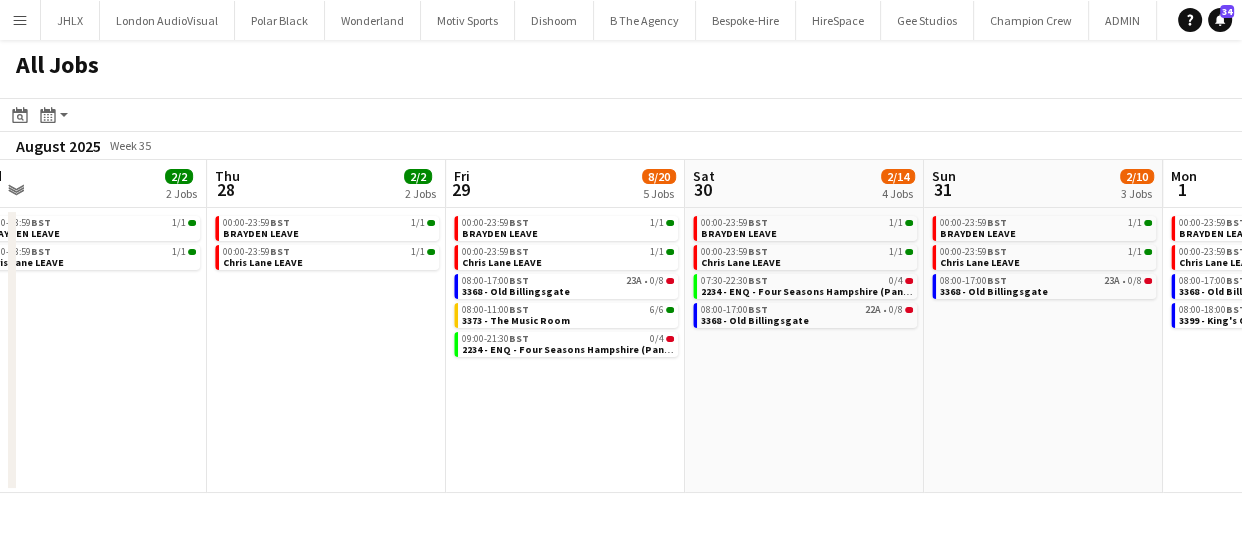 drag, startPoint x: 909, startPoint y: 370, endPoint x: 780, endPoint y: 374, distance: 129.062 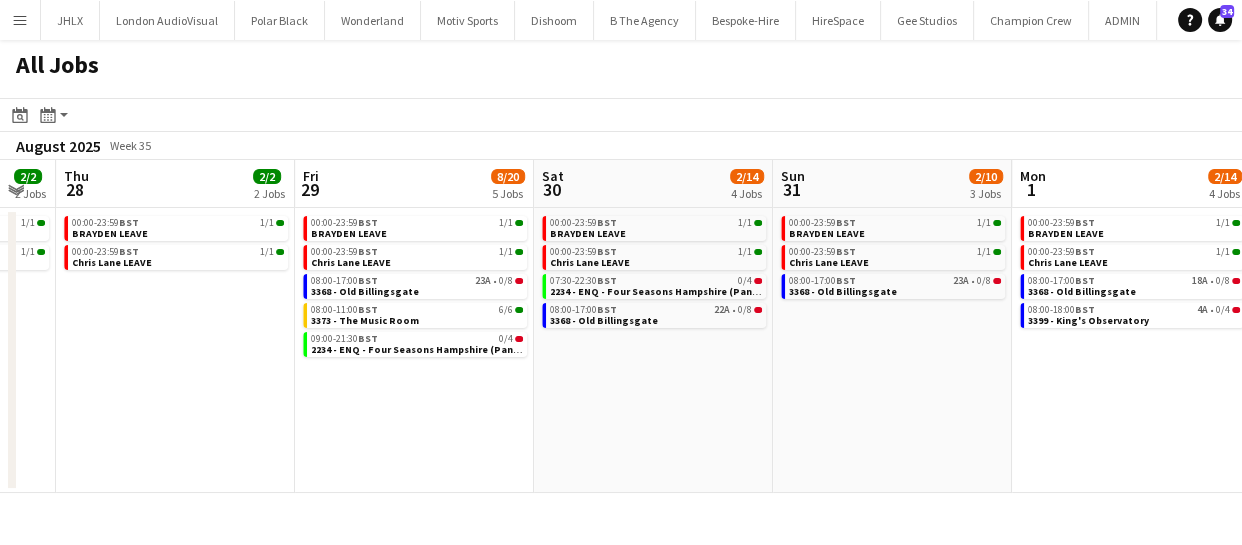 drag, startPoint x: 794, startPoint y: 371, endPoint x: 810, endPoint y: 376, distance: 16.763054 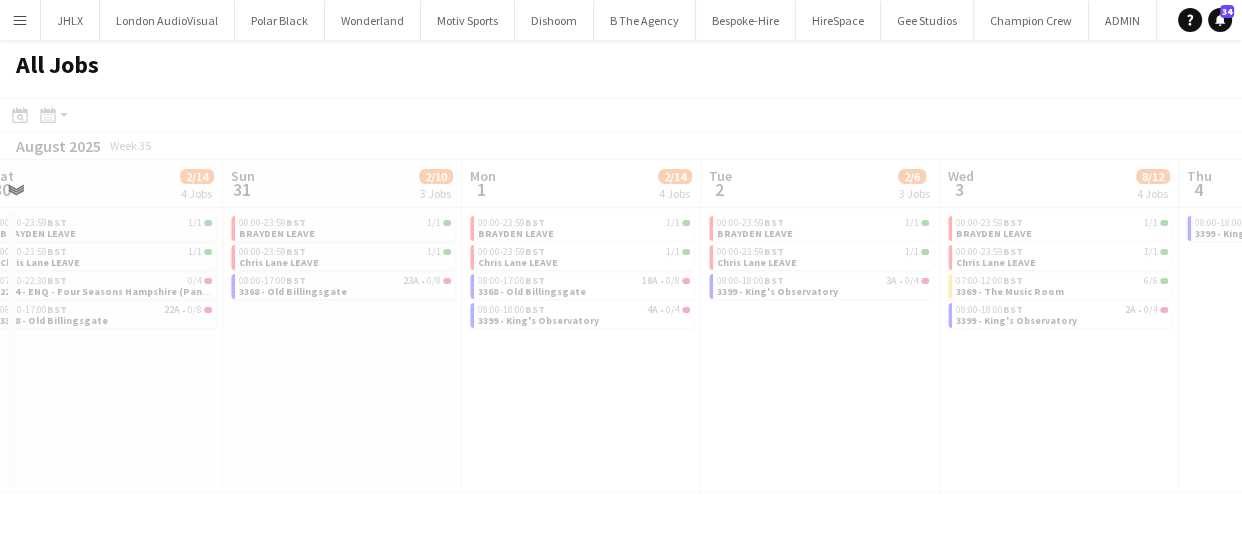 drag, startPoint x: 885, startPoint y: 377, endPoint x: 823, endPoint y: 382, distance: 62.201286 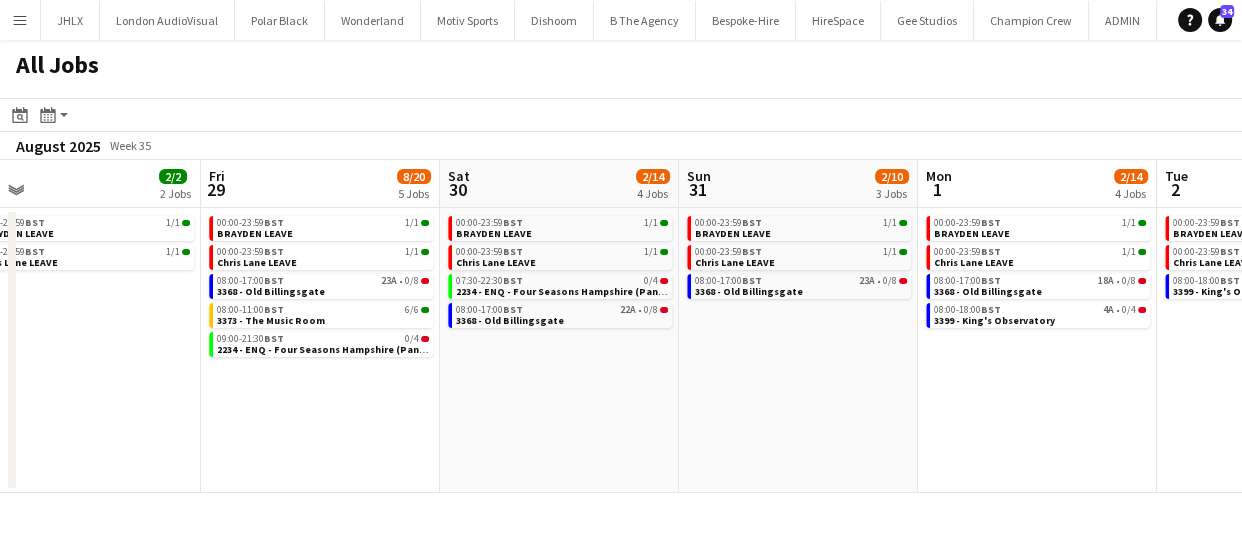 drag, startPoint x: 870, startPoint y: 388, endPoint x: 841, endPoint y: 388, distance: 29 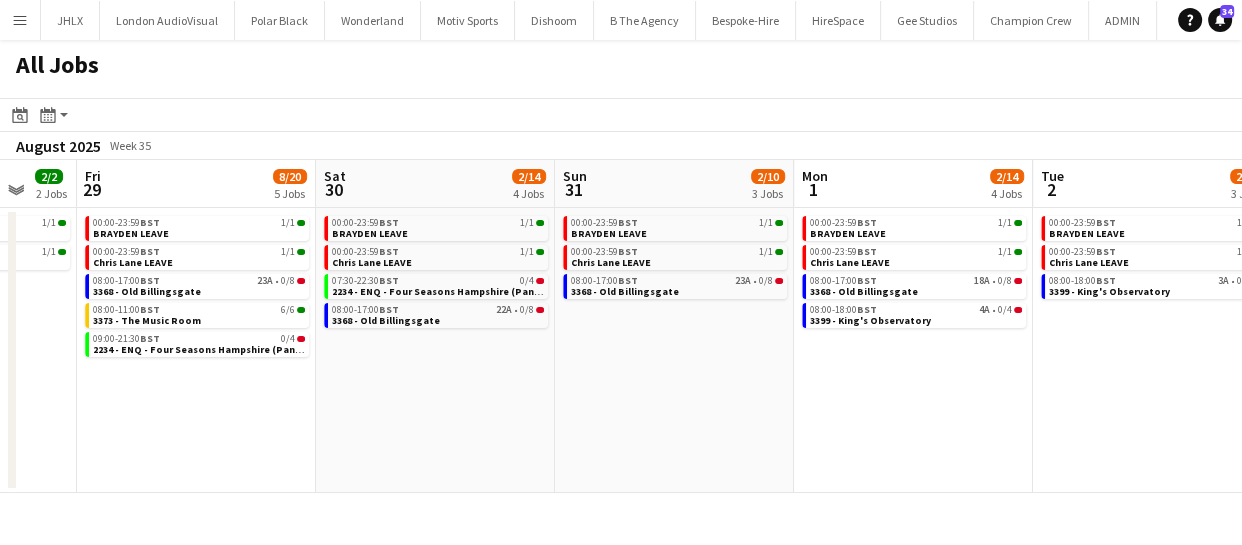 click on "Tue   26   3/3   2 Jobs   Wed   27   2/2   2 Jobs   Thu   28   2/2   2 Jobs   Fri   29   8/20   5 Jobs   Sat   30   2/14   4 Jobs   Sun   31   2/10   3 Jobs   Mon   1   2/14   4 Jobs   Tue   2   2/6   3 Jobs   Wed   3   8/12   4 Jobs   Thu   4   0/4   1 Job   Fri   5   6/14   3 Jobs   00:00-23:59    BST   1/1   [FIRST] [LAST]   LEAVE   08:00-20:00    BST   2/2   3382 - PEND -  (MEWP Operator) Cupra Event Day   00:00-23:59    BST   1/1   [FIRST] [LAST]   LEAVE   00:00-23:59    BST   1/1   [FIRST] [LAST]   LEAVE   00:00-23:59    BST   1/1   [FIRST] [LAST]   LEAVE   00:00-23:59    BST   1/1   [FIRST] [LAST]   LEAVE   00:00-23:59    BST   1/1   [FIRST] [LAST]   LEAVE   08:00-17:00    BST   23A   •   0/8   3368 - Old Billingsgate   08:00-11:00    BST   6/6   3373 - The Music Room   09:00-21:30    BST   0/4   2234 - ENQ - Four Seasons Hampshire (Panel Van)   00:00-23:59    BST   1/1   [FIRST] [LAST]   LEAVE   00:00-23:59    BST   1/1   [FIRST] [LAST]   LEAVE   07:30-22:30    BST   0/4   08:00-17:00    BST   22A   •   0/8   4A" at bounding box center [621, 326] 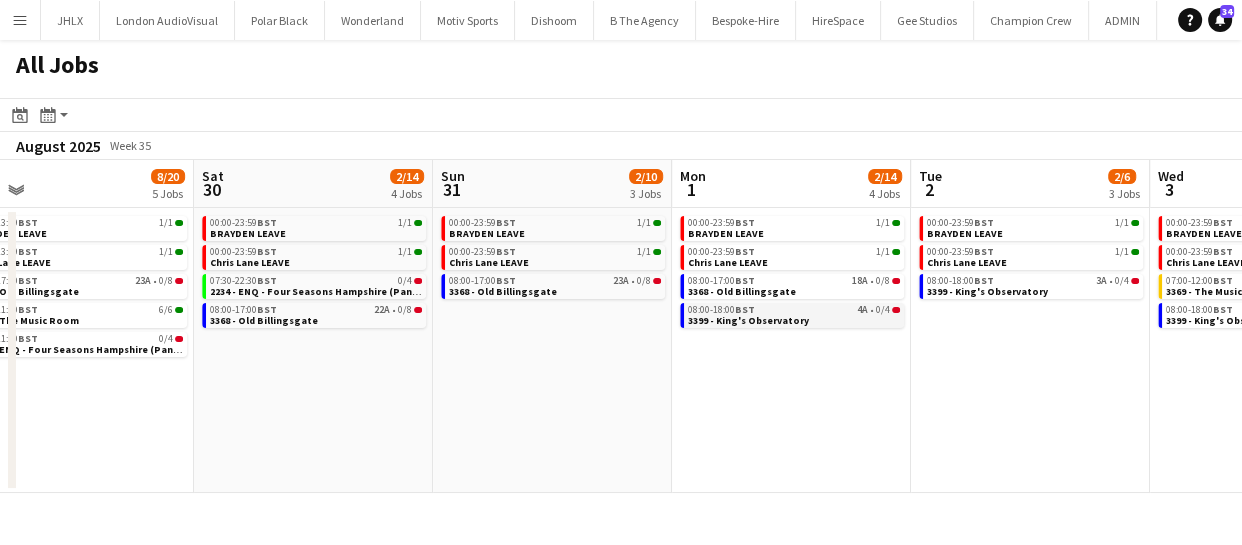 click on "3399 - King's Observatory" at bounding box center [748, 320] 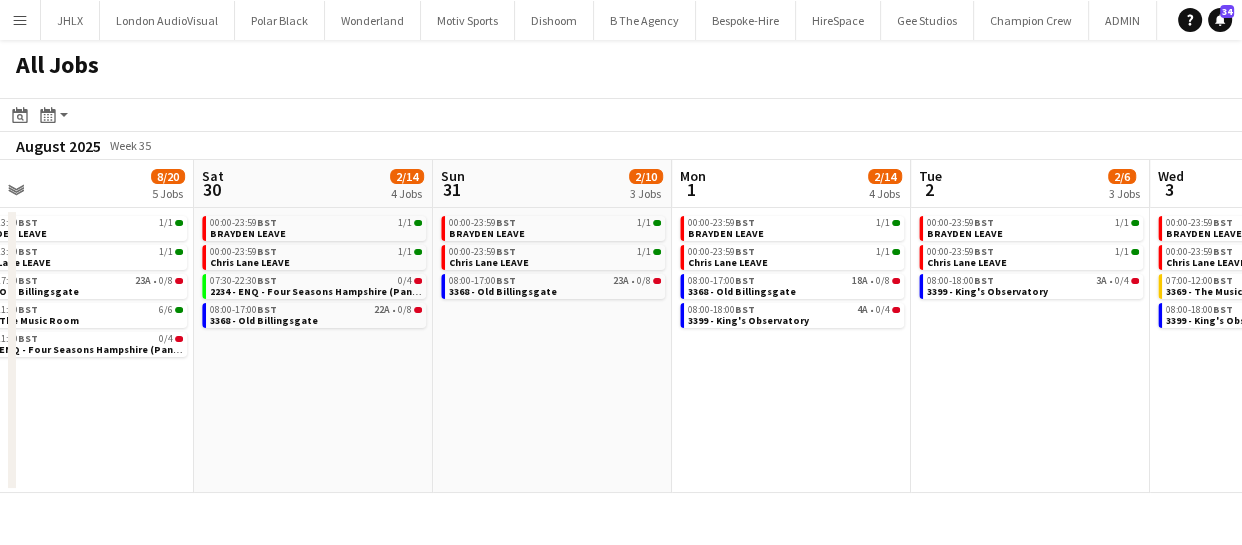 drag, startPoint x: 684, startPoint y: 370, endPoint x: 693, endPoint y: 381, distance: 14.21267 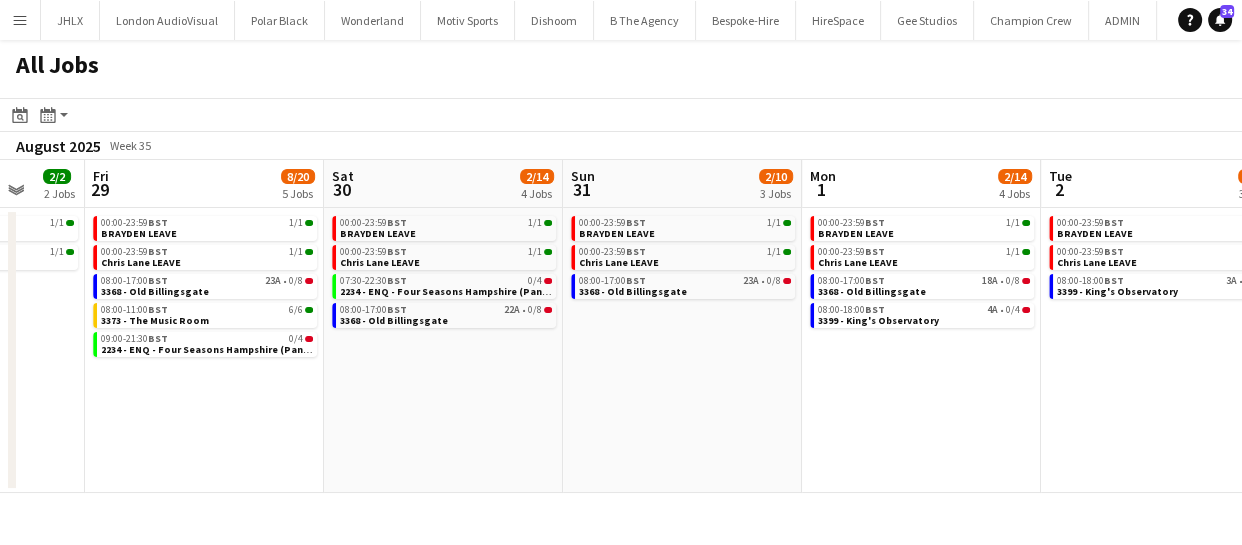 click on "Tue   26   3/3   2 Jobs   Wed   27   2/2   2 Jobs   Thu   28   2/2   2 Jobs   Fri   29   8/20   5 Jobs   Sat   30   2/14   4 Jobs   Sun   31   2/10   3 Jobs   Mon   1   2/14   4 Jobs   Tue   2   2/6   3 Jobs   Wed   3   8/12   4 Jobs   Thu   4   0/4   1 Job   Fri   5   6/14   3 Jobs   00:00-23:59    BST   1/1   [FIRST] [LAST]   LEAVE   08:00-20:00    BST   2/2   3382 - PEND -  (MEWP Operator) Cupra Event Day   00:00-23:59    BST   1/1   [FIRST] [LAST]   LEAVE   00:00-23:59    BST   1/1   [FIRST] [LAST]   LEAVE   00:00-23:59    BST   1/1   [FIRST] [LAST]   LEAVE   00:00-23:59    BST   1/1   [FIRST] [LAST]   LEAVE   00:00-23:59    BST   1/1   [FIRST] [LAST]   LEAVE   08:00-17:00    BST   23A   •   0/8   3368 - Old Billingsgate   08:00-11:00    BST   6/6   3373 - The Music Room   09:00-21:30    BST   0/4   2234 - ENQ - Four Seasons Hampshire (Panel Van)   00:00-23:59    BST   1/1   [FIRST] [LAST]   LEAVE   00:00-23:59    BST   1/1   [FIRST] [LAST]   LEAVE   07:30-22:30    BST   0/4   08:00-17:00    BST   22A   •   0/8   4A" at bounding box center [621, 326] 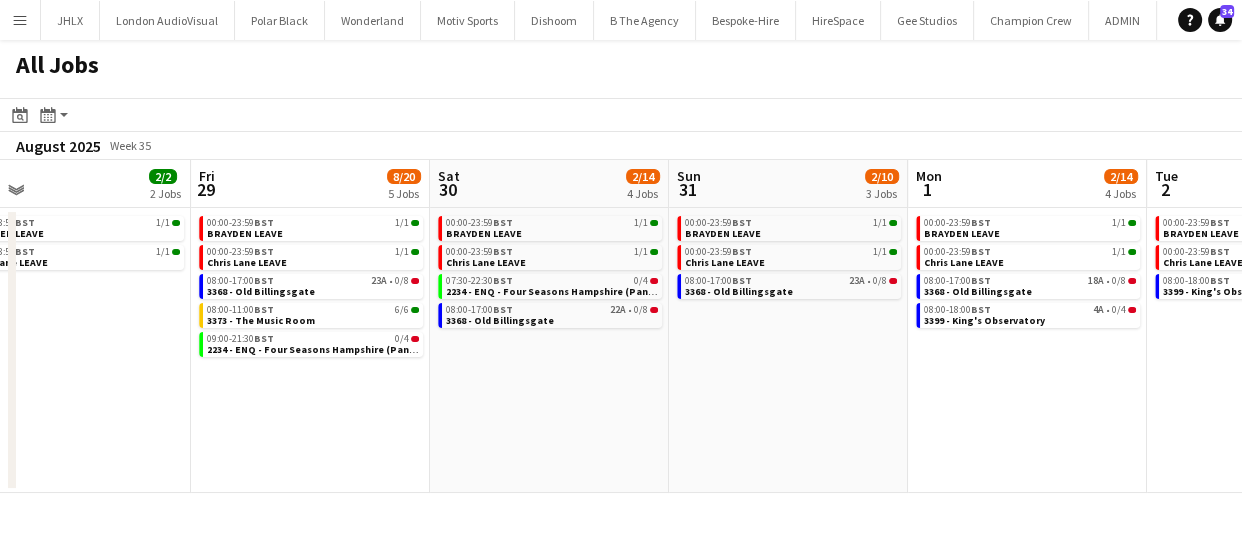 drag, startPoint x: 349, startPoint y: 479, endPoint x: 533, endPoint y: 435, distance: 189.18774 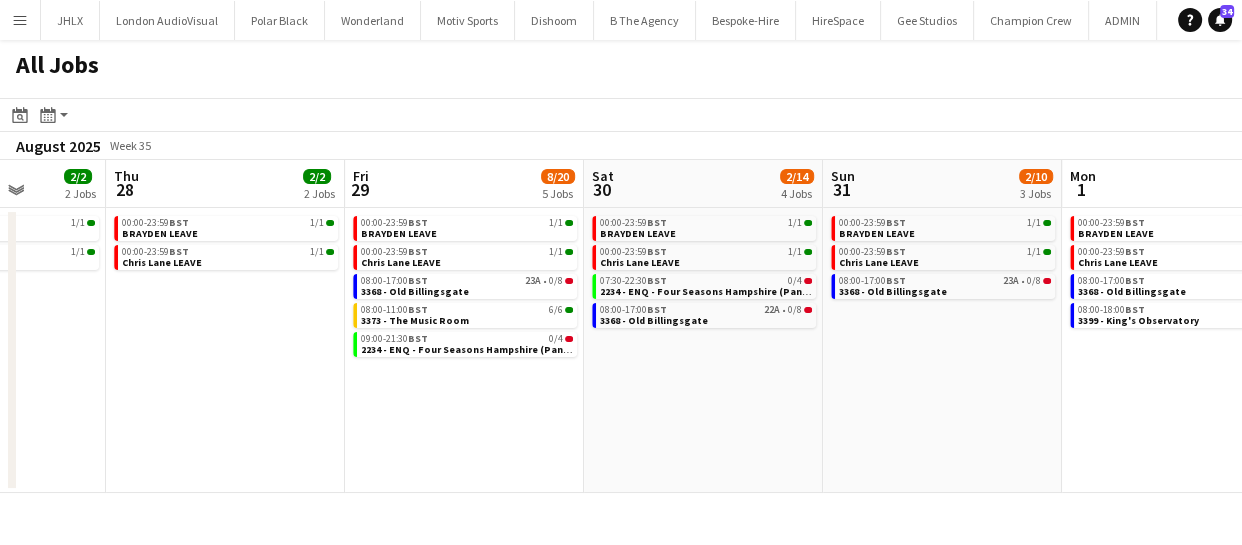 drag, startPoint x: 495, startPoint y: 428, endPoint x: 534, endPoint y: 428, distance: 39 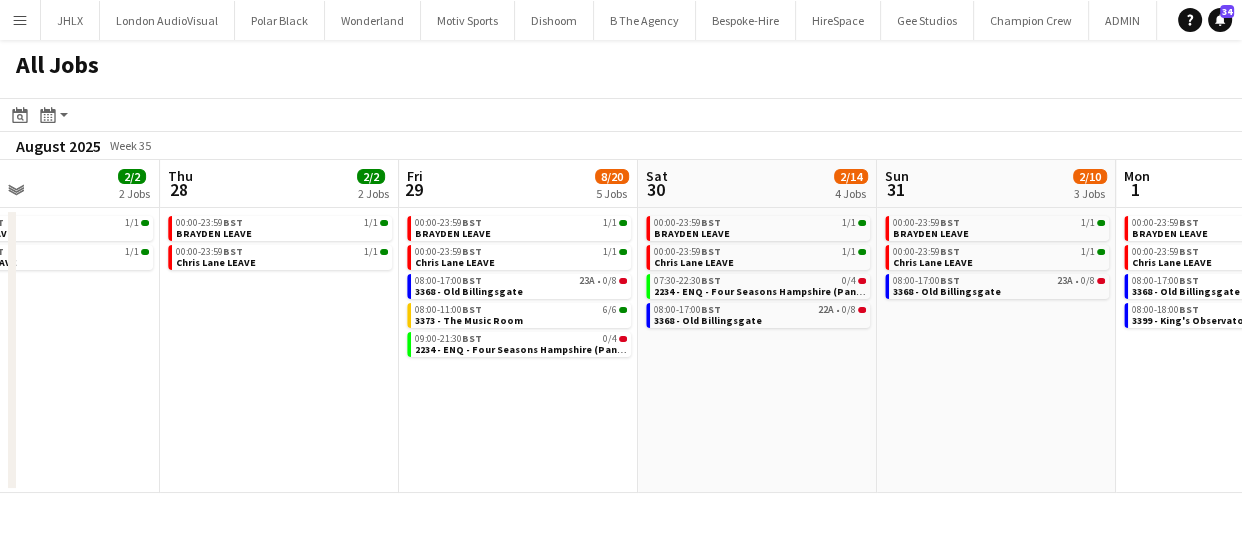 click on "Mon   25   2/2   2 Jobs   Tue   26   3/3   2 Jobs   Wed   27   2/2   2 Jobs   Thu   28   2/2   2 Jobs   Fri   29   8/20   5 Jobs   Sat   30   2/14   4 Jobs   Sun   31   2/10   3 Jobs   Mon   1   2/14   4 Jobs   Tue   2   2/6   3 Jobs   Wed   3   8/12   4 Jobs   Thu   4   0/4   1 Job   00:00-23:59    BST   1/1   [FIRST] [LAST]   LEAVE   09:00-17:00    BST   1/1   [FIRST] [LAST]   - BANK HOLIDAY   00:00-23:59    BST   1/1   [FIRST] [LAST]   LEAVE   08:00-20:00    BST   2/2   3382 - PEND -  (MEWP Operator) Cupra Event Day   00:00-23:59    BST   1/1   [FIRST] [LAST]   LEAVE   00:00-23:59    BST   1/1   [FIRST] [LAST]   LEAVE   00:00-23:59    BST   1/1   [FIRST] [LAST]   LEAVE   00:00-23:59    BST   1/1   [FIRST] [LAST]   LEAVE   00:00-23:59    BST   1/1   [FIRST] [LAST]   LEAVE   08:00-17:00    BST   23A   •   0/8   3368 - Old Billingsgate   08:00-11:00    BST   6/6   3373 - The Music Room   09:00-21:30    BST   0/4   2234 - ENQ - Four Seasons Hampshire (Panel Van)   00:00-23:59    BST   1/1   [FIRST] [LAST]   LEAVE   00:00-23:59    BST   1/1   [FIRST] [LAST]   LEAVE   00:00-23:59    BST   1/1   [FIRST] [LAST]   LEAVE   00:00-23:59    BST   1/1   [FIRST] [LAST]   LEAVE   08:00-17:00    BST   23A   •   0/8" at bounding box center [621, 326] 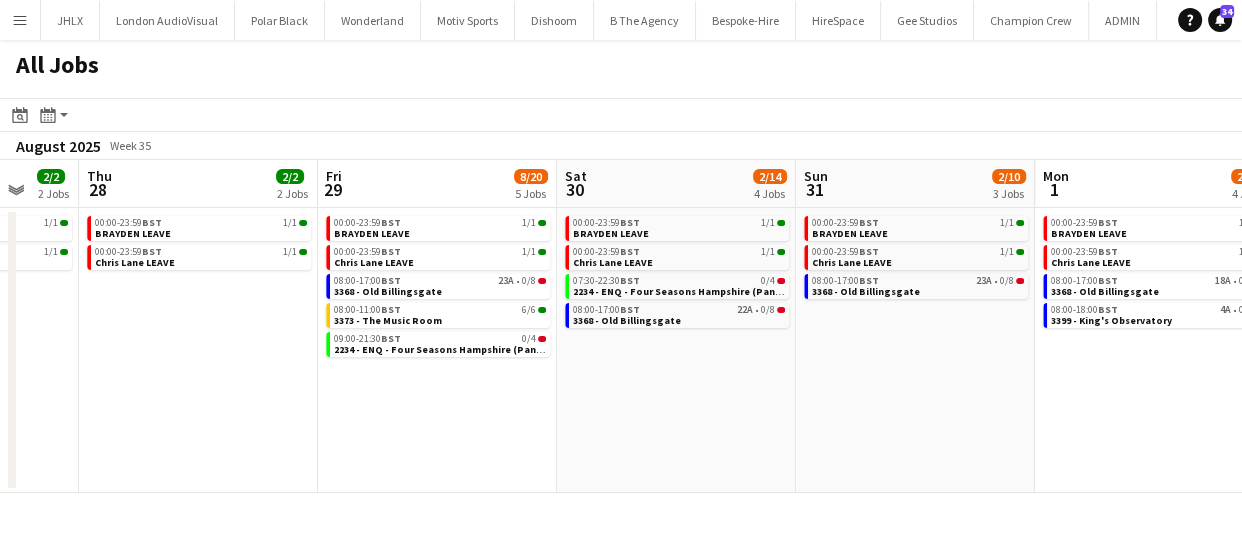click on "Mon   25   2/2   2 Jobs   Tue   26   3/3   2 Jobs   Wed   27   2/2   2 Jobs   Thu   28   2/2   2 Jobs   Fri   29   8/20   5 Jobs   Sat   30   2/14   4 Jobs   Sun   31   2/10   3 Jobs   Mon   1   2/14   4 Jobs   Tue   2   2/6   3 Jobs   Wed   3   8/12   4 Jobs   Thu   4   0/4   1 Job   00:00-23:59    BST   1/1   [FIRST] [LAST]   LEAVE   09:00-17:00    BST   1/1   [FIRST] [LAST]   - BANK HOLIDAY   00:00-23:59    BST   1/1   [FIRST] [LAST]   LEAVE   08:00-20:00    BST   2/2   3382 - PEND -  (MEWP Operator) Cupra Event Day   00:00-23:59    BST   1/1   [FIRST] [LAST]   LEAVE   00:00-23:59    BST   1/1   [FIRST] [LAST]   LEAVE   00:00-23:59    BST   1/1   [FIRST] [LAST]   LEAVE   00:00-23:59    BST   1/1   [FIRST] [LAST]   LEAVE   00:00-23:59    BST   1/1   [FIRST] [LAST]   LEAVE   08:00-17:00    BST   23A   •   0/8   3368 - Old Billingsgate   08:00-11:00    BST   6/6   3373 - The Music Room   09:00-21:30    BST   0/4   2234 - ENQ - Four Seasons Hampshire (Panel Van)   00:00-23:59    BST   1/1   [FIRST] [LAST]   LEAVE   00:00-23:59    BST   1/1   [FIRST] [LAST]   LEAVE   00:00-23:59    BST   1/1   [FIRST] [LAST]   LEAVE   00:00-23:59    BST   1/1   [FIRST] [LAST]   LEAVE   08:00-17:00    BST   23A   •   0/8" at bounding box center (621, 326) 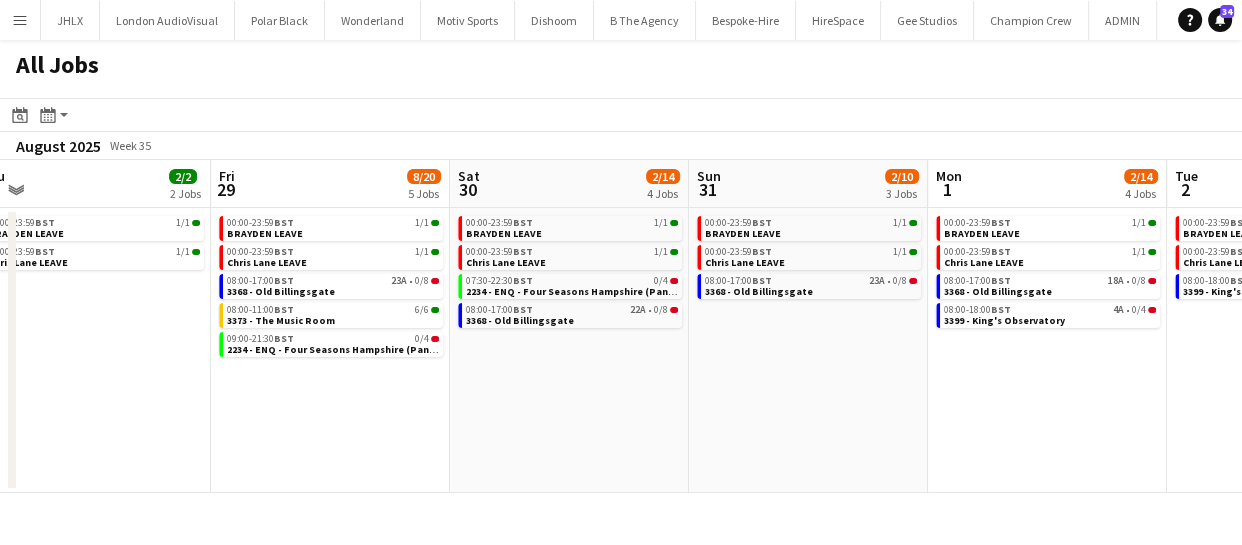 click on "Mon   25   2/2   2 Jobs   Tue   26   3/3   2 Jobs   Wed   27   2/2   2 Jobs   Thu   28   2/2   2 Jobs   Fri   29   8/20   5 Jobs   Sat   30   2/14   4 Jobs   Sun   31   2/10   3 Jobs   Mon   1   2/14   4 Jobs   Tue   2   2/6   3 Jobs   Wed   3   8/12   4 Jobs   Thu   4   0/4   1 Job   00:00-23:59    BST   1/1   [FIRST] [LAST]   LEAVE   09:00-17:00    BST   1/1   [FIRST] [LAST]   - BANK HOLIDAY   00:00-23:59    BST   1/1   [FIRST] [LAST]   LEAVE   08:00-20:00    BST   2/2   3382 - PEND -  (MEWP Operator) Cupra Event Day   00:00-23:59    BST   1/1   [FIRST] [LAST]   LEAVE   00:00-23:59    BST   1/1   [FIRST] [LAST]   LEAVE   00:00-23:59    BST   1/1   [FIRST] [LAST]   LEAVE   00:00-23:59    BST   1/1   [FIRST] [LAST]   LEAVE   00:00-23:59    BST   1/1   [FIRST] [LAST]   LEAVE   08:00-17:00    BST   23A   •   0/8   3368 - Old Billingsgate   08:00-11:00    BST   6/6   3373 - The Music Room   09:00-21:30    BST   0/4   2234 - ENQ - Four Seasons Hampshire (Panel Van)   00:00-23:59    BST   1/1   [FIRST] [LAST]   LEAVE   00:00-23:59    BST   1/1   [FIRST] [LAST]   LEAVE   00:00-23:59    BST   1/1   [FIRST] [LAST]   LEAVE   00:00-23:59    BST   1/1   [FIRST] [LAST]   LEAVE   08:00-17:00    BST   23A   •   0/8" at bounding box center (621, 326) 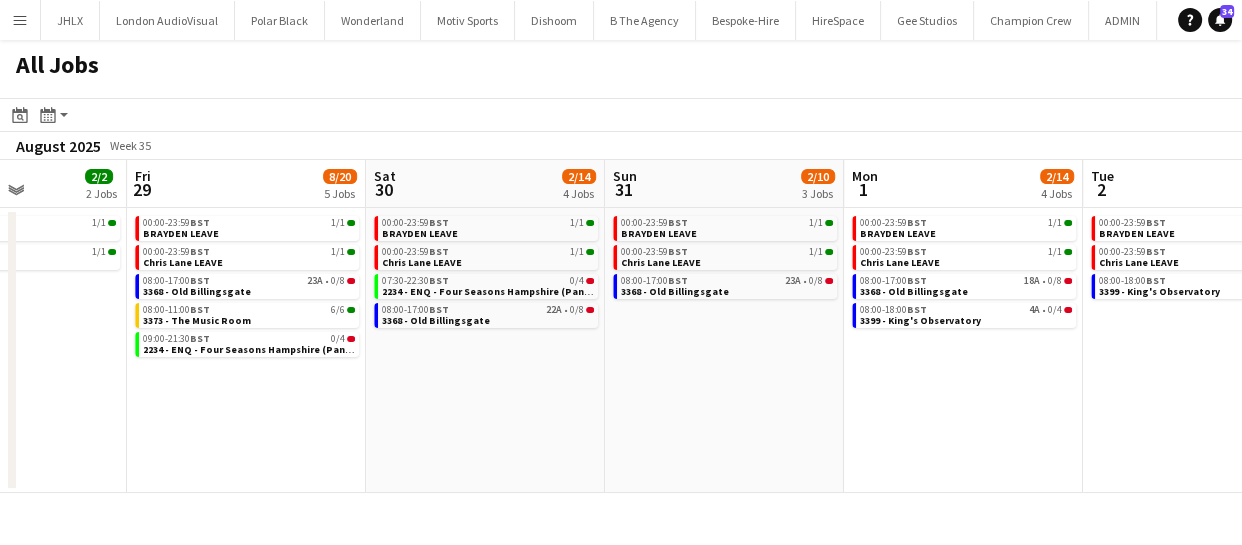 drag, startPoint x: 562, startPoint y: 445, endPoint x: 642, endPoint y: 435, distance: 80.622574 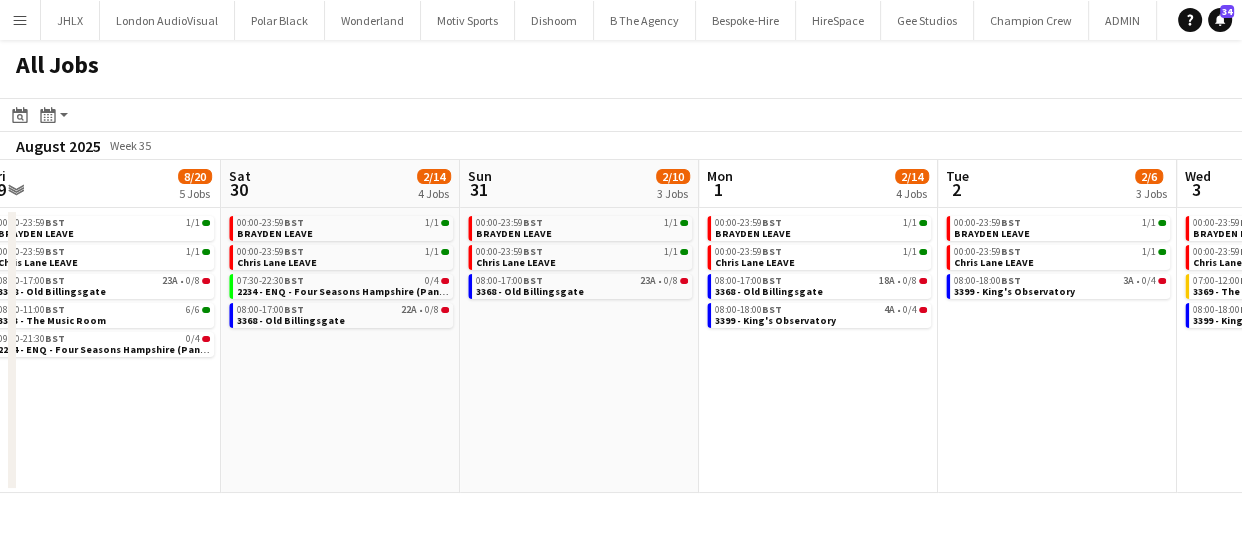click on "Mon   25   2/2   2 Jobs   Tue   26   3/3   2 Jobs   Wed   27   2/2   2 Jobs   Thu   28   2/2   2 Jobs   Fri   29   8/20   5 Jobs   Sat   30   2/14   4 Jobs   Sun   31   2/10   3 Jobs   Mon   1   2/14   4 Jobs   Tue   2   2/6   3 Jobs   Wed   3   8/12   4 Jobs   Thu   4   0/4   1 Job   00:00-23:59    BST   1/1   [FIRST] [LAST]   LEAVE   09:00-17:00    BST   1/1   [FIRST] [LAST]   - BANK HOLIDAY   00:00-23:59    BST   1/1   [FIRST] [LAST]   LEAVE   08:00-20:00    BST   2/2   3382 - PEND -  (MEWP Operator) Cupra Event Day   00:00-23:59    BST   1/1   [FIRST] [LAST]   LEAVE   00:00-23:59    BST   1/1   [FIRST] [LAST]   LEAVE   00:00-23:59    BST   1/1   [FIRST] [LAST]   LEAVE   00:00-23:59    BST   1/1   [FIRST] [LAST]   LEAVE   00:00-23:59    BST   1/1   [FIRST] [LAST]   LEAVE   08:00-17:00    BST   23A   •   0/8   3368 - Old Billingsgate   08:00-11:00    BST   6/6   3373 - The Music Room   09:00-21:30    BST   0/4   2234 - ENQ - Four Seasons Hampshire (Panel Van)   00:00-23:59    BST   1/1   [FIRST] [LAST]   LEAVE   00:00-23:59    BST   1/1   [FIRST] [LAST]   LEAVE   00:00-23:59    BST   1/1   [FIRST] [LAST]   LEAVE   00:00-23:59    BST   1/1   [FIRST] [LAST]   LEAVE   08:00-17:00    BST   23A   •   0/8" at bounding box center [621, 326] 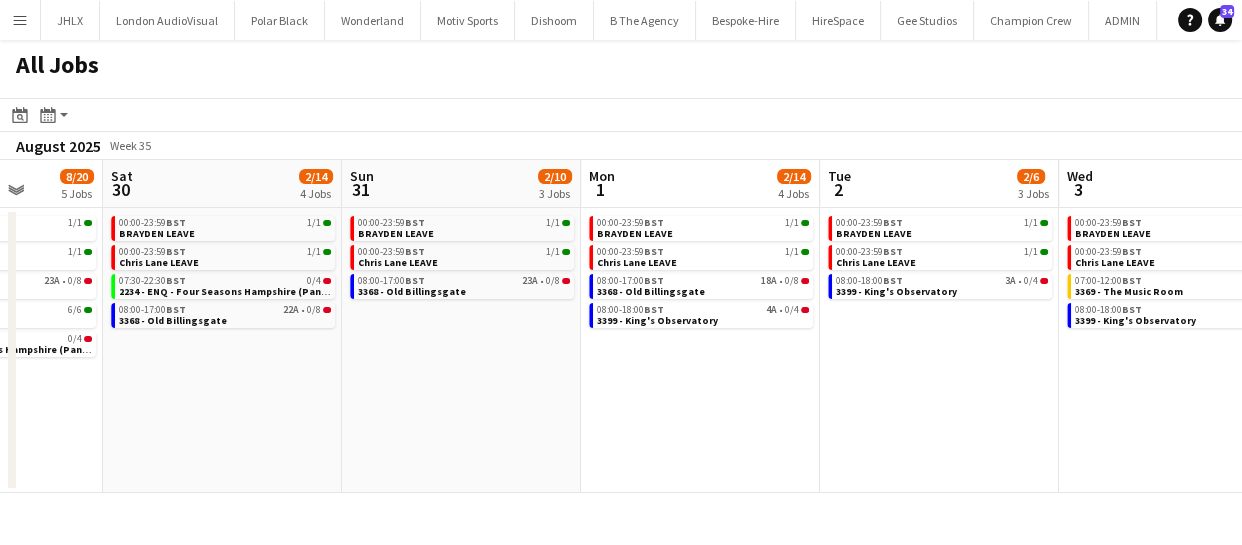 drag, startPoint x: 603, startPoint y: 428, endPoint x: 752, endPoint y: 400, distance: 151.60805 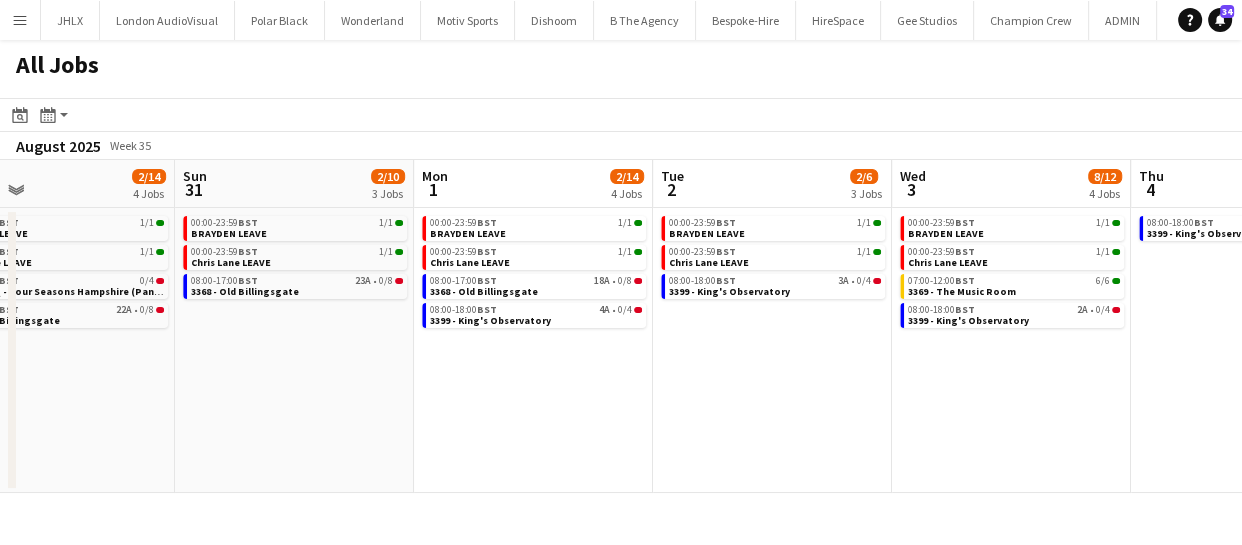 click on "Wed   27   2/2   2 Jobs   Thu   28   2/2   2 Jobs   Fri   29   8/20   5 Jobs   Sat   30   2/14   4 Jobs   Sun   31   2/10   3 Jobs   Mon   1   2/14   4 Jobs   Tue   2   2/6   3 Jobs   Wed   3   8/12   4 Jobs   Thu   4   0/4   1 Job   Fri   5   6/14   3 Jobs   Sat   6   0/4   2 Jobs   00:00-23:59    BST   1/1   BRAYDEN LEAVE   00:00-23:59    BST   1/1   Chris Lane LEAVE   00:00-23:59    BST   1/1   BRAYDEN LEAVE   00:00-23:59    BST   1/1   Chris Lane LEAVE   00:00-23:59    BST   1/1   BRAYDEN LEAVE   00:00-23:59    BST   1/1   Chris Lane LEAVE   08:00-17:00    BST   23A   •   0/8   3368 - Old Billingsgate   08:00-11:00    BST   6/6   3373 - The Music Room   09:00-21:30    BST   0/4   2234 - ENQ - Four Seasons Hampshire (Panel Van)   00:00-23:59    BST   1/1   BRAYDEN LEAVE   00:00-23:59    BST   1/1   Chris Lane LEAVE   07:30-22:30    BST   0/4   2234 - ENQ - Four Seasons Hampshire (Panel Van)   08:00-17:00    BST   22A   •   0/8   3368 - Old Billingsgate   00:00-23:59    BST   1/1   BRAYDEN LEAVE   BST" at bounding box center (621, 326) 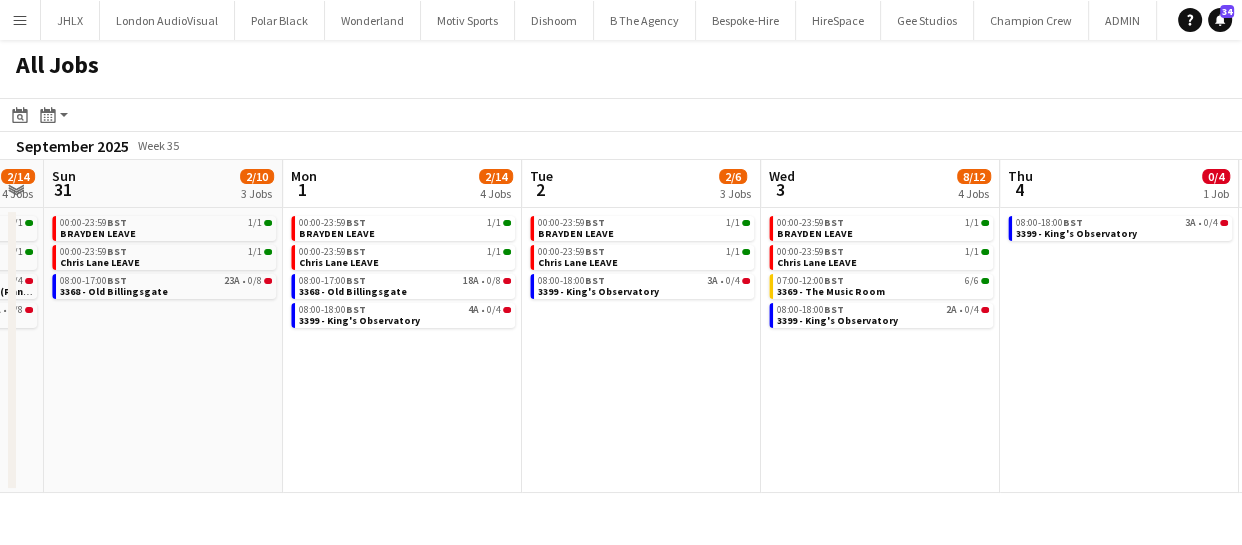 drag, startPoint x: 620, startPoint y: 412, endPoint x: 708, endPoint y: 406, distance: 88.20431 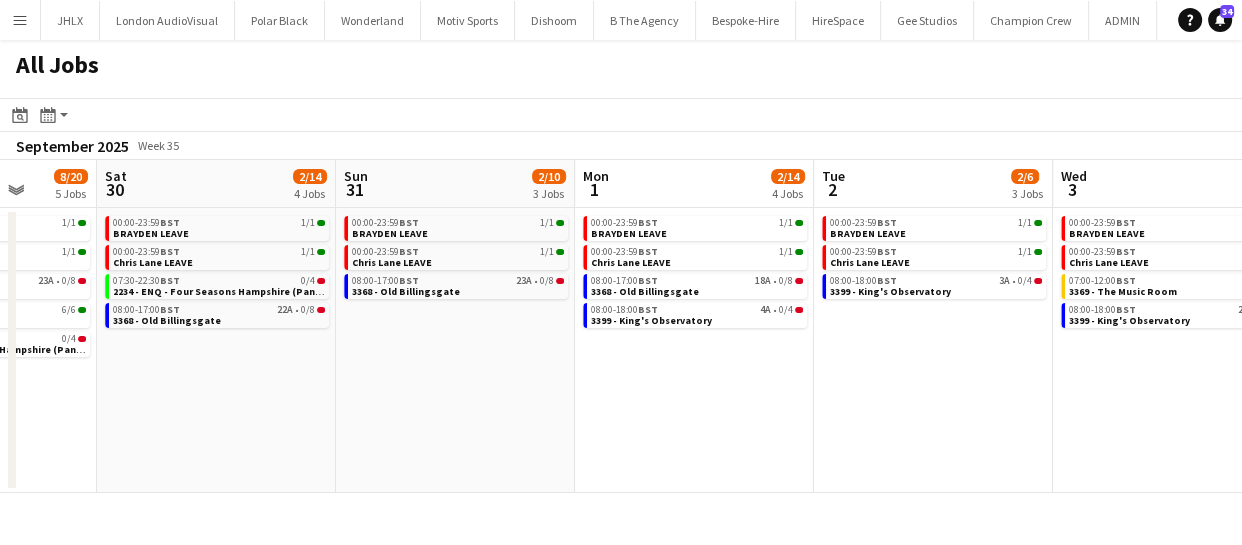 click on "Wed   27   2/2   2 Jobs   Thu   28   2/2   2 Jobs   Fri   29   8/20   5 Jobs   Sat   30   2/14   4 Jobs   Sun   31   2/10   3 Jobs   Mon   1   2/14   4 Jobs   Tue   2   2/6   3 Jobs   Wed   3   8/12   4 Jobs   Thu   4   0/4   1 Job   Fri   5   6/14   3 Jobs   Sat   6   0/4   2 Jobs   00:00-23:59    BST   1/1   BRAYDEN LEAVE   00:00-23:59    BST   1/1   Chris Lane LEAVE   00:00-23:59    BST   1/1   BRAYDEN LEAVE   00:00-23:59    BST   1/1   Chris Lane LEAVE   00:00-23:59    BST   1/1   BRAYDEN LEAVE   00:00-23:59    BST   1/1   Chris Lane LEAVE   08:00-17:00    BST   23A   •   0/8   3368 - Old Billingsgate   08:00-11:00    BST   6/6   3373 - The Music Room   09:00-21:30    BST   0/4   2234 - ENQ - Four Seasons Hampshire (Panel Van)   00:00-23:59    BST   1/1   BRAYDEN LEAVE   00:00-23:59    BST   1/1   Chris Lane LEAVE   07:30-22:30    BST   0/4   2234 - ENQ - Four Seasons Hampshire (Panel Van)   08:00-17:00    BST   22A   •   0/8   3368 - Old Billingsgate   00:00-23:59    BST   1/1   BRAYDEN LEAVE   BST" at bounding box center [621, 326] 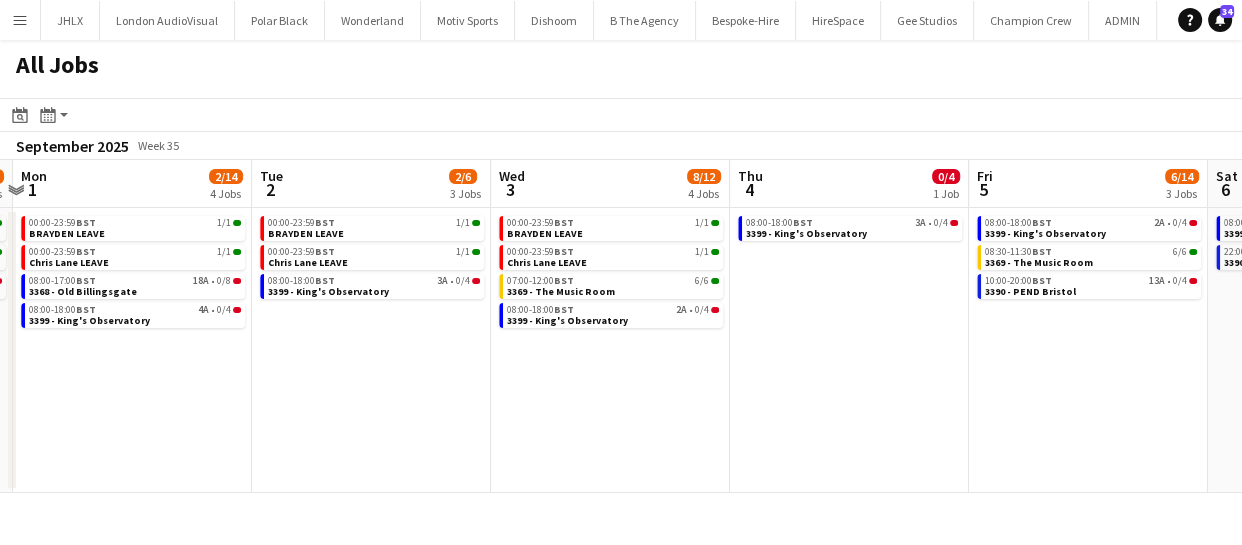drag, startPoint x: 634, startPoint y: 410, endPoint x: 612, endPoint y: 410, distance: 22 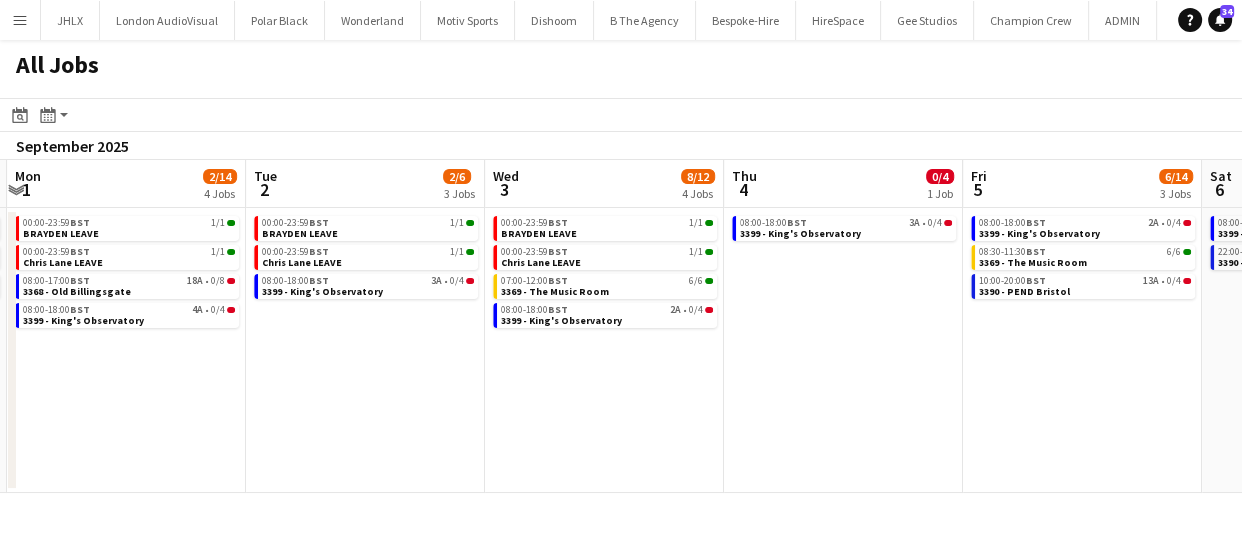 click on "Fri   29   8/20   5 Jobs   Sat   30   2/14   4 Jobs   Sun   31   2/10   3 Jobs   Mon   1   2/14   4 Jobs   Tue   2   2/6   3 Jobs   Wed   3   8/12   4 Jobs   Thu   4   0/4   1 Job   Fri   5   6/14   3 Jobs   Sat   6   0/4   2 Jobs   Sun   7   1/28   5 Jobs   Mon   8   0/12   1 Job   00:00-23:59    BST   1/1   BRAYDEN LEAVE   00:00-23:59    BST   1/1   Chris Lane LEAVE   08:00-17:00    BST   23A   •   0/8   3368 - Old Billingsgate   08:00-11:00    BST   6/6   3373 - The Music Room   09:00-21:30    BST   0/4   2234 - ENQ - Four Seasons Hampshire (Panel Van)   00:00-23:59    BST   1/1   BRAYDEN LEAVE   00:00-23:59    BST   1/1   Chris Lane LEAVE   07:30-22:30    BST   0/4   2234 - ENQ - Four Seasons Hampshire (Panel Van)   08:00-17:00    BST   22A   •   0/8   3368 - Old Billingsgate   00:00-23:59    BST   1/1   BRAYDEN LEAVE   00:00-23:59    BST   1/1   Chris Lane LEAVE   08:00-17:00    BST   23A   •   0/8   3368 - Old Billingsgate   00:00-23:59    BST   1/1   BRAYDEN LEAVE   00:00-23:59    BST   1/1" at bounding box center (621, 326) 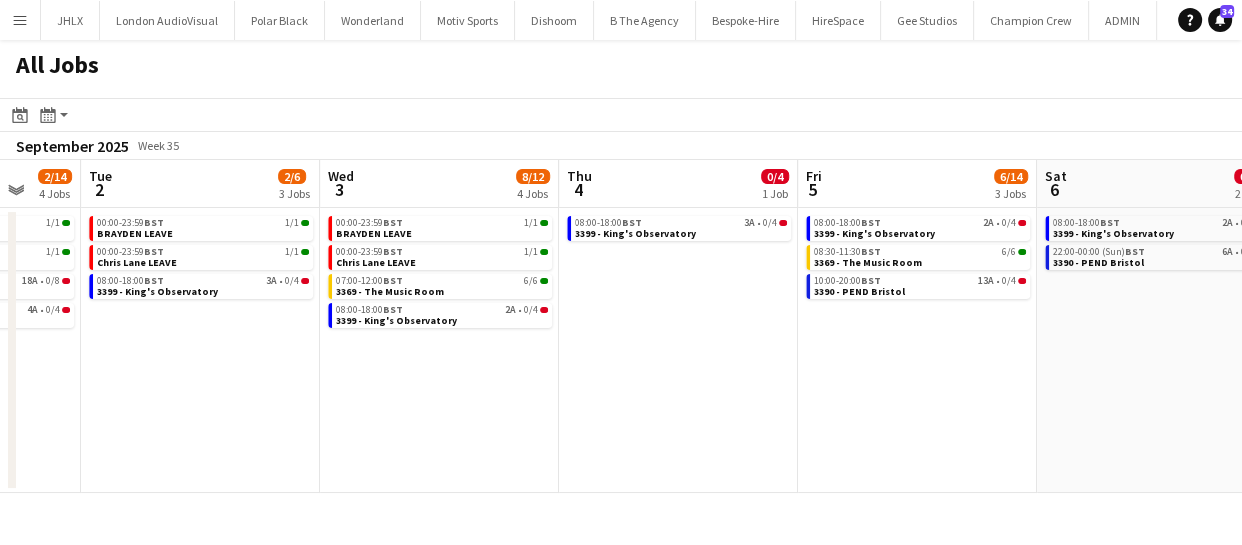 click on "Fri   29   8/20   5 Jobs   Sat   30   2/14   4 Jobs   Sun   31   2/10   3 Jobs   Mon   1   2/14   4 Jobs   Tue   2   2/6   3 Jobs   Wed   3   8/12   4 Jobs   Thu   4   0/4   1 Job   Fri   5   6/14   3 Jobs   Sat   6   0/4   2 Jobs   Sun   7   1/28   5 Jobs   Mon   8   0/12   1 Job   00:00-23:59    BST   1/1   BRAYDEN LEAVE   00:00-23:59    BST   1/1   Chris Lane LEAVE   08:00-17:00    BST   23A   •   0/8   3368 - Old Billingsgate   08:00-11:00    BST   6/6   3373 - The Music Room   09:00-21:30    BST   0/4   2234 - ENQ - Four Seasons Hampshire (Panel Van)   00:00-23:59    BST   1/1   BRAYDEN LEAVE   00:00-23:59    BST   1/1   Chris Lane LEAVE   07:30-22:30    BST   0/4   2234 - ENQ - Four Seasons Hampshire (Panel Van)   08:00-17:00    BST   22A   •   0/8   3368 - Old Billingsgate   00:00-23:59    BST   1/1   BRAYDEN LEAVE   00:00-23:59    BST   1/1   Chris Lane LEAVE   08:00-17:00    BST   23A   •   0/8   3368 - Old Billingsgate   00:00-23:59    BST   1/1   BRAYDEN LEAVE   00:00-23:59    BST   1/1" at bounding box center [621, 326] 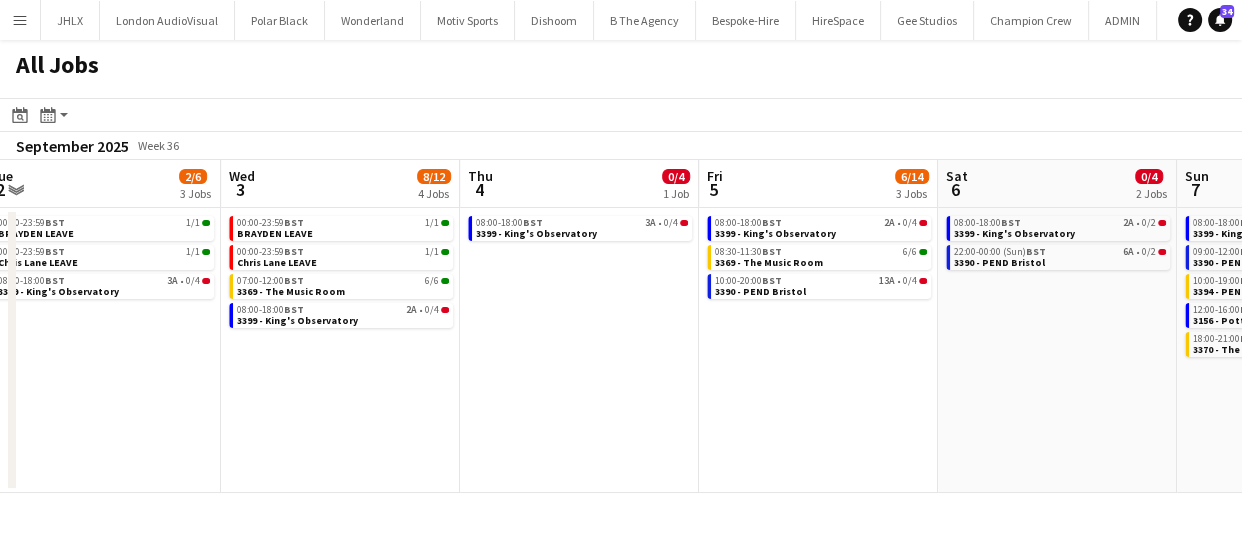 click on "All Jobs
Date picker
AUG 2025 AUG 2025 Monday M Tuesday T Wednesday W Thursday T Friday F Saturday S Sunday S  AUG   1   2   3   4   5   6   7   8   9   10   11   12   13   14   15   16   17   18   19   20   21   22   23   24   25   26   27   28   29   30   31
Comparison range
Comparison range
Today
Month view / Day view
Day view by Board Day view by Job Month view  September 2025   Week 36
Expand/collapse
Fri   29   8/20   5 Jobs   Sat   30   2/14   4 Jobs   Sun   31   2/10   3 Jobs   Mon   1   2/14   4 Jobs   Tue   2   2/6   3 Jobs   Wed   3   8/12   4 Jobs   Thu   4   0/4   1 Job   Fri   5   6/14   3 Jobs   Sat   6   0/4   2 Jobs   Sun   7   1/28   5 Jobs   Mon   8   0/12   1 Job   00:00-23:59    BST   1/1   BRAYDEN LEAVE   00:00-23:59    BST   1/1   Chris Lane LEAVE   08:00-17:00    BST   23A   •   0/8   3368 - Old Billingsgate" 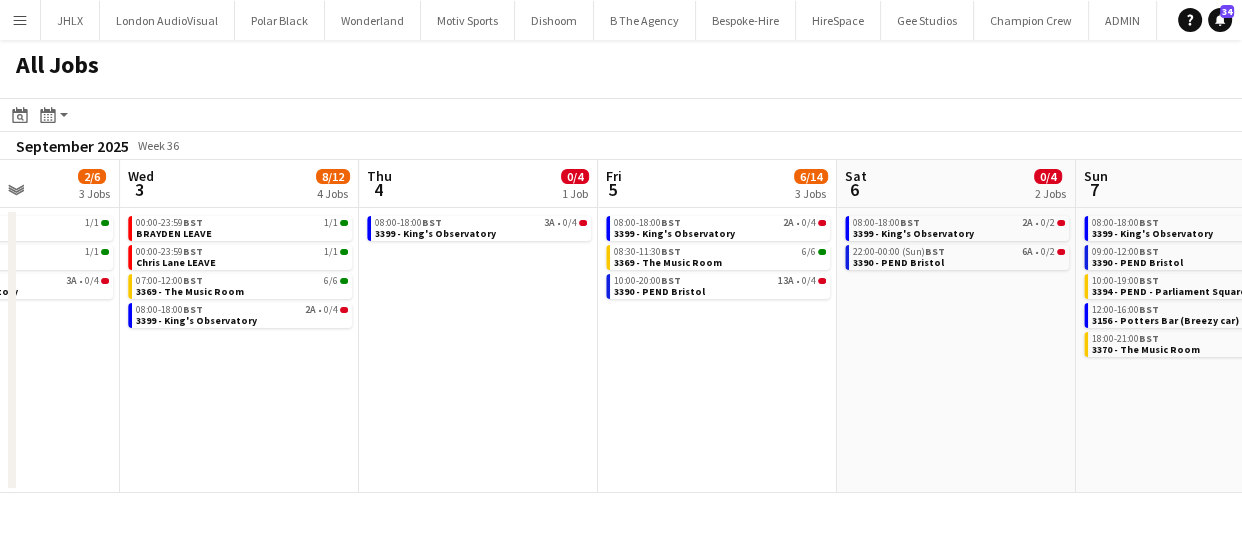drag, startPoint x: 582, startPoint y: 401, endPoint x: 676, endPoint y: 386, distance: 95.189285 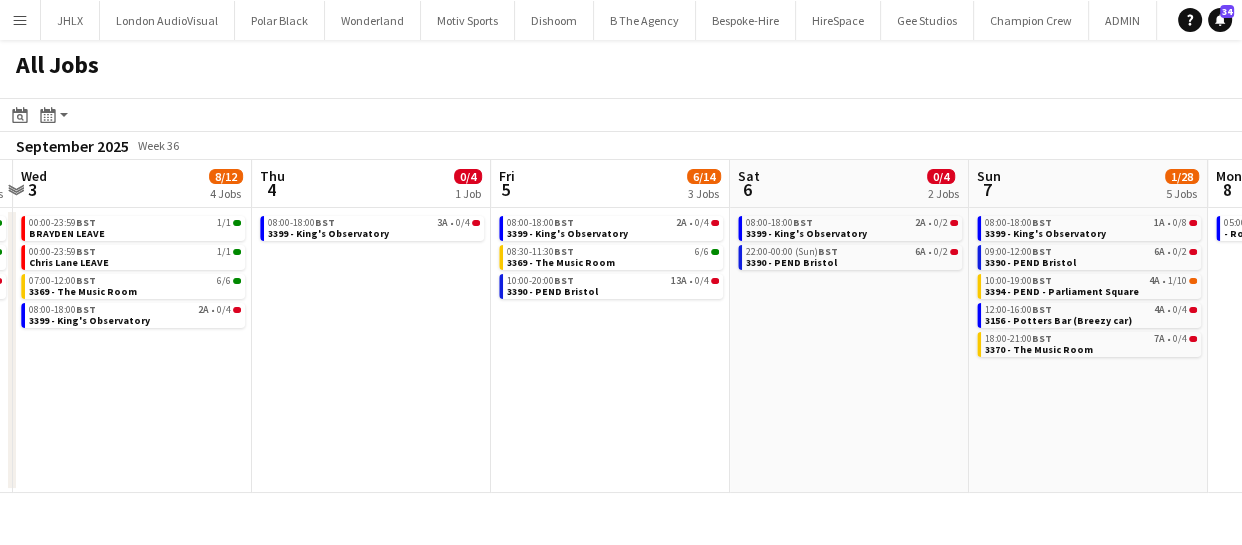 click on "Sun   31   2/10   3 Jobs   Mon   1   2/14   4 Jobs   Tue   2   2/6   3 Jobs   Wed   3   8/12   4 Jobs   Thu   4   0/4   1 Job   Fri   5   6/14   3 Jobs   Sat   6   0/4   2 Jobs   Sun   7   1/28   5 Jobs   Mon   8   0/12   1 Job   Tue   9   Wed   10   00:00-23:59    BST   1/1   BRAYDEN LEAVE   00:00-23:59    BST   1/1   Chris Lane LEAVE   08:00-17:00    BST   23A   •   0/8   3368 - Old Billingsgate   00:00-23:59    BST   1/1   BRAYDEN LEAVE   00:00-23:59    BST   1/1   Chris Lane LEAVE   08:00-17:00    BST   18A   •   0/8   3368 - Old Billingsgate   08:00-18:00    BST   4A   •   0/4   3399 - King's Observatory   00:00-23:59    BST   1/1   BRAYDEN LEAVE   00:00-23:59    BST   1/1   Chris Lane LEAVE   08:00-18:00    BST   3A   •   0/4   3399 - King's Observatory   00:00-23:59    BST   1/1   BRAYDEN LEAVE   00:00-23:59    BST   1/1   Chris Lane LEAVE   07:00-12:00    BST   6/6   3369 - The Music Room   08:00-18:00    BST   2A   •   0/4   3399 - King's Observatory   08:00-18:00    BST   3A   •   0/4" at bounding box center (621, 326) 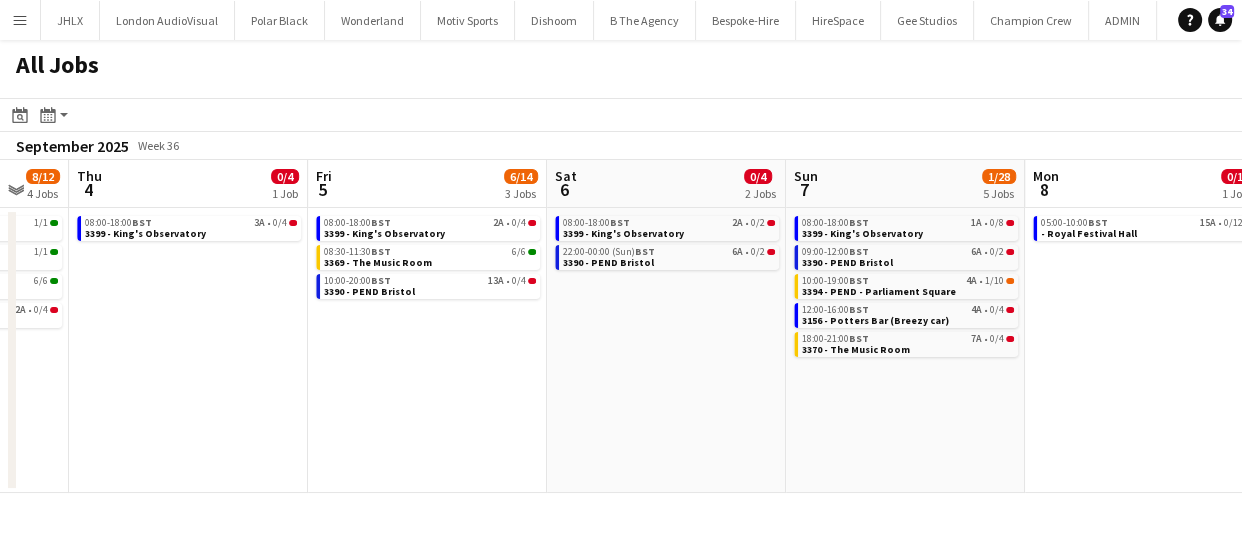 click on "Sun   31   2/10   3 Jobs   Mon   1   2/14   4 Jobs   Tue   2   2/6   3 Jobs   Wed   3   8/12   4 Jobs   Thu   4   0/4   1 Job   Fri   5   6/14   3 Jobs   Sat   6   0/4   2 Jobs   Sun   7   1/28   5 Jobs   Mon   8   0/12   1 Job   Tue   9   Wed   10   00:00-23:59    BST   1/1   BRAYDEN LEAVE   00:00-23:59    BST   1/1   Chris Lane LEAVE   08:00-17:00    BST   23A   •   0/8   3368 - Old Billingsgate   00:00-23:59    BST   1/1   BRAYDEN LEAVE   00:00-23:59    BST   1/1   Chris Lane LEAVE   08:00-17:00    BST   18A   •   0/8   3368 - Old Billingsgate   08:00-18:00    BST   4A   •   0/4   3399 - King's Observatory   00:00-23:59    BST   1/1   BRAYDEN LEAVE   00:00-23:59    BST   1/1   Chris Lane LEAVE   08:00-18:00    BST   3A   •   0/4   3399 - King's Observatory   00:00-23:59    BST   1/1   BRAYDEN LEAVE   00:00-23:59    BST   1/1   Chris Lane LEAVE   07:00-12:00    BST   6/6   3369 - The Music Room   08:00-18:00    BST   2A   •   0/4   3399 - King's Observatory   08:00-18:00    BST   3A   •   0/4" at bounding box center (621, 326) 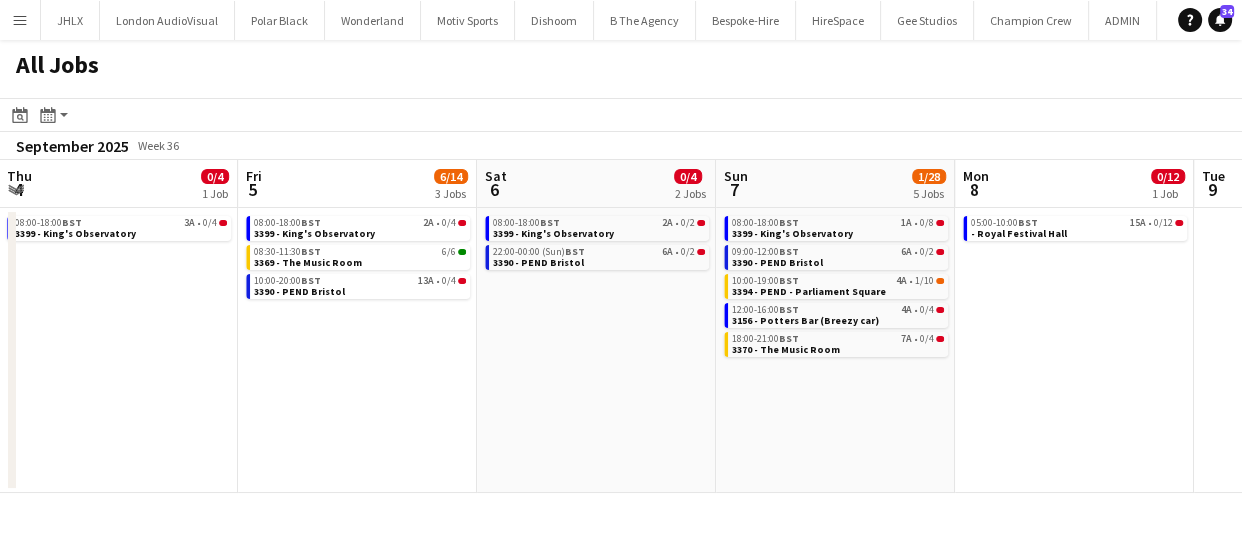 click on "Sun   31   2/10   3 Jobs   Mon   1   2/14   4 Jobs   Tue   2   2/6   3 Jobs   Wed   3   8/12   4 Jobs   Thu   4   0/4   1 Job   Fri   5   6/14   3 Jobs   Sat   6   0/4   2 Jobs   Sun   7   1/28   5 Jobs   Mon   8   0/12   1 Job   Tue   9   Wed   10   00:00-23:59    BST   1/1   BRAYDEN LEAVE   00:00-23:59    BST   1/1   Chris Lane LEAVE   08:00-17:00    BST   23A   •   0/8   3368 - Old Billingsgate   00:00-23:59    BST   1/1   BRAYDEN LEAVE   00:00-23:59    BST   1/1   Chris Lane LEAVE   08:00-17:00    BST   18A   •   0/8   3368 - Old Billingsgate   08:00-18:00    BST   4A   •   0/4   3399 - King's Observatory   00:00-23:59    BST   1/1   BRAYDEN LEAVE   00:00-23:59    BST   1/1   Chris Lane LEAVE   08:00-18:00    BST   3A   •   0/4   3399 - King's Observatory   00:00-23:59    BST   1/1   BRAYDEN LEAVE   00:00-23:59    BST   1/1   Chris Lane LEAVE   07:00-12:00    BST   6/6   3369 - The Music Room   08:00-18:00    BST   2A   •   0/4   3399 - King's Observatory   08:00-18:00    BST   3A   •   0/4" at bounding box center [621, 326] 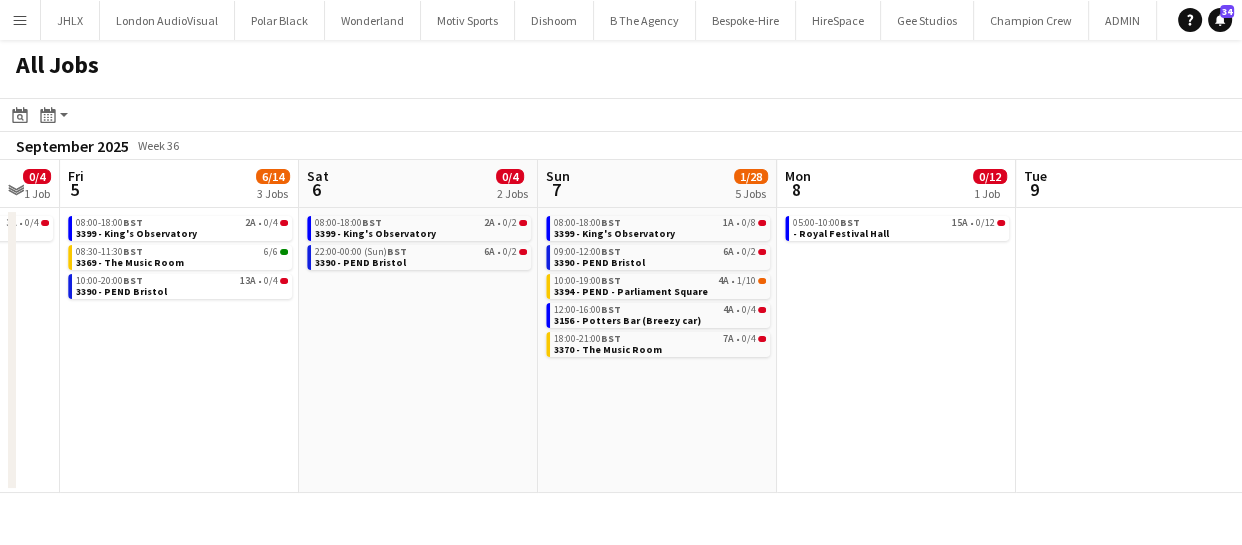 drag, startPoint x: 839, startPoint y: 369, endPoint x: 596, endPoint y: 376, distance: 243.1008 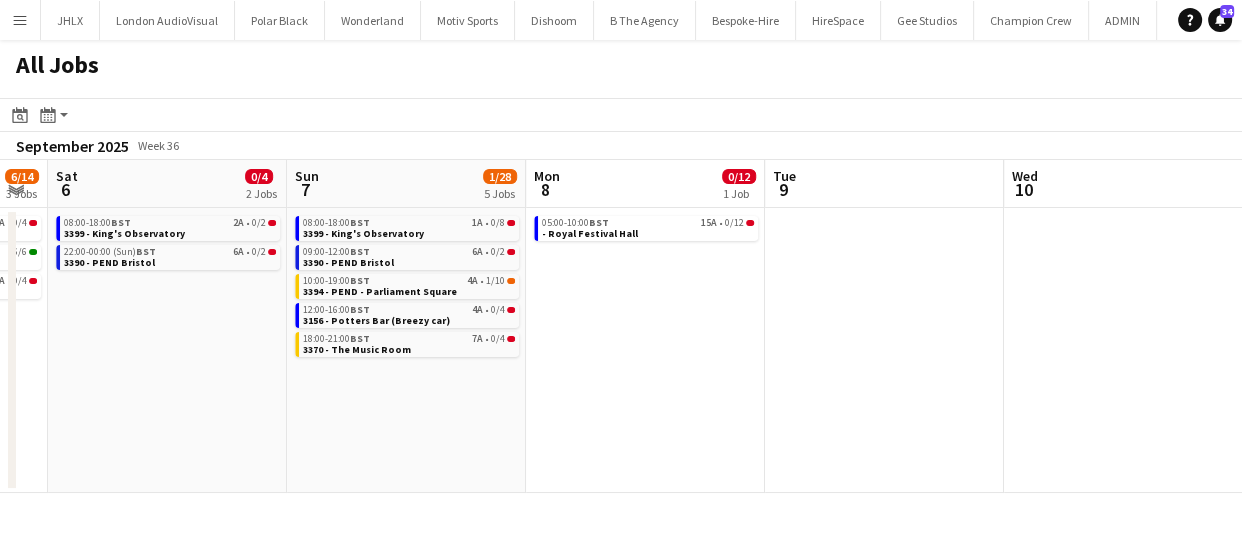 drag, startPoint x: 659, startPoint y: 380, endPoint x: 773, endPoint y: 379, distance: 114.00439 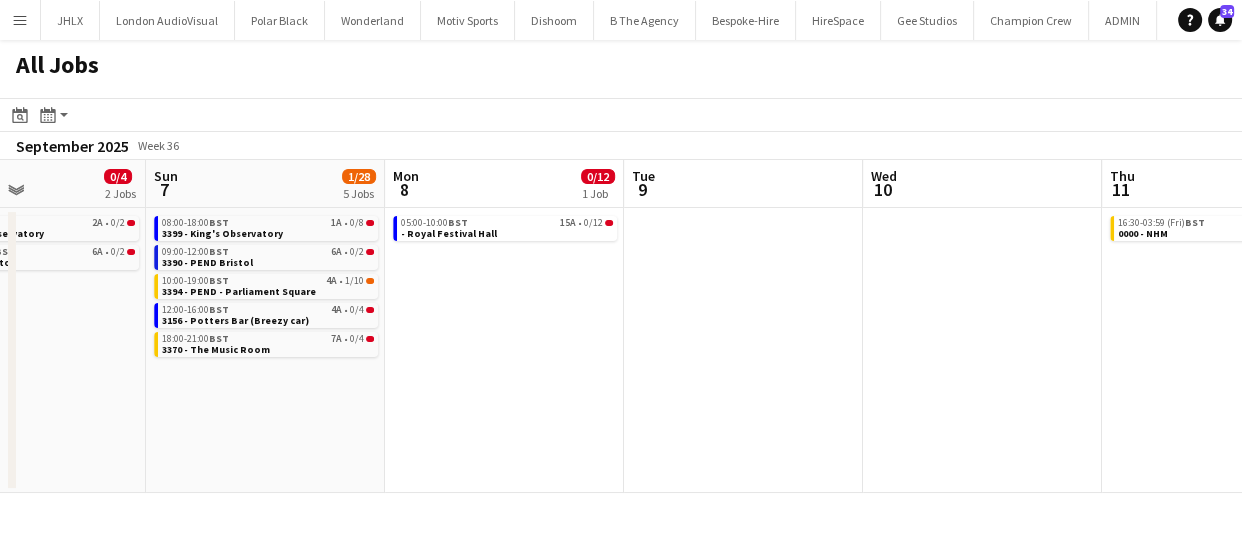 drag, startPoint x: 759, startPoint y: 379, endPoint x: 531, endPoint y: 383, distance: 228.03508 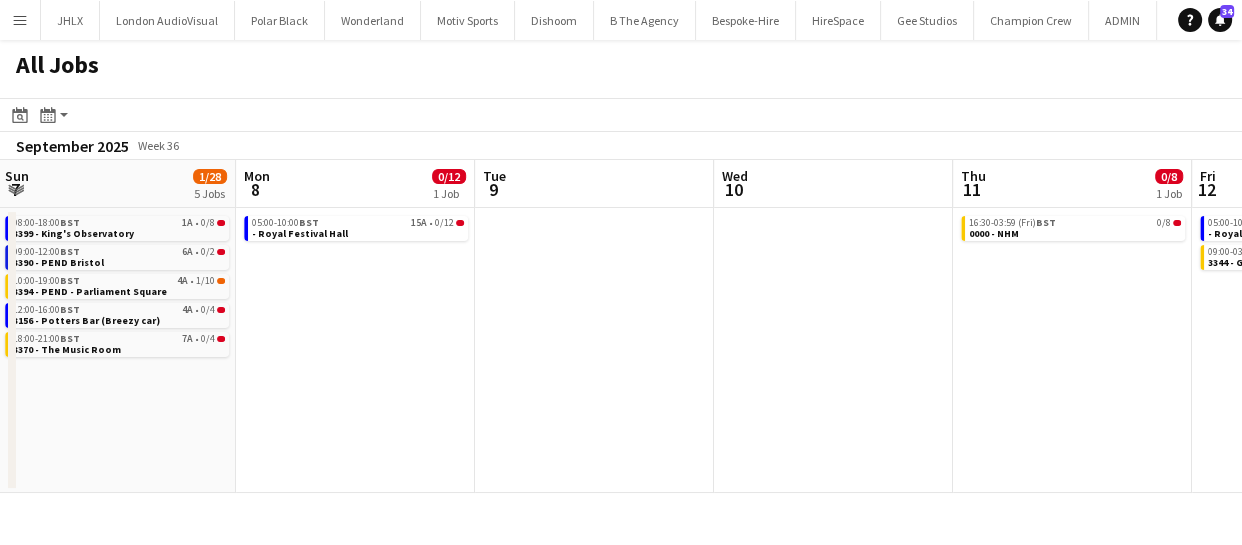 click on "Thu   4   0/4   1 Job   Fri   5   6/14   3 Jobs   Sat   6   0/4   2 Jobs   Sun   7   1/28   5 Jobs   Mon   8   0/12   1 Job   Tue   9   Wed   10   Thu   11   0/8   1 Job   Fri   12   2/24   2 Jobs   Sat   13   Sun   14   0/16   2 Jobs   08:00-18:00    BST   3A   •   0/4   3399 - King's Observatory   08:00-18:00    BST   2A   •   0/4   3399 - King's Observatory   08:30-11:30    BST   6/6   3369 - The Music Room   10:00-20:00    BST   13A   •   0/4   3390 - PEND Bristol   08:00-18:00    BST   2A   •   0/2   3399 - King's Observatory   22:00-00:00 (Sun)   BST   6A   •   0/2   3390 - PEND Bristol   08:00-18:00    BST   1A   •   0/8   3399 - King's Observatory   09:00-12:00    BST   6A   •   0/2   3390 - PEND Bristol   10:00-19:00    BST   4A   •   1/10   3394 - PEND - Parliament Square   12:00-16:00    BST   4A   •   0/4   3156 - Potters Bar (Breezy car)   18:00-21:00    BST   7A   •   0/4   3370 - The Music Room   05:00-10:00    BST   15A   •   0/12     - Royal Festival Hall   BST   0/8" at bounding box center [621, 326] 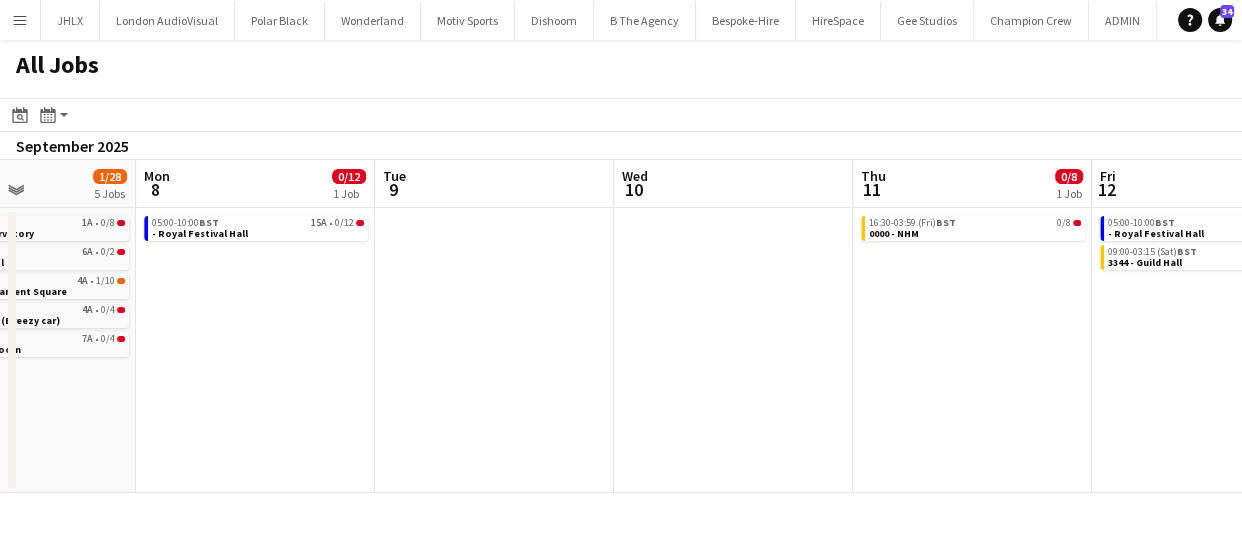 drag, startPoint x: 653, startPoint y: 362, endPoint x: 758, endPoint y: 342, distance: 106.887794 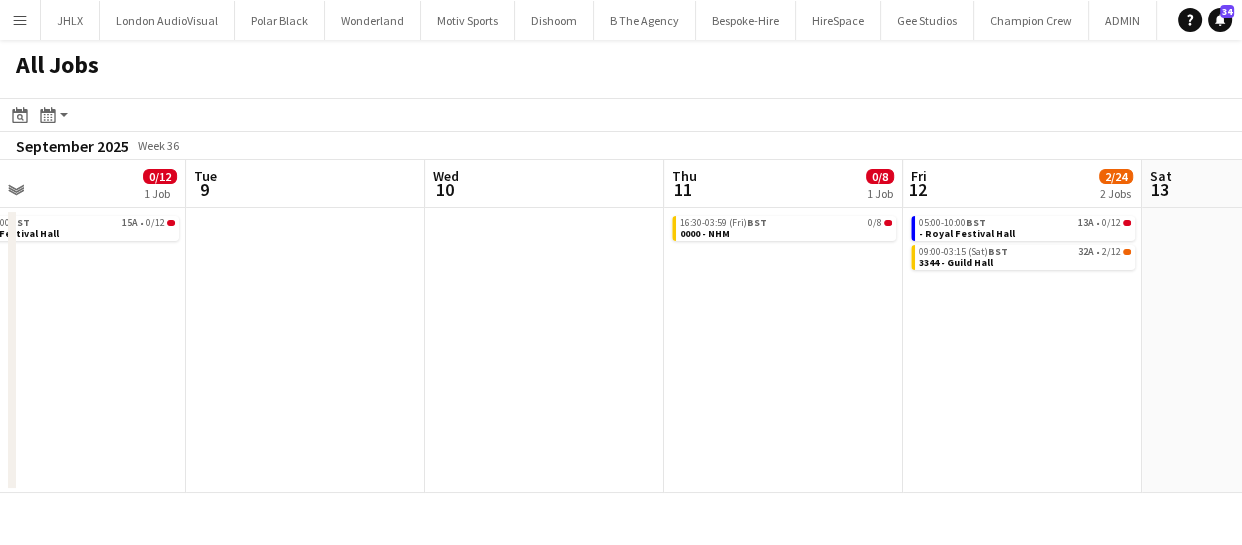 click on "Sat   6   0/4   2 Jobs   Sun   7   1/28   5 Jobs   Mon   8   0/12   1 Job   Tue   9   Wed   10   Thu   11   0/8   1 Job   Fri   12   2/24   2 Jobs   Sat   13   Sun   14   0/16   2 Jobs   Mon   15   0/6   1 Job   Tue   16   08:00-18:00    BST   2A   •   0/2   3399 - King's Observatory   22:00-00:00 (Sun)   BST   6A   •   0/2   3390 - PEND Bristol   08:00-18:00    BST   1A   •   0/8   3399 - King's Observatory   09:00-12:00    BST   6A   •   0/2   3390 - PEND Bristol   10:00-19:00    BST   4A   •   1/10   3394 - PEND - Parliament Square   12:00-16:00    BST   4A   •   0/4   3156 - Potters Bar (Breezy car)   18:00-21:00    BST   7A   •   0/4   3370 - The Music Room   05:00-10:00    BST   15A   •   0/12     - Royal Festival Hall   16:30-03:59 (Fri)   BST   0/8   0000 - NHM   05:00-10:00    BST   13A   •   0/12     - Royal Festival Hall   09:00-03:15 (Sat)   BST   32A   •   2/12   3344 - Guild Hall   03:30-21:00    BST   10A   •   0/8   2930 - PEND - London to Brighton   10:00-16:00    BST" at bounding box center [621, 326] 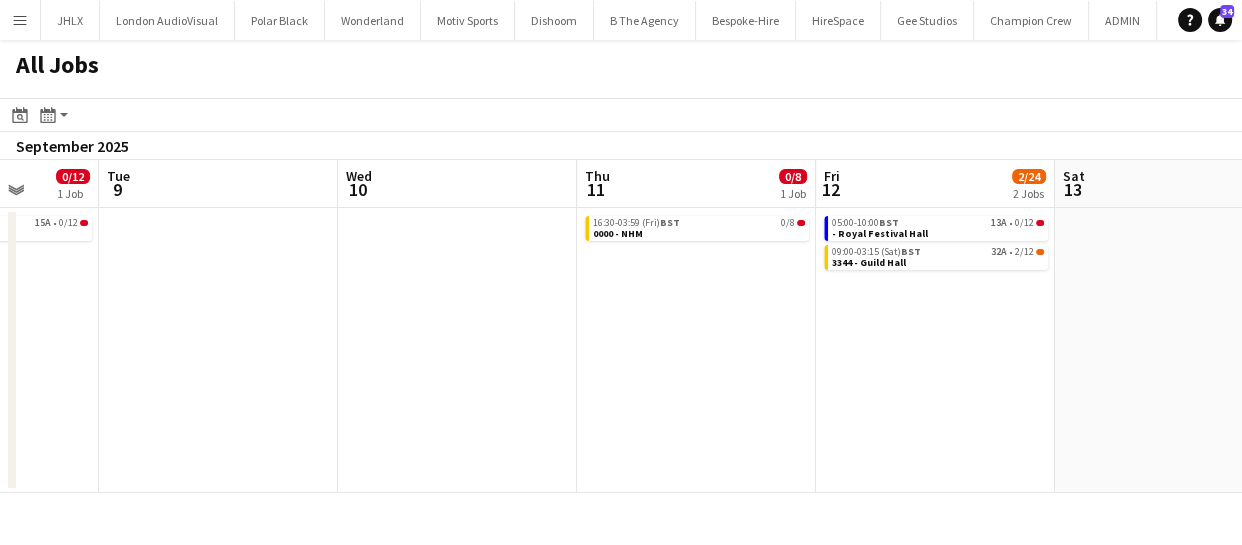 click on "Sat   6   0/4   2 Jobs   Sun   7   1/28   5 Jobs   Mon   8   0/12   1 Job   Tue   9   Wed   10   Thu   11   0/8   1 Job   Fri   12   2/24   2 Jobs   Sat   13   Sun   14   0/16   2 Jobs   Mon   15   0/6   1 Job   Tue   16   08:00-18:00    BST   2A   •   0/2   3399 - King's Observatory   22:00-00:00 (Sun)   BST   6A   •   0/2   3390 - PEND Bristol   08:00-18:00    BST   1A   •   0/8   3399 - King's Observatory   09:00-12:00    BST   6A   •   0/2   3390 - PEND Bristol   10:00-19:00    BST   4A   •   1/10   3394 - PEND - Parliament Square   12:00-16:00    BST   4A   •   0/4   3156 - Potters Bar (Breezy car)   18:00-21:00    BST   7A   •   0/4   3370 - The Music Room   05:00-10:00    BST   15A   •   0/12     - Royal Festival Hall   16:30-03:59 (Fri)   BST   0/8   0000 - NHM   05:00-10:00    BST   13A   •   0/12     - Royal Festival Hall   09:00-03:15 (Sat)   BST   32A   •   2/12   3344 - Guild Hall   03:30-21:00    BST   10A   •   0/8   2930 - PEND - London to Brighton   10:00-16:00    BST" at bounding box center [621, 326] 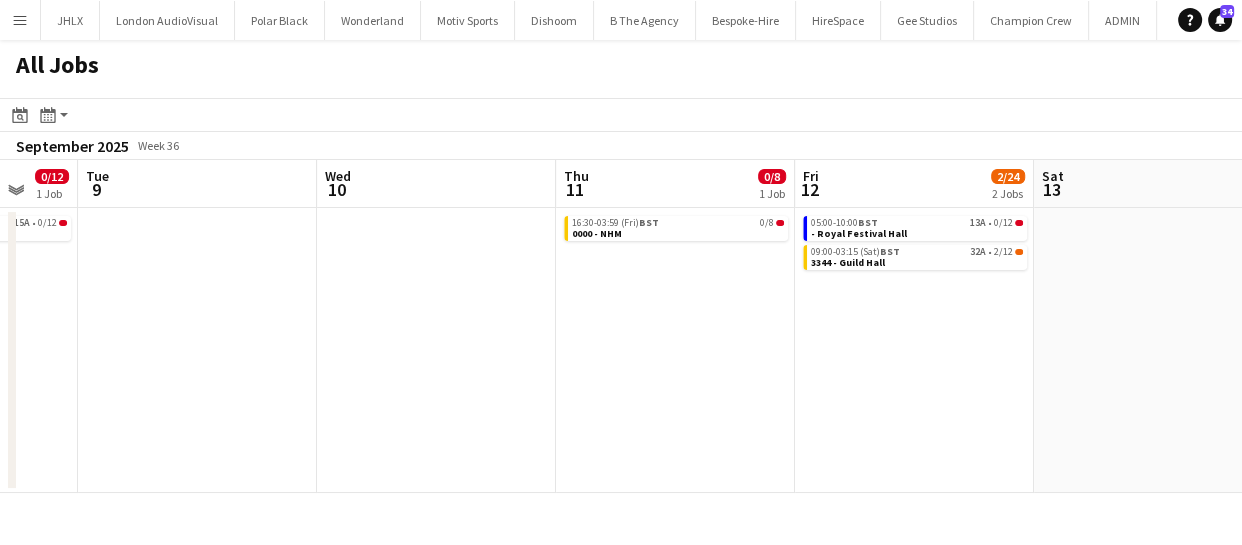 drag, startPoint x: 479, startPoint y: 370, endPoint x: 799, endPoint y: 369, distance: 320.00156 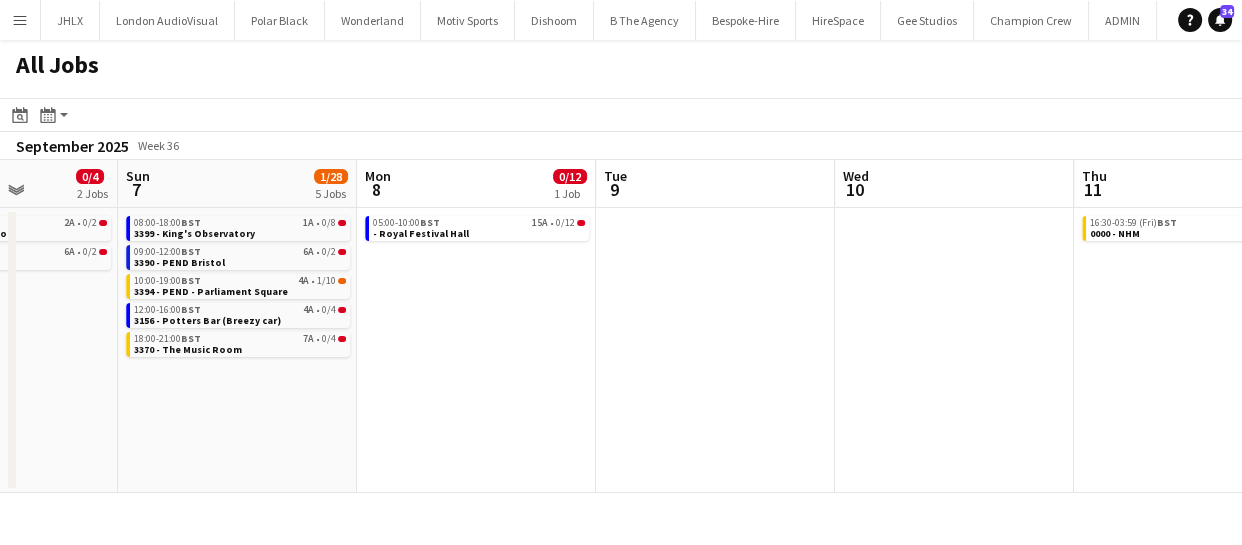 drag, startPoint x: 676, startPoint y: 392, endPoint x: 874, endPoint y: 388, distance: 198.0404 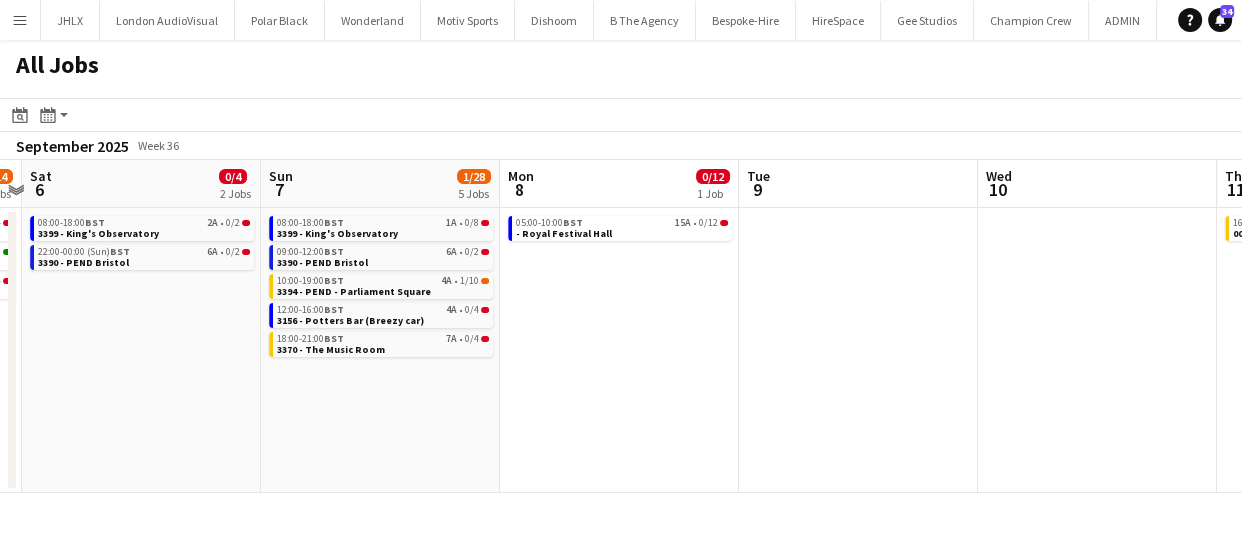 drag, startPoint x: 438, startPoint y: 392, endPoint x: 647, endPoint y: 403, distance: 209.28928 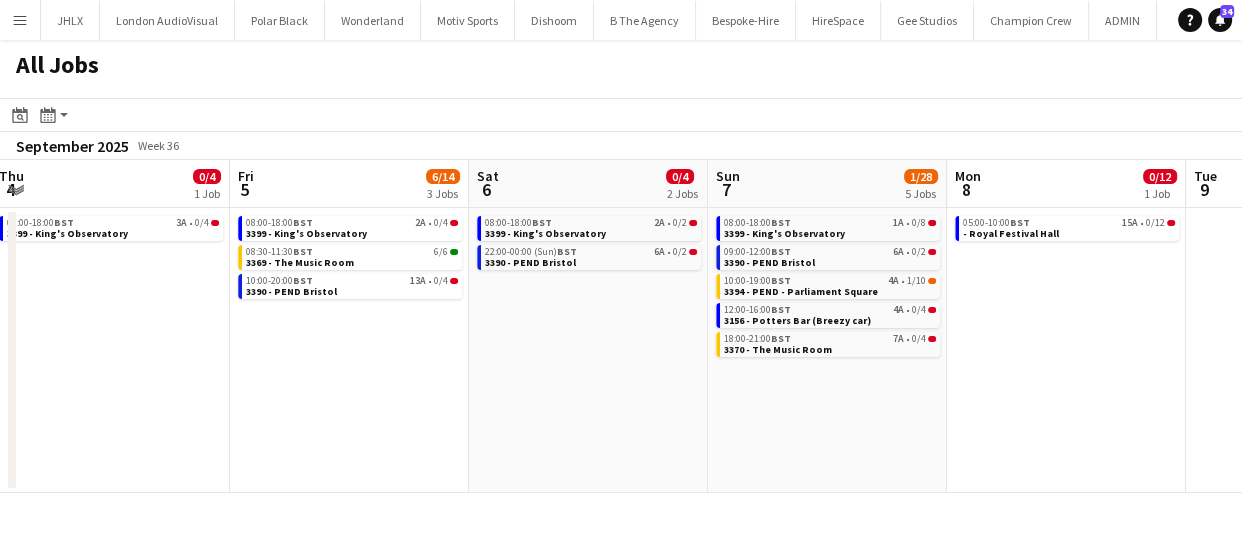 drag, startPoint x: 600, startPoint y: 380, endPoint x: 747, endPoint y: 375, distance: 147.085 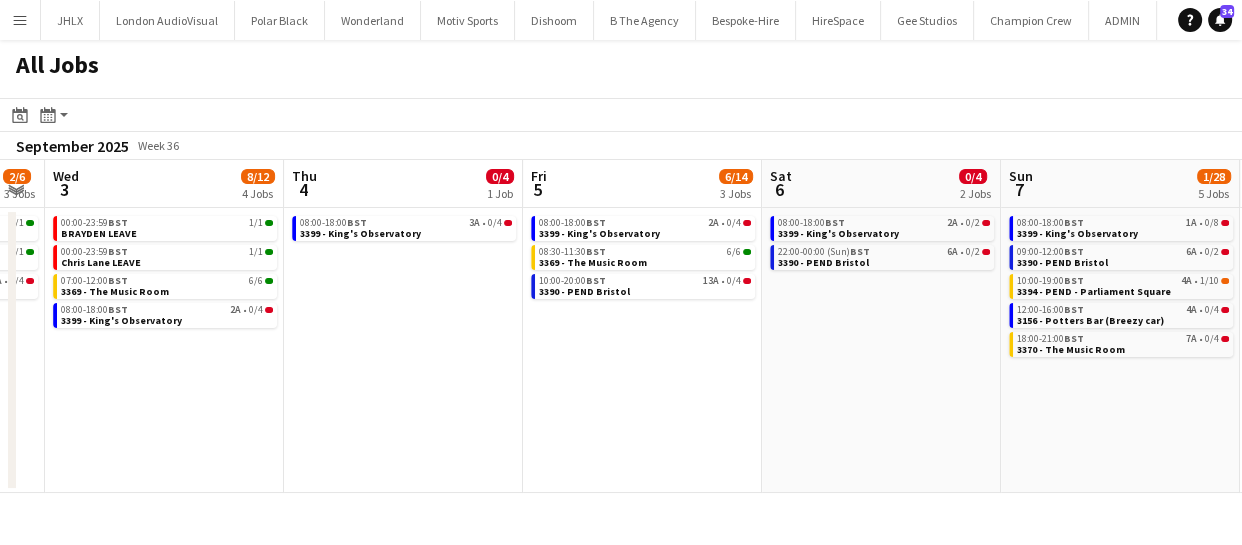 drag, startPoint x: 610, startPoint y: 383, endPoint x: 720, endPoint y: 401, distance: 111.463 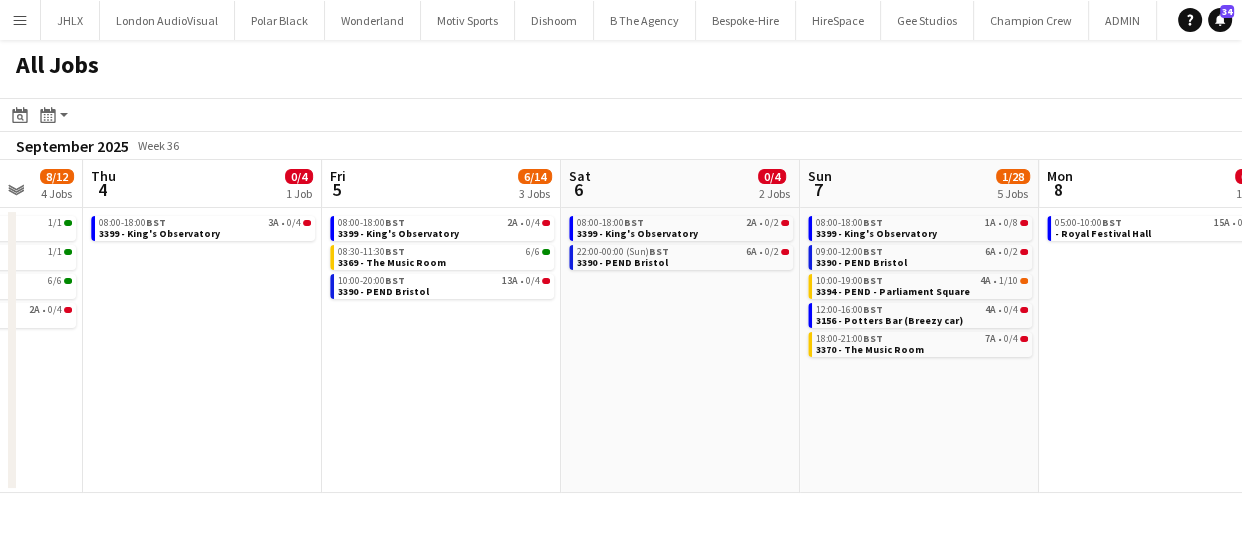 click on "Mon   1   2/14   4 Jobs   Tue   2   2/6   3 Jobs   Wed   3   8/12   4 Jobs   Thu   4   0/4   1 Job   Fri   5   6/14   3 Jobs   Sat   6   0/4   2 Jobs   Sun   7   1/28   5 Jobs   Mon   8   0/12   1 Job   Tue   9   Wed   10   Thu   11   0/8   1 Job   00:00-23:59    BST   1/1   BRAYDEN LEAVE   00:00-23:59    BST   1/1   Chris Lane LEAVE   08:00-17:00    BST   18A   •   0/8   3368 - Old Billingsgate   08:00-18:00    BST   4A   •   0/4   3399 - King's Observatory   00:00-23:59    BST   1/1   BRAYDEN LEAVE   00:00-23:59    BST   1/1   Chris Lane LEAVE   08:00-18:00    BST   3A   •   0/4   3399 - King's Observatory   00:00-23:59    BST   1/1   BRAYDEN LEAVE   00:00-23:59    BST   1/1   Chris Lane LEAVE   07:00-12:00    BST   6/6   3369 - The Music Room   08:00-18:00    BST   2A   •   0/4   3399 - King's Observatory   08:00-18:00    BST   3A   •   0/4   3399 - King's Observatory   08:00-18:00    BST   2A   •   0/4   3399 - King's Observatory   08:30-11:30    BST   6/6   3369 - The Music Room   BST   13A" at bounding box center (621, 326) 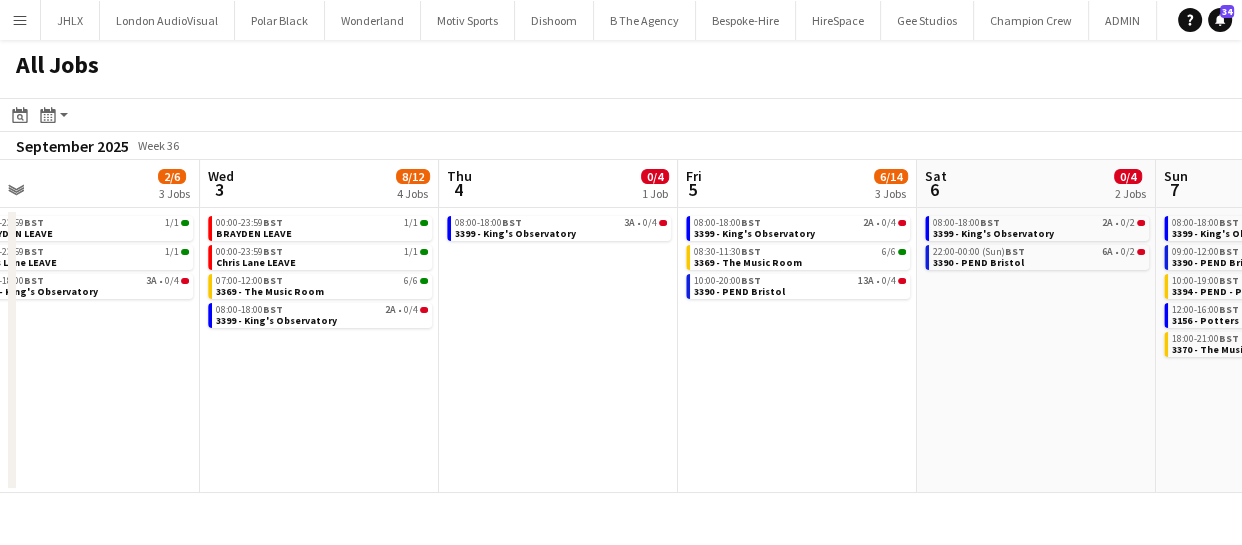click on "Sun   31   2/10   3 Jobs   Mon   1   2/14   4 Jobs   Tue   2   2/6   3 Jobs   Wed   3   8/12   4 Jobs   Thu   4   0/4   1 Job   Fri   5   6/14   3 Jobs   Sat   6   0/4   2 Jobs   Sun   7   1/28   5 Jobs   Mon   8   0/12   1 Job   Tue   9   Wed   10   00:00-23:59    BST   1/1   BRAYDEN LEAVE   00:00-23:59    BST   1/1   Chris Lane LEAVE   08:00-17:00    BST   23A   •   0/8   3368 - Old Billingsgate   00:00-23:59    BST   1/1   BRAYDEN LEAVE   00:00-23:59    BST   1/1   Chris Lane LEAVE   08:00-17:00    BST   18A   •   0/8   3368 - Old Billingsgate   08:00-18:00    BST   4A   •   0/4   3399 - King's Observatory   00:00-23:59    BST   1/1   BRAYDEN LEAVE   00:00-23:59    BST   1/1   Chris Lane LEAVE   08:00-18:00    BST   3A   •   0/4   3399 - King's Observatory   00:00-23:59    BST   1/1   BRAYDEN LEAVE   00:00-23:59    BST   1/1   Chris Lane LEAVE   07:00-12:00    BST   6/6   3369 - The Music Room   08:00-18:00    BST   2A   •   0/4   3399 - King's Observatory   08:00-18:00    BST   3A   •   0/4" at bounding box center (621, 326) 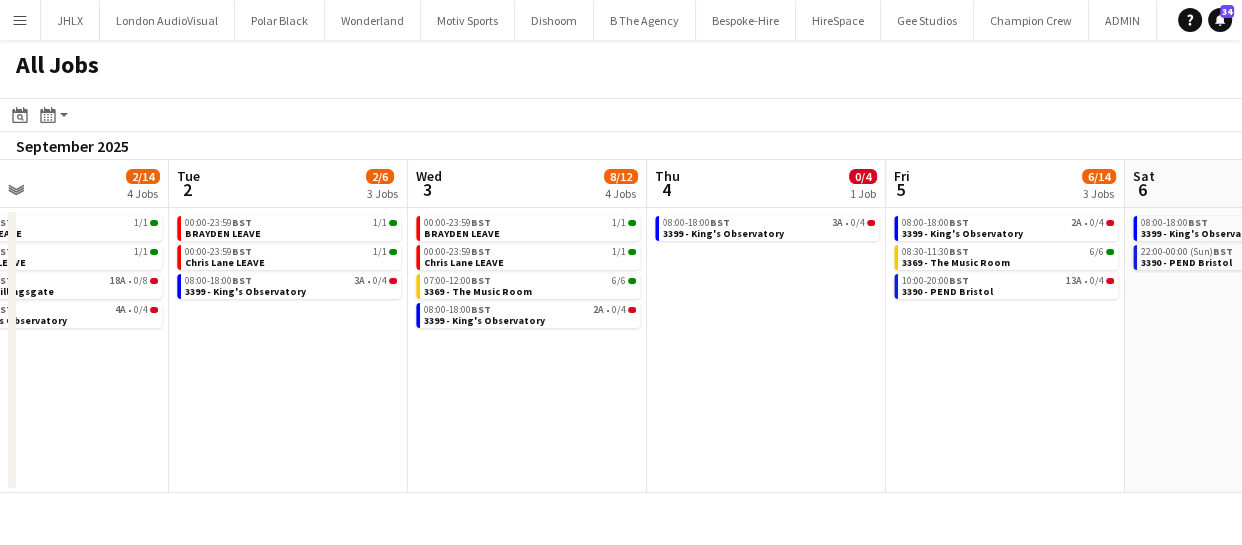 click on "Sat   30   2/14   4 Jobs   Sun   31   2/10   3 Jobs   Mon   1   2/14   4 Jobs   Tue   2   2/6   3 Jobs   Wed   3   8/12   4 Jobs   Thu   4   0/4   1 Job   Fri   5   6/14   3 Jobs   Sat   6   0/4   2 Jobs   Sun   7   1/28   5 Jobs   Mon   8   0/12   1 Job   Tue   9   00:00-23:59    BST   1/1   BRAYDEN LEAVE   00:00-23:59    BST   1/1   Chris Lane LEAVE   07:30-22:30    BST   0/4   2234 - ENQ - Four Seasons Hampshire (Panel Van)   08:00-17:00    BST   22A   •   0/8   3368 - Old Billingsgate   00:00-23:59    BST   1/1   BRAYDEN LEAVE   00:00-23:59    BST   1/1   Chris Lane LEAVE   08:00-17:00    BST   23A   •   0/8   3368 - Old Billingsgate   00:00-23:59    BST   1/1   BRAYDEN LEAVE   00:00-23:59    BST   1/1   Chris Lane LEAVE   08:00-17:00    BST   18A   •   0/8   3368 - Old Billingsgate   08:00-18:00    BST   4A   •   0/4   3399 - King's Observatory   00:00-23:59    BST   1/1   BRAYDEN LEAVE   00:00-23:59    BST   1/1   Chris Lane LEAVE   08:00-18:00    BST   3A   •   0/4   00:00-23:59    BST   2A" at bounding box center [621, 326] 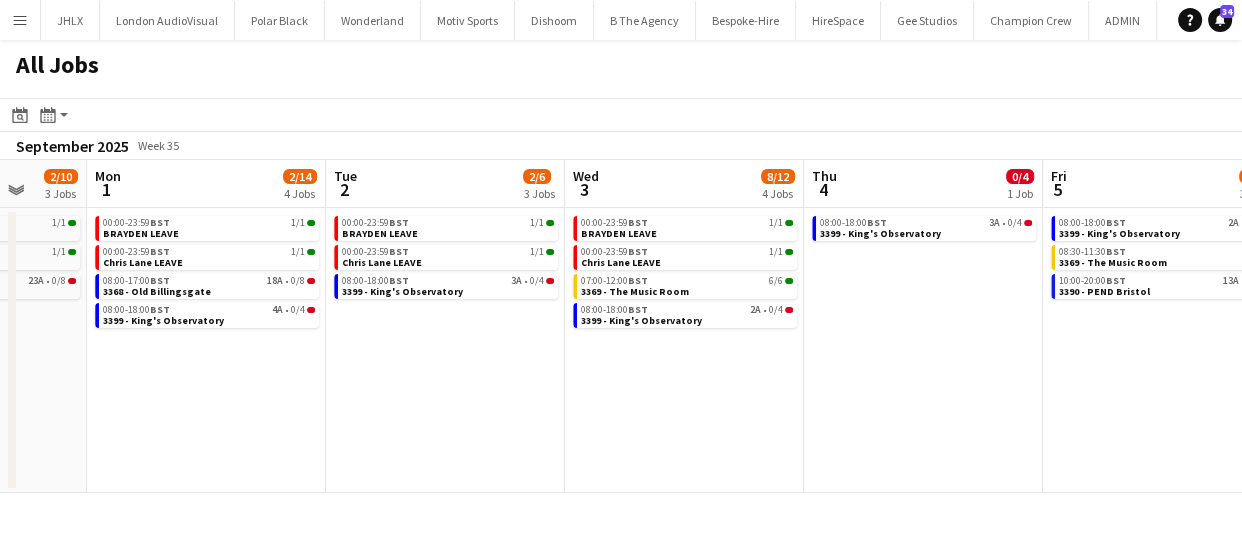 click on "Fri   29   8/20   5 Jobs   Sat   30   2/14   4 Jobs   Sun   31   2/10   3 Jobs   Mon   1   2/14   4 Jobs   Tue   2   2/6   3 Jobs   Wed   3   8/12   4 Jobs   Thu   4   0/4   1 Job   Fri   5   6/14   3 Jobs   Sat   6   0/4   2 Jobs   Sun   7   1/28   5 Jobs   Mon   8   0/12   1 Job   00:00-23:59    BST   1/1   BRAYDEN LEAVE   00:00-23:59    BST   1/1   Chris Lane LEAVE   08:00-17:00    BST   23A   •   0/8   3368 - Old Billingsgate   08:00-11:00    BST   6/6   3373 - The Music Room   09:00-21:30    BST   0/4   2234 - ENQ - Four Seasons Hampshire (Panel Van)   00:00-23:59    BST   1/1   BRAYDEN LEAVE   00:00-23:59    BST   1/1   Chris Lane LEAVE   07:30-22:30    BST   0/4   2234 - ENQ - Four Seasons Hampshire (Panel Van)   08:00-17:00    BST   22A   •   0/8   3368 - Old Billingsgate   00:00-23:59    BST   1/1   BRAYDEN LEAVE   00:00-23:59    BST   1/1   Chris Lane LEAVE   08:00-17:00    BST   23A   •   0/8   3368 - Old Billingsgate   00:00-23:59    BST   1/1   BRAYDEN LEAVE   00:00-23:59    BST   1/1" at bounding box center [621, 326] 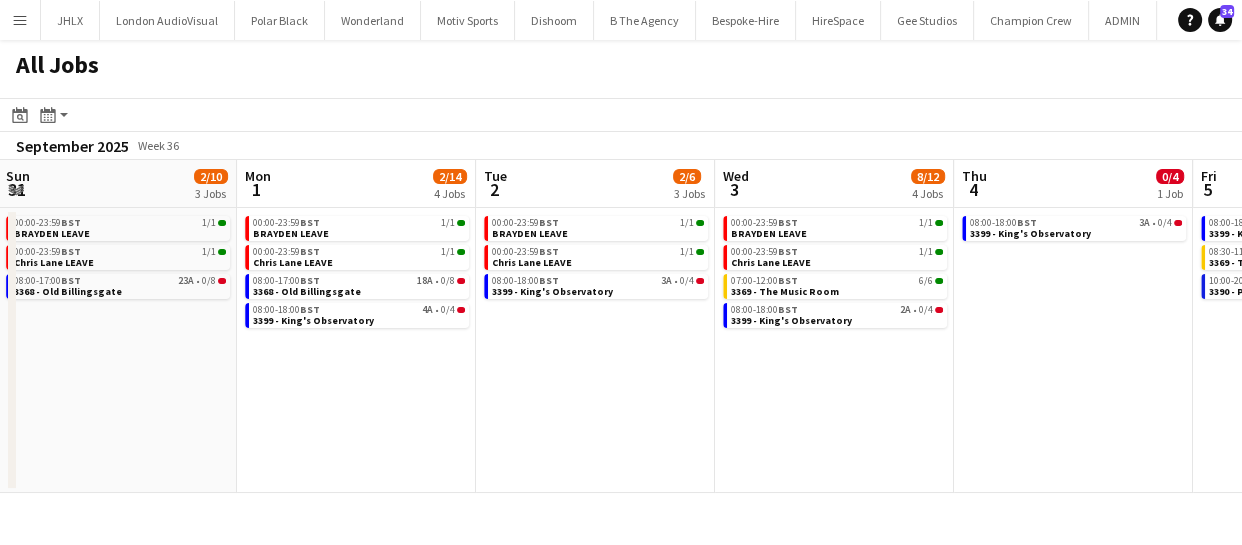 click on "Fri   29   8/20   5 Jobs   Sat   30   2/14   4 Jobs   Sun   31   2/10   3 Jobs   Mon   1   2/14   4 Jobs   Tue   2   2/6   3 Jobs   Wed   3   8/12   4 Jobs   Thu   4   0/4   1 Job   Fri   5   6/14   3 Jobs   Sat   6   0/4   2 Jobs   Sun   7   1/28   5 Jobs   Mon   8   0/12   1 Job   00:00-23:59    BST   1/1   BRAYDEN LEAVE   00:00-23:59    BST   1/1   Chris Lane LEAVE   08:00-17:00    BST   23A   •   0/8   3368 - Old Billingsgate   08:00-11:00    BST   6/6   3373 - The Music Room   09:00-21:30    BST   0/4   2234 - ENQ - Four Seasons Hampshire (Panel Van)   00:00-23:59    BST   1/1   BRAYDEN LEAVE   00:00-23:59    BST   1/1   Chris Lane LEAVE   07:30-22:30    BST   0/4   2234 - ENQ - Four Seasons Hampshire (Panel Van)   08:00-17:00    BST   22A   •   0/8   3368 - Old Billingsgate   00:00-23:59    BST   1/1   BRAYDEN LEAVE   00:00-23:59    BST   1/1   Chris Lane LEAVE   08:00-17:00    BST   23A   •   0/8   3368 - Old Billingsgate   00:00-23:59    BST   1/1   BRAYDEN LEAVE   00:00-23:59    BST   1/1" at bounding box center (621, 326) 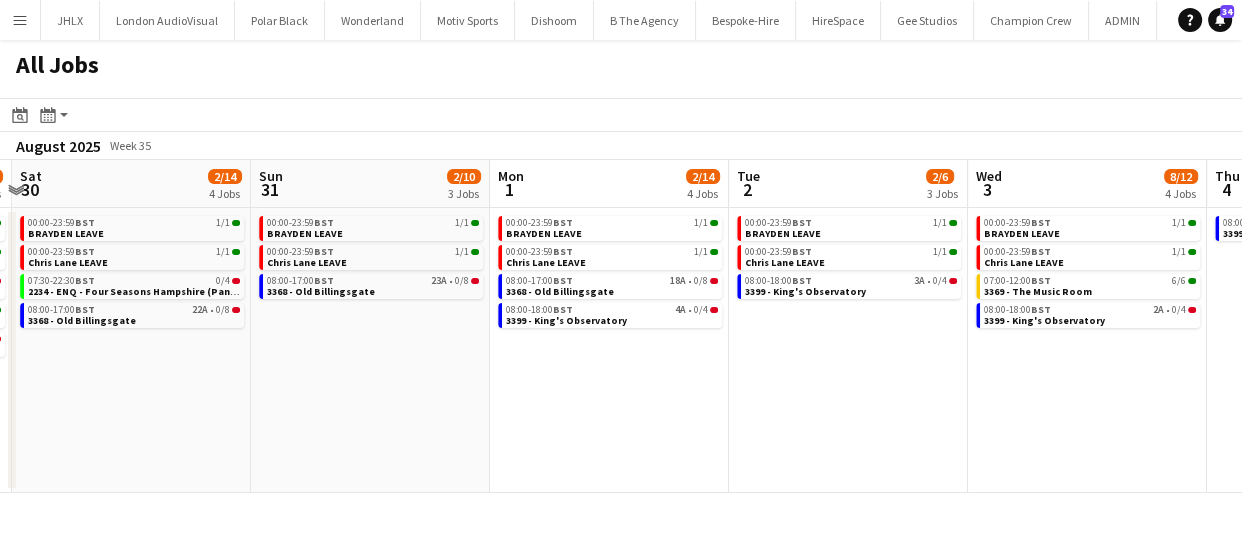 drag, startPoint x: 456, startPoint y: 372, endPoint x: 595, endPoint y: 376, distance: 139.05754 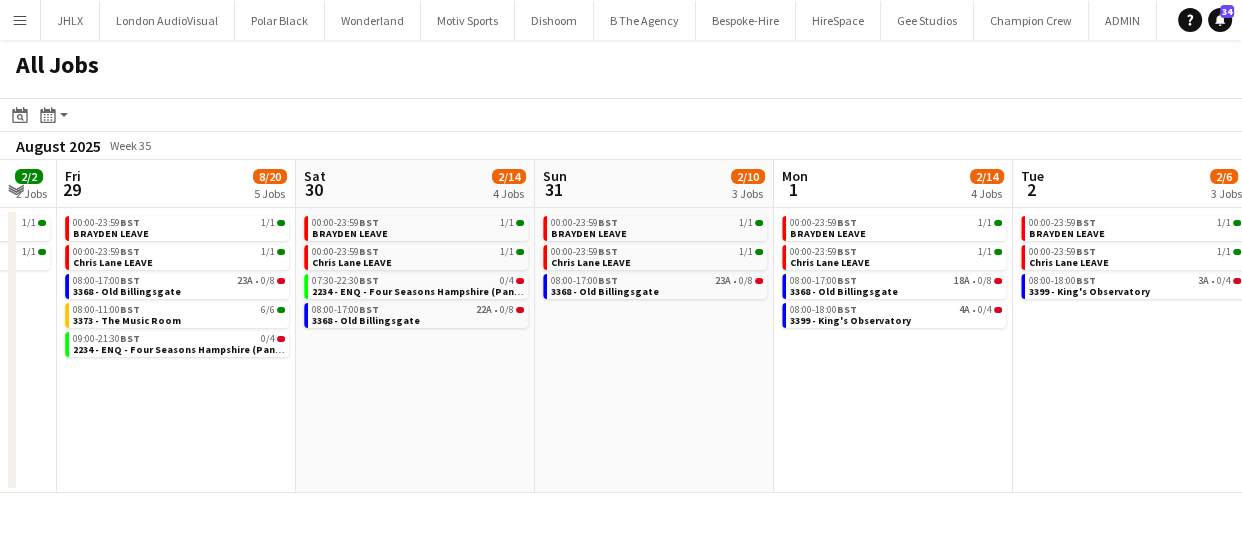 click on "Wed   27   2/2   2 Jobs   Thu   28   2/2   2 Jobs   Fri   29   8/20   5 Jobs   Sat   30   2/14   4 Jobs   Sun   31   2/10   3 Jobs   Mon   1   2/14   4 Jobs   Tue   2   2/6   3 Jobs   Wed   3   8/12   4 Jobs   Thu   4   0/4   1 Job   Fri   5   6/14   3 Jobs   Sat   6   0/4   2 Jobs   00:00-23:59    BST   1/1   BRAYDEN LEAVE   00:00-23:59    BST   1/1   Chris Lane LEAVE   00:00-23:59    BST   1/1   BRAYDEN LEAVE   00:00-23:59    BST   1/1   Chris Lane LEAVE   00:00-23:59    BST   1/1   BRAYDEN LEAVE   00:00-23:59    BST   1/1   Chris Lane LEAVE   08:00-17:00    BST   23A   •   0/8   3368 - Old Billingsgate   08:00-11:00    BST   6/6   3373 - The Music Room   09:00-21:30    BST   0/4   2234 - ENQ - Four Seasons Hampshire (Panel Van)   00:00-23:59    BST   1/1   BRAYDEN LEAVE   00:00-23:59    BST   1/1   Chris Lane LEAVE   07:30-22:30    BST   0/4   2234 - ENQ - Four Seasons Hampshire (Panel Van)   08:00-17:00    BST   22A   •   0/8   3368 - Old Billingsgate   00:00-23:59    BST   1/1   BRAYDEN LEAVE   BST" at bounding box center (621, 326) 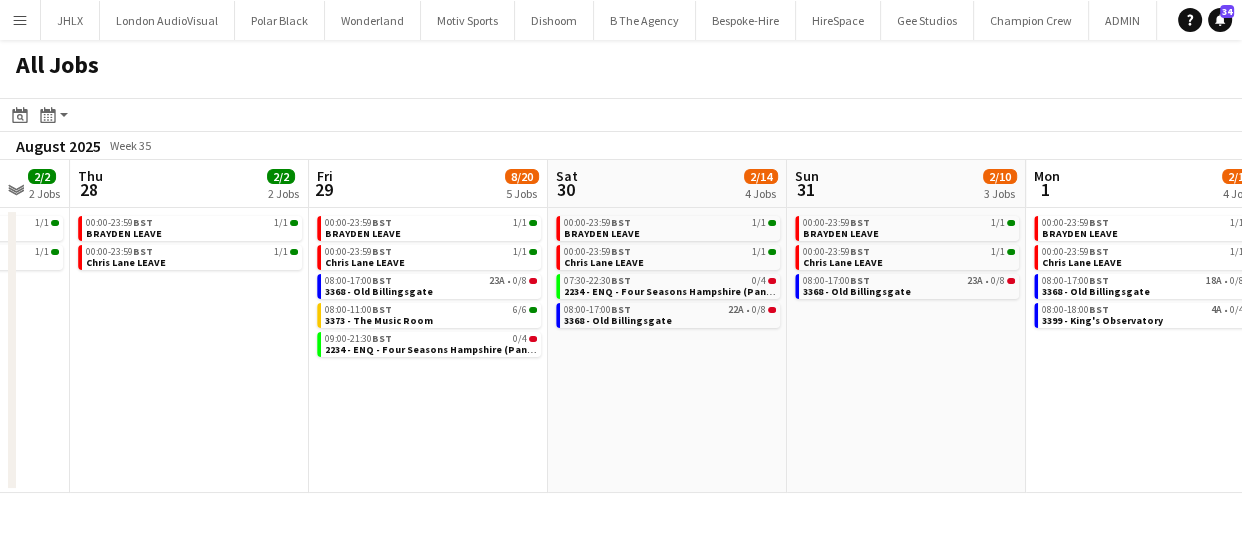 drag, startPoint x: 620, startPoint y: 389, endPoint x: 498, endPoint y: 212, distance: 214.97209 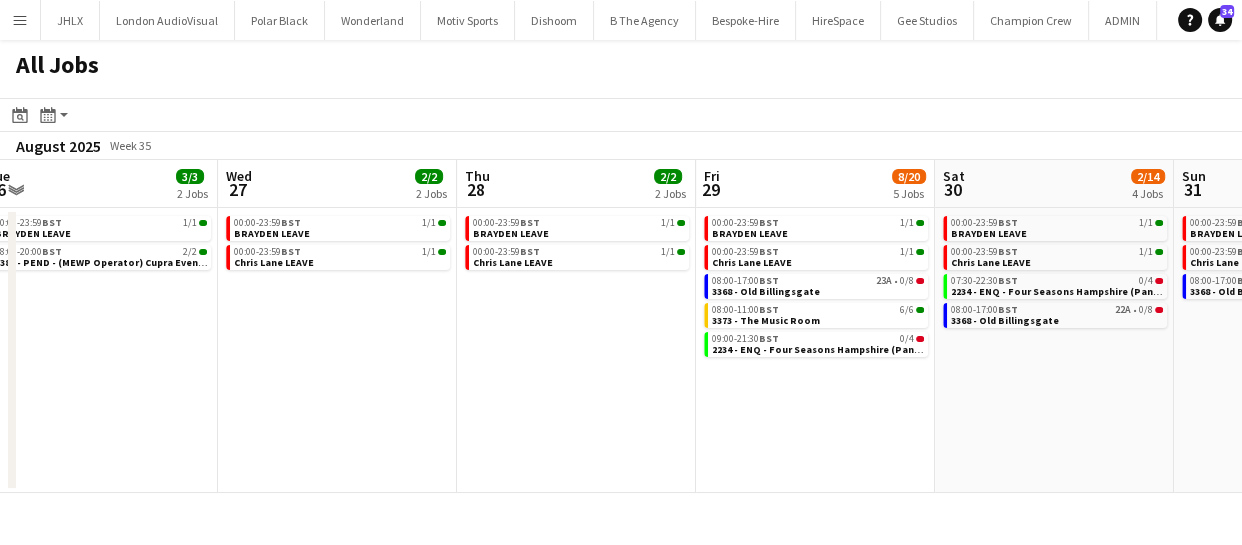 scroll, scrollTop: 0, scrollLeft: 498, axis: horizontal 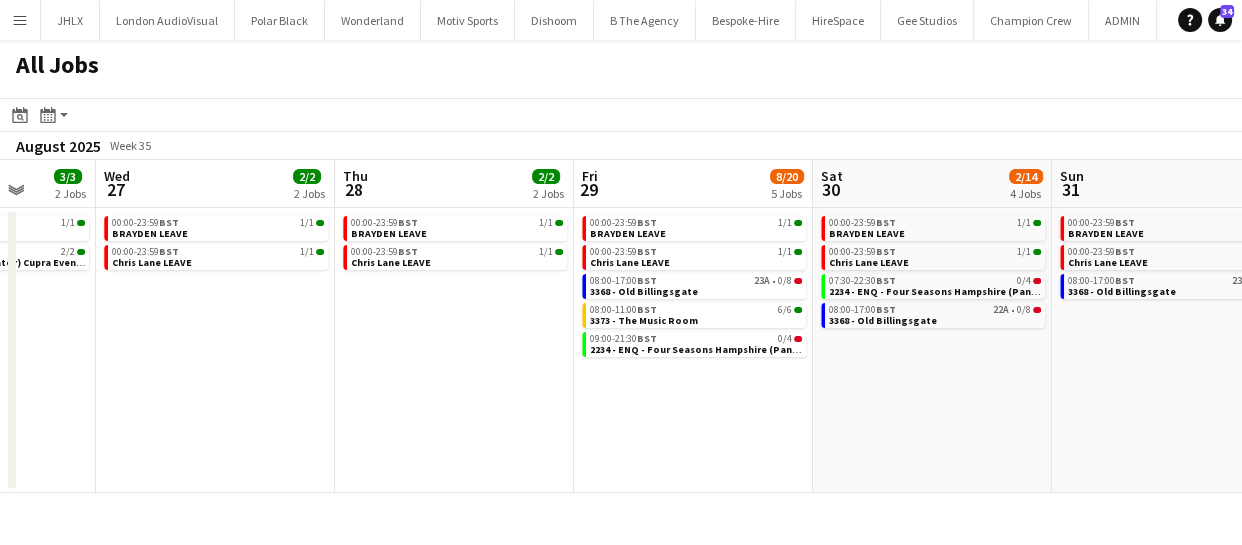 drag, startPoint x: 492, startPoint y: 360, endPoint x: 679, endPoint y: 359, distance: 187.00267 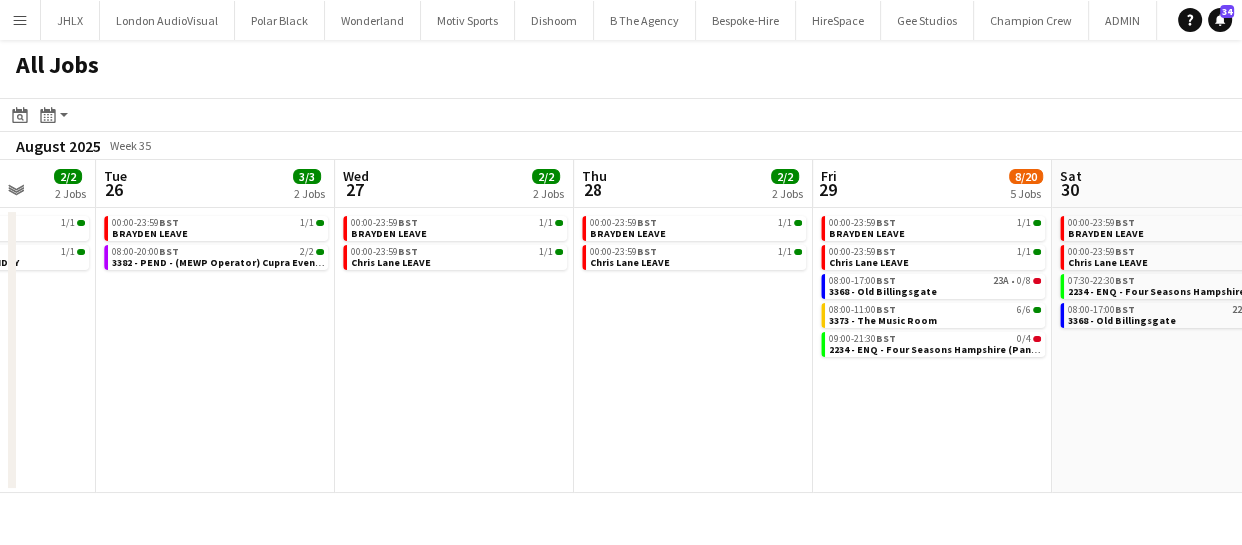 drag, startPoint x: 553, startPoint y: 372, endPoint x: 696, endPoint y: 381, distance: 143.28294 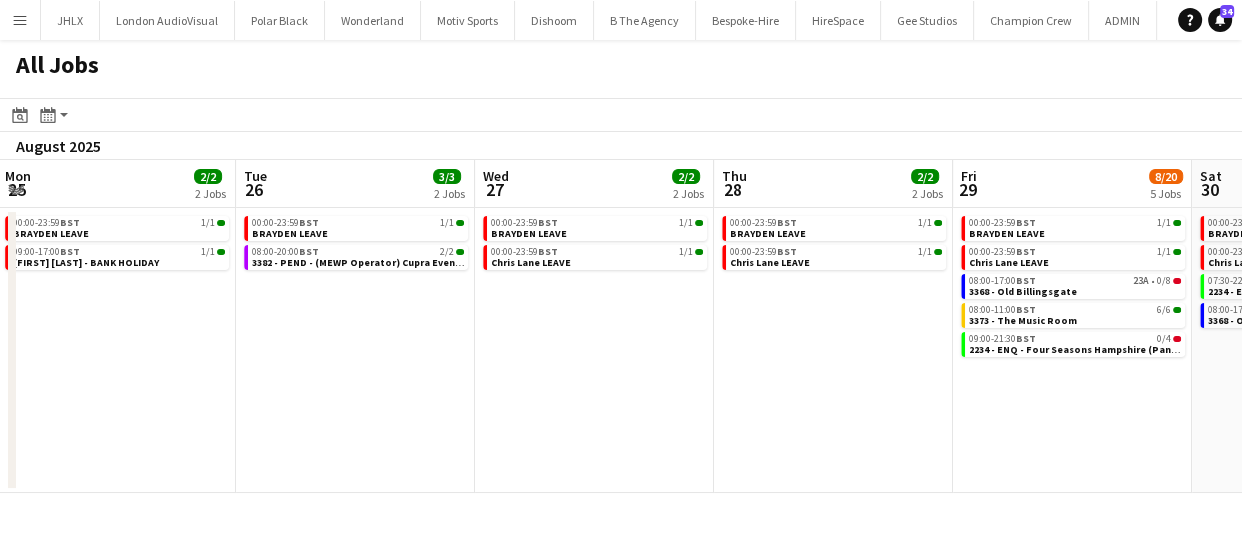 drag, startPoint x: 642, startPoint y: 390, endPoint x: 801, endPoint y: 403, distance: 159.53056 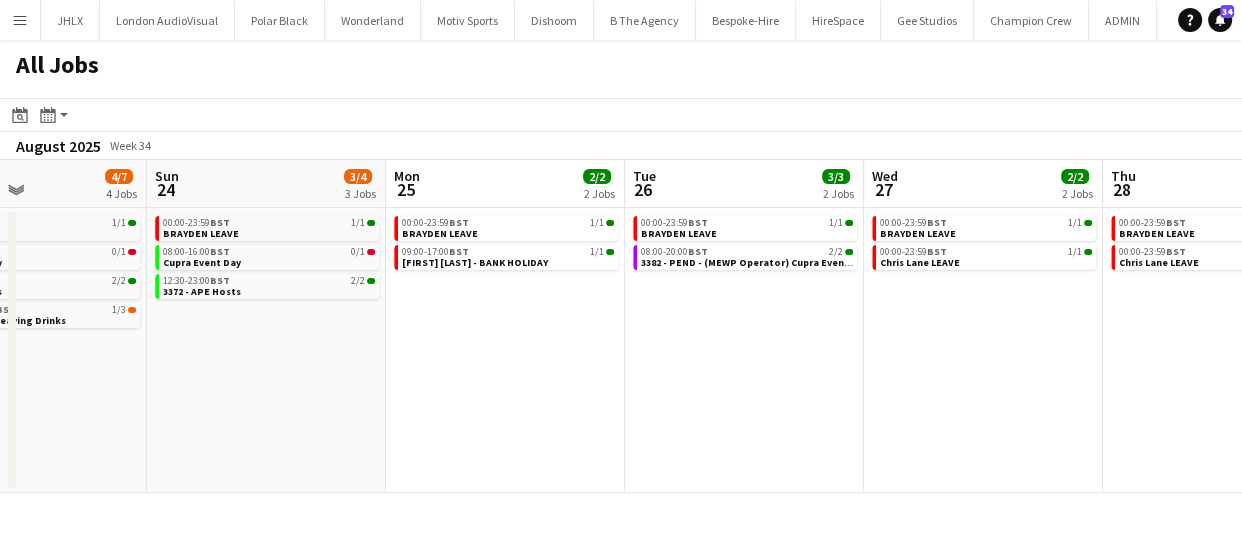 drag, startPoint x: 312, startPoint y: 380, endPoint x: 533, endPoint y: 396, distance: 221.57843 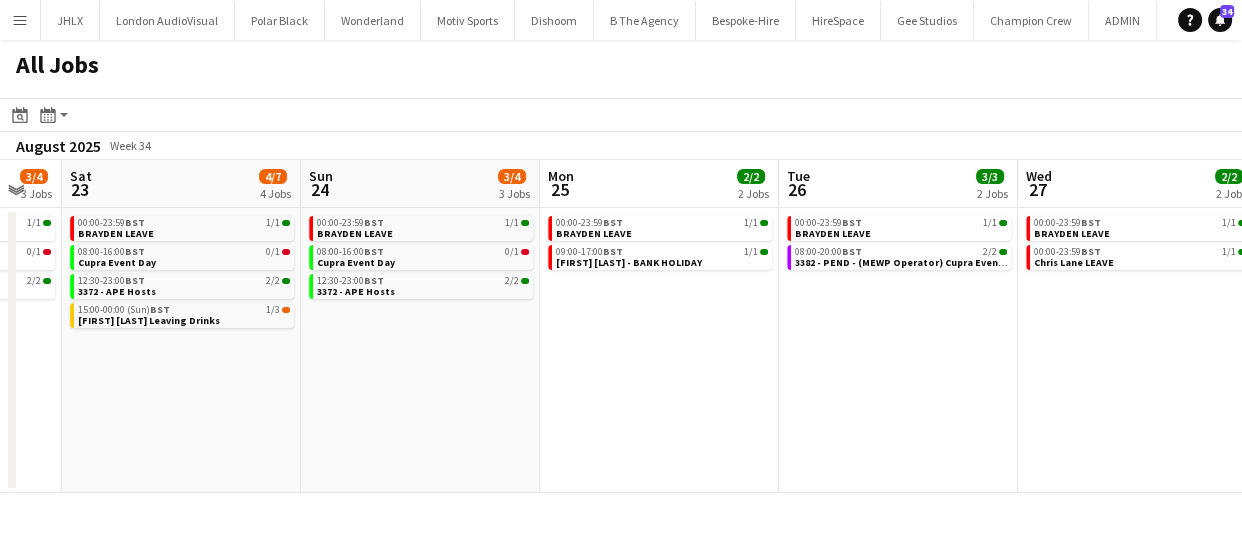 drag, startPoint x: 440, startPoint y: 403, endPoint x: 642, endPoint y: 433, distance: 204.21558 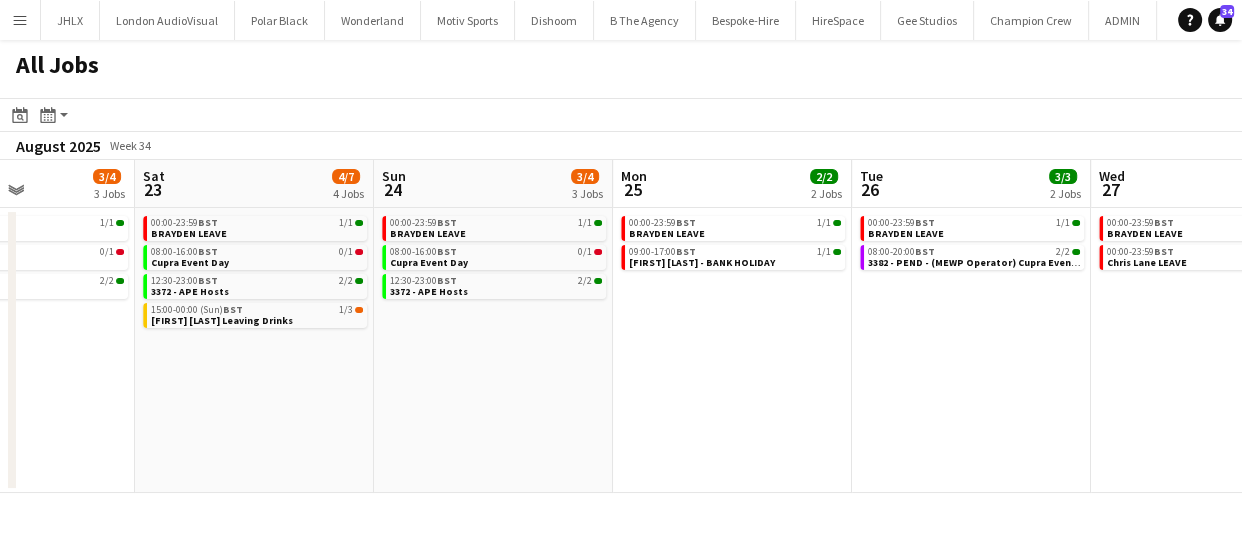 drag, startPoint x: 549, startPoint y: 433, endPoint x: 630, endPoint y: 453, distance: 83.43261 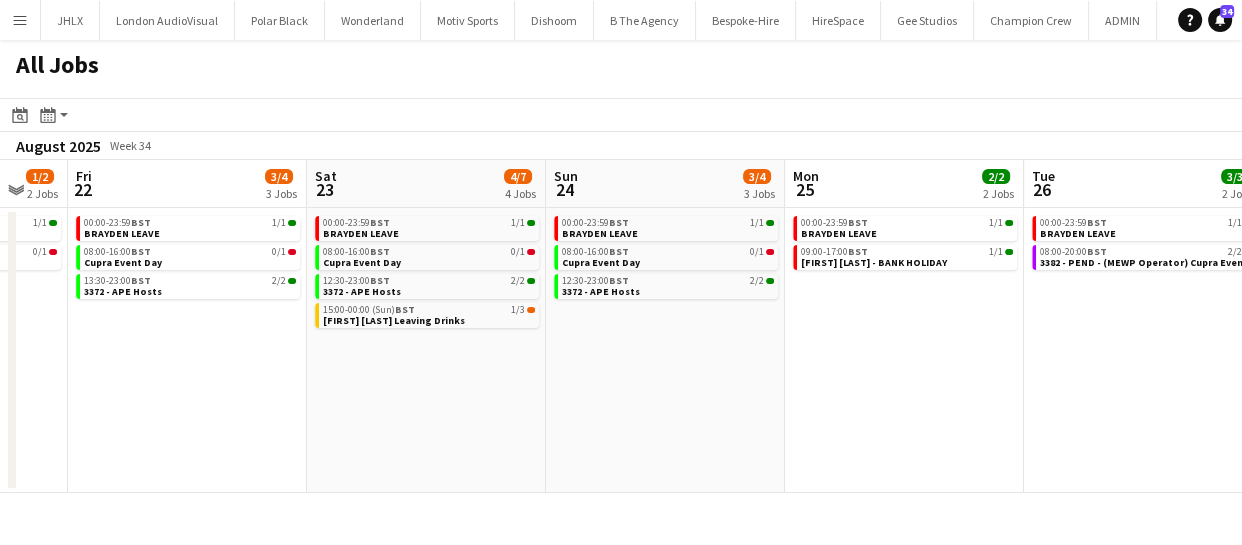 click on "Wed   20   5/7   4 Jobs   Thu   21   1/2   2 Jobs   Fri   22   3/4   3 Jobs   Sat   23   4/7   4 Jobs   Sun   24   3/4   3 Jobs   Mon   25   2/2   2 Jobs   Tue   26   3/3   2 Jobs   Wed   27   2/2   2 Jobs   Thu   28   2/2   2 Jobs   Fri   29   8/20   5 Jobs   Sat   30   2/14   4 Jobs   00:00-23:59    BST   1/1   BRAYDEN LEAVE   00:00-23:59    BST   0/1   Chris Lane LEAVE   01:00-05:00    BST   4/4   3354 - Plaisterers hall   08:30-11:30    BST   0/1   3398 - PEND - b. the agency   00:00-23:59    BST   1/1   BRAYDEN LEAVE   00:00-23:59    BST   0/1   Chris Lane LEAVE   00:00-23:59    BST   1/1   BRAYDEN LEAVE   08:00-16:00    BST   0/1   Cupra Event Day   13:30-23:00    BST   2/2   3372 - APE Hosts   00:00-23:59    BST   1/1   BRAYDEN LEAVE   08:00-16:00    BST   0/1   Cupra Event Day   12:30-23:00    BST   2/2   3372 - APE Hosts   15:00-00:00 (Sun)   BST   1/3   Lee Leaving Drinks   00:00-23:59    BST   1/1   BRAYDEN LEAVE   08:00-16:00    BST   0/1   Cupra Event Day   12:30-23:00    BST   2/2   BST   1/1" at bounding box center (621, 326) 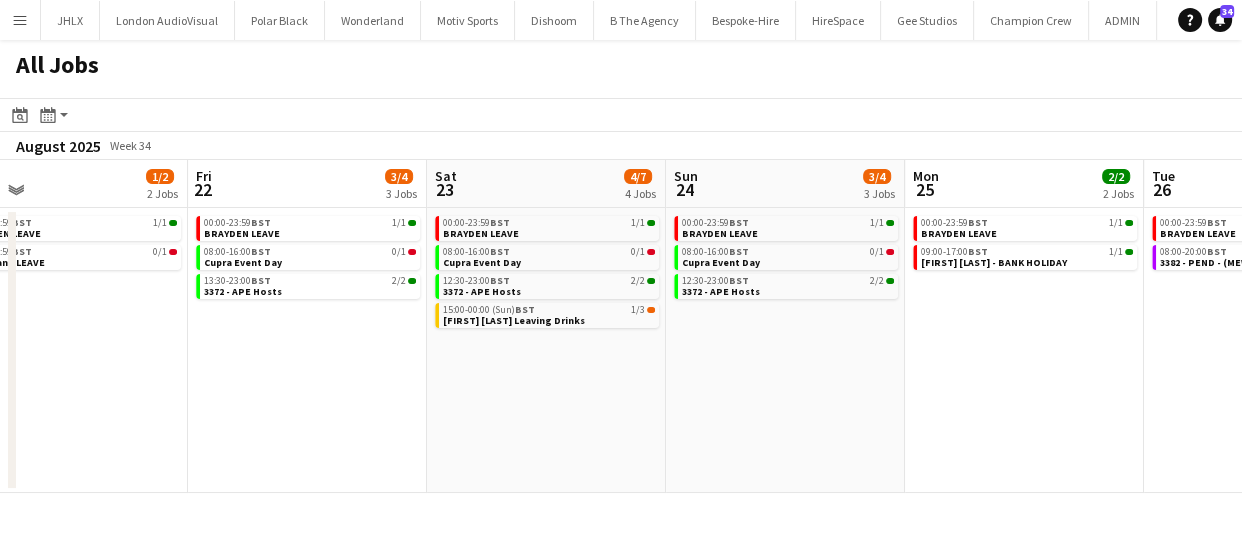 drag, startPoint x: 751, startPoint y: 458, endPoint x: 802, endPoint y: 474, distance: 53.450912 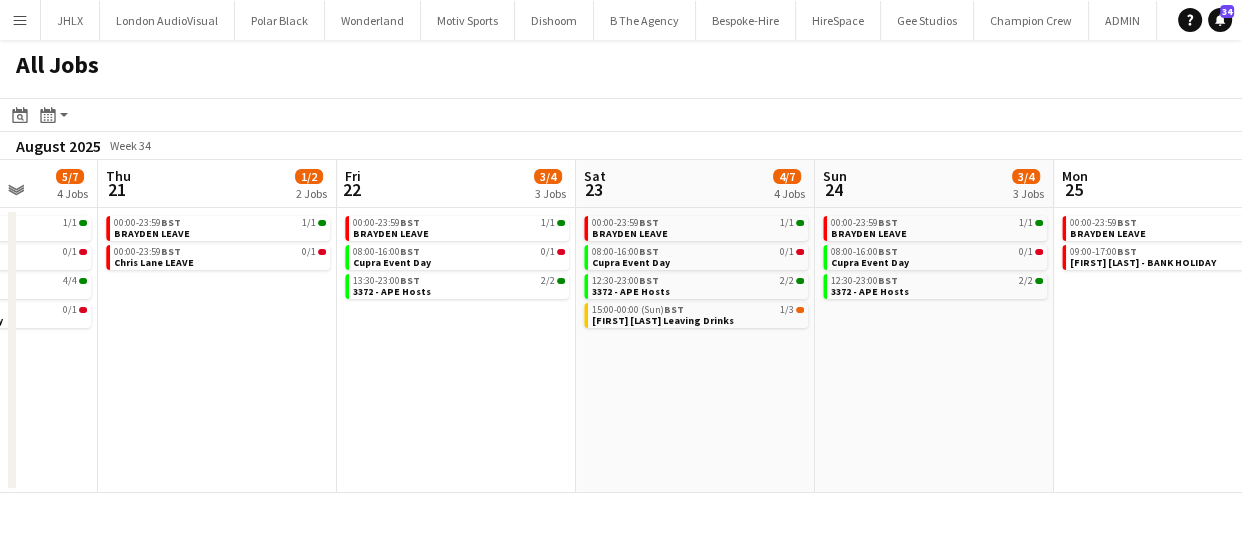 click on "Mon   18   2/3   3 Jobs   Tue   19   5/8   4 Jobs   Wed   20   5/7   4 Jobs   Thu   21   1/2   2 Jobs   Fri   22   3/4   3 Jobs   Sat   23   4/7   4 Jobs   Sun   24   3/4   3 Jobs   Mon   25   2/2   2 Jobs   Tue   26   3/3   2 Jobs   Wed   27   2/2   2 Jobs   Thu   28   2/2   2 Jobs   00:00-23:59    BST   1/1   BRAYDEN LEAVE   00:00-23:59    BST   1/1   Chris Lane LEAVE   15:00-18:00    BST   0/1   3398 - PEND - b. the agency   00:00-23:59    BST   1/1   BRAYDEN LEAVE   00:00-23:59    BST   0/1   Chris Lane LEAVE   06:30-20:30    BST   0/2   3398 - PEND - b. the agency   10:00-14:00    BST   4/4   3354 - Plaisterers hall   00:00-23:59    BST   1/1   BRAYDEN LEAVE   00:00-23:59    BST   0/1   Chris Lane LEAVE   01:00-05:00    BST   4/4   3354 - Plaisterers hall   08:30-11:30    BST   0/1   3398 - PEND - b. the agency   00:00-23:59    BST   1/1   BRAYDEN LEAVE   00:00-23:59    BST   0/1   Chris Lane LEAVE   00:00-23:59    BST   1/1   BRAYDEN LEAVE   08:00-16:00    BST   0/1   Cupra Event Day   13:30-23:00" at bounding box center [621, 326] 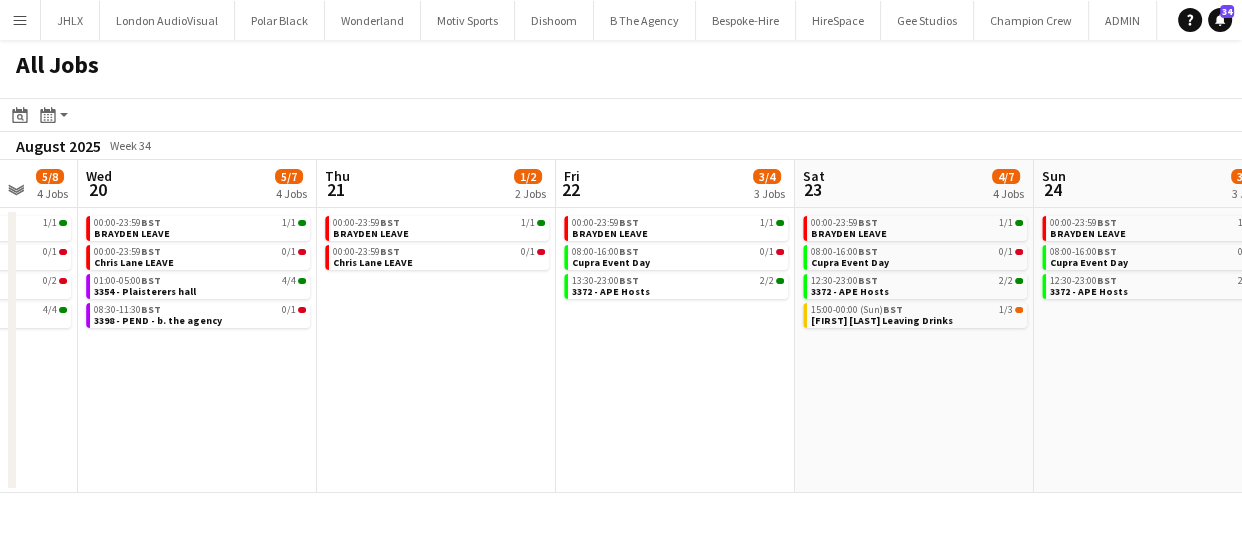 click on "Mon   18   2/3   3 Jobs   Tue   19   5/8   4 Jobs   Wed   20   5/7   4 Jobs   Thu   21   1/2   2 Jobs   Fri   22   3/4   3 Jobs   Sat   23   4/7   4 Jobs   Sun   24   3/4   3 Jobs   Mon   25   2/2   2 Jobs   Tue   26   3/3   2 Jobs   Wed   27   2/2   2 Jobs   Thu   28   2/2   2 Jobs   00:00-23:59    BST   1/1   BRAYDEN LEAVE   00:00-23:59    BST   1/1   Chris Lane LEAVE   15:00-18:00    BST   0/1   3398 - PEND - b. the agency   00:00-23:59    BST   1/1   BRAYDEN LEAVE   00:00-23:59    BST   0/1   Chris Lane LEAVE   06:30-20:30    BST   0/2   3398 - PEND - b. the agency   10:00-14:00    BST   4/4   3354 - Plaisterers hall   00:00-23:59    BST   1/1   BRAYDEN LEAVE   00:00-23:59    BST   0/1   Chris Lane LEAVE   01:00-05:00    BST   4/4   3354 - Plaisterers hall   08:30-11:30    BST   0/1   3398 - PEND - b. the agency   00:00-23:59    BST   1/1   BRAYDEN LEAVE   00:00-23:59    BST   0/1   Chris Lane LEAVE   00:00-23:59    BST   1/1   BRAYDEN LEAVE   08:00-16:00    BST   0/1   Cupra Event Day   13:30-23:00" at bounding box center [621, 326] 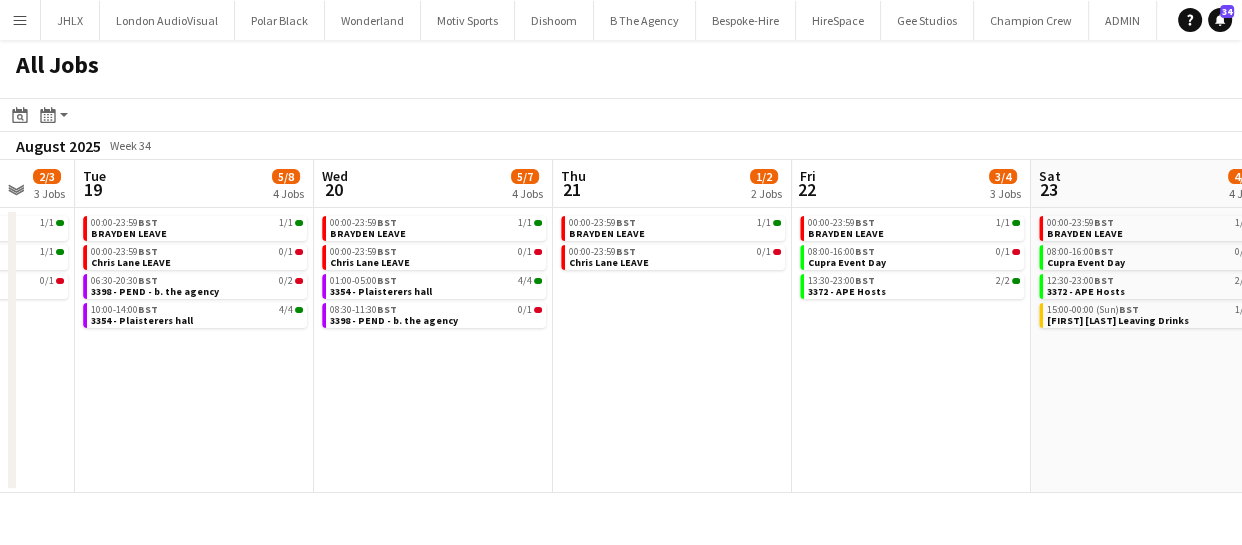 click on "Sun   17   4/4   3 Jobs   Mon   18   2/3   3 Jobs   Tue   19   5/8   4 Jobs   Wed   20   5/7   4 Jobs   Thu   21   1/2   2 Jobs   Fri   22   3/4   3 Jobs   Sat   23   4/7   4 Jobs   Sun   24   3/4   3 Jobs   Mon   25   2/2   2 Jobs   Tue   26   3/3   2 Jobs   Wed   27   2/2   2 Jobs   00:00-23:59    BST   1/1   BRAYDEN LEAVE   00:00-23:59    BST   1/1   Chris A leave   00:30-04:30    BST   2/2   3386 - Sea Containers Events   00:00-23:59    BST   1/1   BRAYDEN LEAVE   00:00-23:59    BST   1/1   Chris Lane LEAVE   15:00-18:00    BST   0/1   3398 - PEND - b. the agency   00:00-23:59    BST   1/1   BRAYDEN LEAVE   00:00-23:59    BST   0/1   Chris Lane LEAVE   06:30-20:30    BST   0/2   3398 - PEND - b. the agency   10:00-14:00    BST   4/4   3354 - Plaisterers hall   00:00-23:59    BST   1/1   BRAYDEN LEAVE   00:00-23:59    BST   0/1   Chris Lane LEAVE   01:00-05:00    BST   4/4   3354 - Plaisterers hall   08:30-11:30    BST   0/1   3398 - PEND - b. the agency   00:00-23:59    BST   1/1   BRAYDEN LEAVE   BST" at bounding box center (621, 326) 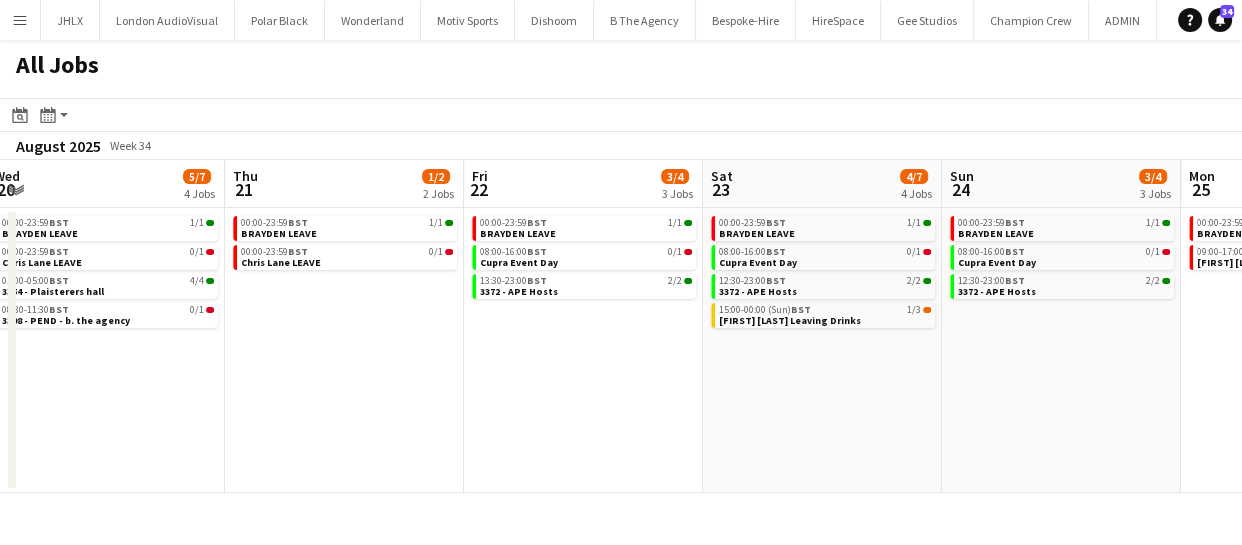 drag, startPoint x: 450, startPoint y: 443, endPoint x: 385, endPoint y: 443, distance: 65 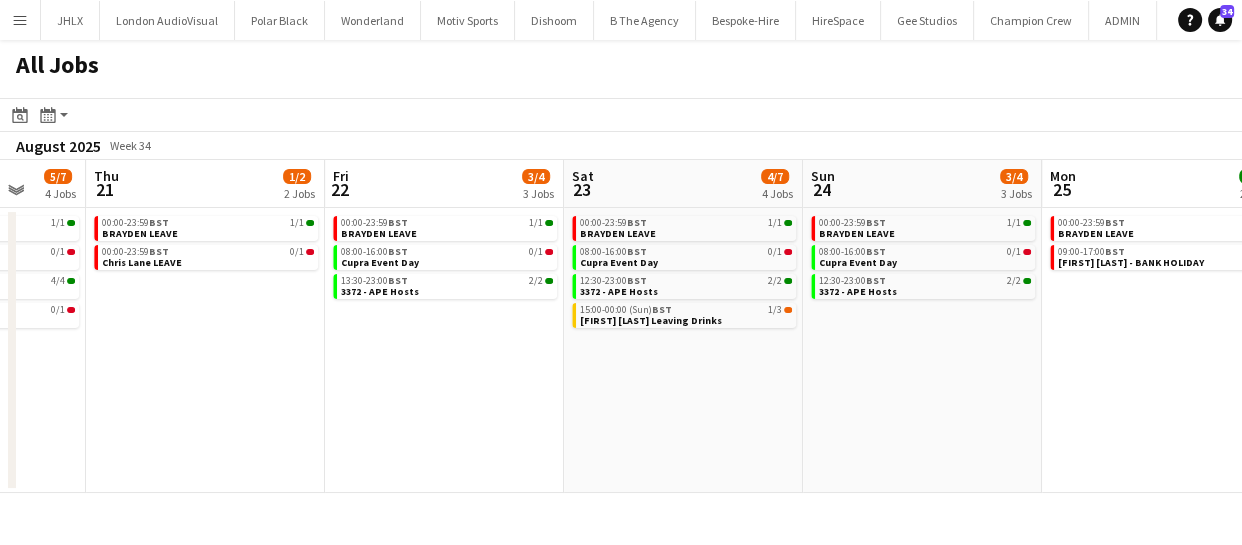 drag, startPoint x: 358, startPoint y: 439, endPoint x: 601, endPoint y: 445, distance: 243.07407 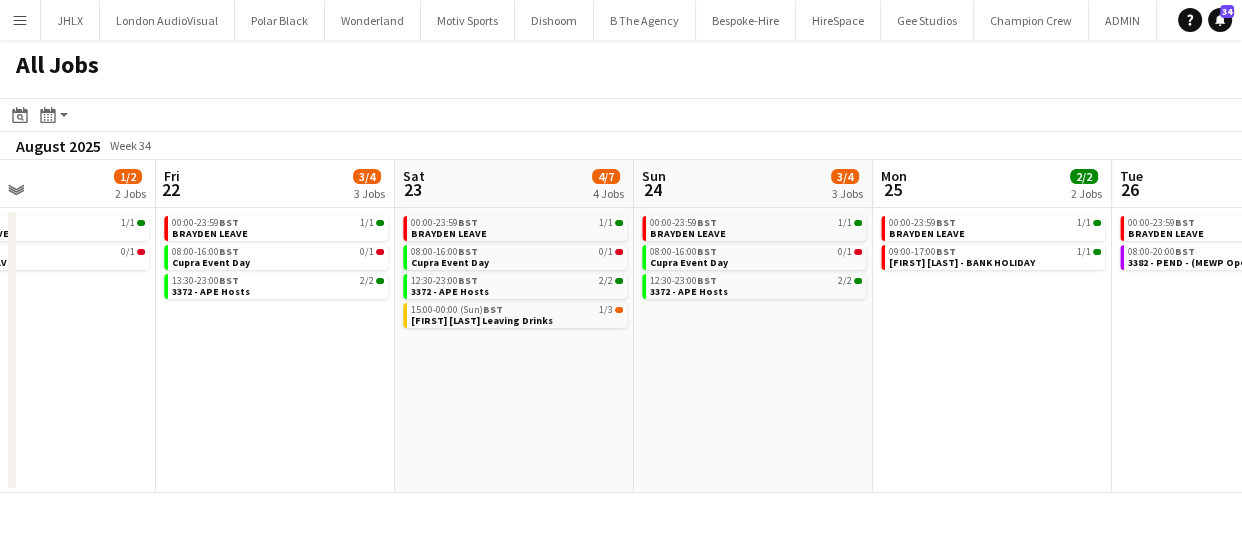 click on "Tue   19   5/8   4 Jobs   Wed   20   5/7   4 Jobs   Thu   21   1/2   2 Jobs   Fri   22   3/4   3 Jobs   Sat   23   4/7   4 Jobs   Sun   24   3/4   3 Jobs   Mon   25   2/2   2 Jobs   Tue   26   3/3   2 Jobs   Wed   27   2/2   2 Jobs   Thu   28   2/2   2 Jobs   Fri   29   8/20   5 Jobs   00:00-23:59    BST   1/1   BRAYDEN LEAVE   00:00-23:59    BST   0/1   Chris Lane LEAVE   06:30-20:30    BST   0/2   3398 - PEND - b. the agency   10:00-14:00    BST   4/4   3354 - Plaisterers hall   00:00-23:59    BST   1/1   BRAYDEN LEAVE   00:00-23:59    BST   0/1   Chris Lane LEAVE   01:00-05:00    BST   4/4   3354 - Plaisterers hall   08:30-11:30    BST   0/1   3398 - PEND - b. the agency   00:00-23:59    BST   1/1   BRAYDEN LEAVE   00:00-23:59    BST   0/1   Chris Lane LEAVE   00:00-23:59    BST   1/1   BRAYDEN LEAVE   08:00-16:00    BST   0/1   Cupra Event Day   13:30-23:00    BST   2/2   3372 - APE Hosts   00:00-23:59    BST   1/1   BRAYDEN LEAVE   08:00-16:00    BST   0/1   Cupra Event Day   12:30-23:00    BST   2/2" at bounding box center [621, 326] 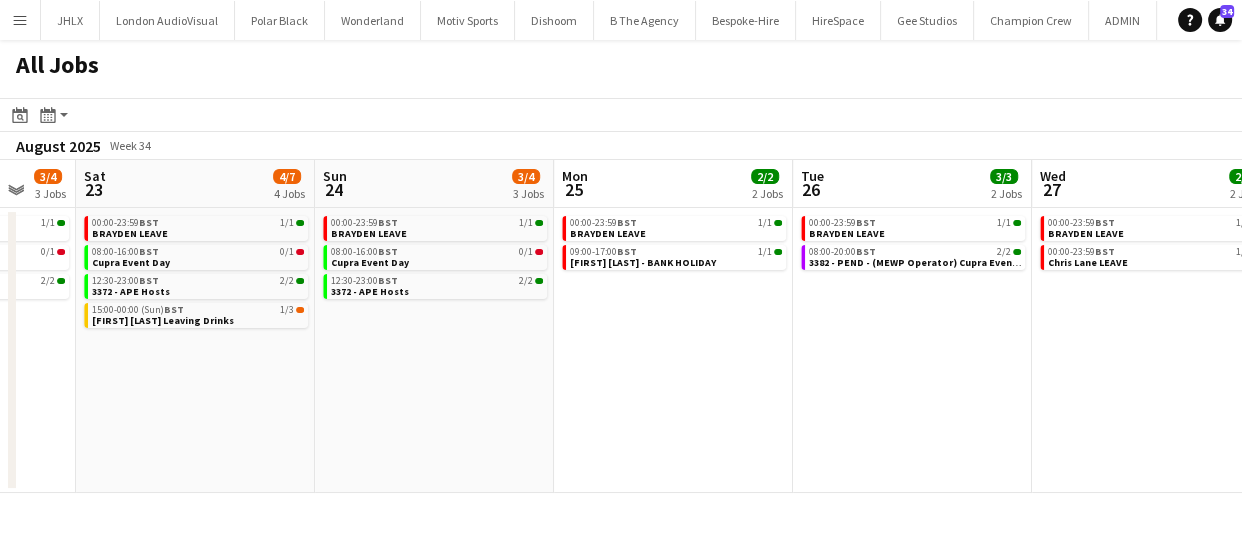 click on "Tue   19   5/8   4 Jobs   Wed   20   5/7   4 Jobs   Thu   21   1/2   2 Jobs   Fri   22   3/4   3 Jobs   Sat   23   4/7   4 Jobs   Sun   24   3/4   3 Jobs   Mon   25   2/2   2 Jobs   Tue   26   3/3   2 Jobs   Wed   27   2/2   2 Jobs   Thu   28   2/2   2 Jobs   Fri   29   8/20   5 Jobs   00:00-23:59    BST   1/1   BRAYDEN LEAVE   00:00-23:59    BST   0/1   Chris Lane LEAVE   06:30-20:30    BST   0/2   3398 - PEND - b. the agency   10:00-14:00    BST   4/4   3354 - Plaisterers hall   00:00-23:59    BST   1/1   BRAYDEN LEAVE   00:00-23:59    BST   0/1   Chris Lane LEAVE   01:00-05:00    BST   4/4   3354 - Plaisterers hall   08:30-11:30    BST   0/1   3398 - PEND - b. the agency   00:00-23:59    BST   1/1   BRAYDEN LEAVE   00:00-23:59    BST   0/1   Chris Lane LEAVE   00:00-23:59    BST   1/1   BRAYDEN LEAVE   08:00-16:00    BST   0/1   Cupra Event Day   13:30-23:00    BST   2/2   3372 - APE Hosts   00:00-23:59    BST   1/1   BRAYDEN LEAVE   08:00-16:00    BST   0/1   Cupra Event Day   12:30-23:00    BST   2/2" at bounding box center [621, 326] 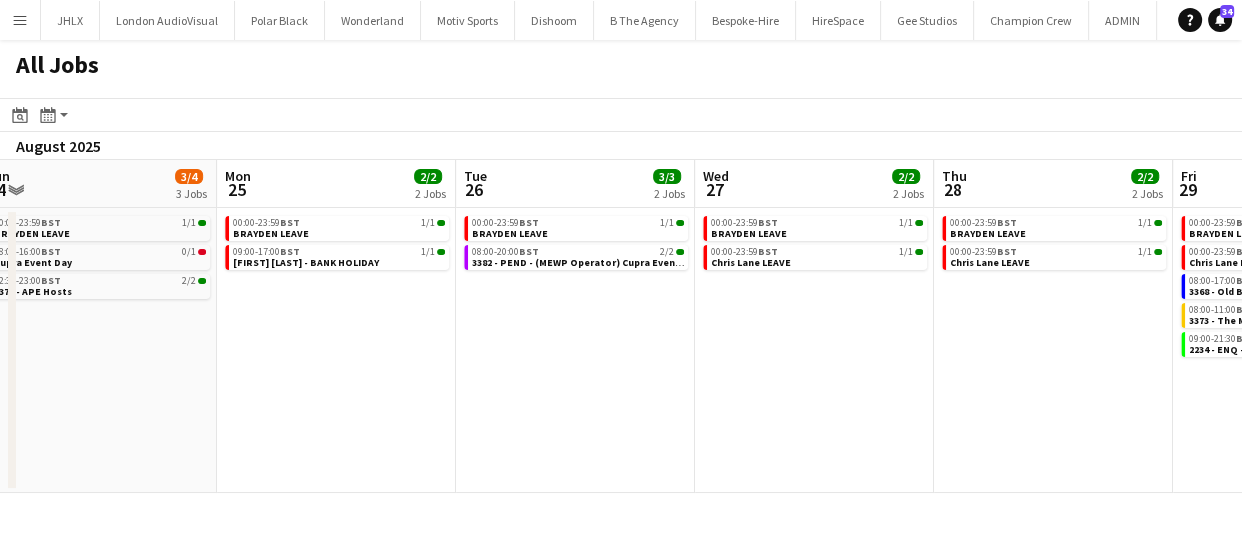 drag, startPoint x: 535, startPoint y: 439, endPoint x: 425, endPoint y: 430, distance: 110.36757 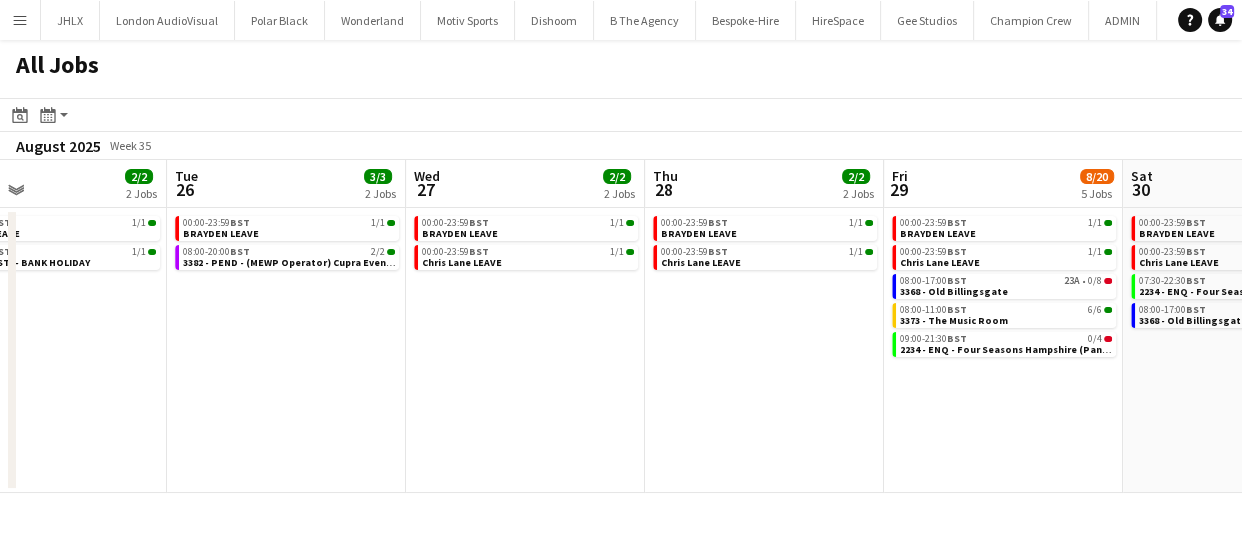 click on "Sat   23   4/7   4 Jobs   Sun   24   3/4   3 Jobs   Mon   25   2/2   2 Jobs   Tue   26   3/3   2 Jobs   Wed   27   2/2   2 Jobs   Thu   28   2/2   2 Jobs   Fri   29   8/20   5 Jobs   Sat   30   2/14   4 Jobs   Sun   31   2/10   3 Jobs   Mon   1   2/14   4 Jobs   Tue   2   2/6   3 Jobs   00:00-23:59    BST   1/1   BRAYDEN LEAVE   08:00-16:00    BST   0/1   Cupra Event Day   12:30-23:00    BST   2/2   3372 - APE Hosts   15:00-00:00 (Sun)   BST   1/3   Lee Leaving Drinks   00:00-23:59    BST   1/1   BRAYDEN LEAVE   08:00-16:00    BST   0/1   Cupra Event Day   12:30-23:00    BST   2/2   3372 - APE Hosts   00:00-23:59    BST   1/1   BRAYDEN LEAVE   09:00-17:00    BST   1/1   Andy Leave - BANK HOLIDAY   00:00-23:59    BST   1/1   BRAYDEN LEAVE   08:00-20:00    BST   2/2   3382 - PEND -  (MEWP Operator) Cupra Event Day   00:00-23:59    BST   1/1   BRAYDEN LEAVE   00:00-23:59    BST   1/1   Chris Lane LEAVE   00:00-23:59    BST   1/1   BRAYDEN LEAVE   00:00-23:59    BST   1/1   Chris Lane LEAVE   00:00-23:59    BST" at bounding box center [621, 326] 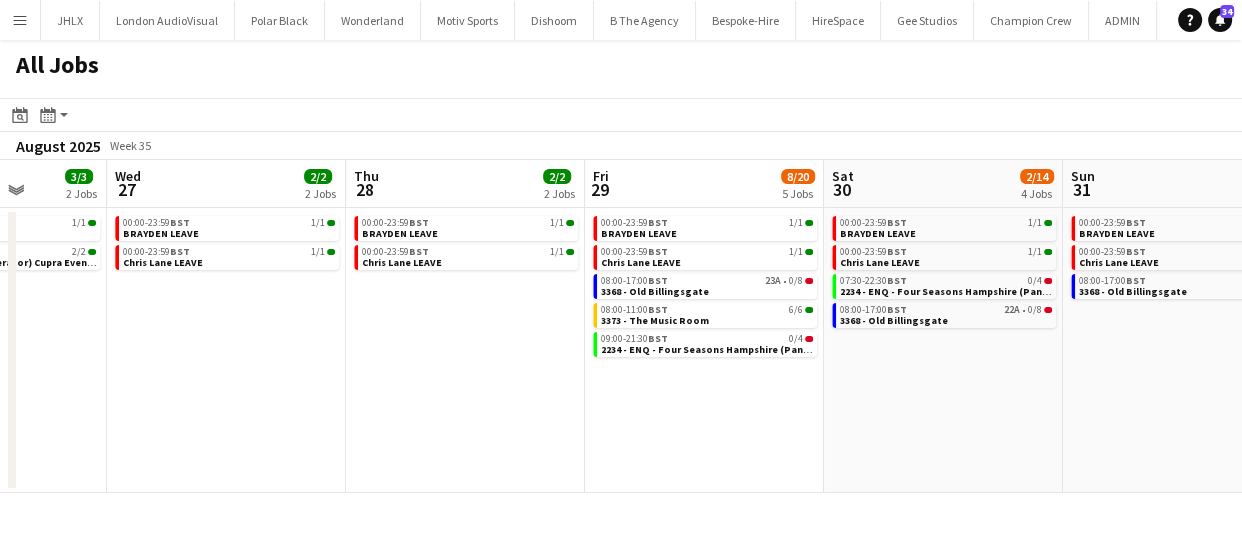 click on "Sat   23   4/7   4 Jobs   Sun   24   3/4   3 Jobs   Mon   25   2/2   2 Jobs   Tue   26   3/3   2 Jobs   Wed   27   2/2   2 Jobs   Thu   28   2/2   2 Jobs   Fri   29   8/20   5 Jobs   Sat   30   2/14   4 Jobs   Sun   31   2/10   3 Jobs   Mon   1   2/14   4 Jobs   Tue   2   2/6   3 Jobs   00:00-23:59    BST   1/1   BRAYDEN LEAVE   08:00-16:00    BST   0/1   Cupra Event Day   12:30-23:00    BST   2/2   3372 - APE Hosts   15:00-00:00 (Sun)   BST   1/3   Lee Leaving Drinks   00:00-23:59    BST   1/1   BRAYDEN LEAVE   08:00-16:00    BST   0/1   Cupra Event Day   12:30-23:00    BST   2/2   3372 - APE Hosts   00:00-23:59    BST   1/1   BRAYDEN LEAVE   09:00-17:00    BST   1/1   Andy Leave - BANK HOLIDAY   00:00-23:59    BST   1/1   BRAYDEN LEAVE   08:00-20:00    BST   2/2   3382 - PEND -  (MEWP Operator) Cupra Event Day   00:00-23:59    BST   1/1   BRAYDEN LEAVE   00:00-23:59    BST   1/1   Chris Lane LEAVE   00:00-23:59    BST   1/1   BRAYDEN LEAVE   00:00-23:59    BST   1/1   Chris Lane LEAVE   00:00-23:59    BST" at bounding box center [621, 326] 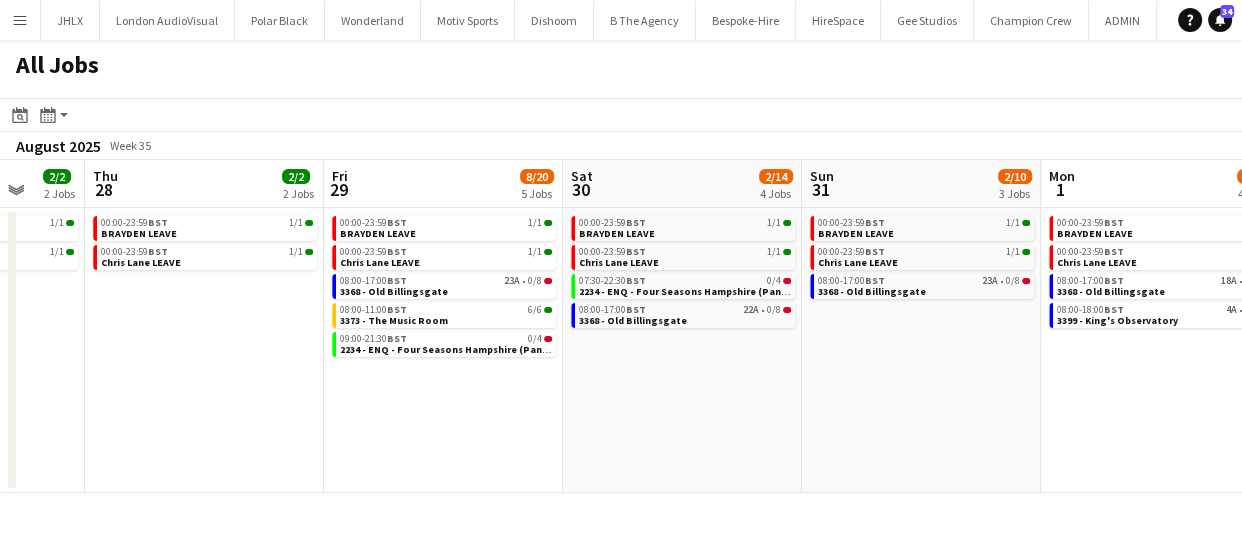 drag, startPoint x: 562, startPoint y: 429, endPoint x: 280, endPoint y: 425, distance: 282.02838 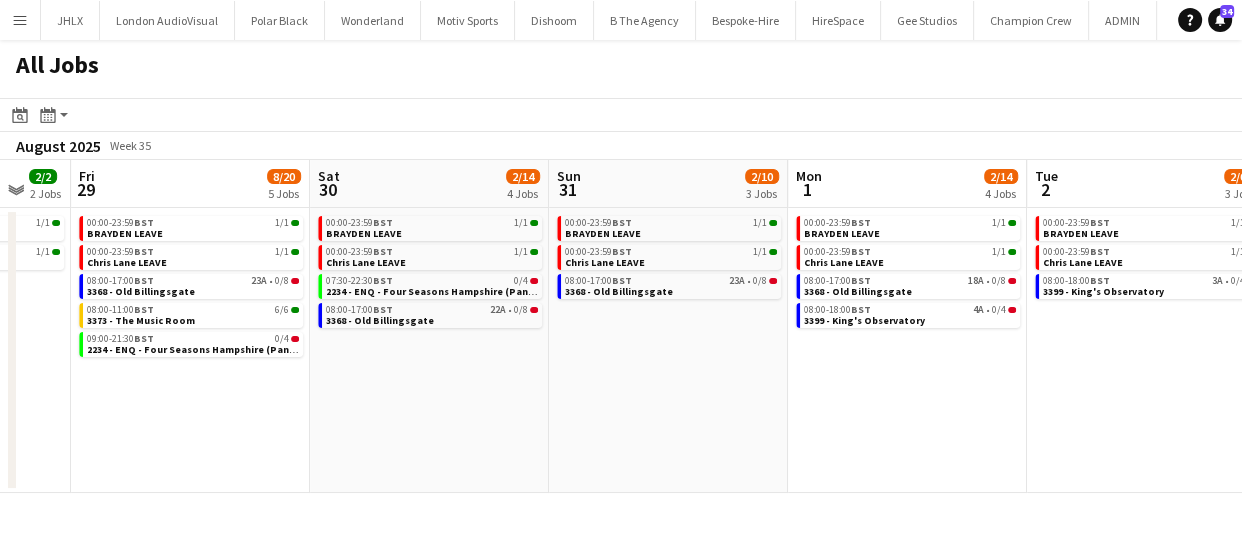 drag, startPoint x: 498, startPoint y: 428, endPoint x: 452, endPoint y: 436, distance: 46.69047 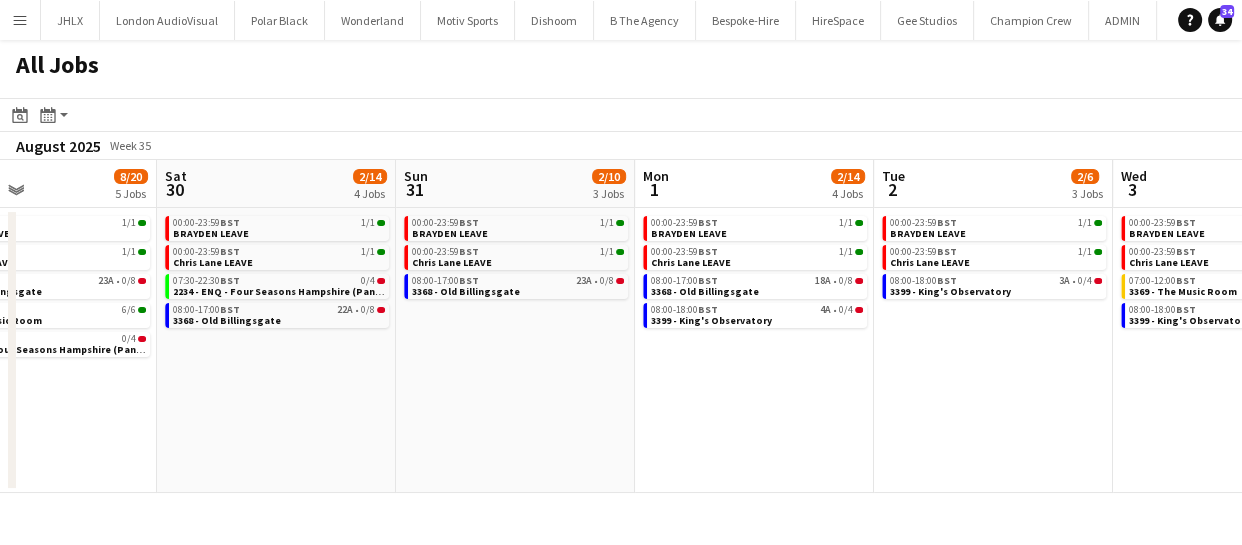 click on "Wed   27   2/2   2 Jobs   Thu   28   2/2   2 Jobs   Fri   29   8/20   5 Jobs   Sat   30   2/14   4 Jobs   Sun   31   2/10   3 Jobs   Mon   1   2/14   4 Jobs   Tue   2   2/6   3 Jobs   Wed   3   8/12   4 Jobs   Thu   4   0/4   1 Job   Fri   5   6/14   3 Jobs   Sat   6   0/4   2 Jobs   00:00-23:59    BST   1/1   BRAYDEN LEAVE   00:00-23:59    BST   1/1   Chris Lane LEAVE   00:00-23:59    BST   1/1   BRAYDEN LEAVE   00:00-23:59    BST   1/1   Chris Lane LEAVE   00:00-23:59    BST   1/1   BRAYDEN LEAVE   00:00-23:59    BST   1/1   Chris Lane LEAVE   08:00-17:00    BST   23A   •   0/8   3368 - Old Billingsgate   08:00-11:00    BST   6/6   3373 - The Music Room   09:00-21:30    BST   0/4   2234 - ENQ - Four Seasons Hampshire (Panel Van)   00:00-23:59    BST   1/1   BRAYDEN LEAVE   00:00-23:59    BST   1/1   Chris Lane LEAVE   07:30-22:30    BST   0/4   2234 - ENQ - Four Seasons Hampshire (Panel Van)   08:00-17:00    BST   22A   •   0/8   3368 - Old Billingsgate   00:00-23:59    BST   1/1   BRAYDEN LEAVE   BST" at bounding box center (621, 326) 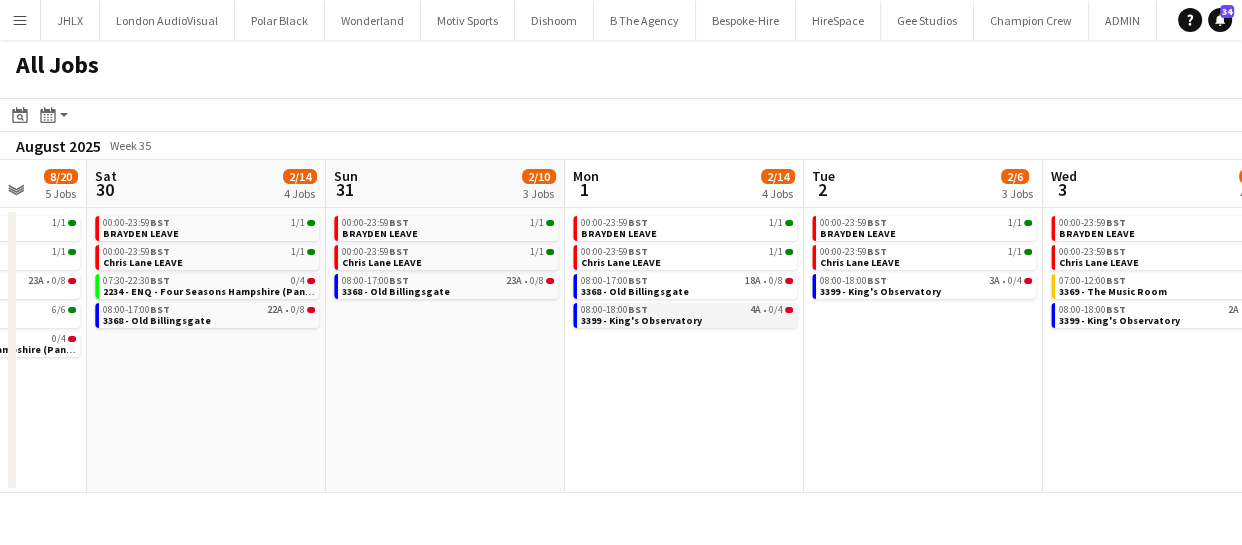 click on "BST" at bounding box center [638, 309] 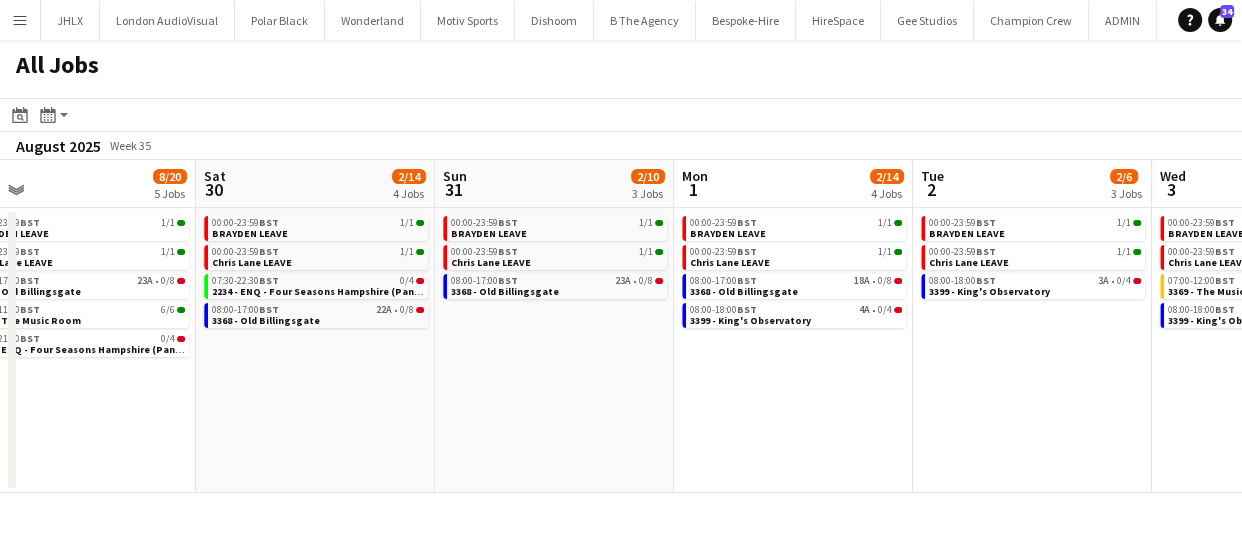 drag, startPoint x: 416, startPoint y: 400, endPoint x: 528, endPoint y: 373, distance: 115.2085 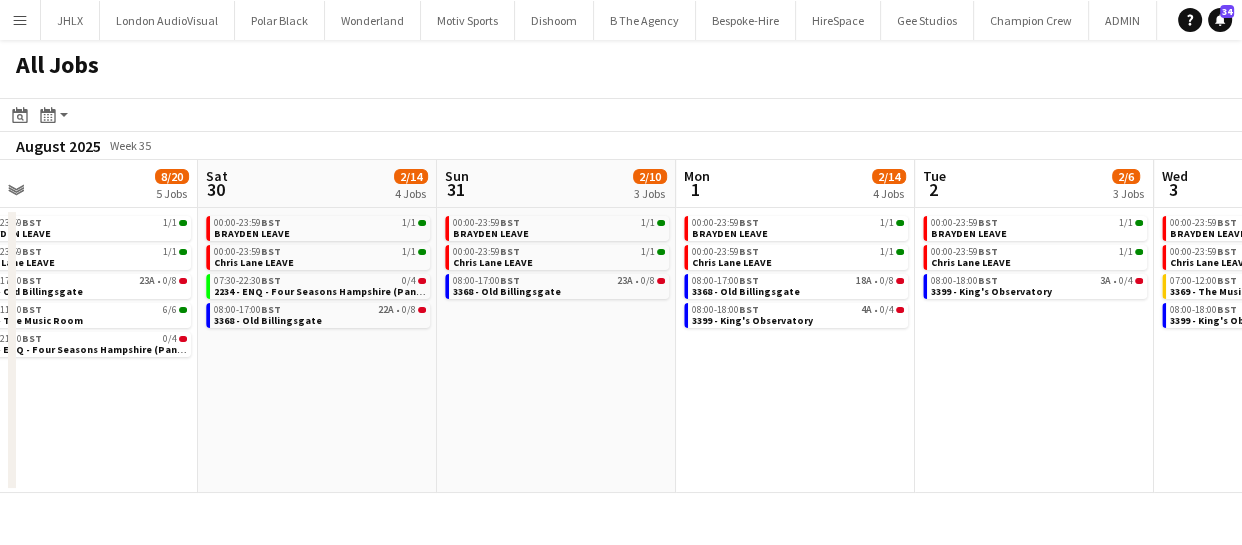 click on "Wed   27   2/2   2 Jobs   Thu   28   2/2   2 Jobs   Fri   29   8/20   5 Jobs   Sat   30   2/14   4 Jobs   Sun   31   2/10   3 Jobs   Mon   1   2/14   4 Jobs   Tue   2   2/6   3 Jobs   Wed   3   8/12   4 Jobs   Thu   4   0/4   1 Job   Fri   5   6/14   3 Jobs   Sat   6   0/4   2 Jobs   00:00-23:59    BST   1/1   BRAYDEN LEAVE   00:00-23:59    BST   1/1   Chris Lane LEAVE   00:00-23:59    BST   1/1   BRAYDEN LEAVE   00:00-23:59    BST   1/1   Chris Lane LEAVE   00:00-23:59    BST   1/1   BRAYDEN LEAVE   00:00-23:59    BST   1/1   Chris Lane LEAVE   08:00-17:00    BST   23A   •   0/8   3368 - Old Billingsgate   08:00-11:00    BST   6/6   3373 - The Music Room   09:00-21:30    BST   0/4   2234 - ENQ - Four Seasons Hampshire (Panel Van)   00:00-23:59    BST   1/1   BRAYDEN LEAVE   00:00-23:59    BST   1/1   Chris Lane LEAVE   07:30-22:30    BST   0/4   2234 - ENQ - Four Seasons Hampshire (Panel Van)   08:00-17:00    BST   22A   •   0/8   3368 - Old Billingsgate   00:00-23:59    BST   1/1   BRAYDEN LEAVE   BST" at bounding box center [621, 326] 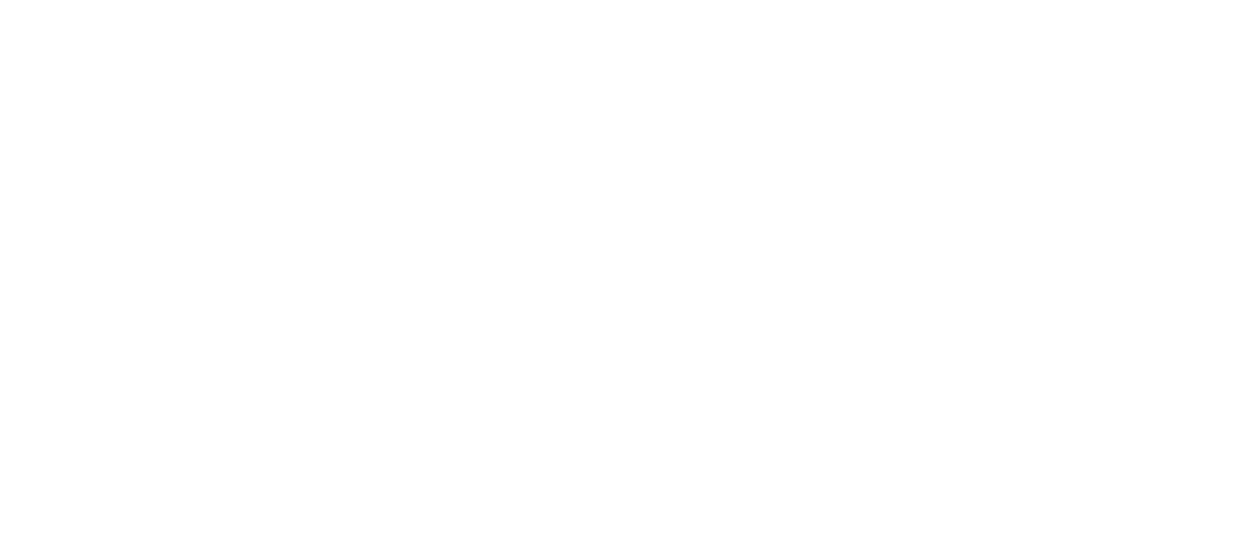 scroll, scrollTop: 0, scrollLeft: 0, axis: both 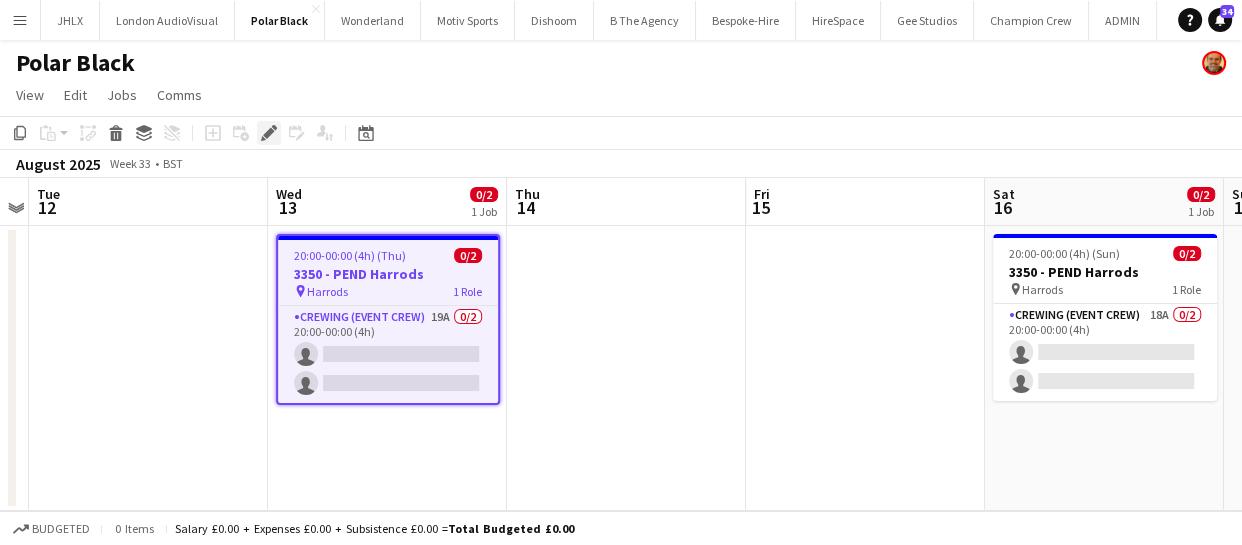 click on "Edit" 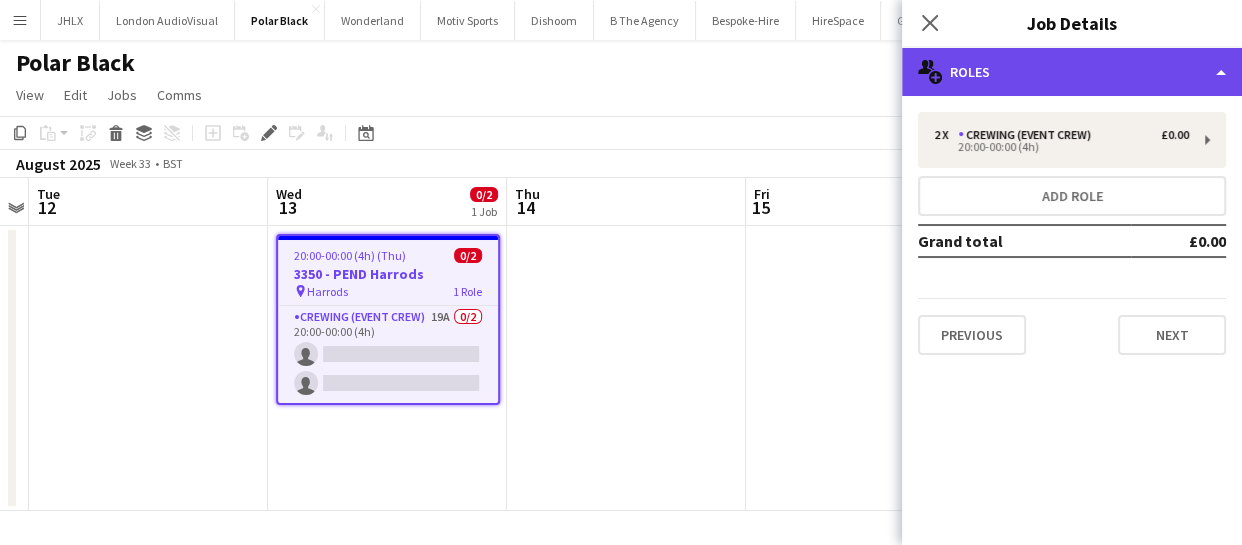 click on "multiple-users-add
Roles" 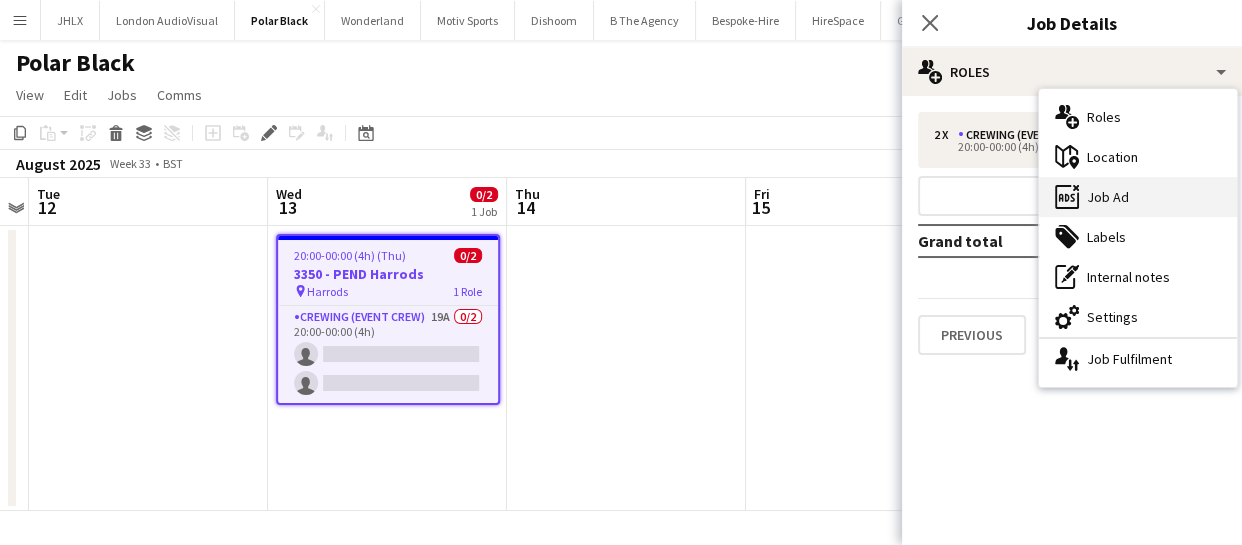click on "ads-window
Job Ad" at bounding box center (1138, 197) 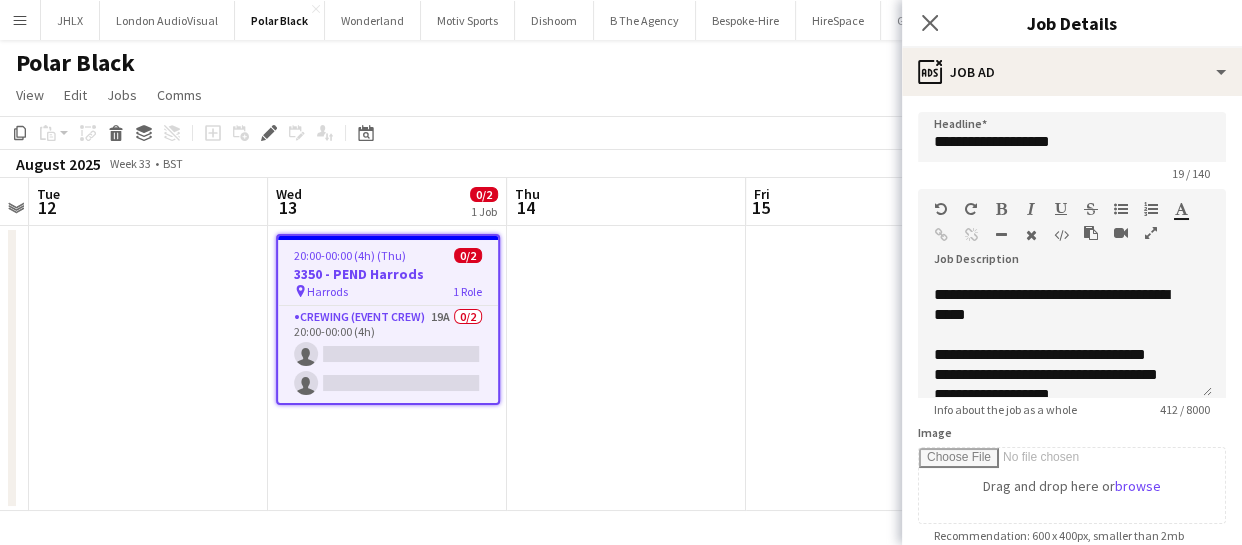 scroll, scrollTop: 255, scrollLeft: 0, axis: vertical 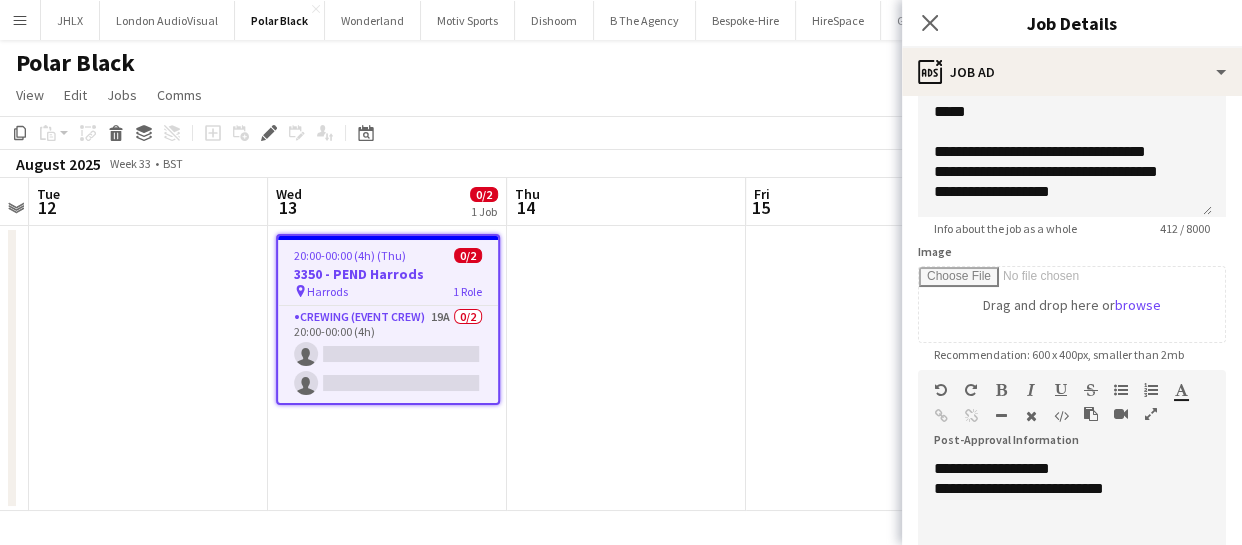 click on "Sat   9   Sun   10   Mon   11   Tue   12   Wed   13   0/2   1 Job   Thu   14   Fri   15   Sat   16   0/2   1 Job   Sun   17   Mon   18   Tue   19      20:00-00:00 (4h) (Thu)   0/2   3350 - PEND Harrods
pin
Harrods   1 Role   Crewing (Event Crew)   19A   0/2   20:00-00:00 (4h)
single-neutral-actions
single-neutral-actions
20:00-00:00 (4h) (Sun)   0/2   3350 - PEND Harrods
pin
Harrods   1 Role   Crewing (Event Crew)   18A   0/2   20:00-00:00 (4h)
single-neutral-actions
single-neutral-actions" at bounding box center [621, 344] 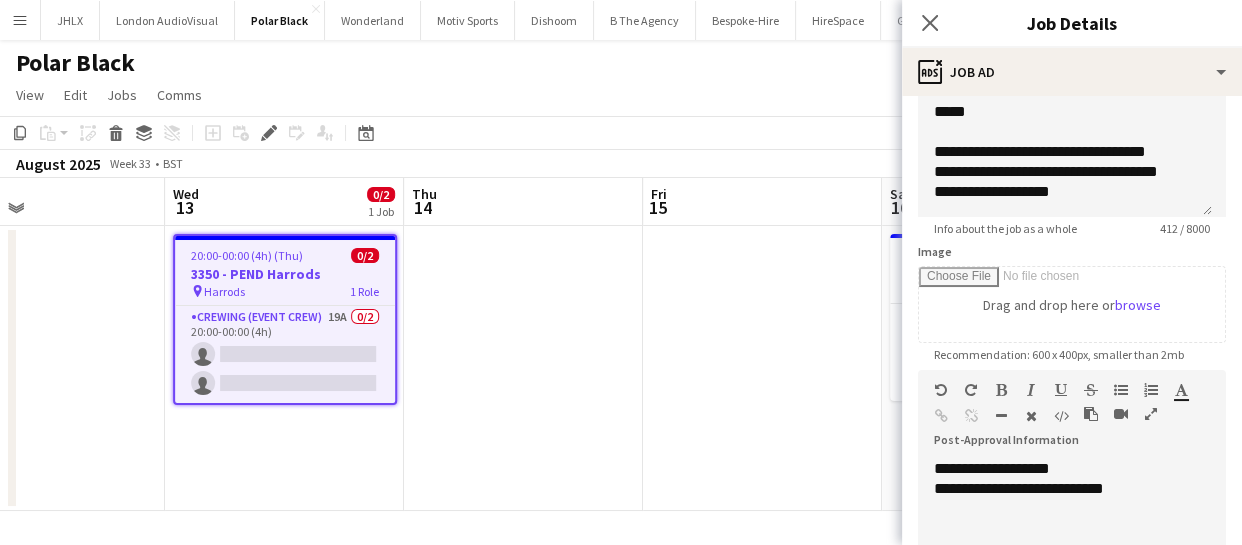 drag, startPoint x: 587, startPoint y: 373, endPoint x: 523, endPoint y: 377, distance: 64.12488 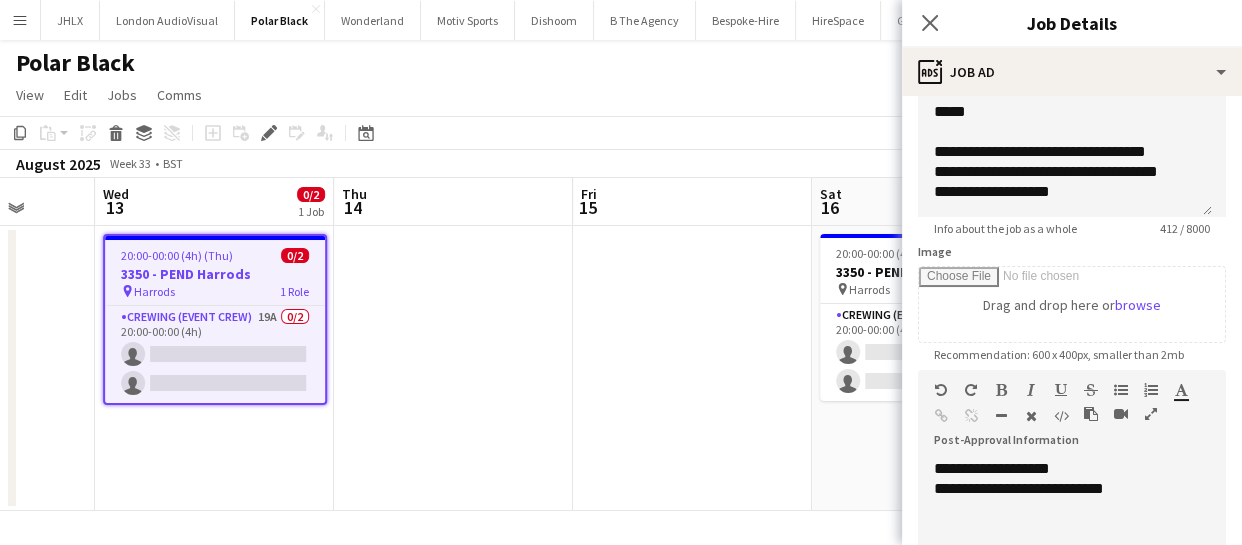 click on "Sat   9   Sun   10   Mon   11   Tue   12   Wed   13   0/2   1 Job   Thu   14   Fri   15   Sat   16   0/2   1 Job   Sun   17   Mon   18   Tue   19      20:00-00:00 (4h) (Thu)   0/2   3350 - PEND Harrods
pin
Harrods   1 Role   Crewing (Event Crew)   19A   0/2   20:00-00:00 (4h)
single-neutral-actions
single-neutral-actions
20:00-00:00 (4h) (Sun)   0/2   3350 - PEND Harrods
pin
Harrods   1 Role   Crewing (Event Crew)   18A   0/2   20:00-00:00 (4h)
single-neutral-actions
single-neutral-actions" at bounding box center (621, 344) 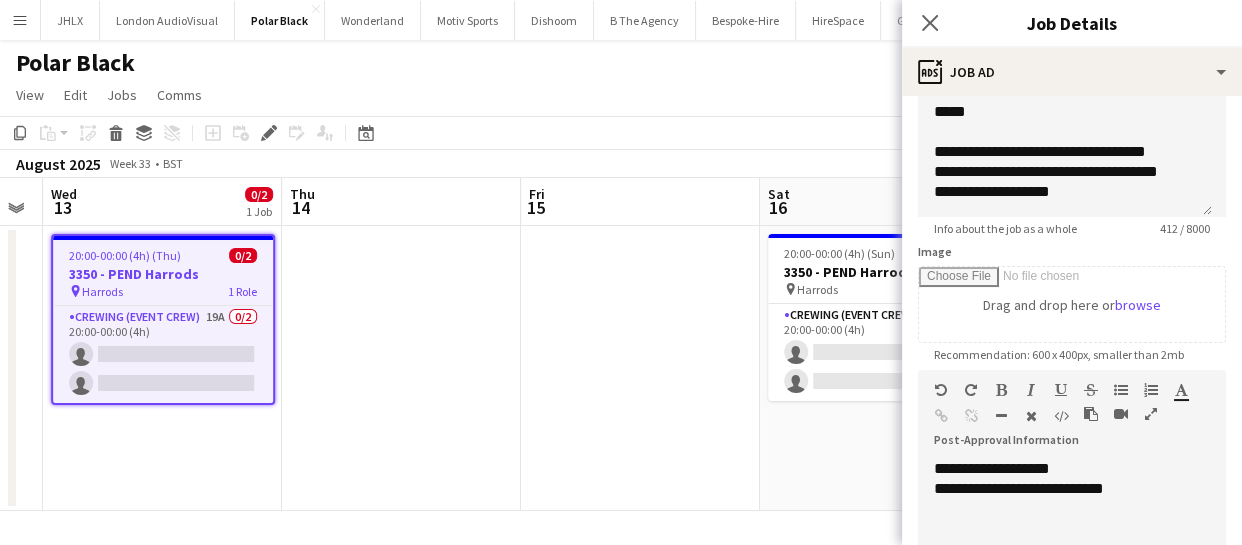 click on "Sat   9   Sun   10   Mon   11   Tue   12   Wed   13   0/2   1 Job   Thu   14   Fri   15   Sat   16   0/2   1 Job   Sun   17   Mon   18   Tue   19      20:00-00:00 (4h) (Thu)   0/2   3350 - PEND Harrods
pin
Harrods   1 Role   Crewing (Event Crew)   19A   0/2   20:00-00:00 (4h)
single-neutral-actions
single-neutral-actions
20:00-00:00 (4h) (Sun)   0/2   3350 - PEND Harrods
pin
Harrods   1 Role   Crewing (Event Crew)   18A   0/2   20:00-00:00 (4h)
single-neutral-actions
single-neutral-actions" at bounding box center (621, 344) 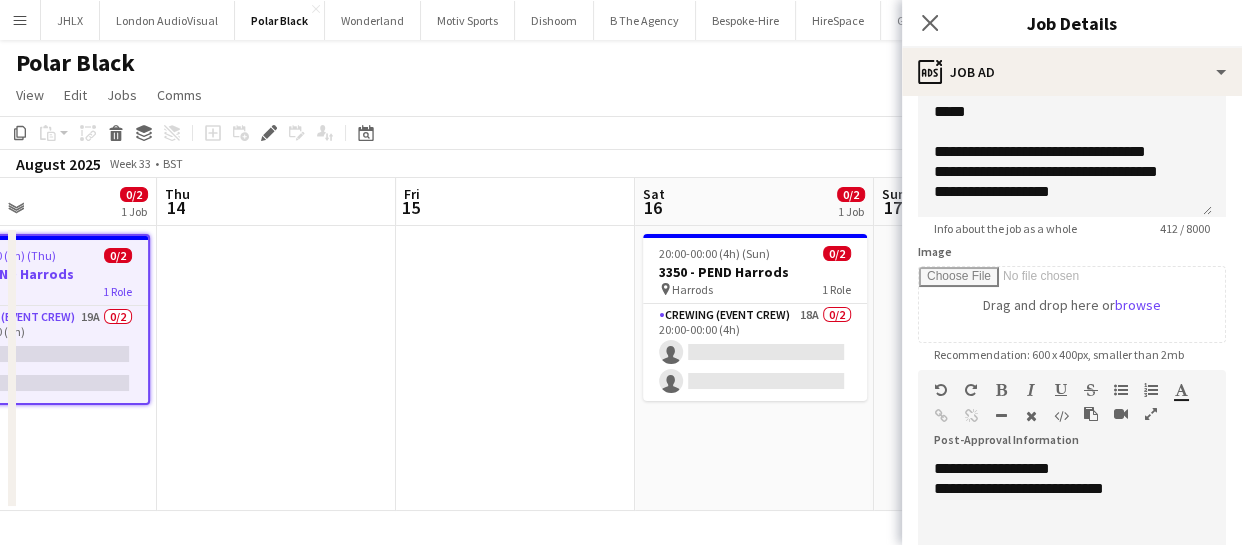 click on "Mon   11   Tue   12   Wed   13   0/2   1 Job   Thu   14   Fri   15   Sat   16   0/2   1 Job   Sun   17   Mon   18   Tue   19   Wed   20   Thu   21      20:00-00:00 (4h) (Thu)   0/2   3350 - PEND Harrods
pin
Harrods   1 Role   Crewing (Event Crew)   19A   0/2   20:00-00:00 (4h)
single-neutral-actions
single-neutral-actions
20:00-00:00 (4h) (Sun)   0/2   3350 - PEND Harrods
pin
Harrods   1 Role   Crewing (Event Crew)   18A   0/2   20:00-00:00 (4h)
single-neutral-actions
single-neutral-actions" at bounding box center [621, 344] 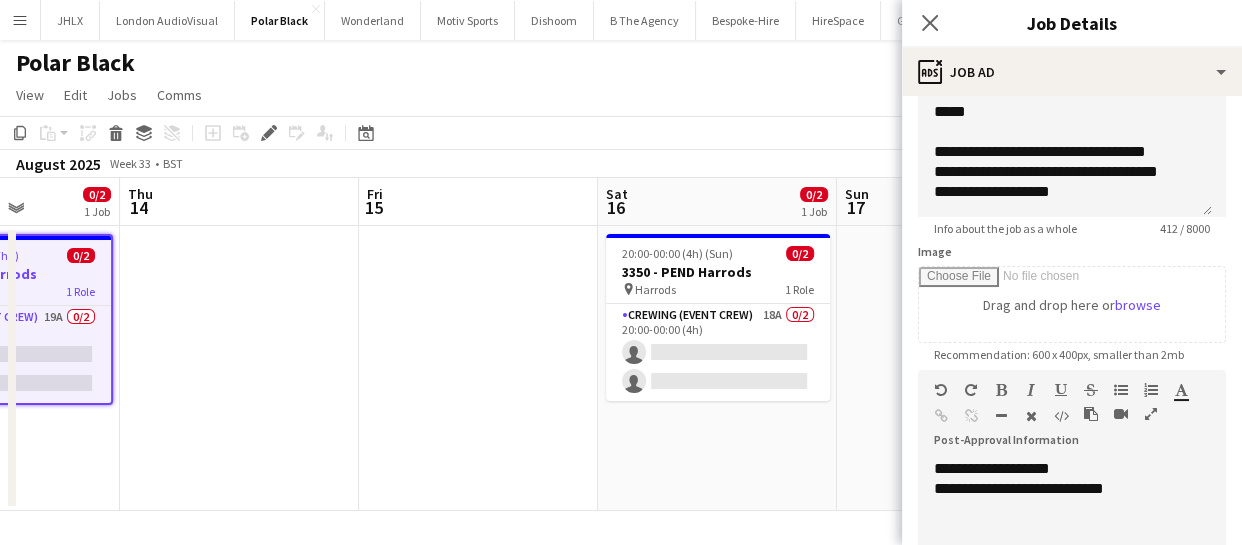 click on "Mon   11   Tue   12   Wed   13   0/2   1 Job   Thu   14   Fri   15   Sat   16   0/2   1 Job   Sun   17   Mon   18   Tue   19   Wed   20   Thu   21      20:00-00:00 (4h) (Thu)   0/2   3350 - PEND Harrods
pin
Harrods   1 Role   Crewing (Event Crew)   19A   0/2   20:00-00:00 (4h)
single-neutral-actions
single-neutral-actions
20:00-00:00 (4h) (Sun)   0/2   3350 - PEND Harrods
pin
Harrods   1 Role   Crewing (Event Crew)   18A   0/2   20:00-00:00 (4h)
single-neutral-actions
single-neutral-actions" at bounding box center [621, 344] 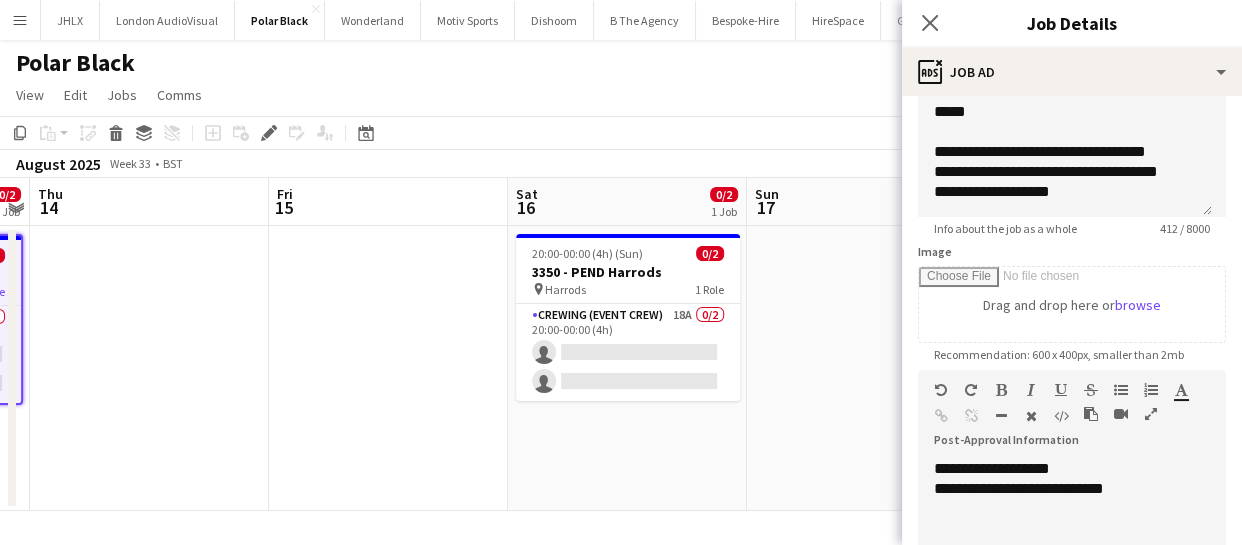 drag, startPoint x: 383, startPoint y: 389, endPoint x: 624, endPoint y: 379, distance: 241.20738 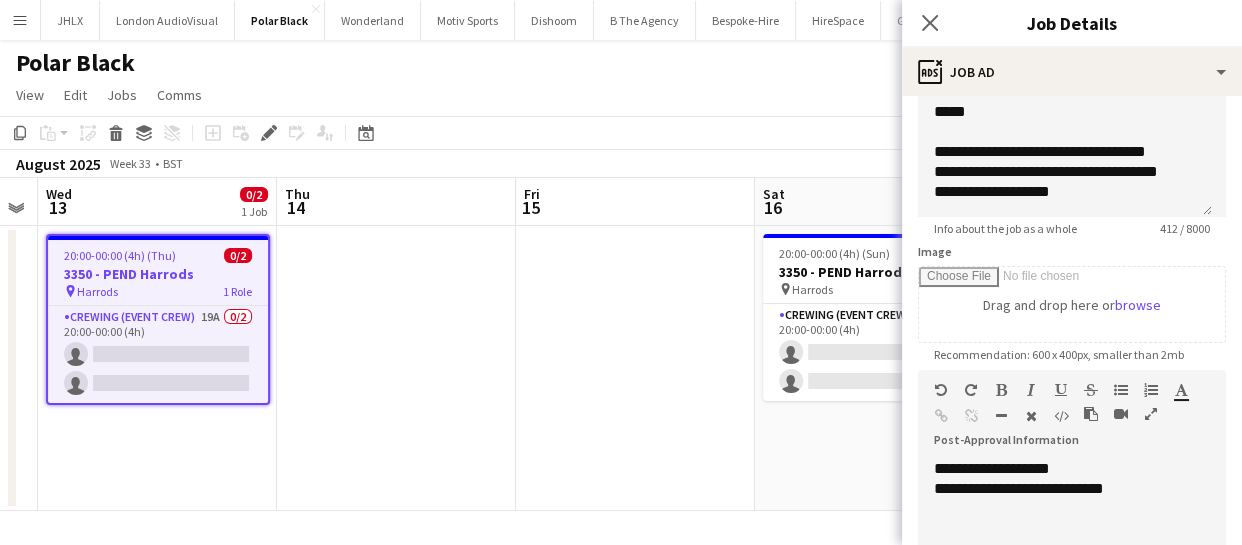 drag, startPoint x: 503, startPoint y: 392, endPoint x: 693, endPoint y: 410, distance: 190.85072 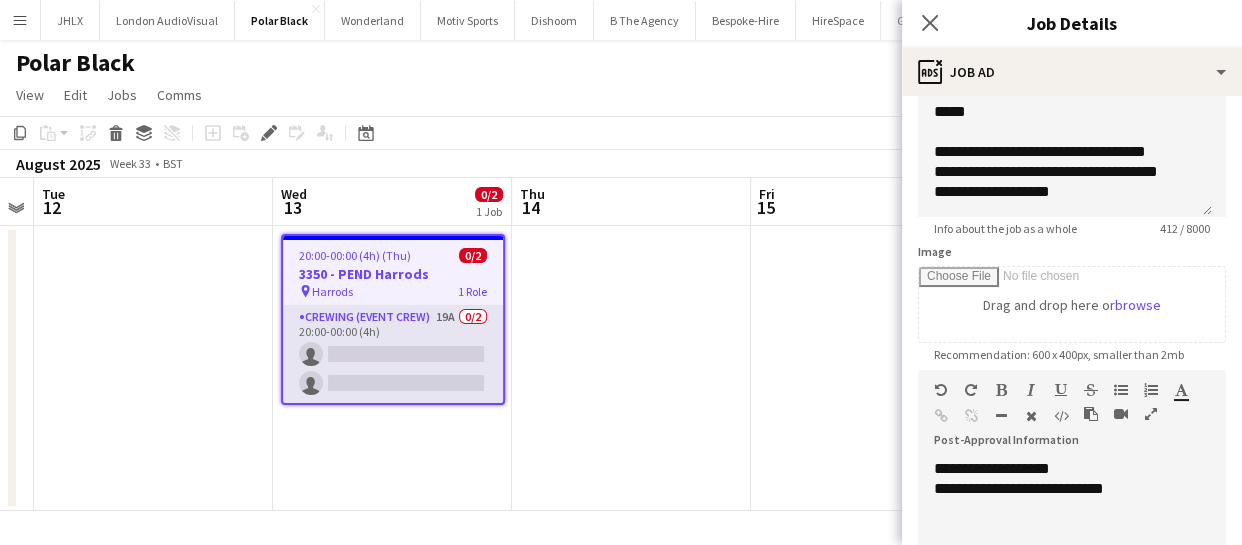 click on "Crewing (Event Crew)   19A   0/2   20:00-00:00 (4h)
single-neutral-actions
single-neutral-actions" at bounding box center (393, 354) 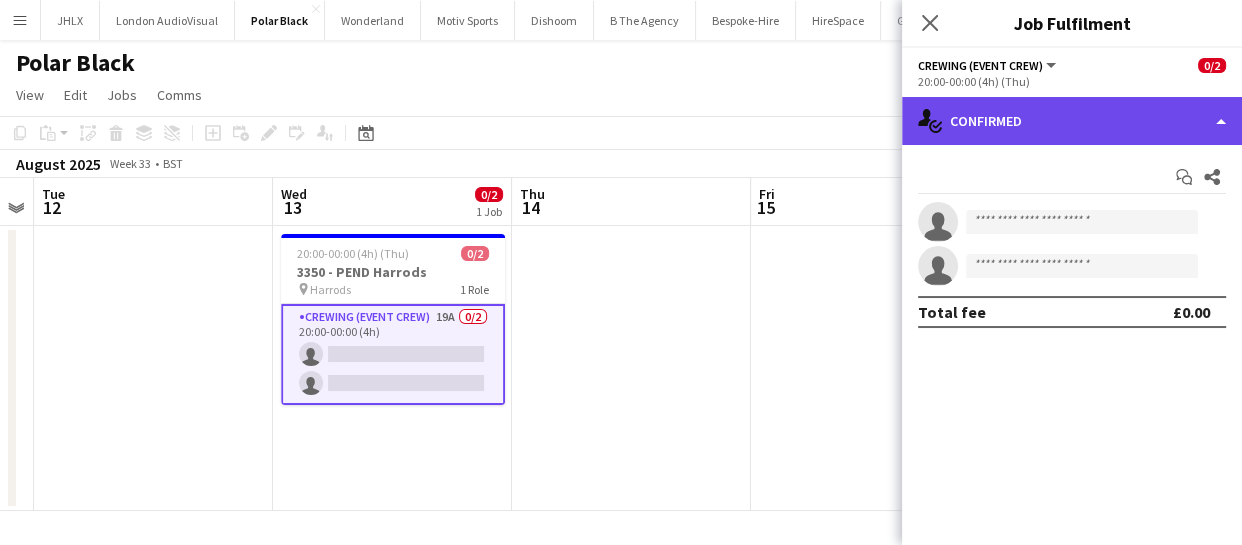 click on "single-neutral-actions-check-2
Confirmed" 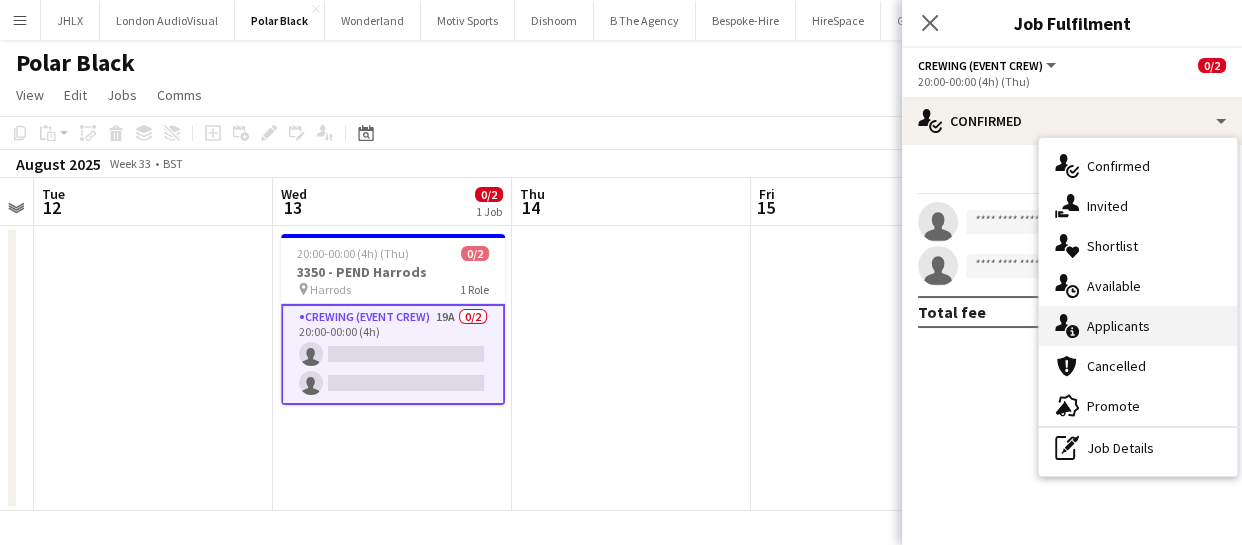 click on "single-neutral-actions-information
Applicants" at bounding box center (1138, 326) 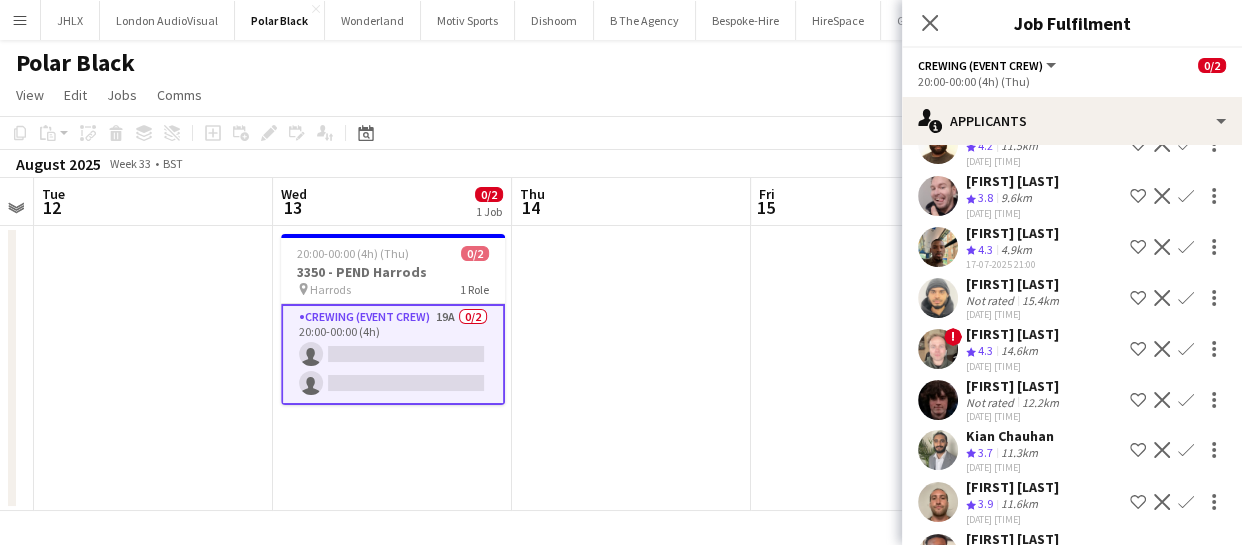 scroll, scrollTop: 216, scrollLeft: 0, axis: vertical 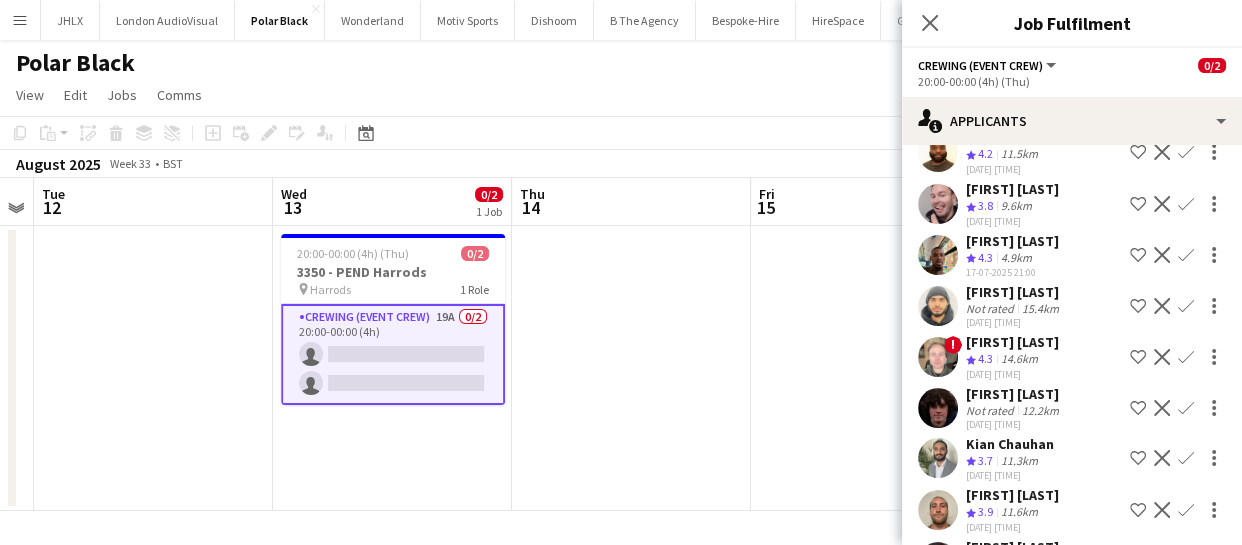click on "Sun   10   Mon   11   Tue   12   Wed   13   0/2   1 Job   Thu   14   Fri   15   Sat   16   0/2   1 Job   Sun   17   Mon   18   Tue   19   Wed   20      20:00-00:00 (4h) (Thu)   0/2   3350 - PEND Harrods
pin
Harrods   1 Role   Crewing (Event Crew)   19A   0/2   20:00-00:00 (4h)
single-neutral-actions
single-neutral-actions
20:00-00:00 (4h) (Sun)   0/2   3350 - PEND Harrods
pin
Harrods   1 Role   Crewing (Event Crew)   18A   0/2   20:00-00:00 (4h)
single-neutral-actions
single-neutral-actions" at bounding box center (621, 344) 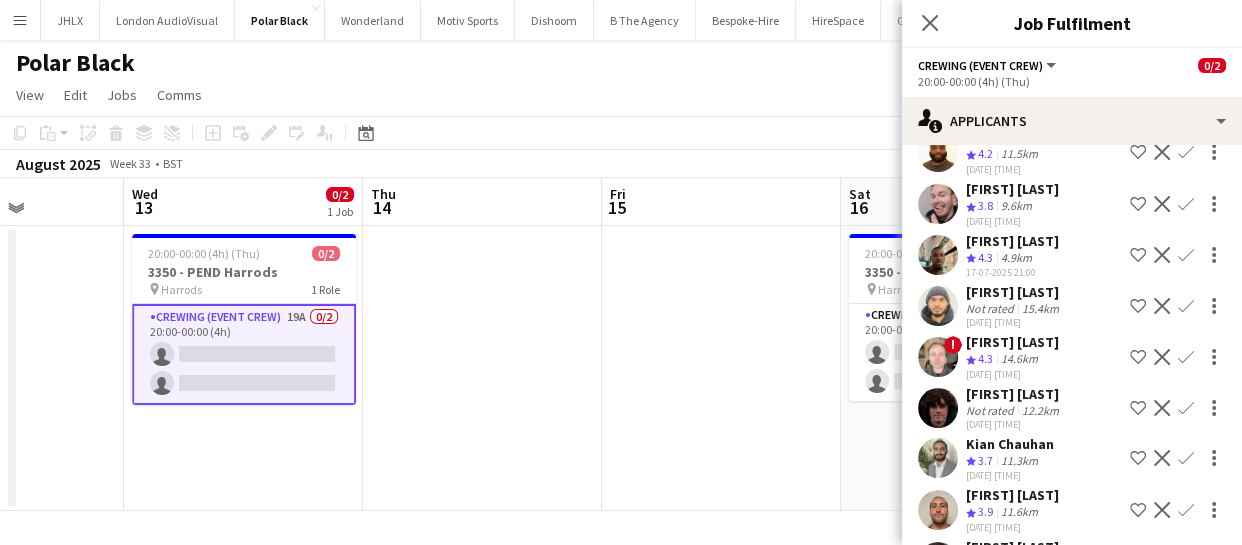 click on "Sun   10   Mon   11   Tue   12   Wed   13   0/2   1 Job   Thu   14   Fri   15   Sat   16   0/2   1 Job   Sun   17   Mon   18   Tue   19   Wed   20      20:00-00:00 (4h) (Thu)   0/2   3350 - PEND Harrods
pin
Harrods   1 Role   Crewing (Event Crew)   19A   0/2   20:00-00:00 (4h)
single-neutral-actions
single-neutral-actions
20:00-00:00 (4h) (Sun)   0/2   3350 - PEND Harrods
pin
Harrods   1 Role   Crewing (Event Crew)   18A   0/2   20:00-00:00 (4h)
single-neutral-actions
single-neutral-actions" at bounding box center [621, 344] 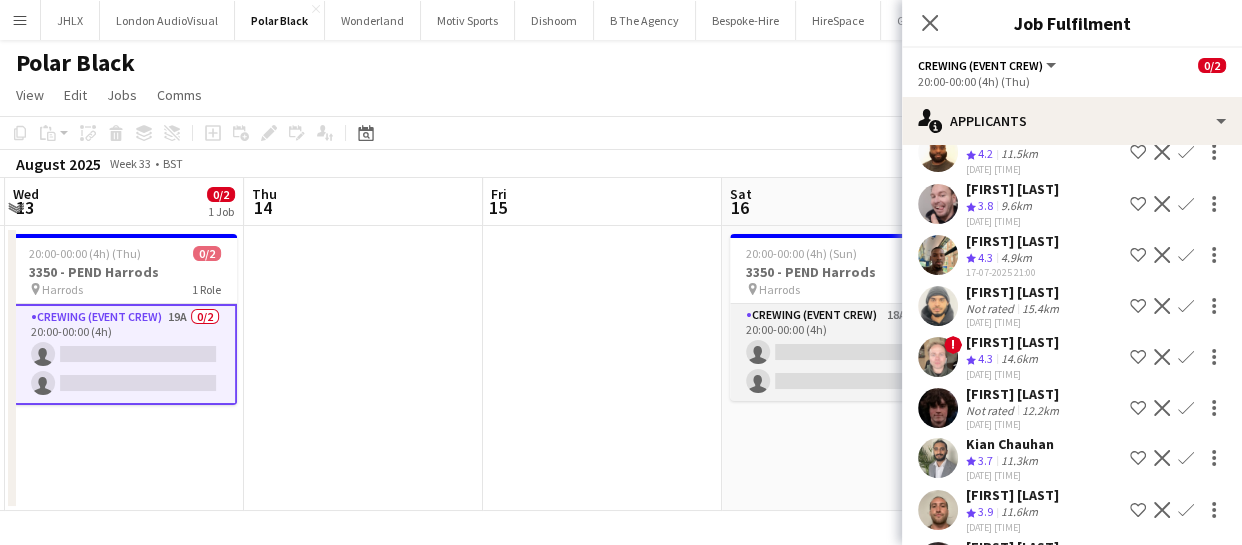 click on "Crewing (Event Crew)   18A   0/2   20:00-00:00 (4h)
single-neutral-actions
single-neutral-actions" at bounding box center (842, 352) 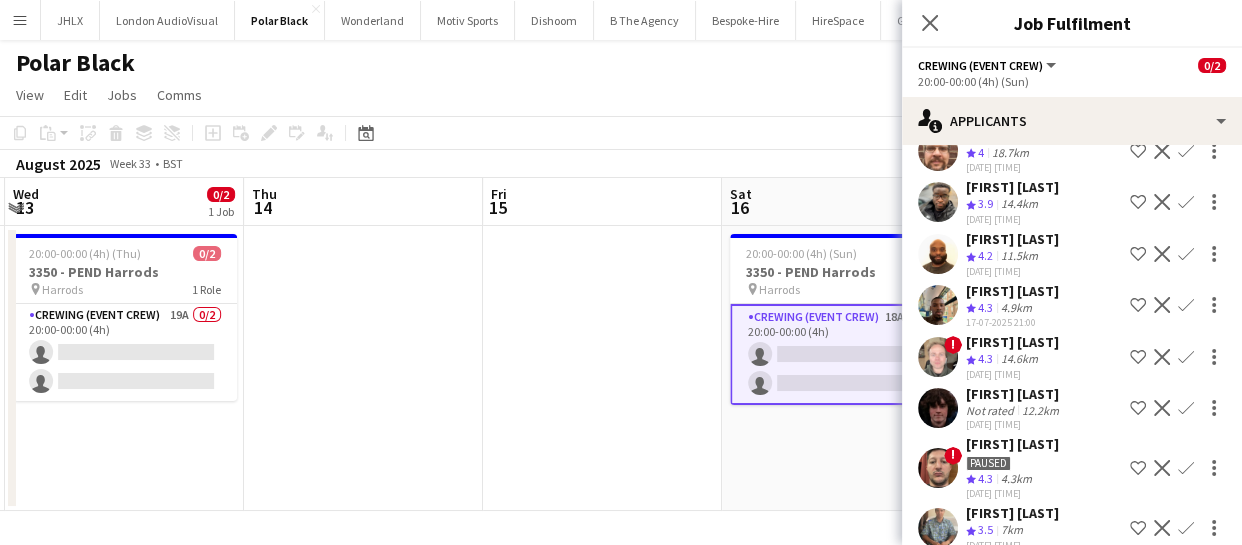 scroll, scrollTop: 0, scrollLeft: 0, axis: both 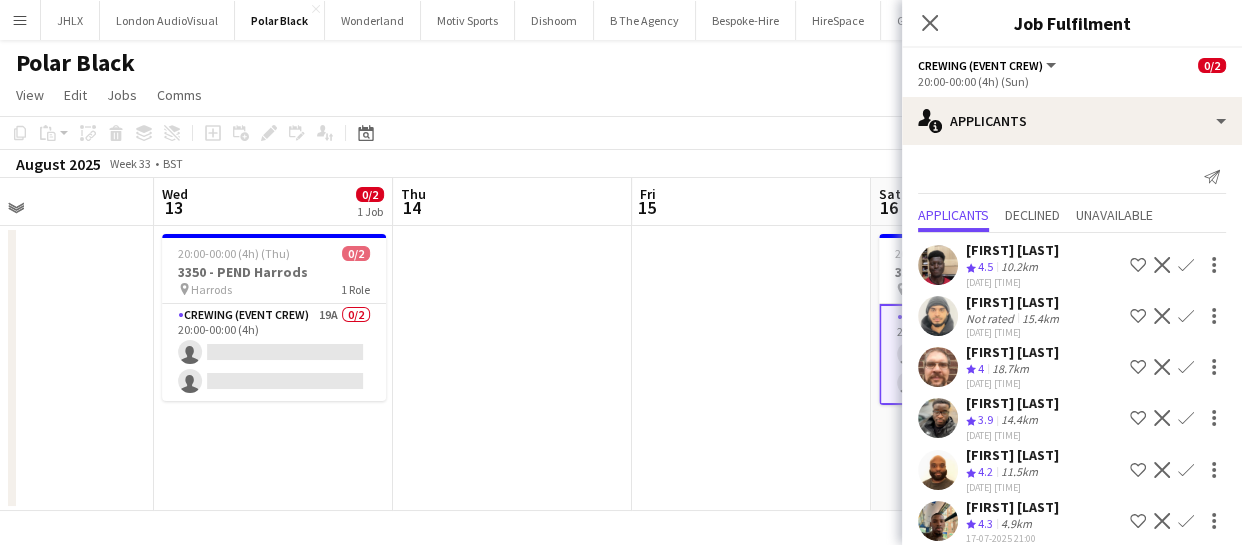 drag, startPoint x: 428, startPoint y: 412, endPoint x: 618, endPoint y: 399, distance: 190.44421 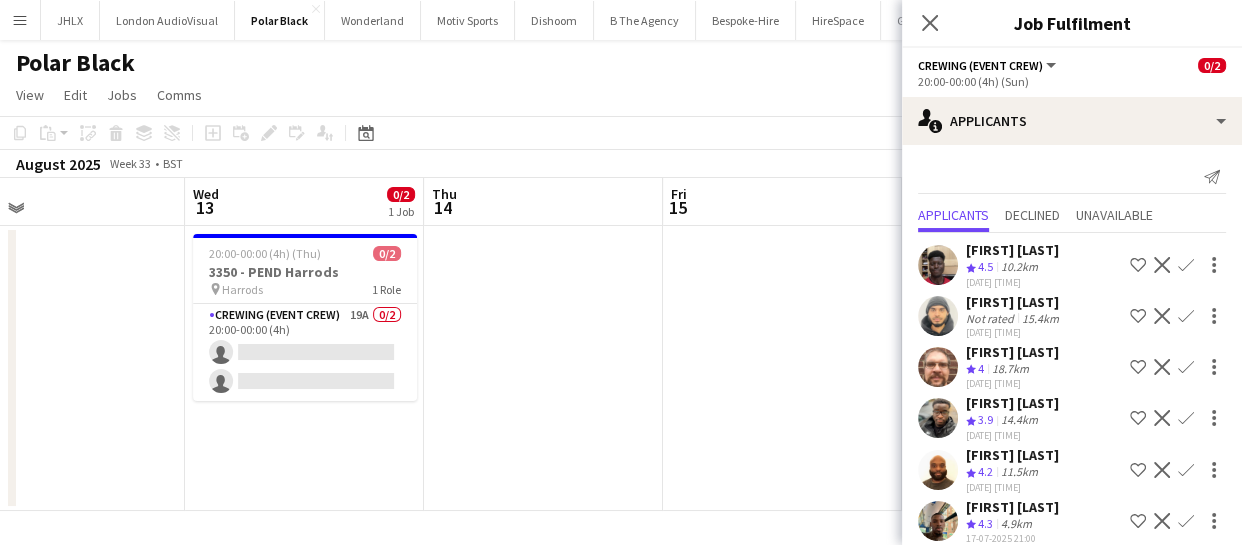 drag, startPoint x: 580, startPoint y: 404, endPoint x: 705, endPoint y: 405, distance: 125.004 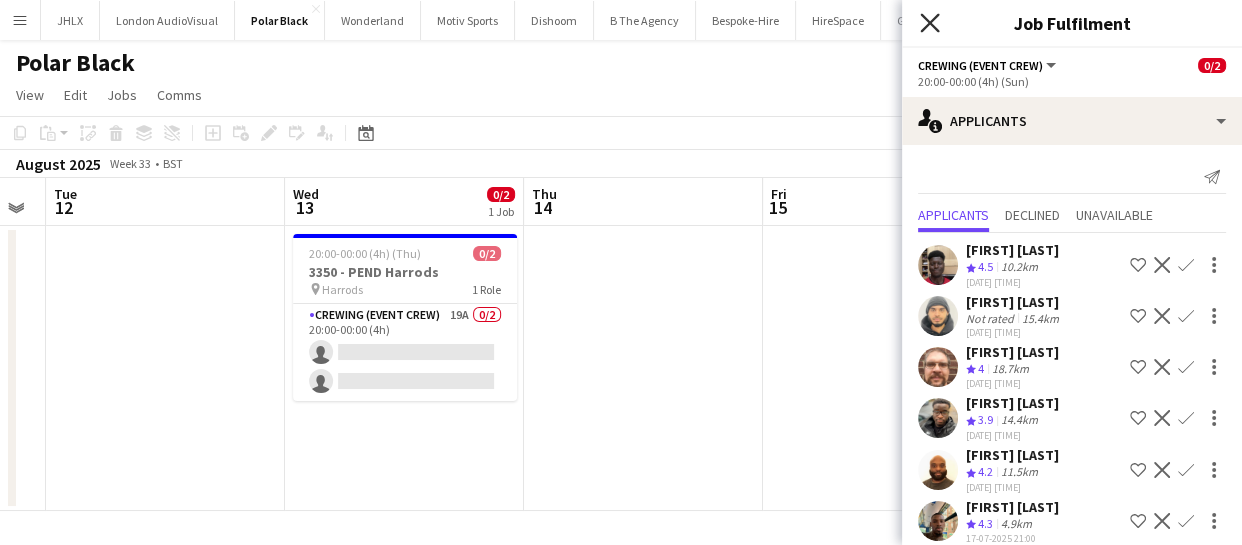click on "Close pop-in" 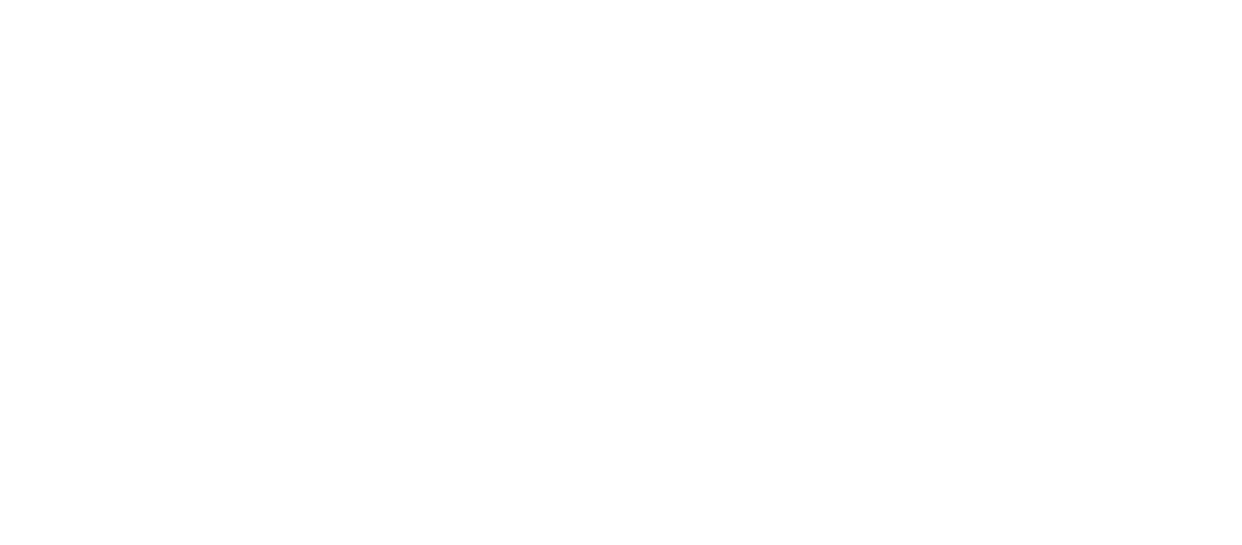 scroll, scrollTop: 0, scrollLeft: 0, axis: both 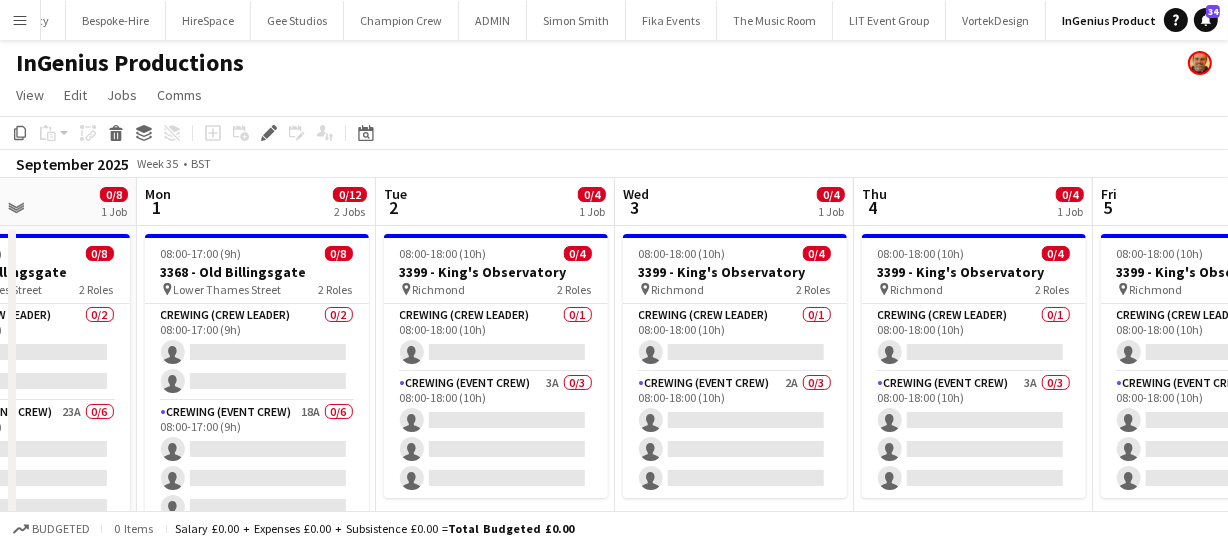 drag, startPoint x: 948, startPoint y: 429, endPoint x: 817, endPoint y: 429, distance: 131 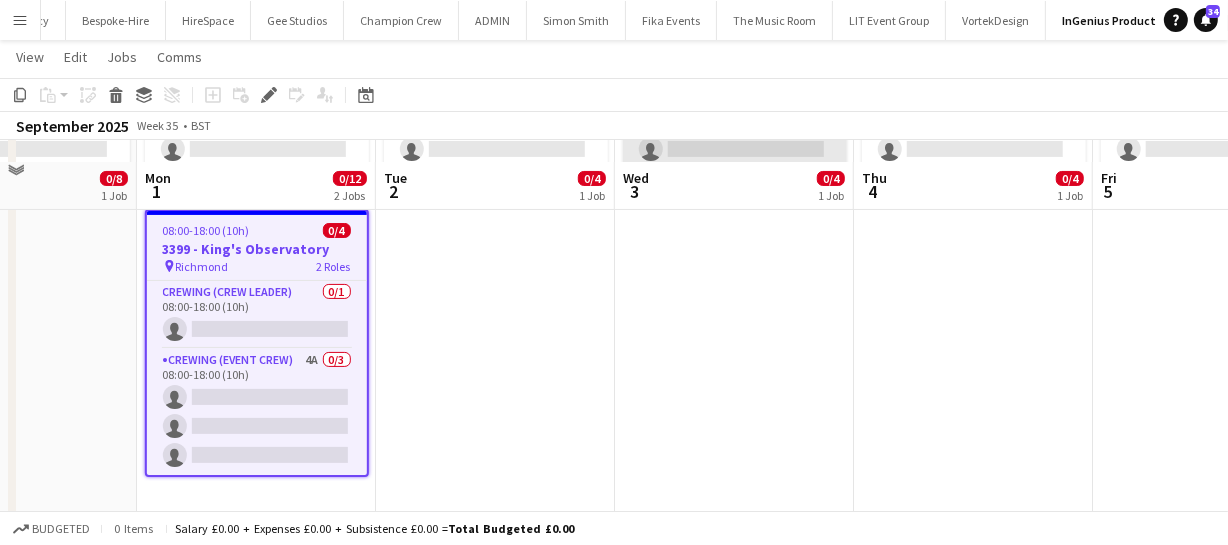scroll, scrollTop: 349, scrollLeft: 0, axis: vertical 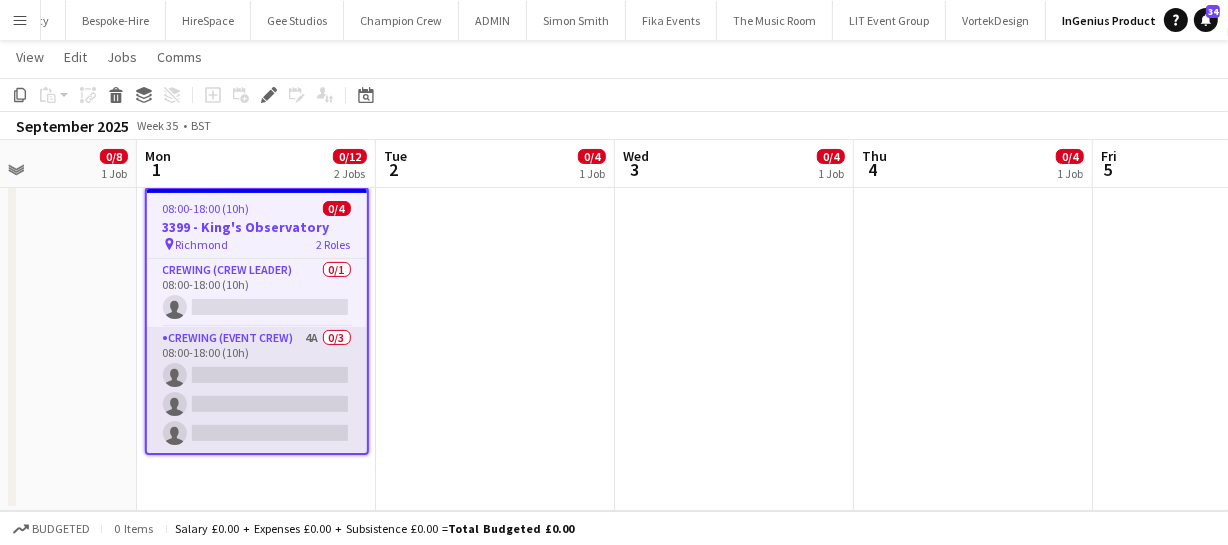 click on "Crewing (Event Crew)   4A   0/3   08:00-18:00 (10h)
single-neutral-actions
single-neutral-actions
single-neutral-actions" at bounding box center (257, 390) 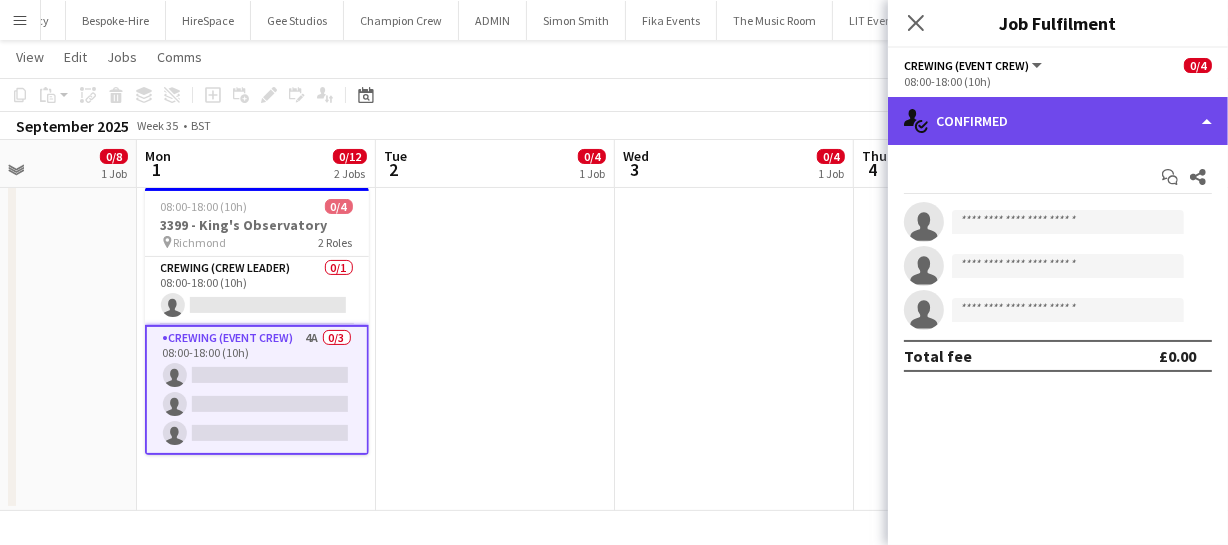 click on "single-neutral-actions-check-2
Confirmed" 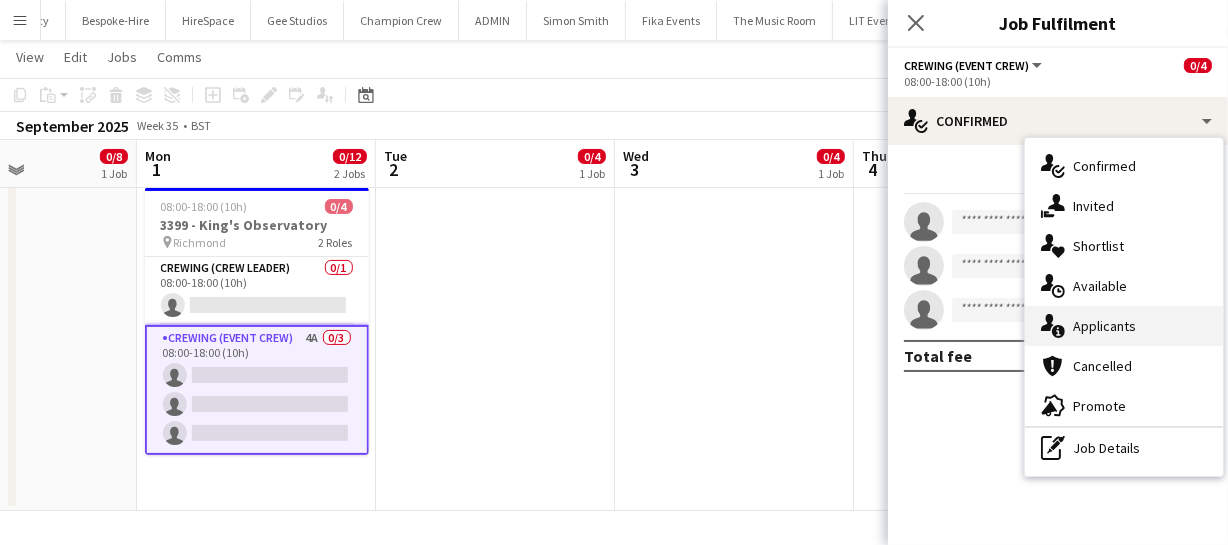 click on "single-neutral-actions-information
Applicants" at bounding box center (1124, 326) 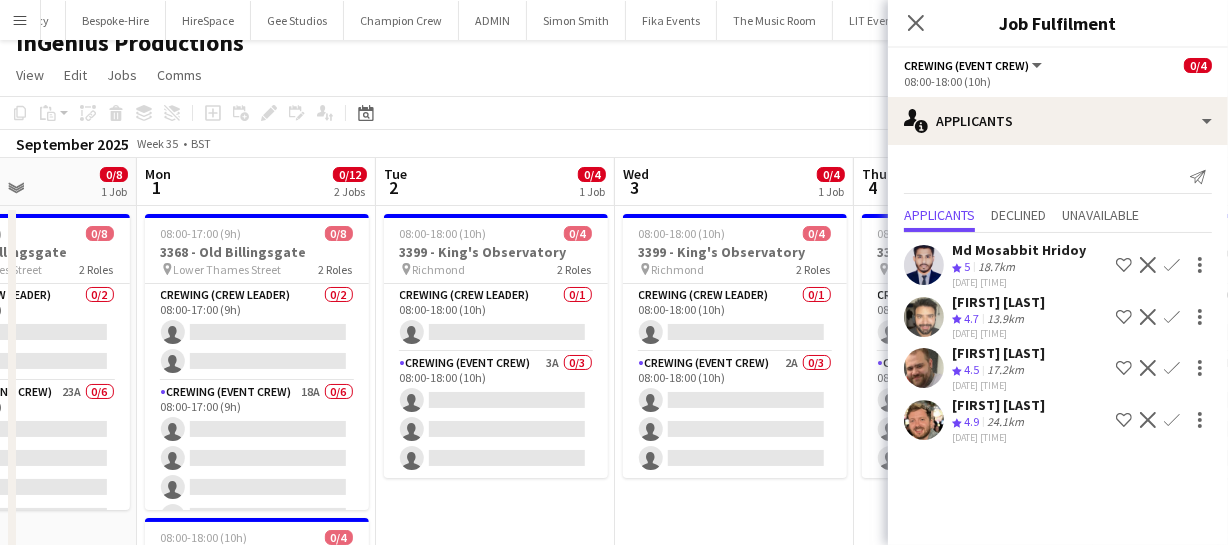 scroll, scrollTop: 0, scrollLeft: 0, axis: both 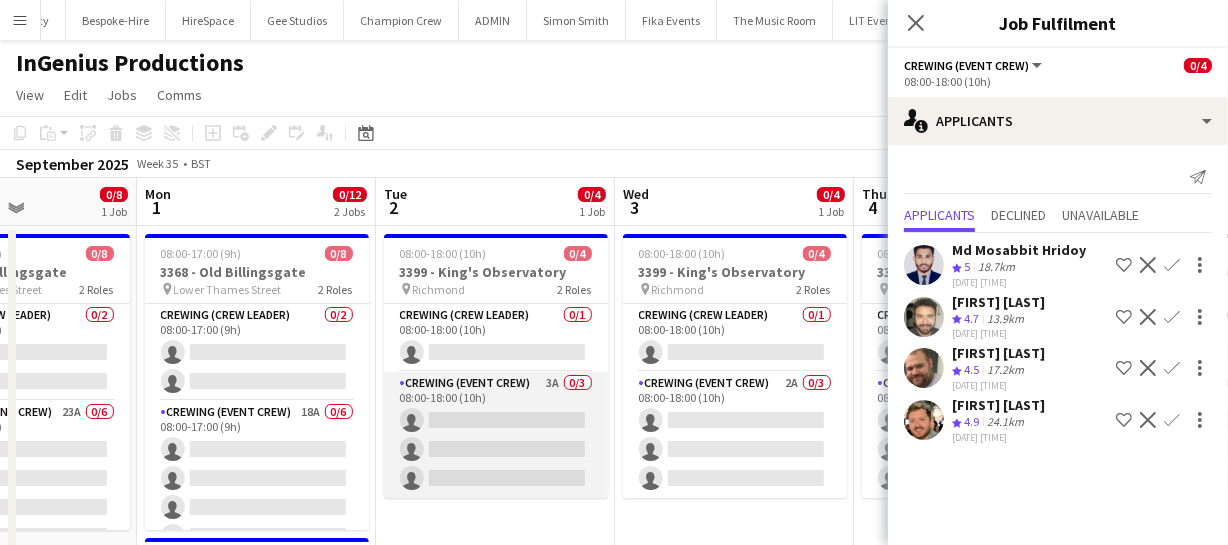 click on "Crewing (Event Crew)   3A   0/3   08:00-18:00 (10h)
single-neutral-actions
single-neutral-actions
single-neutral-actions" at bounding box center (496, 435) 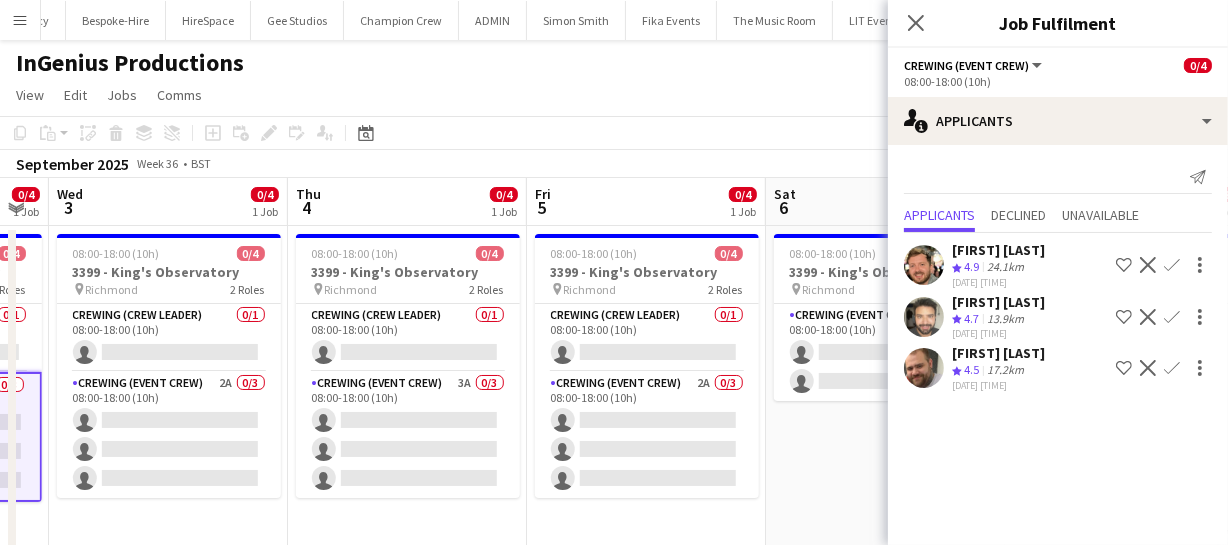 scroll, scrollTop: 0, scrollLeft: 522, axis: horizontal 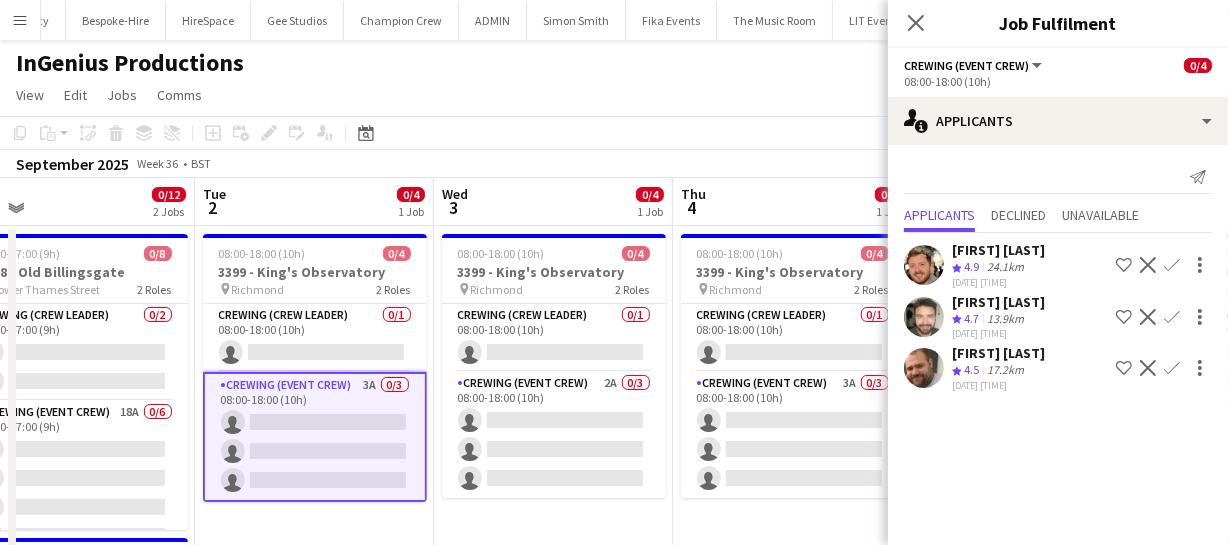 drag, startPoint x: 770, startPoint y: 470, endPoint x: 588, endPoint y: 476, distance: 182.09888 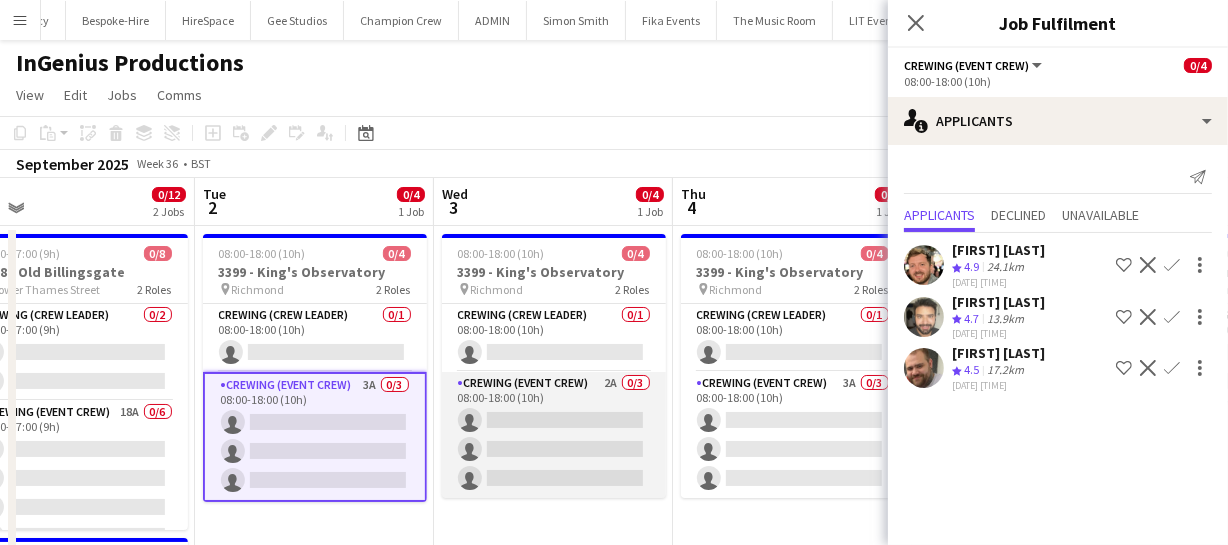 click on "Crewing (Event Crew)   2A   0/3   08:00-18:00 (10h)
single-neutral-actions
single-neutral-actions
single-neutral-actions" at bounding box center [554, 435] 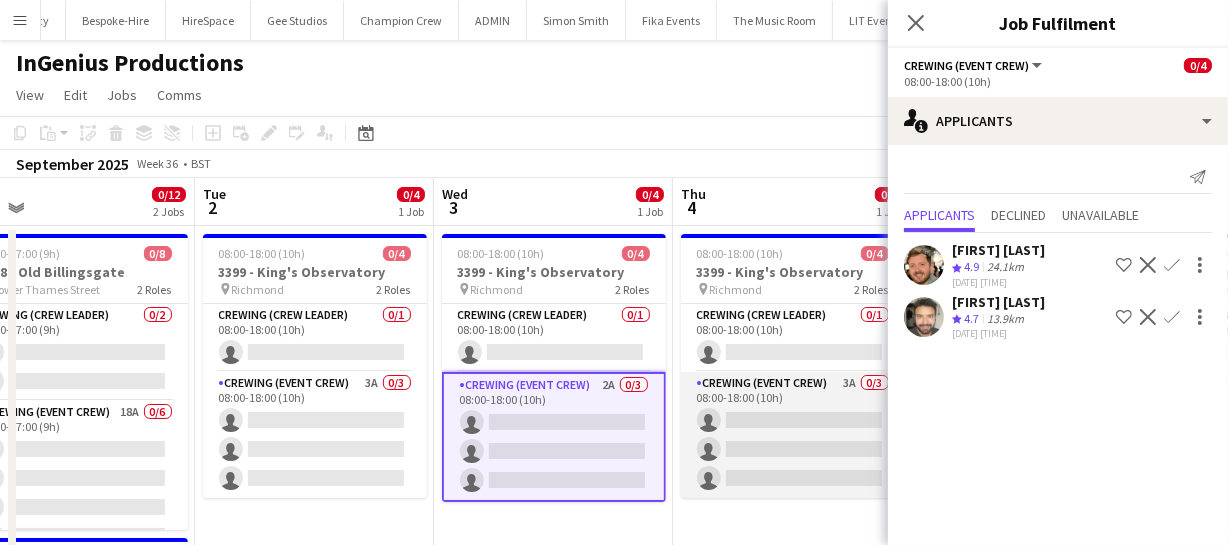 drag, startPoint x: 765, startPoint y: 442, endPoint x: 584, endPoint y: 449, distance: 181.13531 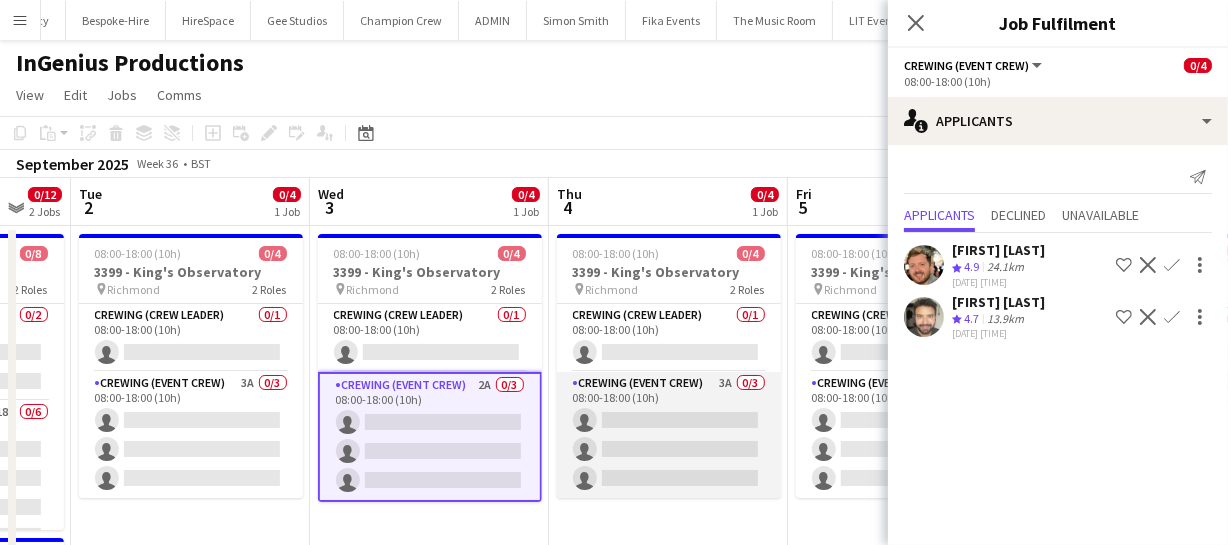 click on "Crewing (Event Crew)   3A   0/3   08:00-18:00 (10h)
single-neutral-actions
single-neutral-actions
single-neutral-actions" at bounding box center (669, 435) 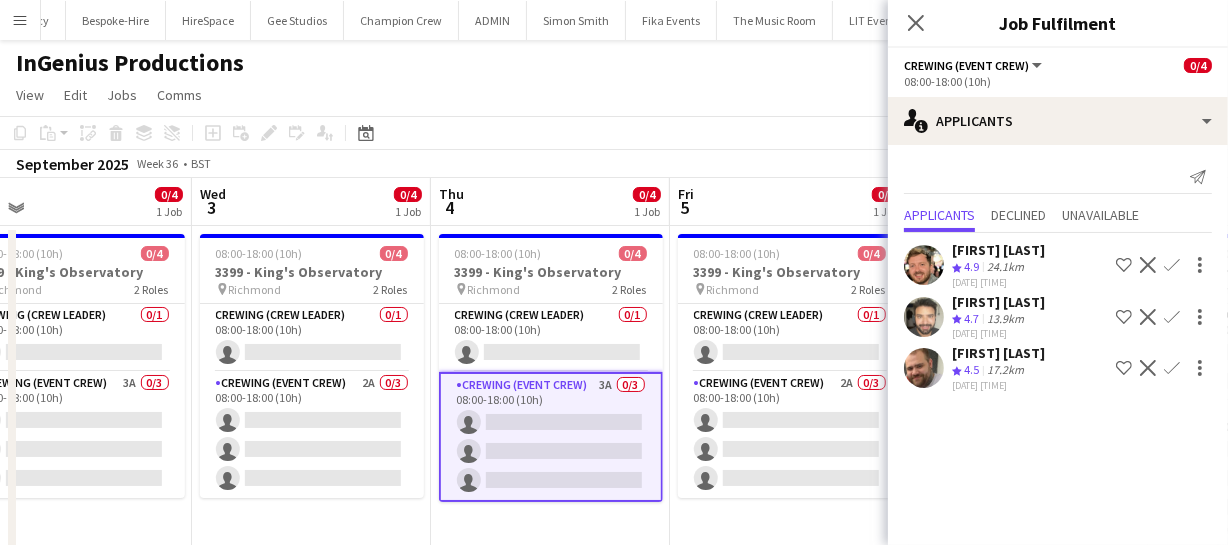drag, startPoint x: 756, startPoint y: 441, endPoint x: 621, endPoint y: 442, distance: 135.00371 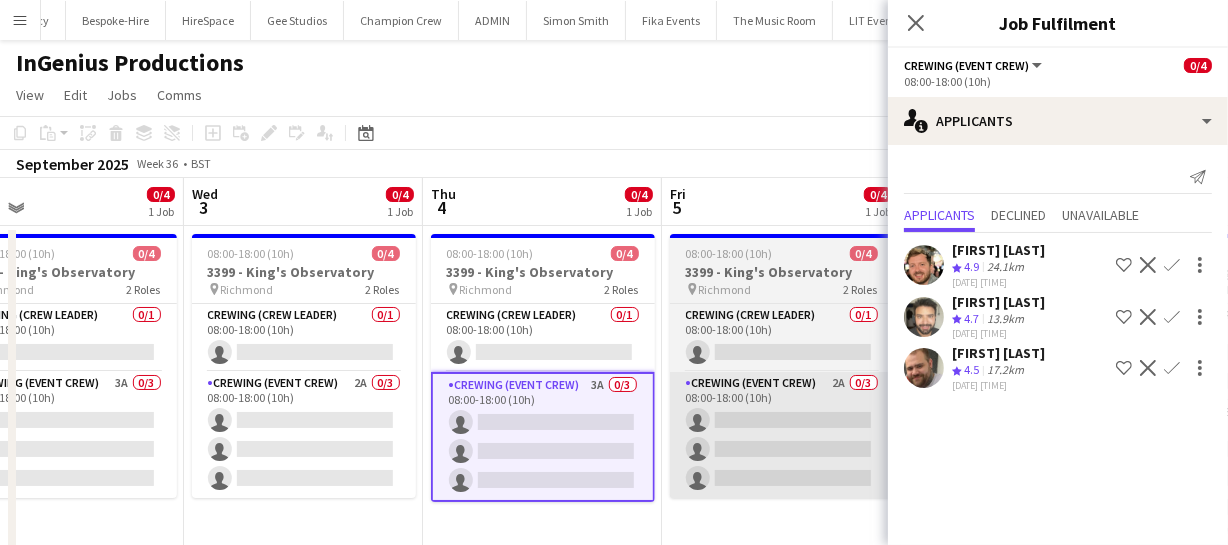 drag, startPoint x: 634, startPoint y: 434, endPoint x: 596, endPoint y: 431, distance: 38.118237 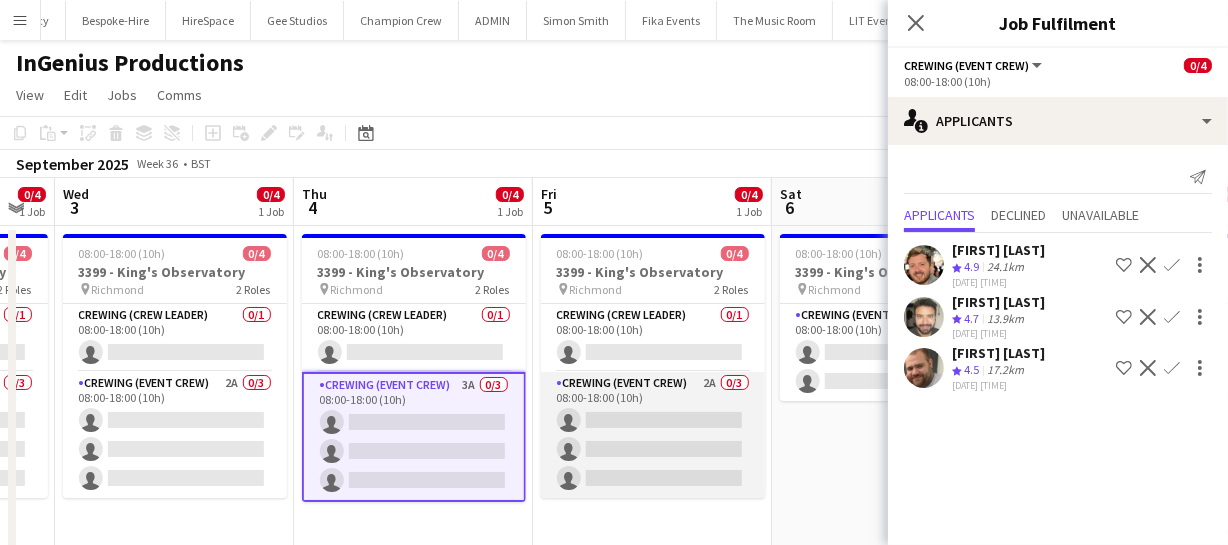 click on "Crewing (Event Crew)   2A   0/3   08:00-18:00 (10h)
single-neutral-actions
single-neutral-actions
single-neutral-actions" at bounding box center (653, 435) 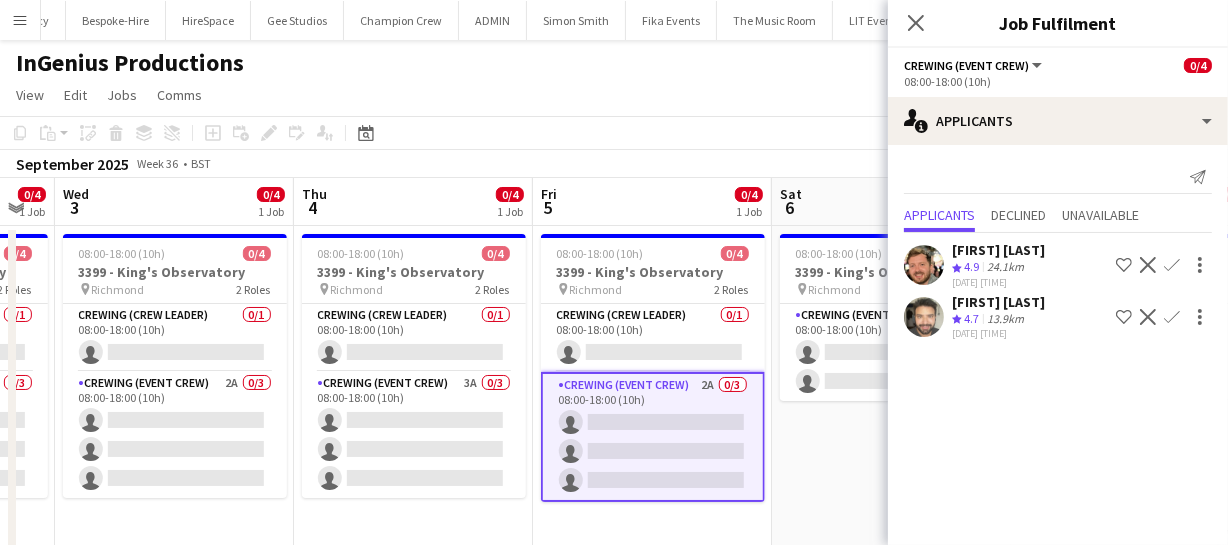 click on "Sat [DAY]   Sun [DAY]   Mon [DAY]   Tue [DAY]   Wed [DAY]   Thu [DAY]   Fri [DAY]   Sat [DAY]   Sun [DAY]   Mon [DAY]   Tue [DAY]      08:00-17:00 (9h)    0/8   3368 - Old Billingsgate
pin
Lower Thames Street   2 Roles   Crewing (Crew Leader)   0/2   08:00-17:00 (9h)
single-neutral-actions
single-neutral-actions
Crewing (Event Crew)   22A   0/6   08:00-17:00 (9h)
single-neutral-actions
single-neutral-actions
single-neutral-actions
single-neutral-actions
single-neutral-actions
single-neutral-actions
08:00-17:00 (9h)    0/8   3368 - Old Billingsgate
pin" at bounding box center (614, 520) 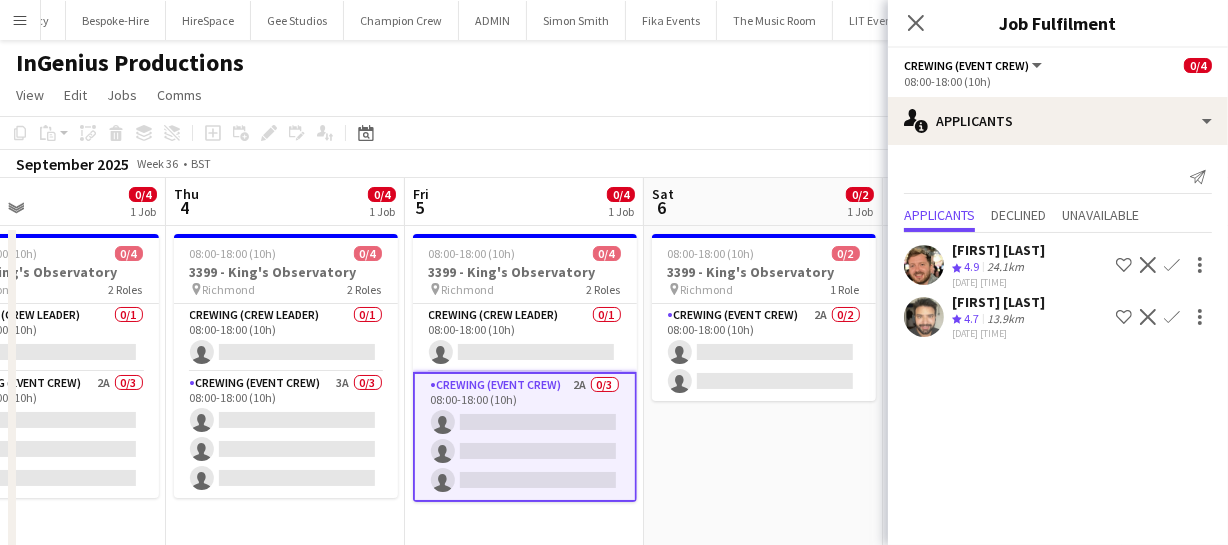 drag, startPoint x: 704, startPoint y: 439, endPoint x: 597, endPoint y: 446, distance: 107.22873 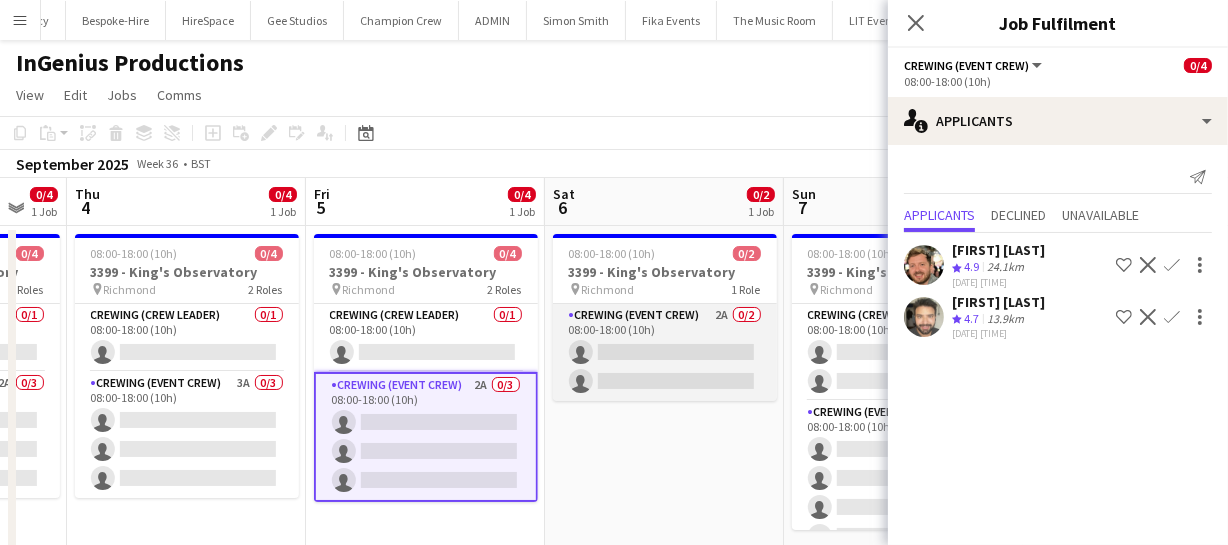 click on "Crewing (Event Crew)   2A   0/2   08:00-18:00 (10h)
single-neutral-actions
single-neutral-actions" at bounding box center (665, 352) 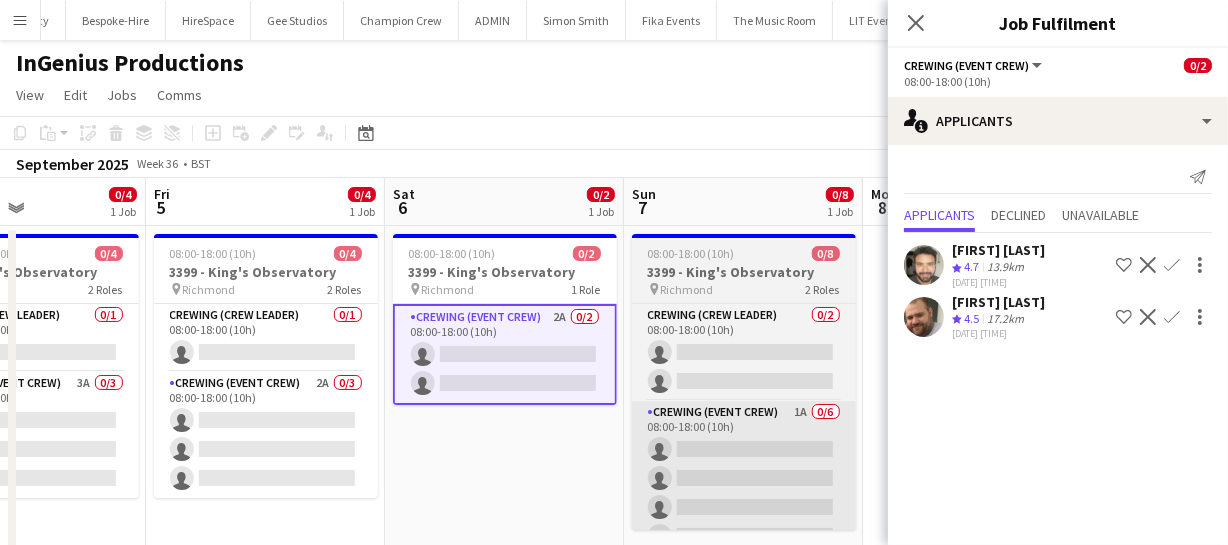 drag, startPoint x: 574, startPoint y: 464, endPoint x: 616, endPoint y: 449, distance: 44.598206 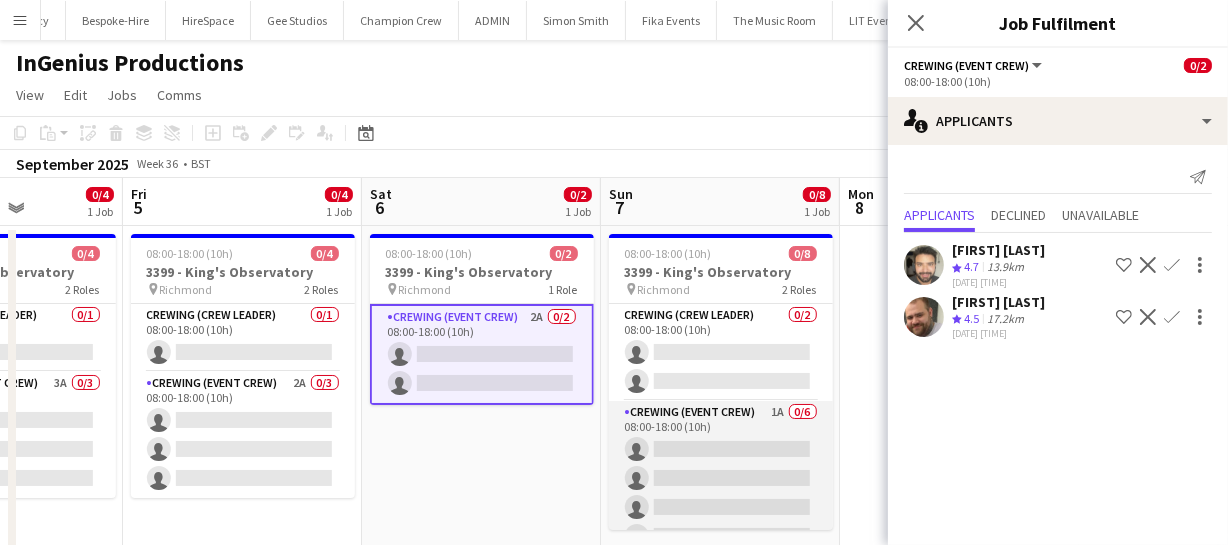 drag, startPoint x: 611, startPoint y: 449, endPoint x: 547, endPoint y: 439, distance: 64.77654 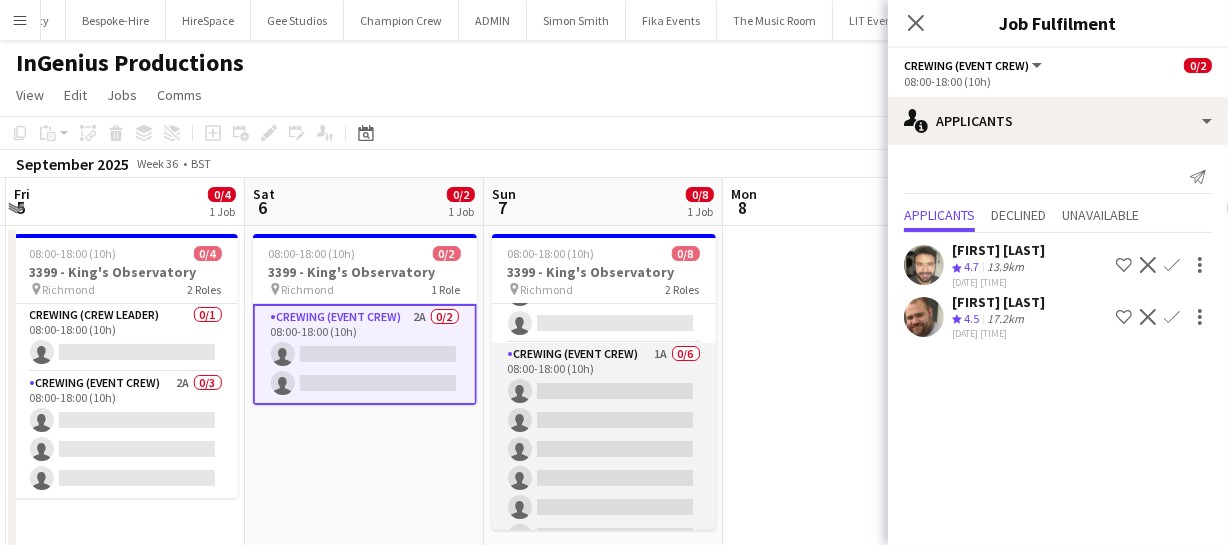 scroll, scrollTop: 83, scrollLeft: 0, axis: vertical 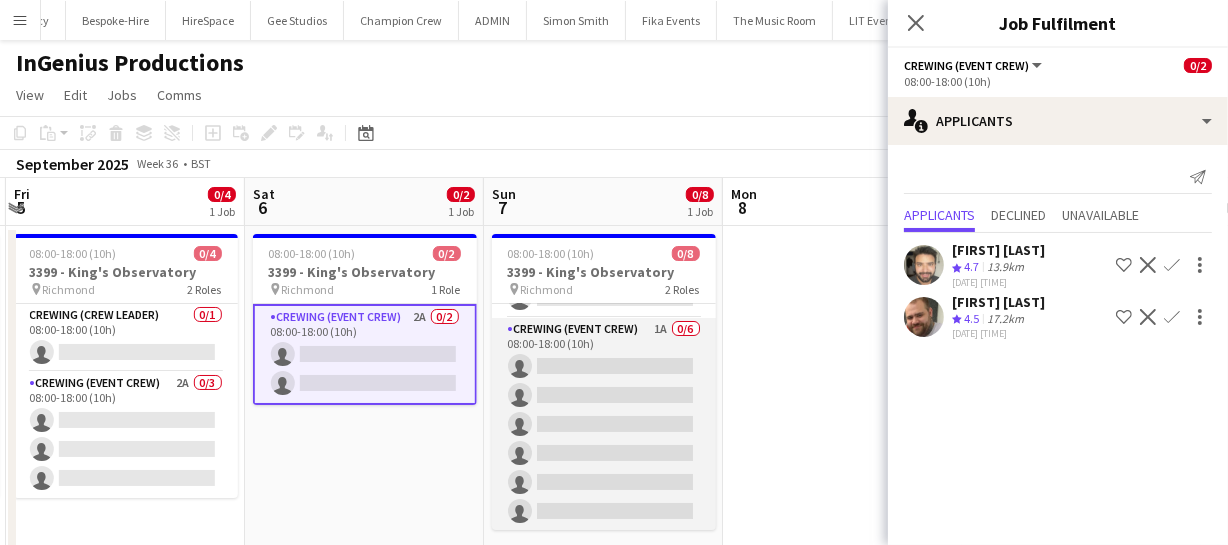 click on "Crewing (Event Crew)   1A   0/6   08:00-18:00 (10h)
single-neutral-actions
single-neutral-actions
single-neutral-actions
single-neutral-actions
single-neutral-actions
single-neutral-actions" at bounding box center [604, 424] 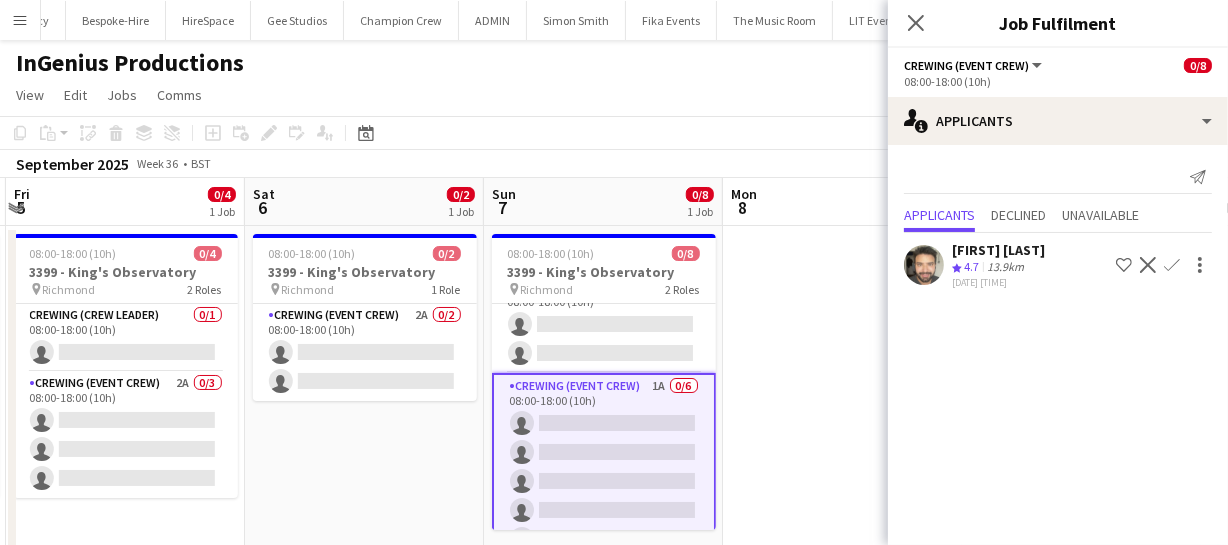 scroll, scrollTop: 0, scrollLeft: 0, axis: both 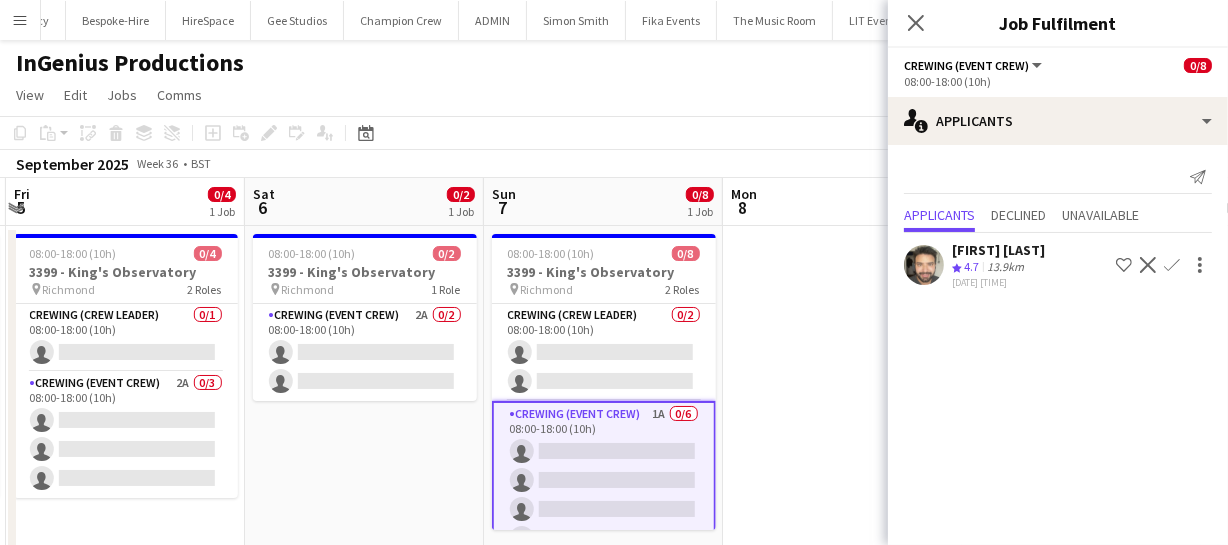 drag, startPoint x: 548, startPoint y: 417, endPoint x: 590, endPoint y: 424, distance: 42.579338 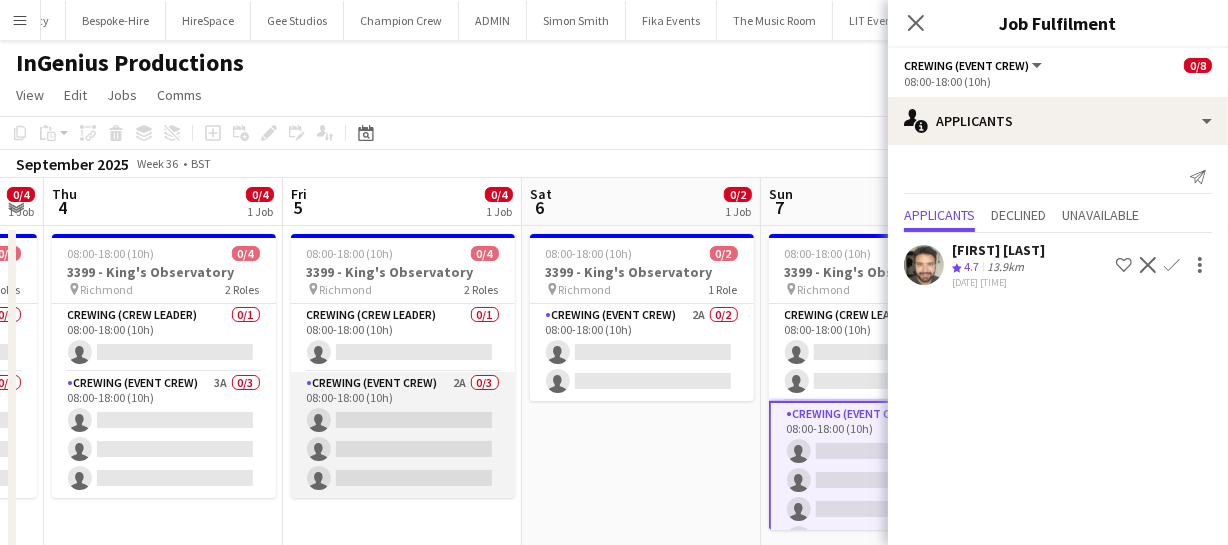 click on "Mon 1 0/12 2 Jobs Tue 2 0/4 1 Job Wed 3 0/4 1 Job Thu 4 0/4 1 Job Fri 5 0/4 1 Job Sat 6 0/2 1 Job Sun 7 0/8 1 Job Mon 8 Tue 9 Wed 10 Thu 11 08:00-17:00 (9h) 0/8 3368 - Old Billingsgate pin Lower Thames Street 2 Roles Crewing (Crew Leader) 0/2 08:00-17:00 (9h) Crewing (Event Crew) 18A 0/6 08:00-17:00 (9h) 08:00-18:00 (10h) 0/4 3399 - King's Observatory pin [CITY]" at bounding box center (614, 520) 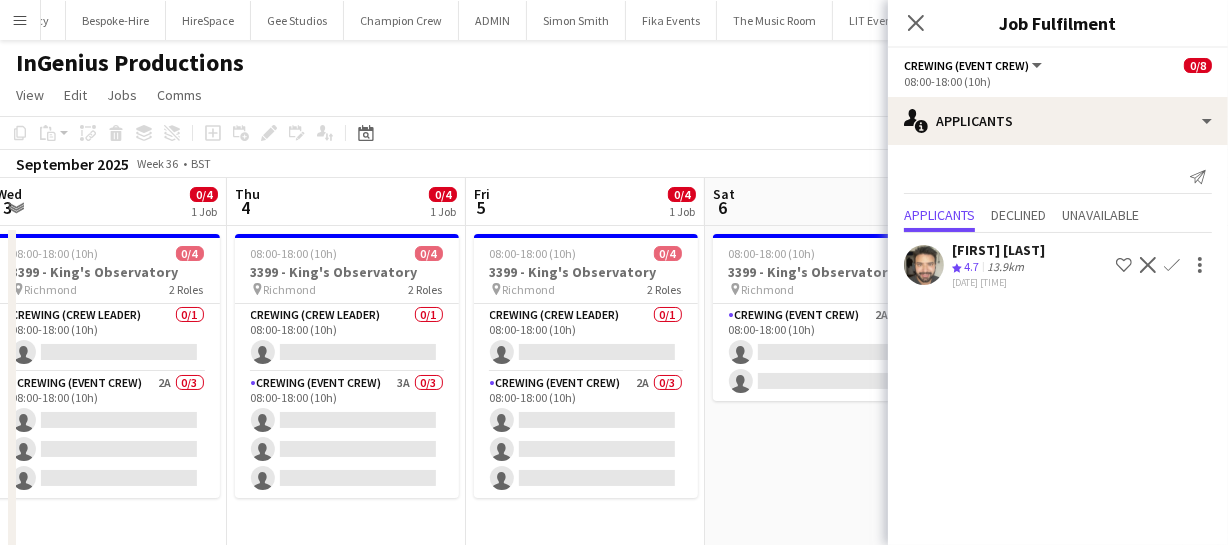 click on "Mon 1 0/12 2 Jobs Tue 2 0/4 1 Job Wed 3 0/4 1 Job Thu 4 0/4 1 Job Fri 5 0/4 1 Job Sat 6 0/2 1 Job Sun 7 0/8 1 Job Mon 8 Tue 9 Wed 10 Thu 11 08:00-17:00 (9h) 0/8 3368 - Old Billingsgate pin Lower Thames Street 2 Roles Crewing (Crew Leader) 0/2 08:00-17:00 (9h) Crewing (Event Crew) 18A 0/6 08:00-17:00 (9h) 08:00-18:00 (10h) 0/4 3399 - King's Observatory pin [CITY]" at bounding box center [614, 520] 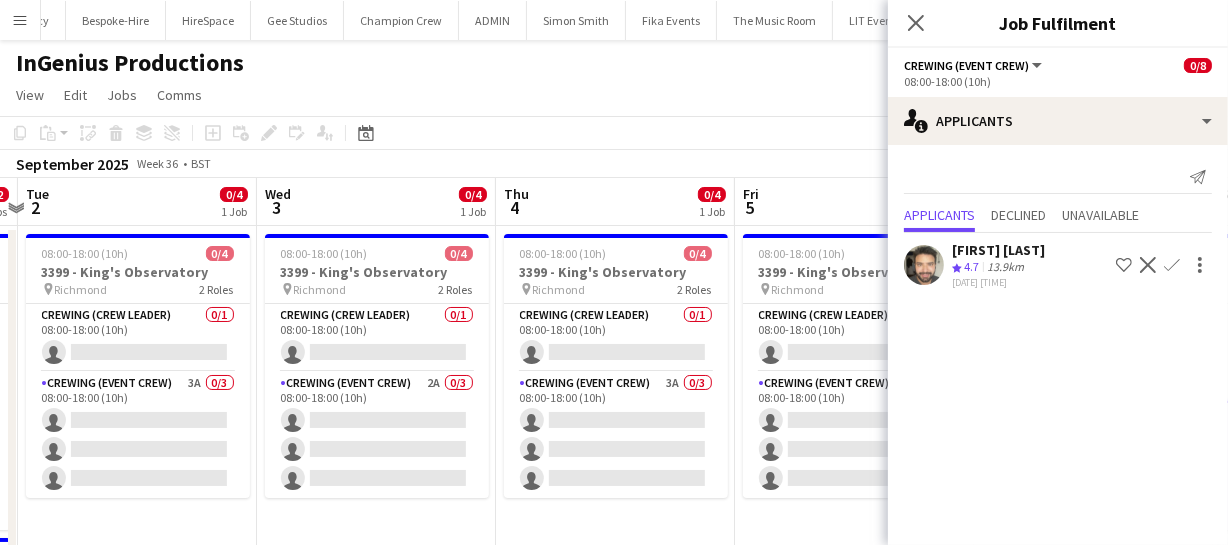 click on "Sun   31   0/8   1 Job   Mon   1   0/12   2 Jobs   Tue   2   0/4   1 Job   Wed   3   0/4   1 Job   Thu   4   0/4   1 Job   Fri   5   0/4   1 Job   Sat   6   0/2   1 Job   Sun   7   0/8   1 Job   Mon   8   Tue   9   Wed   10      08:00-17:00 (9h)    0/8   3368 - Old Billingsgate
pin
Lower Thames Street   2 Roles   Crewing (Crew Leader)   0/2   08:00-17:00 (9h)
single-neutral-actions
single-neutral-actions
Crewing (Event Crew)   23A   0/6   08:00-17:00 (9h)
single-neutral-actions
single-neutral-actions
single-neutral-actions
single-neutral-actions
single-neutral-actions
single-neutral-actions
08:00-17:00 (9h)    0/8   3368 - Old Billingsgate
pin" at bounding box center [614, 520] 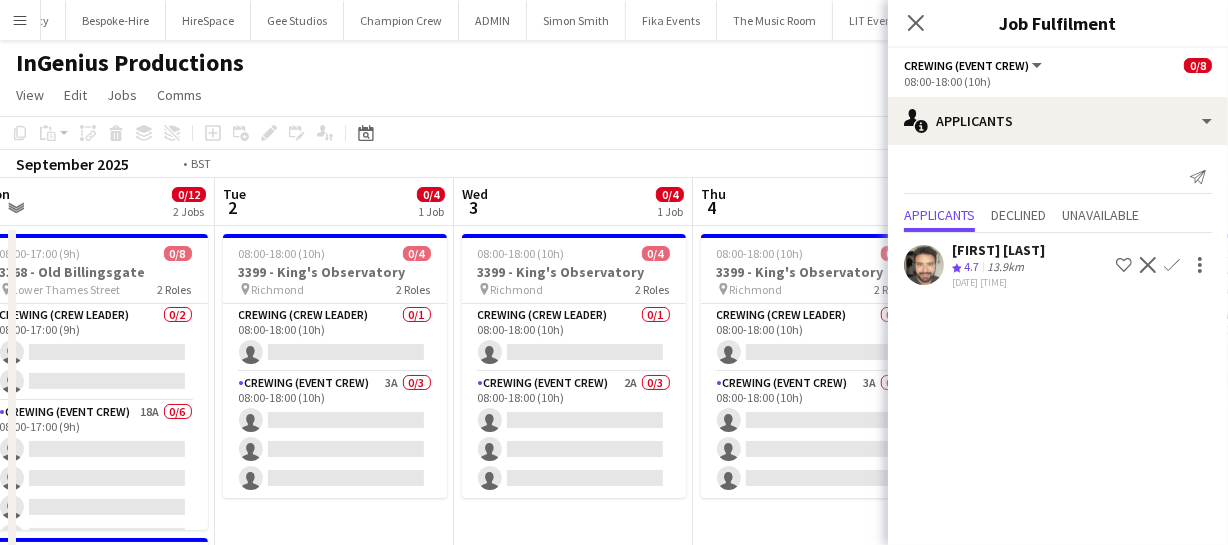 click on "Sat 30 0/8 1 Job Sun 31 0/8 1 Job Mon 1 0/12 2 Jobs Tue 2 0/4 1 Job Wed 3 0/4 1 Job Thu 4 0/4 1 Job Fri 5 0/4 1 Job Sat 6 0/2 1 Job Sun 7 0/8 1 Job Mon 8 Tue 9 08:00-17:00 (9h) 0/8 3368 - Old Billingsgate pin Lower Thames Street 2 Roles Crewing (Crew Leader) 0/2 08:00-17:00 (9h) Crewing (Event Crew) 22A 0/6 08:00-17:00 (9h) 08:00-17:00 (9h) 0/8 3368 - Old Billingsgate pin" at bounding box center [614, 520] 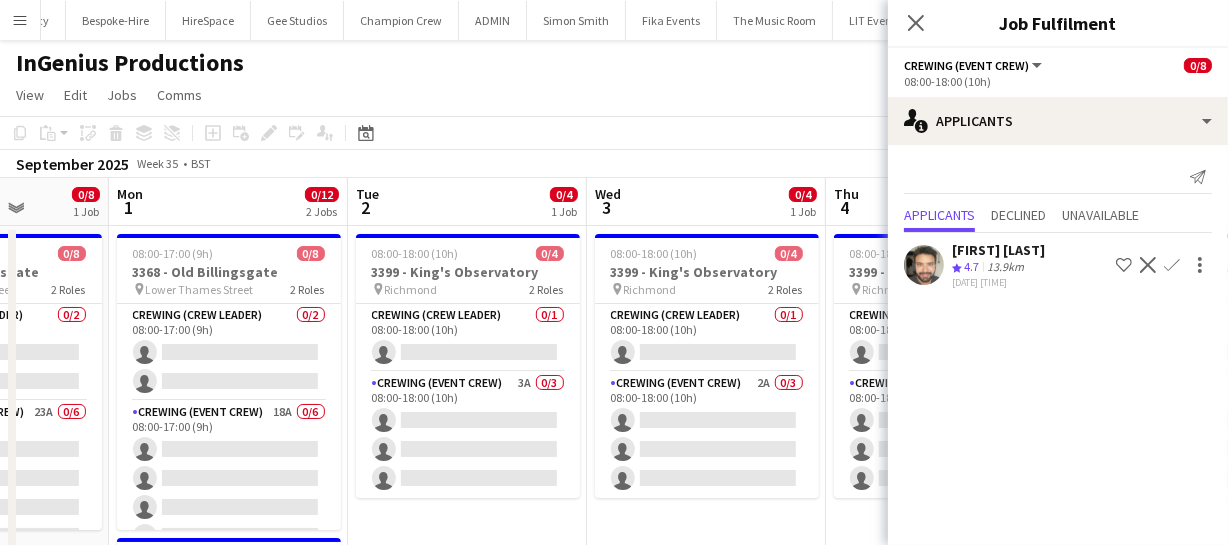 click on "Fri   29   0/8   1 Job   Sat   30   0/8   1 Job   Sun   31   0/8   1 Job   Mon   1   0/12   2 Jobs   Tue   2   0/4   1 Job   Wed   3   0/4   1 Job   Thu   4   0/4   1 Job   Fri   5   0/4   1 Job   Sat   6   0/2   1 Job   Sun   7   0/8   1 Job   Mon   8      08:00-17:00 (9h)    0/8   3368 - Old Billingsgate
pin
Lower Thames Street   2 Roles   Crewing (Crew Leader)   0/2   08:00-17:00 (9h)
single-neutral-actions
single-neutral-actions
Crewing (Event Crew)   23A   0/6   08:00-17:00 (9h)
single-neutral-actions
single-neutral-actions
single-neutral-actions
single-neutral-actions
single-neutral-actions
single-neutral-actions
08:00-17:00 (9h)    0/8   3368 - Old Billingsgate
pin" at bounding box center [614, 520] 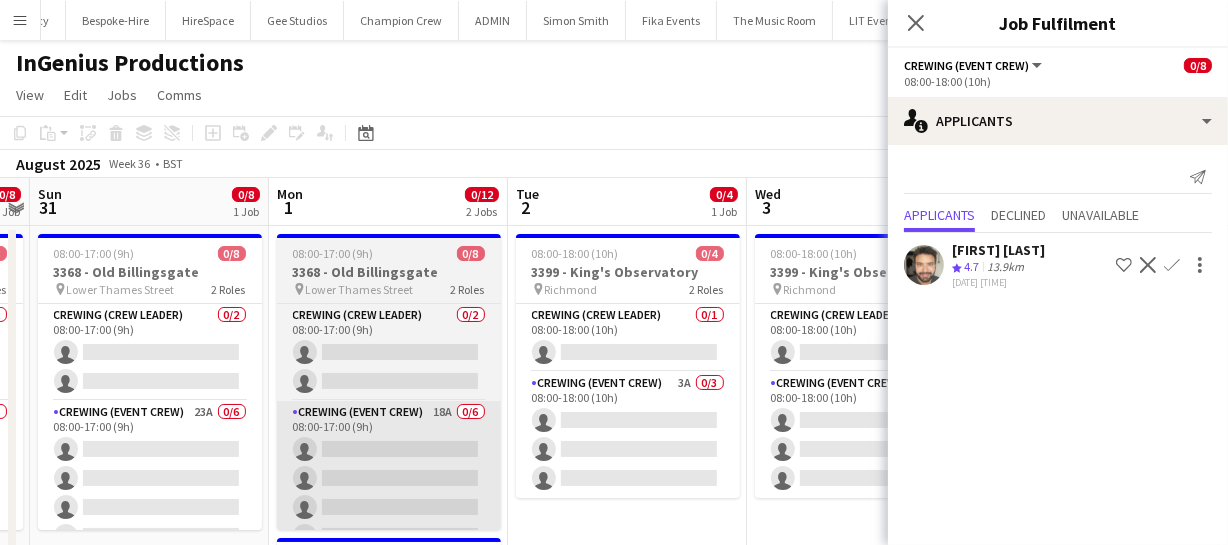 click on "Fri   29   0/8   1 Job   Sat   30   0/8   1 Job   Sun   31   0/8   1 Job   Mon   1   0/12   2 Jobs   Tue   2   0/4   1 Job   Wed   3   0/4   1 Job   Thu   4   0/4   1 Job   Fri   5   0/4   1 Job   Sat   6   0/2   1 Job   Sun   7   0/8   1 Job   Mon   8      08:00-17:00 (9h)    0/8   3368 - Old Billingsgate
pin
Lower Thames Street   2 Roles   Crewing (Crew Leader)   0/2   08:00-17:00 (9h)
single-neutral-actions
single-neutral-actions
Crewing (Event Crew)   23A   0/6   08:00-17:00 (9h)
single-neutral-actions
single-neutral-actions
single-neutral-actions
single-neutral-actions
single-neutral-actions
single-neutral-actions
08:00-17:00 (9h)    0/8   3368 - Old Billingsgate
pin" at bounding box center (614, 520) 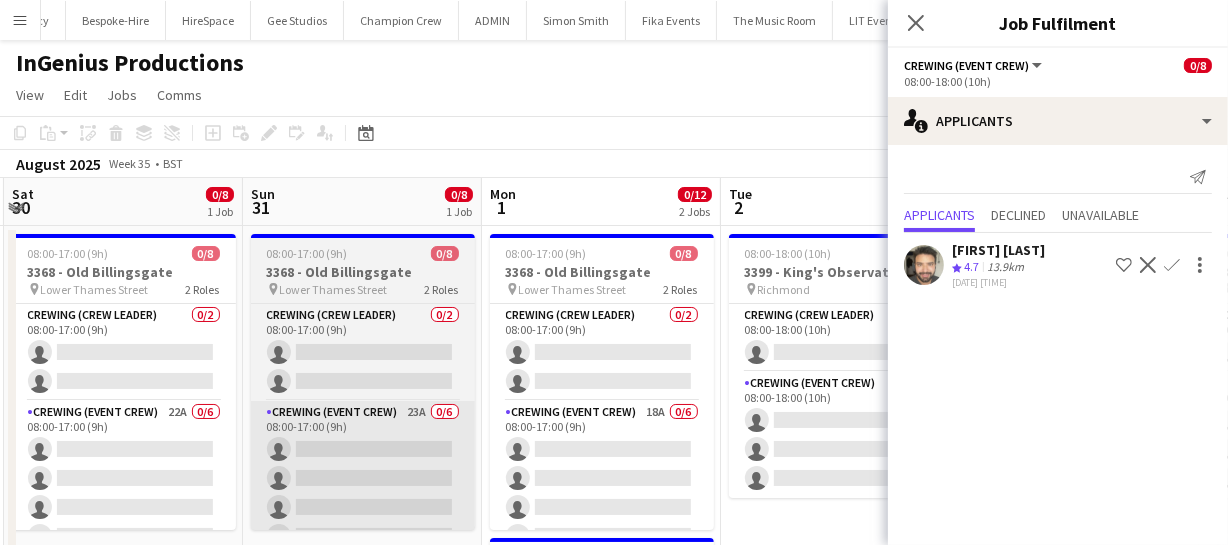 drag, startPoint x: 735, startPoint y: 409, endPoint x: 663, endPoint y: 439, distance: 78 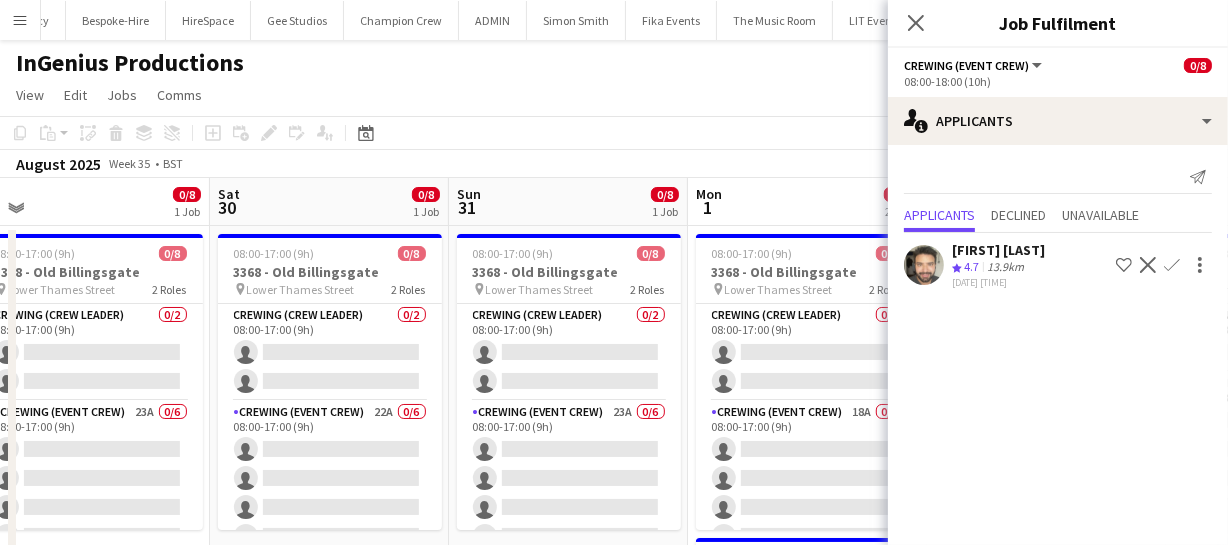 click on "Wed   27   Thu   28   Fri   29   0/8   1 Job   Sat   30   0/8   1 Job   Sun   31   0/8   1 Job   Mon   1   0/12   2 Jobs   Tue   2   0/4   1 Job   Wed   3   0/4   1 Job   Thu   4   0/4   1 Job   Fri   5   0/4   1 Job   Sat   6   0/2   1 Job      08:00-17:00 (9h)    0/8   3368 - Old Billingsgate
pin
Lower Thames Street   2 Roles   Crewing (Crew Leader)   0/2   08:00-17:00 (9h)
single-neutral-actions
single-neutral-actions
Crewing (Event Crew)   23A   0/6   08:00-17:00 (9h)
single-neutral-actions
single-neutral-actions
single-neutral-actions
single-neutral-actions
single-neutral-actions
single-neutral-actions
08:00-17:00 (9h)    0/8   3368 - Old Billingsgate
pin" at bounding box center (614, 520) 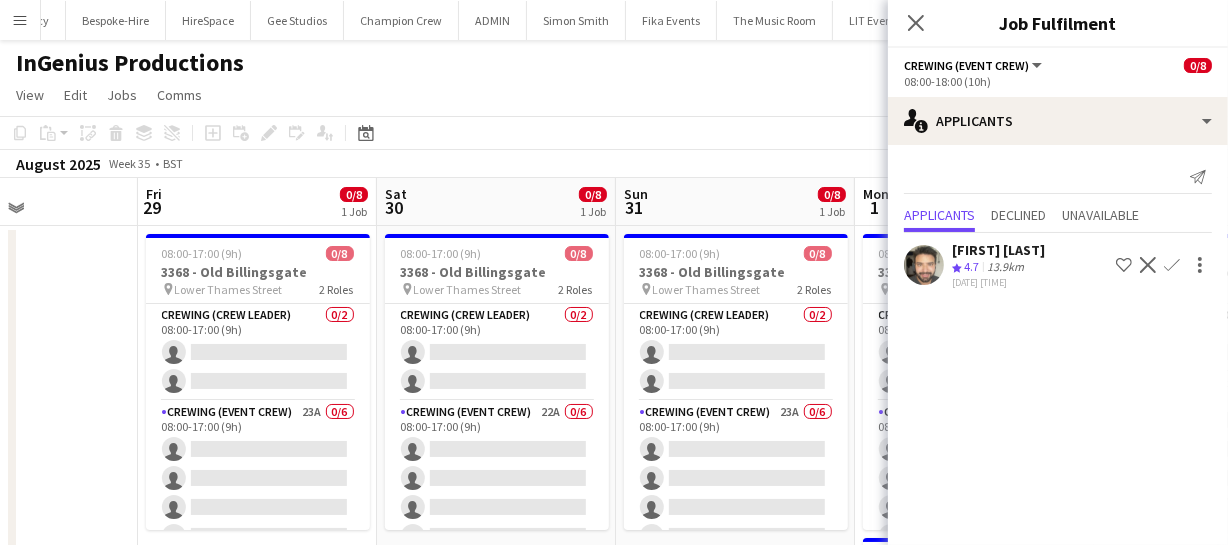drag, startPoint x: 640, startPoint y: 414, endPoint x: 670, endPoint y: 418, distance: 30.265491 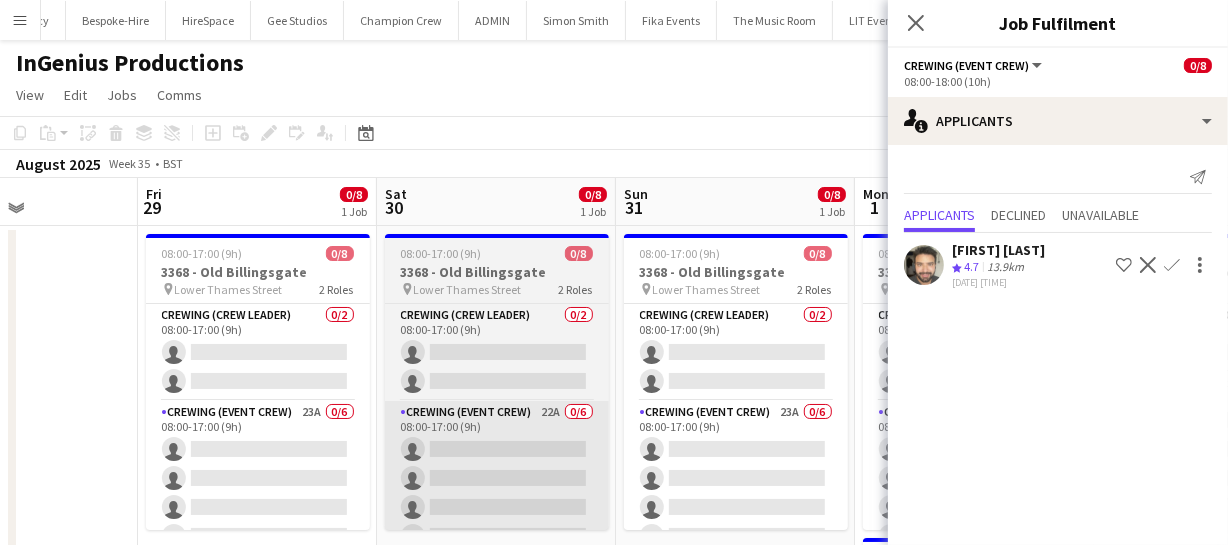 scroll, scrollTop: 0, scrollLeft: 431, axis: horizontal 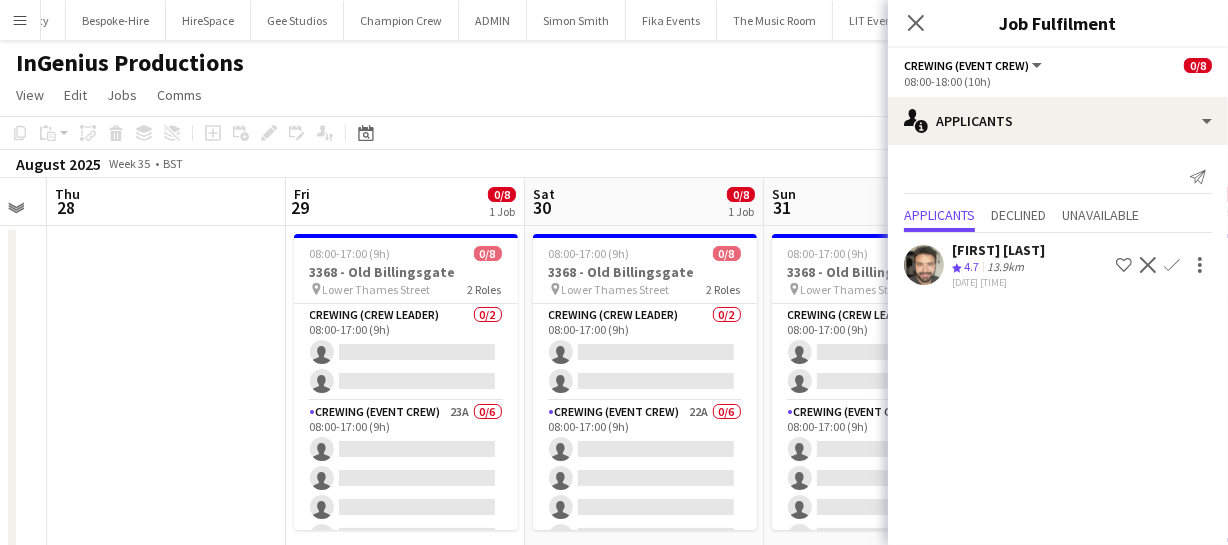 drag, startPoint x: 642, startPoint y: 372, endPoint x: 555, endPoint y: 386, distance: 88.11924 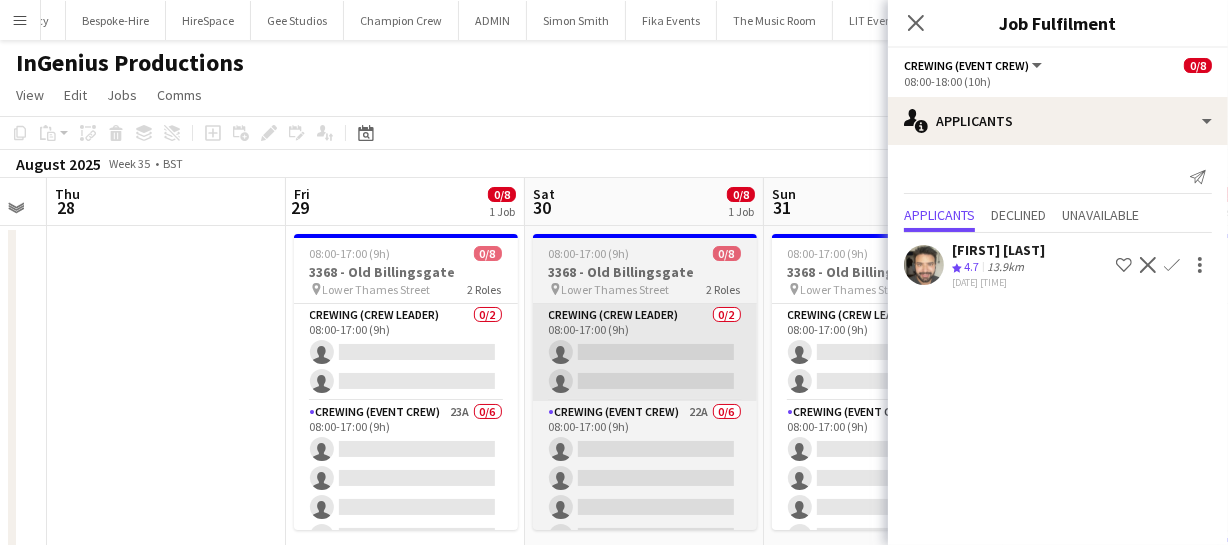 scroll, scrollTop: 0, scrollLeft: 541, axis: horizontal 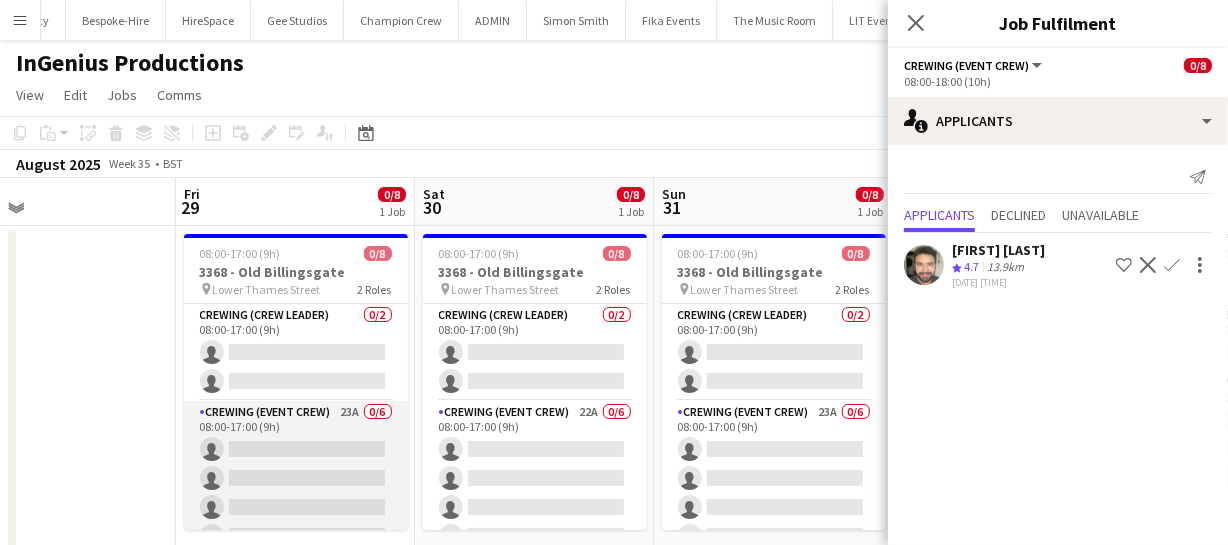 click on "Crewing (Event Crew)   23A   0/6   08:00-17:00 (9h)
single-neutral-actions
single-neutral-actions
single-neutral-actions
single-neutral-actions
single-neutral-actions
single-neutral-actions" at bounding box center (296, 507) 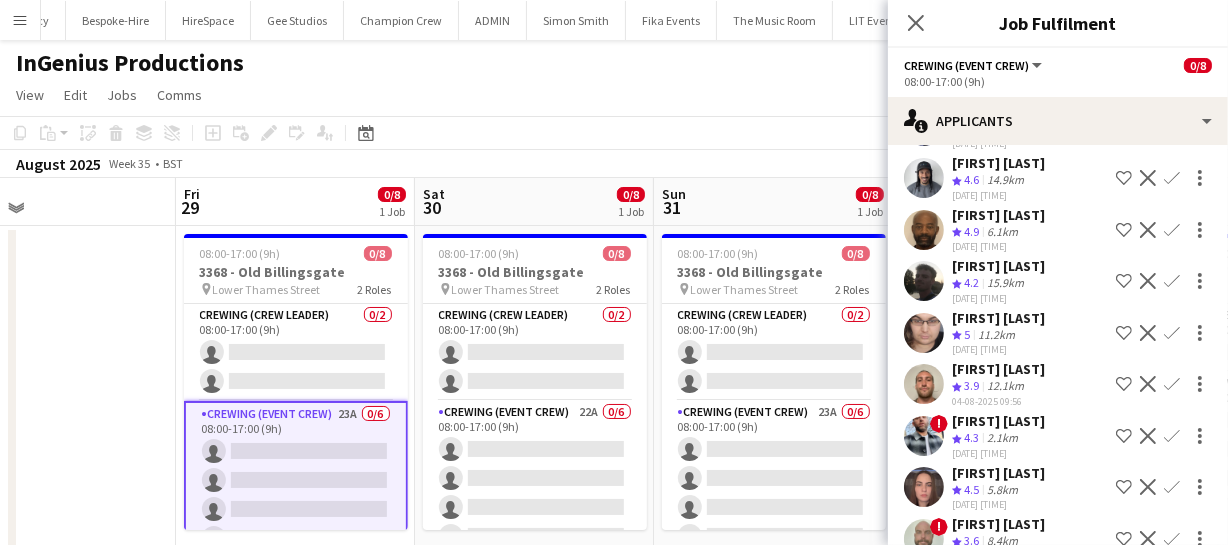 scroll, scrollTop: 771, scrollLeft: 0, axis: vertical 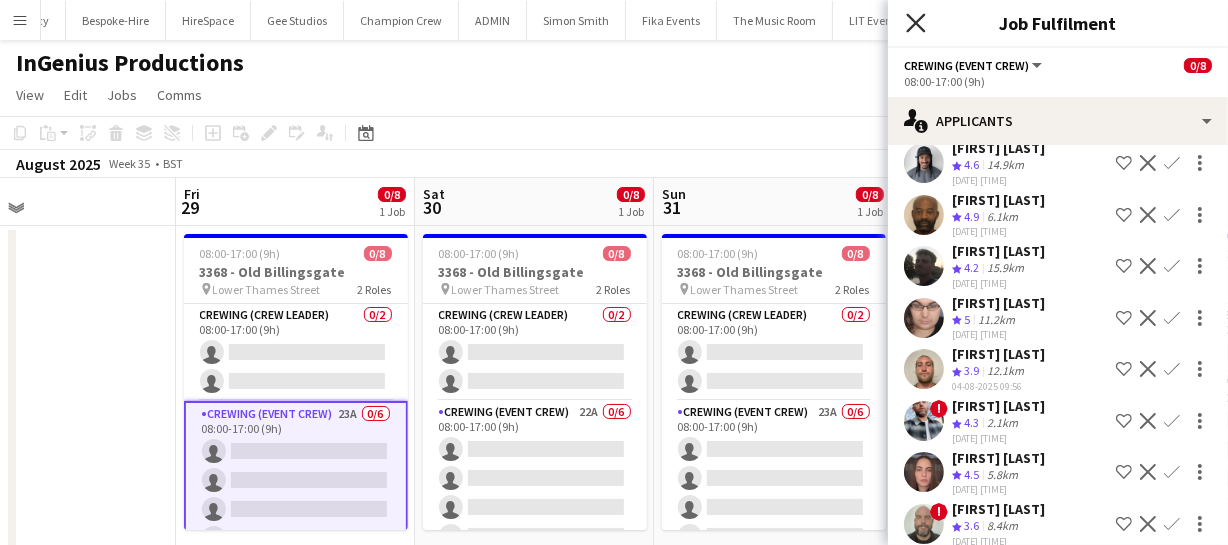click on "Close pop-in" 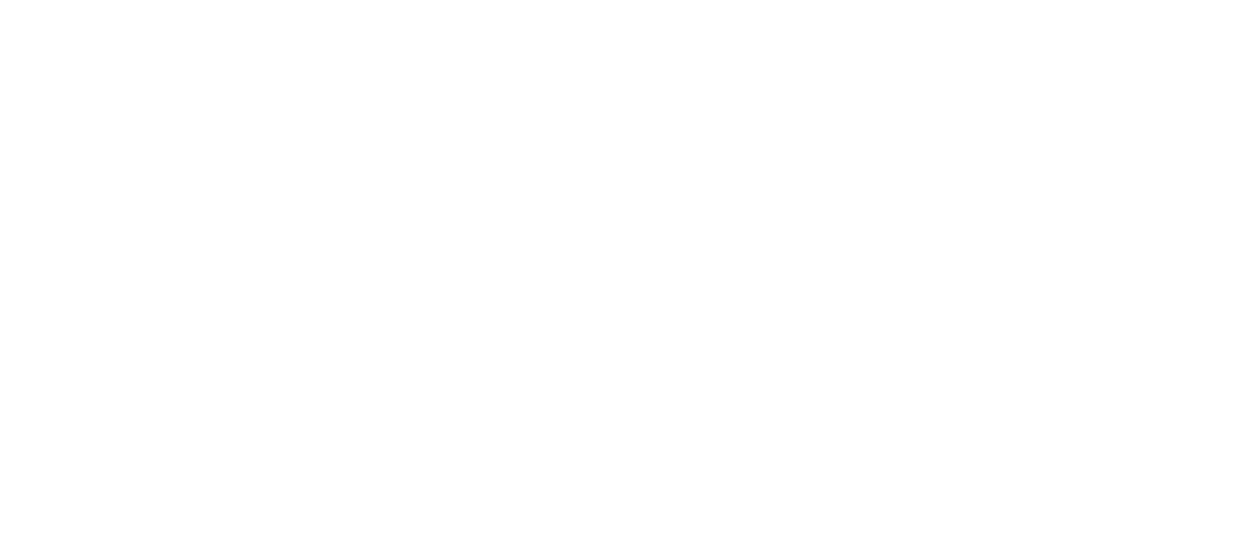 scroll, scrollTop: 0, scrollLeft: 0, axis: both 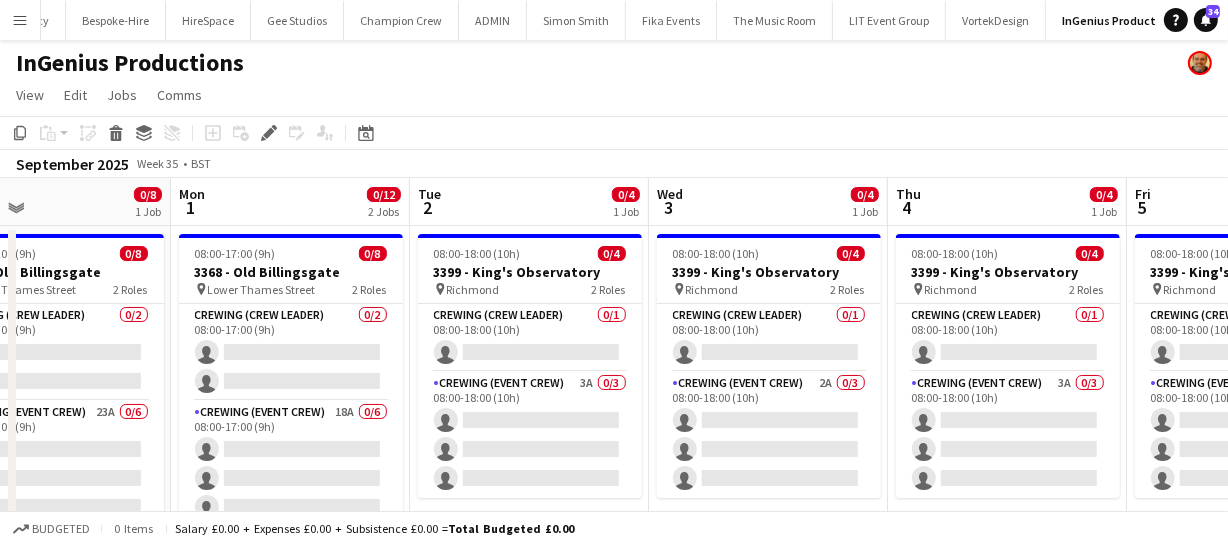 drag, startPoint x: 528, startPoint y: 446, endPoint x: 439, endPoint y: 447, distance: 89.005615 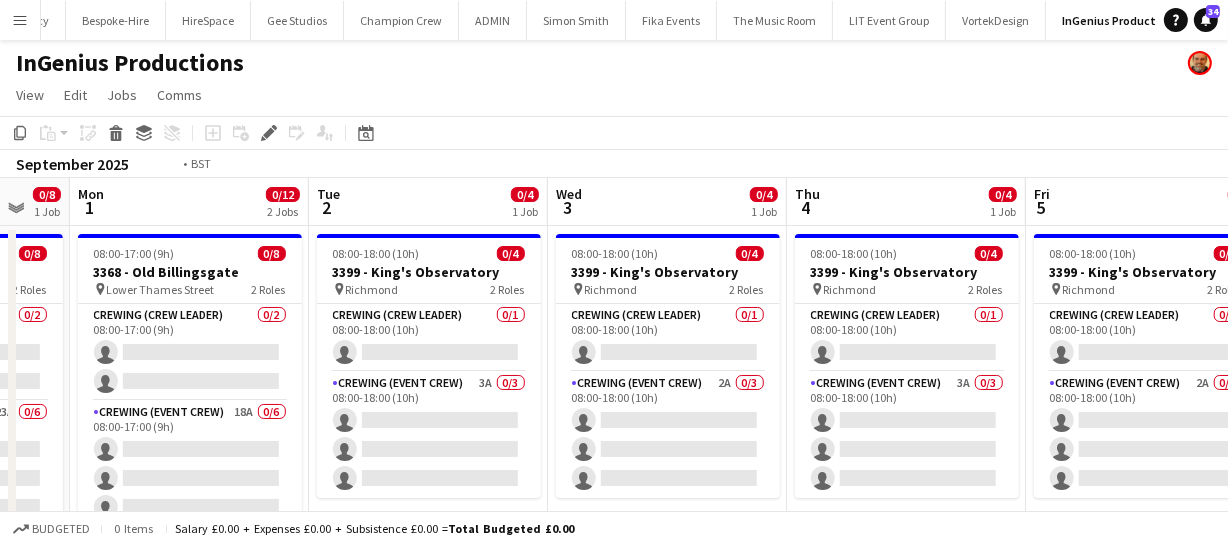 click on "Thu 28 Fri 29 0/8 1 Job Sat 30 0/8 1 Job Sun 31 0/8 1 Job Mon 1 0/12 2 Jobs Tue 2 0/4 1 Job Wed 3 0/4 1 Job Thu 4 0/4 1 Job Fri 5 0/4 1 Job Sat 6 0/2 1 Job Sun 7 0/8 1 Job 08:00-17:00 (9h) 0/8 3368 - Old Billingsgate pin Lower Thames Street 2 Roles Crewing (Crew Leader) 0/2 08:00-17:00 (9h) Crewing (Event Crew) 23A 0/6 08:00-17:00 (9h) 08:00-17:00 (9h) 0/8 3368 - Old Billingsgate pin" at bounding box center (614, 520) 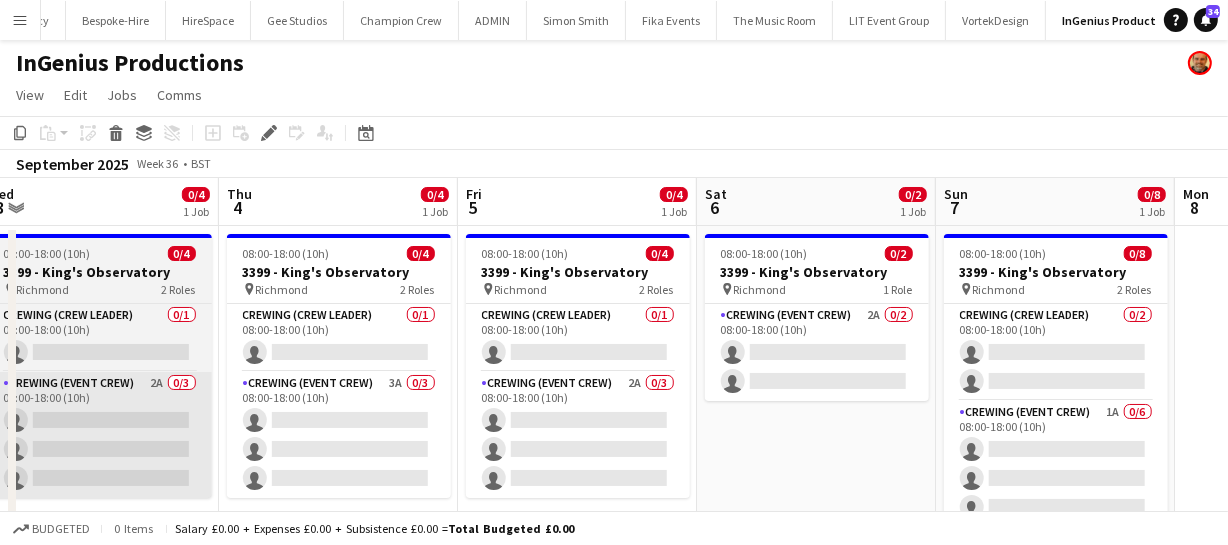 drag, startPoint x: 431, startPoint y: 449, endPoint x: 443, endPoint y: 455, distance: 13.416408 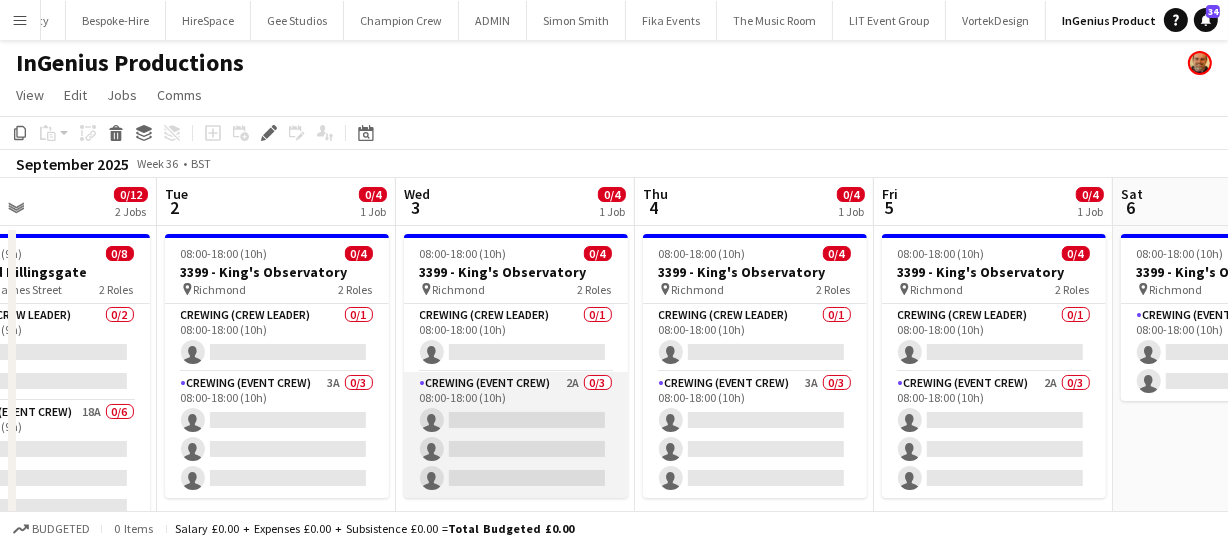 drag, startPoint x: 427, startPoint y: 449, endPoint x: 476, endPoint y: 457, distance: 49.648766 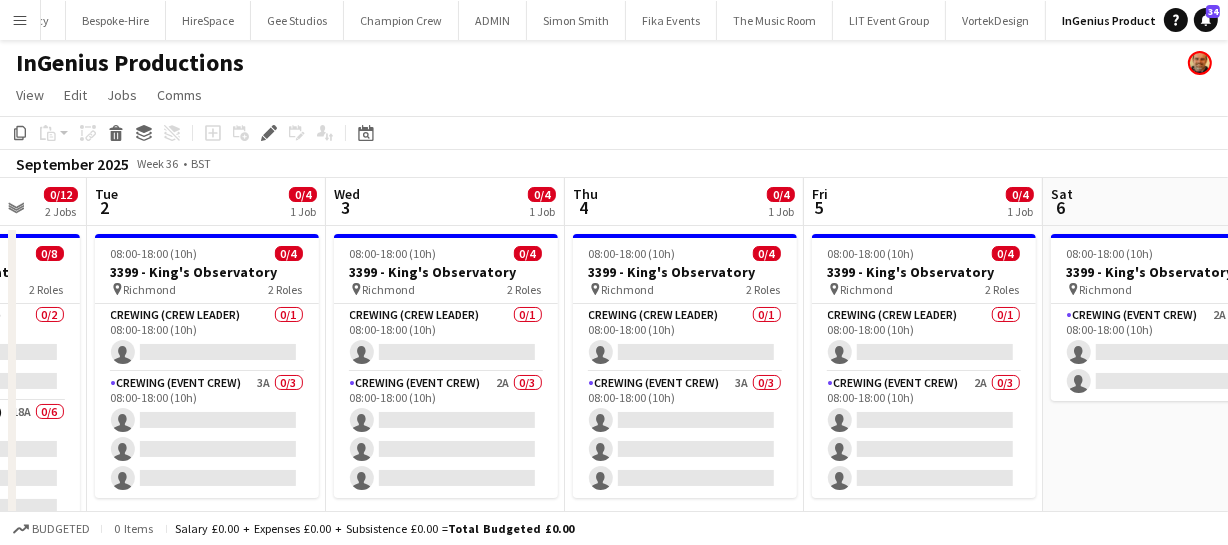 click on "Sat 30 0/8 1 Job Sun 31 0/8 1 Job Mon 1 0/12 2 Jobs Tue 2 0/4 1 Job Wed 3 0/4 1 Job Thu 4 0/4 1 Job Fri 5 0/4 1 Job Sat 6 0/2 1 Job Sun 7 0/8 1 Job Mon 8 Tue 9 08:00-17:00 (9h) 0/8 3368 - Old Billingsgate pin Lower Thames Street 2 Roles Crewing (Crew Leader) 0/2 08:00-17:00 (9h) Crewing (Event Crew) 22A 0/6 08:00-17:00 (9h) 08:00-17:00 (9h) 0/8 3368 - Old Billingsgate pin" at bounding box center [614, 520] 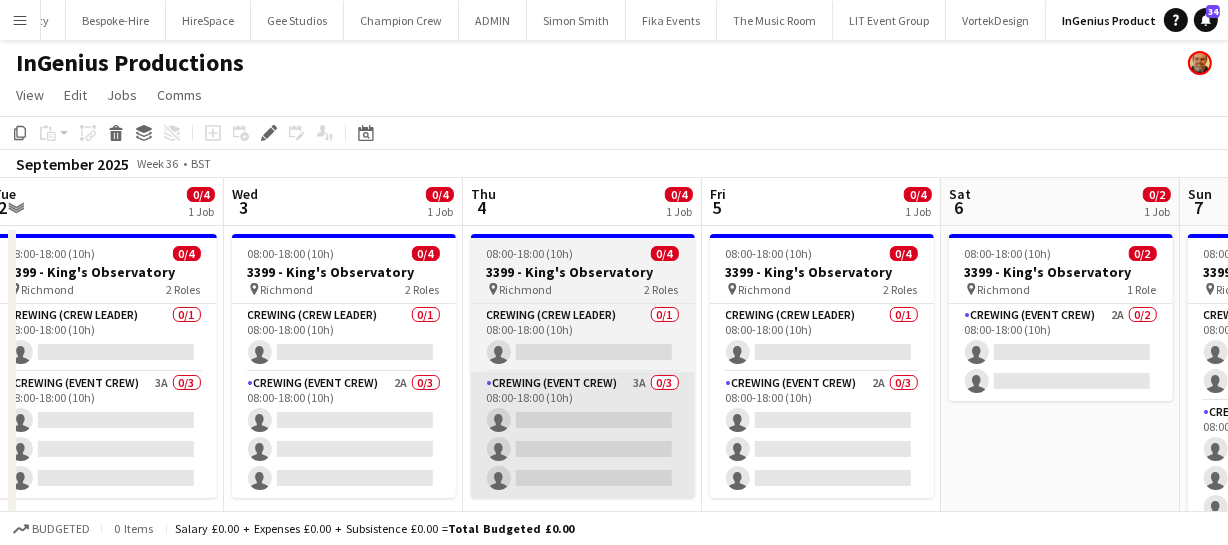 click on "Sat 30 0/8 1 Job Sun 31 0/8 1 Job Mon 1 0/12 2 Jobs Tue 2 0/4 1 Job Wed 3 0/4 1 Job Thu 4 0/4 1 Job Fri 5 0/4 1 Job Sat 6 0/2 1 Job Sun 7 0/8 1 Job Mon 8 Tue 9 08:00-17:00 (9h) 0/8 3368 - Old Billingsgate pin Lower Thames Street 2 Roles Crewing (Crew Leader) 0/2 08:00-17:00 (9h) Crewing (Event Crew) 22A 0/6 08:00-17:00 (9h) 08:00-17:00 (9h) 0/8 3368 - Old Billingsgate pin" at bounding box center (614, 520) 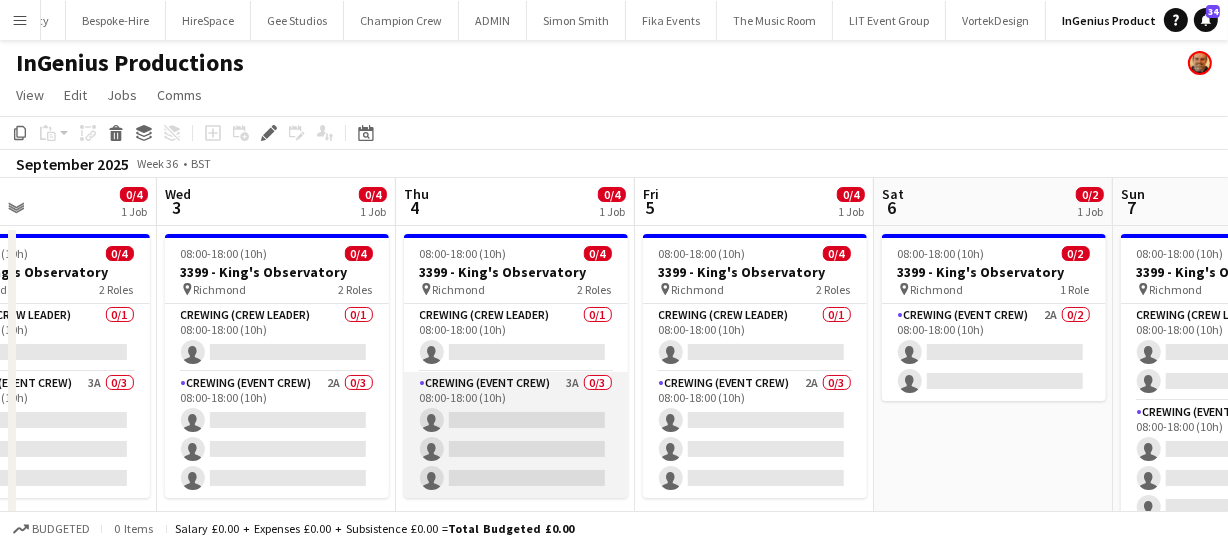 drag, startPoint x: 320, startPoint y: 444, endPoint x: 427, endPoint y: 444, distance: 107 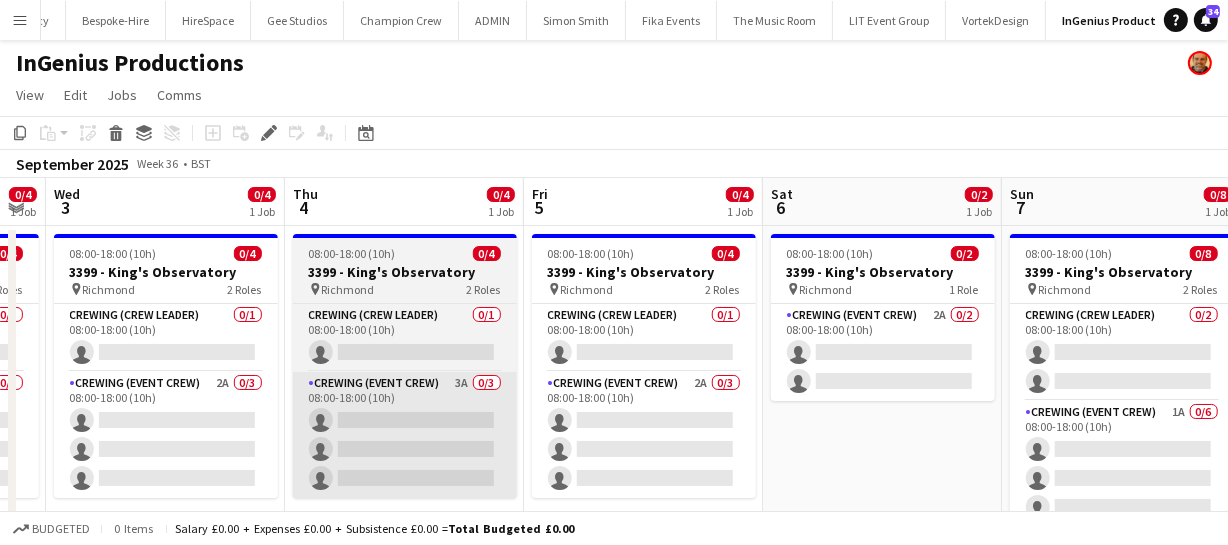 click on "Sat 30 0/8 1 Job Sun 31 0/8 1 Job Mon 1 0/12 2 Jobs Tue 2 0/4 1 Job Wed 3 0/4 1 Job Thu 4 0/4 1 Job Fri 5 0/4 1 Job Sat 6 0/2 1 Job Sun 7 0/8 1 Job Mon 8 Tue 9 08:00-17:00 (9h) 0/8 3368 - Old Billingsgate pin Lower Thames Street 2 Roles Crewing (Crew Leader) 0/2 08:00-17:00 (9h) Crewing (Event Crew) 22A 0/6 08:00-17:00 (9h) 08:00-17:00 (9h) 0/8 3368 - Old Billingsgate pin" at bounding box center [614, 520] 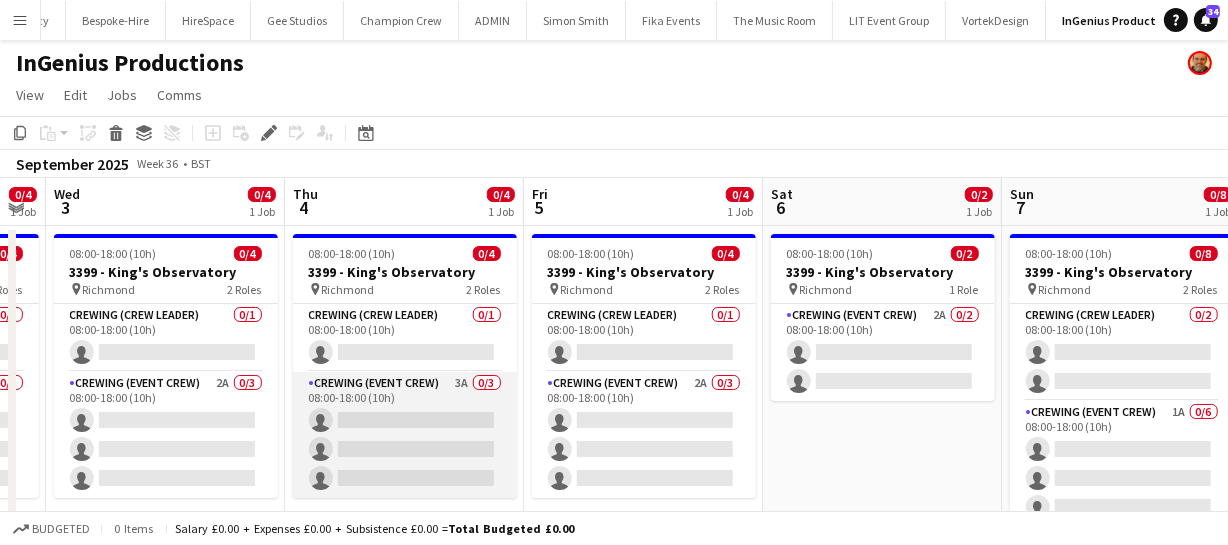 click on "Sat 30 0/8 1 Job Sun 31 0/8 1 Job Mon 1 0/12 2 Jobs Tue 2 0/4 1 Job Wed 3 0/4 1 Job Thu 4 0/4 1 Job Fri 5 0/4 1 Job Sat 6 0/2 1 Job Sun 7 0/8 1 Job Mon 8 Tue 9 08:00-17:00 (9h) 0/8 3368 - Old Billingsgate pin Lower Thames Street 2 Roles Crewing (Crew Leader) 0/2 08:00-17:00 (9h) Crewing (Event Crew) 22A 0/6 08:00-17:00 (9h) 08:00-17:00 (9h) 0/8 3368 - Old Billingsgate pin" at bounding box center (614, 520) 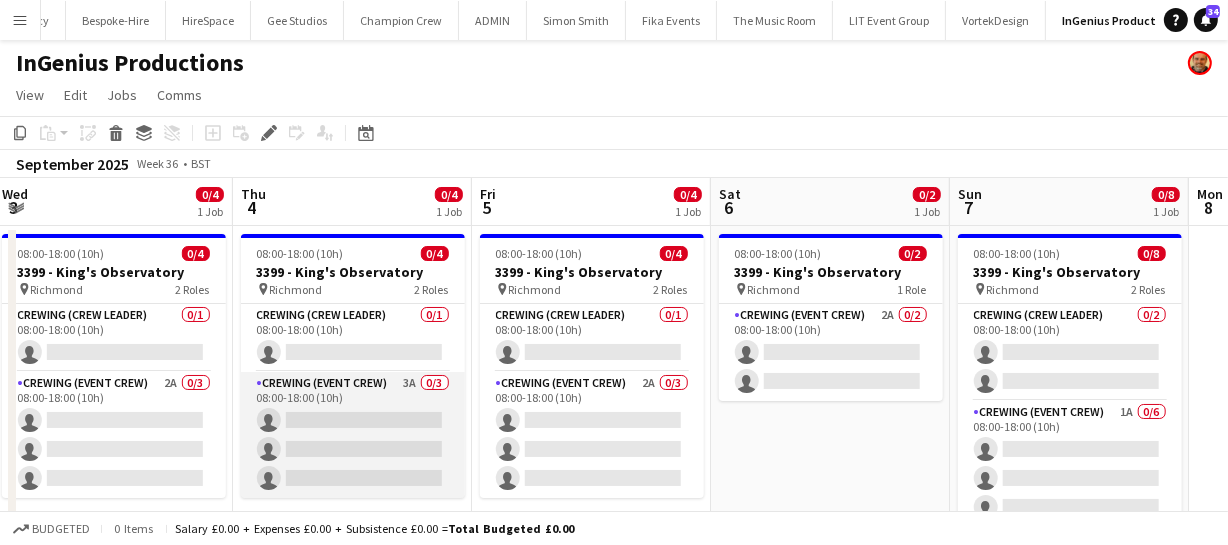 click on "Sat 30 0/8 1 Job Sun 31 0/8 1 Job Mon 1 0/12 2 Jobs Tue 2 0/4 1 Job Wed 3 0/4 1 Job Thu 4 0/4 1 Job Fri 5 0/4 1 Job Sat 6 0/2 1 Job Sun 7 0/8 1 Job Mon 8 Tue 9 08:00-17:00 (9h) 0/8 3368 - Old Billingsgate pin Lower Thames Street 2 Roles Crewing (Crew Leader) 0/2 08:00-17:00 (9h) Crewing (Event Crew) 22A 0/6 08:00-17:00 (9h) 08:00-17:00 (9h) 0/8 3368 - Old Billingsgate pin" at bounding box center [614, 520] 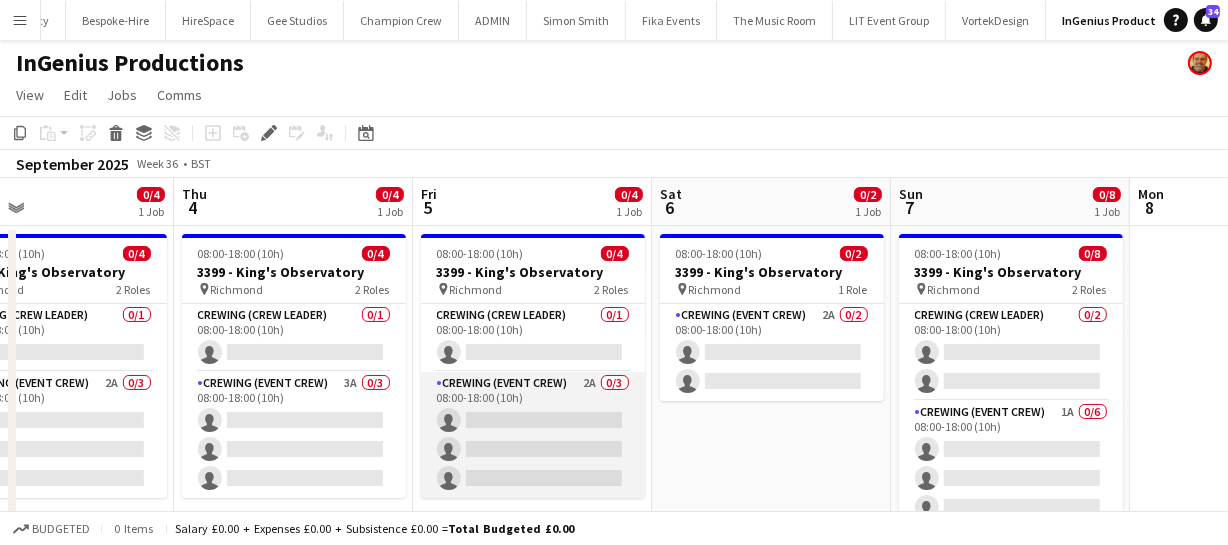 drag, startPoint x: 400, startPoint y: 419, endPoint x: 510, endPoint y: 422, distance: 110.0409 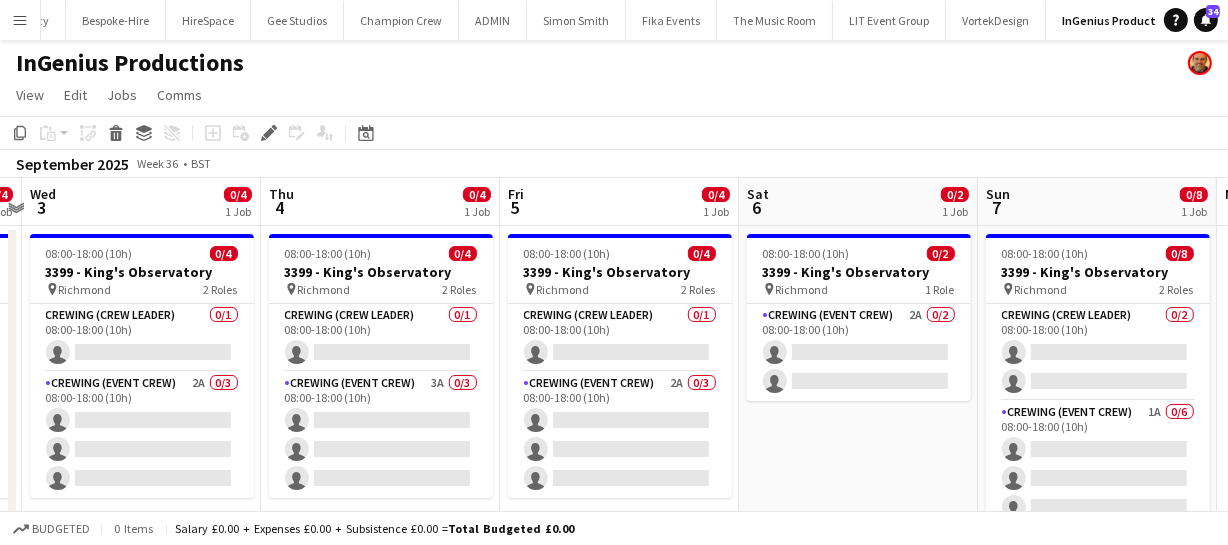 click on "Mon 1 0/12 2 Jobs Tue 2 0/4 1 Job Wed 3 0/4 1 Job Thu 4 0/4 1 Job Fri 5 0/4 1 Job Sat 6 0/2 1 Job Sun 7 0/8 1 Job Mon 8 Tue 9 Wed 10 Thu 11 08:00-17:00 (9h) 0/8 3368 - Old Billingsgate pin Lower Thames Street 2 Roles Crewing (Crew Leader) 0/2 08:00-17:00 (9h) Crewing (Event Crew) 18A 0/6 08:00-17:00 (9h) 08:00-18:00 (10h) 0/4 3399 - King's Observatory pin [CITY]" at bounding box center [614, 520] 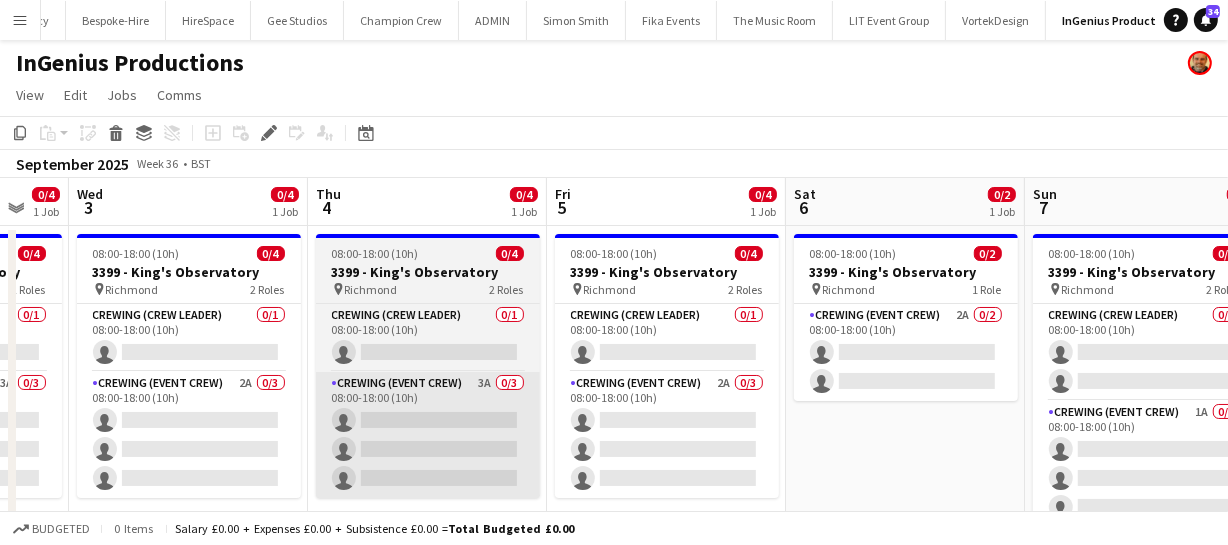 drag, startPoint x: 448, startPoint y: 435, endPoint x: 522, endPoint y: 431, distance: 74.10803 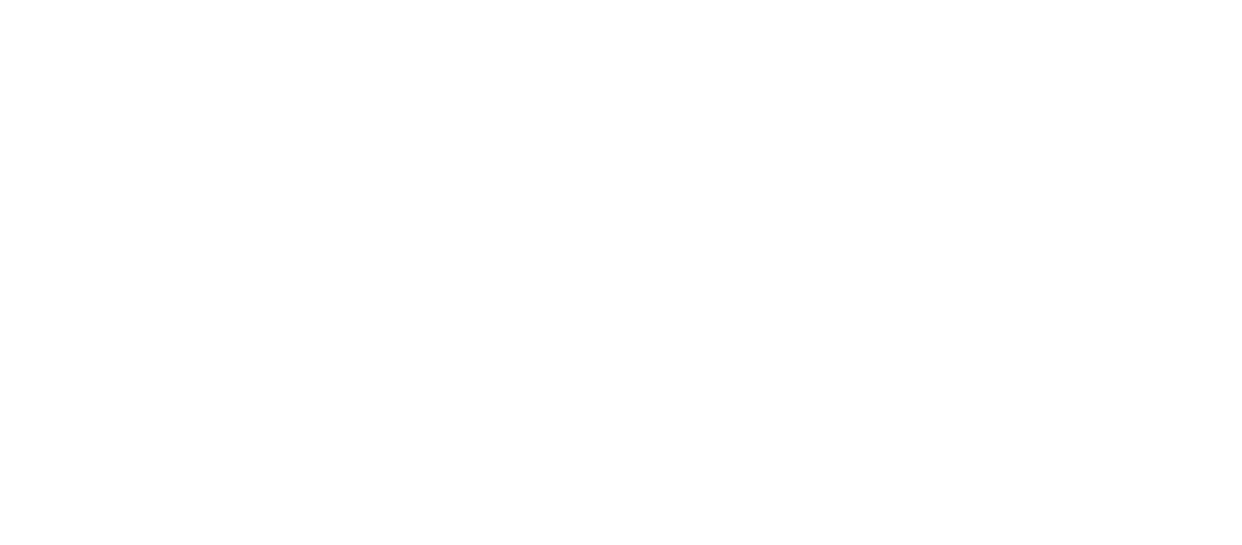 scroll, scrollTop: 0, scrollLeft: 0, axis: both 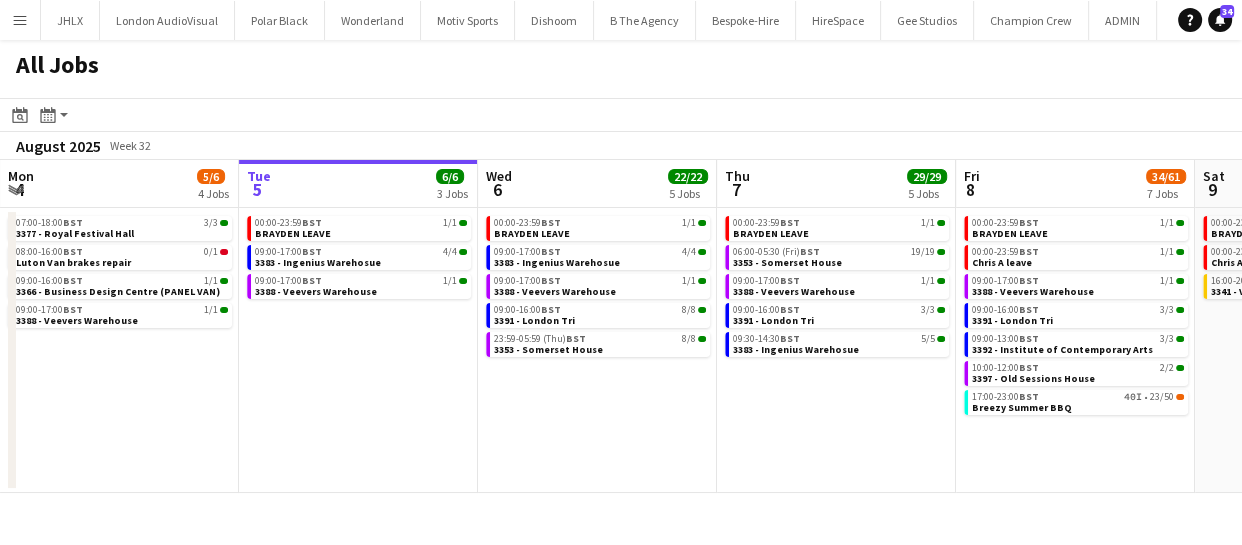 drag, startPoint x: 689, startPoint y: 424, endPoint x: 771, endPoint y: 417, distance: 82.29824 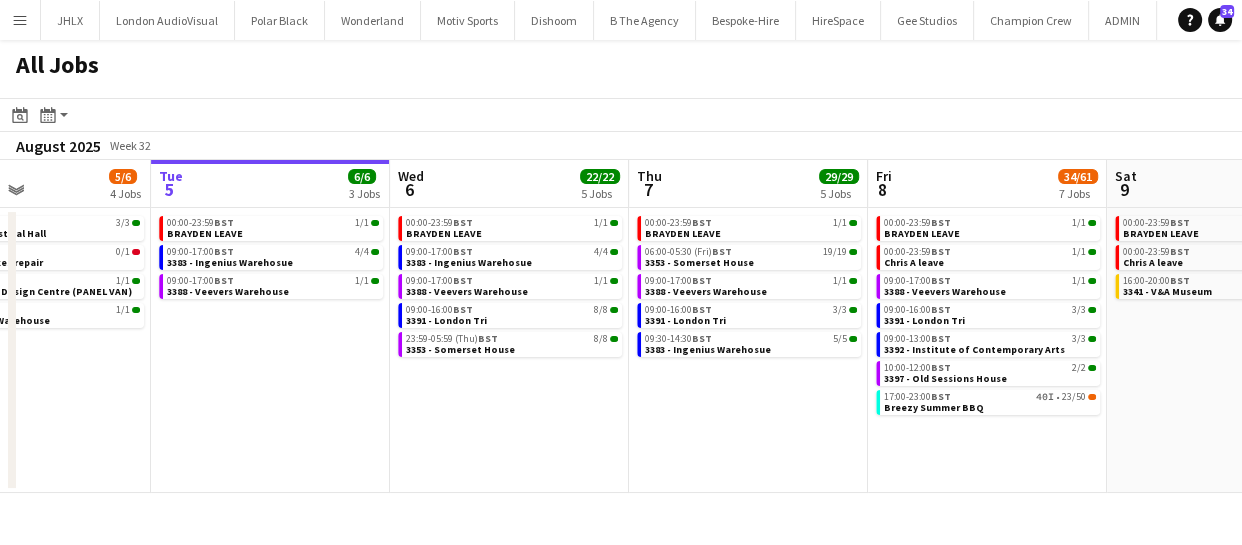 click on "Sat   2   4/4   3 Jobs   Sun   3   3/3   2 Jobs   Mon   4   5/6   4 Jobs   Tue   5   6/6   3 Jobs   Wed   6   22/22   5 Jobs   Thu   7   29/29   5 Jobs   Fri   8   34/61   7 Jobs   Sat   9   6/6   3 Jobs   Sun   10   20/20   4 Jobs   Mon   11   10/10   4 Jobs   Tue   12   3/3   2 Jobs   00:00-23:59    BST   1/1   CHRIS A LEAVE   07:30-09:30    BST   2/2   3351 - The Studio Space   08:00-10:00    BST   1/1   3387 - Dulwich Park   08:30-16:30    BST   1/1   3366 - Business Design Centre (PANEL VAN)   17:30-20:30    BST   2/2   3351 - The Studio Space   07:00-18:00    BST   3/3   3377 - Royal Festival Hall   08:00-16:00    BST   0/1   Luton Van brakes repair    09:00-16:00    BST   1/1   3366 - Business Design Centre (PANEL VAN)   09:00-17:00    BST   1/1   3388 - Veevers Warehouse   00:00-23:59    BST   1/1   BRAYDEN LEAVE   09:00-17:00    BST   4/4   3383 - Ingenius Warehosue   09:00-17:00    BST   1/1   3388 - Veevers Warehouse   00:00-23:59    BST   1/1   BRAYDEN LEAVE   09:00-17:00    BST   4/4   BST" at bounding box center (621, 326) 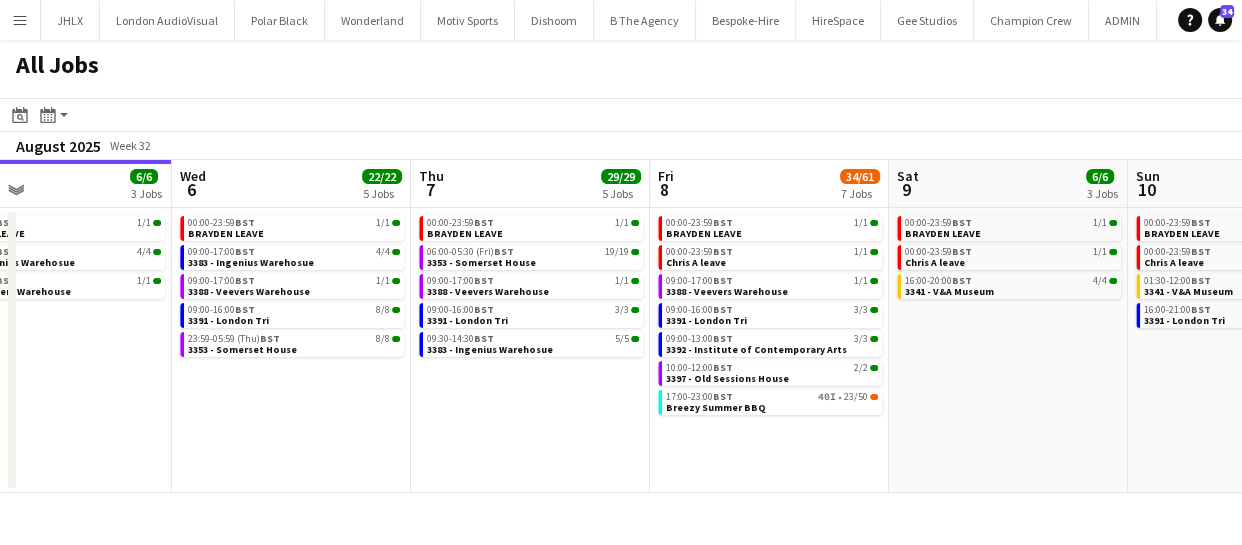drag, startPoint x: 622, startPoint y: 413, endPoint x: 730, endPoint y: 420, distance: 108.226616 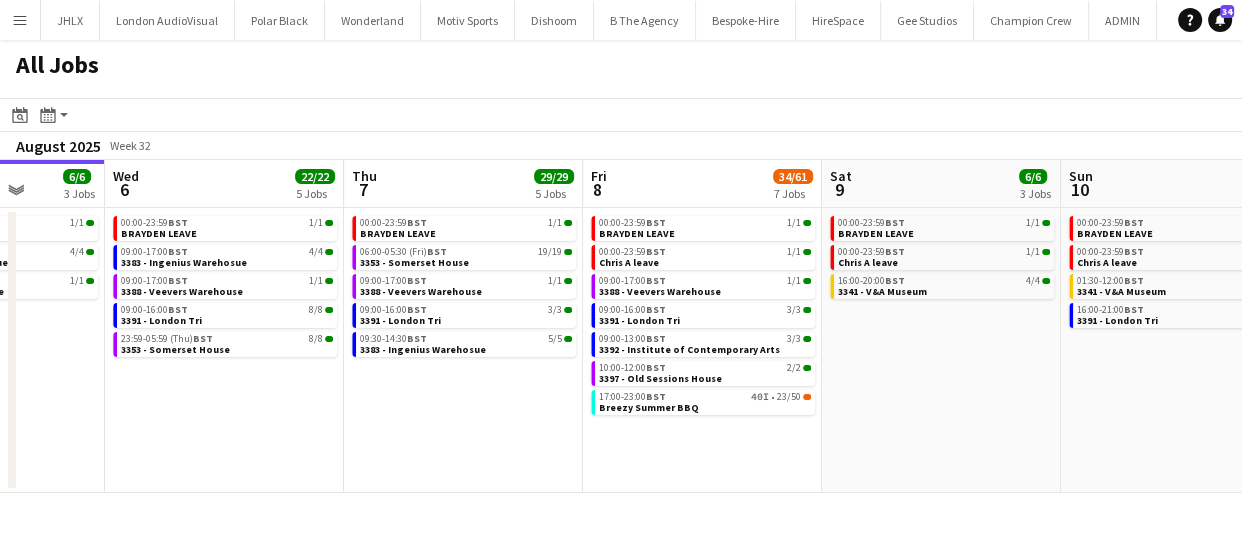 click on "Sat   2   4/4   3 Jobs   Sun   3   3/3   2 Jobs   Mon   4   5/6   4 Jobs   Tue   5   6/6   3 Jobs   Wed   6   22/22   5 Jobs   Thu   7   29/29   5 Jobs   Fri   8   34/61   7 Jobs   Sat   9   6/6   3 Jobs   Sun   10   20/20   4 Jobs   Mon   11   10/10   4 Jobs   Tue   12   3/3   2 Jobs   00:00-23:59    BST   1/1   CHRIS A LEAVE   07:30-09:30    BST   2/2   3351 - The Studio Space   08:00-10:00    BST   1/1   3387 - Dulwich Park   08:30-16:30    BST   1/1   3366 - Business Design Centre (PANEL VAN)   17:30-20:30    BST   2/2   3351 - The Studio Space   07:00-18:00    BST   3/3   3377 - Royal Festival Hall   08:00-16:00    BST   0/1   Luton Van brakes repair    09:00-16:00    BST   1/1   3366 - Business Design Centre (PANEL VAN)   09:00-17:00    BST   1/1   3388 - Veevers Warehouse   00:00-23:59    BST   1/1   BRAYDEN LEAVE   09:00-17:00    BST   4/4   3383 - Ingenius Warehosue   09:00-17:00    BST   1/1   3388 - Veevers Warehouse   00:00-23:59    BST   1/1   BRAYDEN LEAVE   09:00-17:00    BST   4/4   BST" at bounding box center [621, 326] 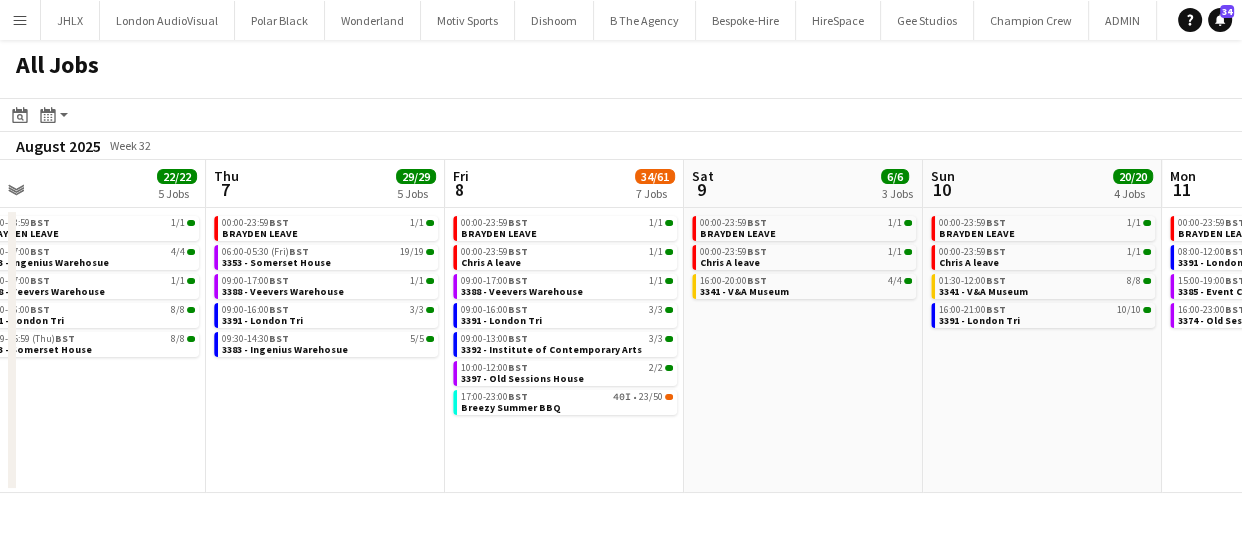 drag, startPoint x: 825, startPoint y: 442, endPoint x: 747, endPoint y: 435, distance: 78.31347 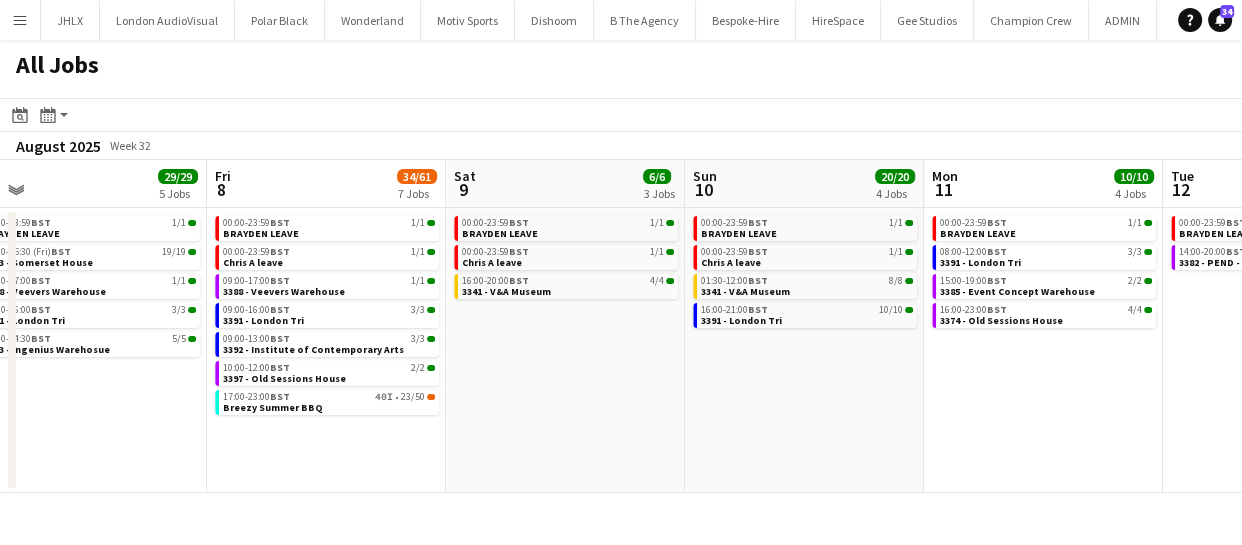 click on "Mon   4   5/6   4 Jobs   Tue   5   6/6   3 Jobs   Wed   6   22/22   5 Jobs   Thu   7   29/29   5 Jobs   Fri   8   34/61   7 Jobs   Sat   9   6/6   3 Jobs   Sun   10   20/20   4 Jobs   Mon   11   10/10   4 Jobs   Tue   12   3/3   2 Jobs   Wed   13   5/7   4 Jobs   Thu   14   3/3   2 Jobs   07:00-18:00    BST   3/3   3377 - Royal Festival Hall   08:00-16:00    BST   0/1   Luton Van brakes repair    09:00-16:00    BST   1/1   3366 - Business Design Centre (PANEL VAN)   09:00-17:00    BST   1/1   3388 - Veevers Warehouse   00:00-23:59    BST   1/1   BRAYDEN LEAVE   09:00-17:00    BST   4/4   3383 - Ingenius Warehosue   09:00-17:00    BST   1/1   3388 - Veevers Warehouse   00:00-23:59    BST   1/1   BRAYDEN LEAVE   09:00-17:00    BST   4/4   3383 - Ingenius Warehosue   09:00-17:00    BST   1/1   3388 - Veevers Warehouse   09:00-16:00    BST   8/8   3391 - London Tri   23:59-05:59 (Thu)   BST   8/8   3353 - Somerset House    00:00-23:59    BST   1/1   BRAYDEN LEAVE   06:00-05:30 (Fri)   BST   19/19   09:00-17:00" at bounding box center [621, 326] 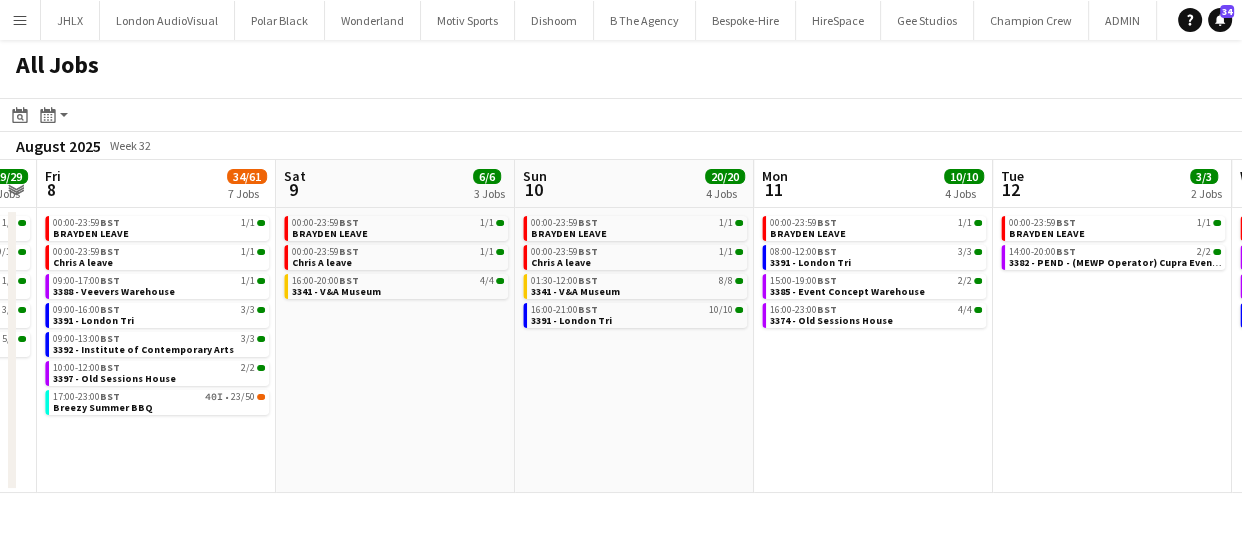 click on "All Jobs
Date picker
AUG 2025 AUG 2025 Monday M Tuesday T Wednesday W Thursday T Friday F Saturday S Sunday S  AUG   1   2   3   4   5   6   7   8   9   10   11   12   13   14   15   16   17   18   19   20   21   22   23   24   25   26   27   28   29   30   31
Comparison range
Comparison range
Today
Month view / Day view
Day view by Board Day view by Job Month view  August 2025   Week 32
Expand/collapse
Mon   4   5/6   4 Jobs   Tue   5   6/6   3 Jobs   Wed   6   22/22   5 Jobs   Thu   7   29/29   5 Jobs   Fri   8   34/61   7 Jobs   Sat   9   6/6   3 Jobs   Sun   10   20/20   4 Jobs   Mon   11   10/10   4 Jobs   Tue   12   3/3   2 Jobs   Wed   13   5/7   4 Jobs   Thu   14   3/3   2 Jobs   07:00-18:00    BST   3/3   3377 - Royal Festival Hall   08:00-16:00    BST   0/1   Luton Van brakes repair    09:00-16:00    BST   1/1   09:00-17:00" 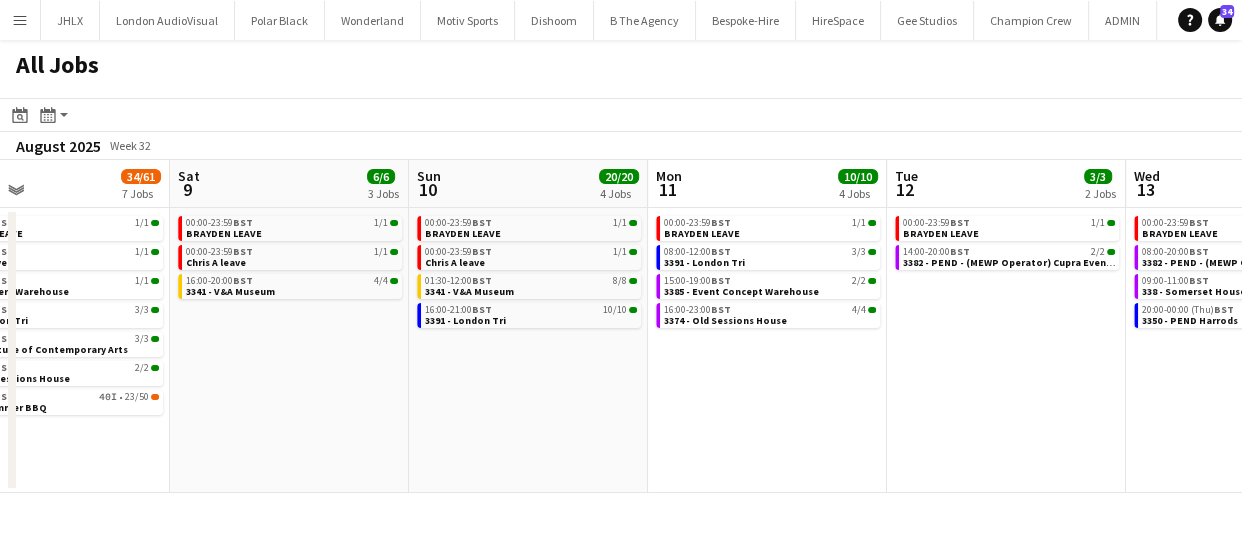drag, startPoint x: 790, startPoint y: 437, endPoint x: 485, endPoint y: 432, distance: 305.041 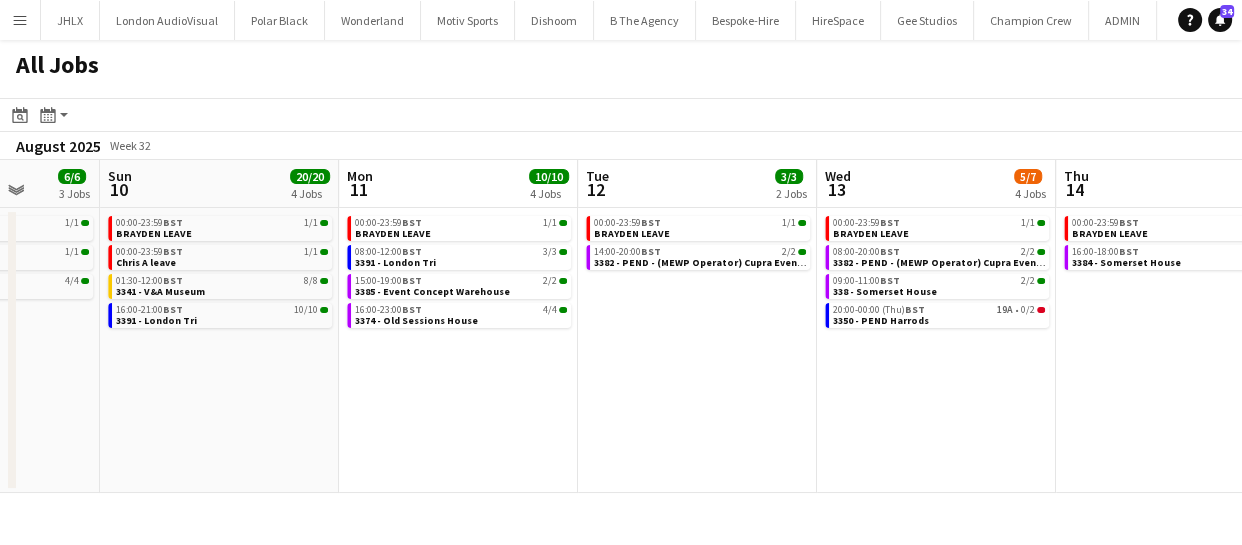 click on "Wed   6   22/22   5 Jobs   Thu   7   29/29   5 Jobs   Fri   8   34/61   7 Jobs   Sat   9   6/6   3 Jobs   Sun   10   20/20   4 Jobs   Mon   11   10/10   4 Jobs   Tue   12   3/3   2 Jobs   Wed   13   5/7   4 Jobs   Thu   14   3/3   2 Jobs   Fri   15   16/17   6 Jobs   Sat   16   8/11   6 Jobs   00:00-23:59    BST   1/1   [FIRST] [LAST]   09:00-17:00    BST   4/4   3383 - Ingenius Warehosue   09:00-17:00    BST   1/1   3388 - Veevers Warehouse   09:00-16:00    BST   8/8   3391 - London Tri   23:59-05:59 (Thu)   BST   8/8   3353 - Somerset House    00:00-23:59    BST   1/1   [FIRST] [LAST]   06:00-05:30 (Fri)   BST   19/19   3353 - Somerset House    09:00-17:00    BST   1/1   3388 - Veevers Warehouse   09:00-16:00    BST   3/3   3391 - London Tri   09:30-14:30    BST   5/5   3383 - Ingenius Warehosue   00:00-23:59    BST   1/1   [FIRST] [LAST]   00:00-23:59    BST   1/1   [FIRST] [LAST]   09:00-17:00    BST   1/1   3388 - Veevers Warehouse   09:00-16:00    BST   3/3   3391 - London Tri   09:00-13:00    BST   3/3" at bounding box center (621, 326) 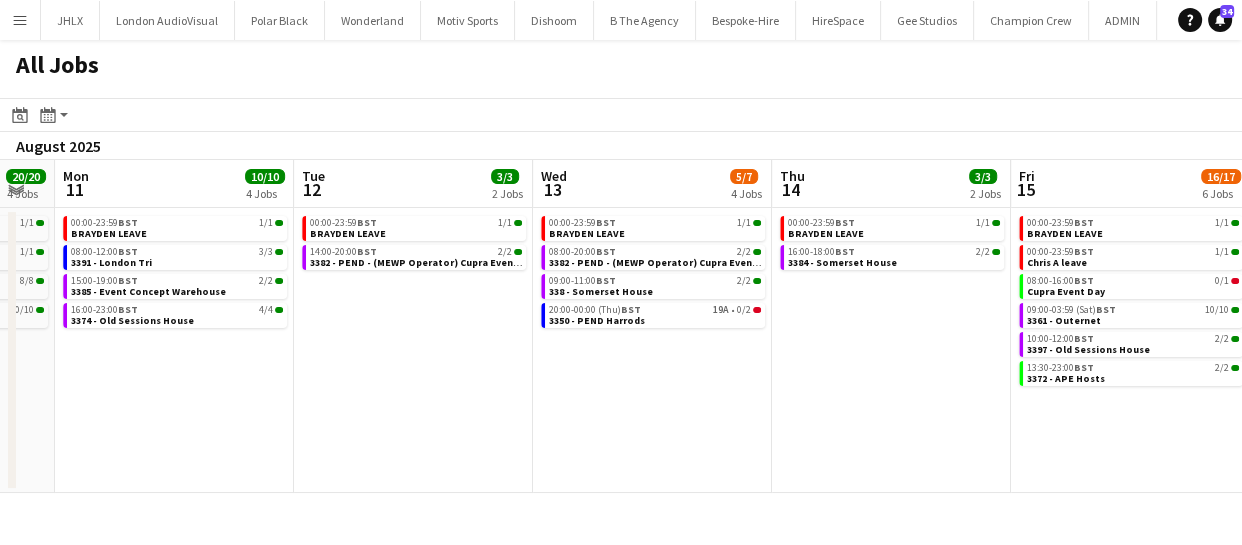 click on "Fri   8   34/61   7 Jobs   Sat   9   6/6   3 Jobs   Sun   10   20/20   4 Jobs   Mon   11   10/10   4 Jobs   Tue   12   3/3   2 Jobs   Wed   13   5/7   4 Jobs   Thu   14   3/3   2 Jobs   Fri   15   16/17   6 Jobs   Sat   16   8/11   6 Jobs   Sun   17   4/4   3 Jobs   Mon   18   2/3   3 Jobs   00:00-23:59    BST   1/1   [FIRST] [LAST]   00:00-23:59    BST   1/1   [FIRST] [LAST]   09:00-17:00    BST   1/1   3388 - Veevers Warehouse   09:00-16:00    BST   3/3   3391 - London Tri   09:00-13:00    BST   3/3   3392 - Institute of Contemporary Arts   10:00-12:00    BST   2/2   3397 - Old Sessions House   17:00-23:00    BST   40I   •   23/50   Breezy Summer BBQ   00:00-23:59    BST   1/1   [FIRST] [LAST]   00:00-23:59    BST   1/1   [FIRST] [LAST]   16:00-20:00    BST   4/4   3341 - V&A Museum   00:00-23:59    BST   1/1   [FIRST] [LAST]   00:00-23:59    BST   1/1   [FIRST] [LAST]   01:30-12:00    BST   8/8   3341 - V&A Museum   16:00-21:00    BST   10/10   3391 - London Tri   00:00-23:59    BST   1/1   [FIRST] [LAST]" at bounding box center [621, 326] 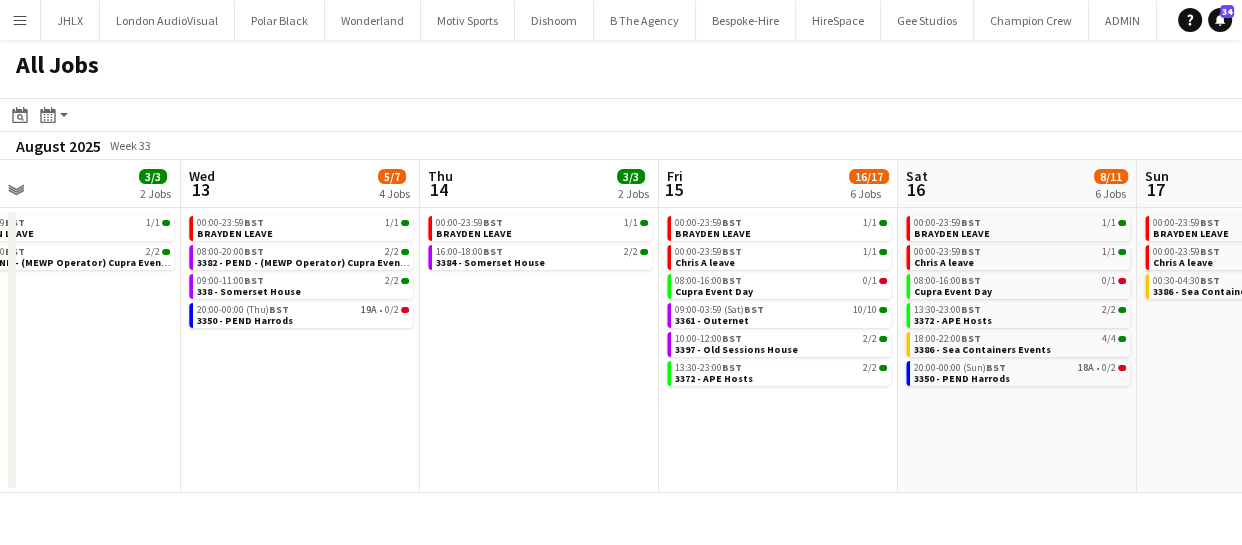 drag, startPoint x: 713, startPoint y: 439, endPoint x: 523, endPoint y: 439, distance: 190 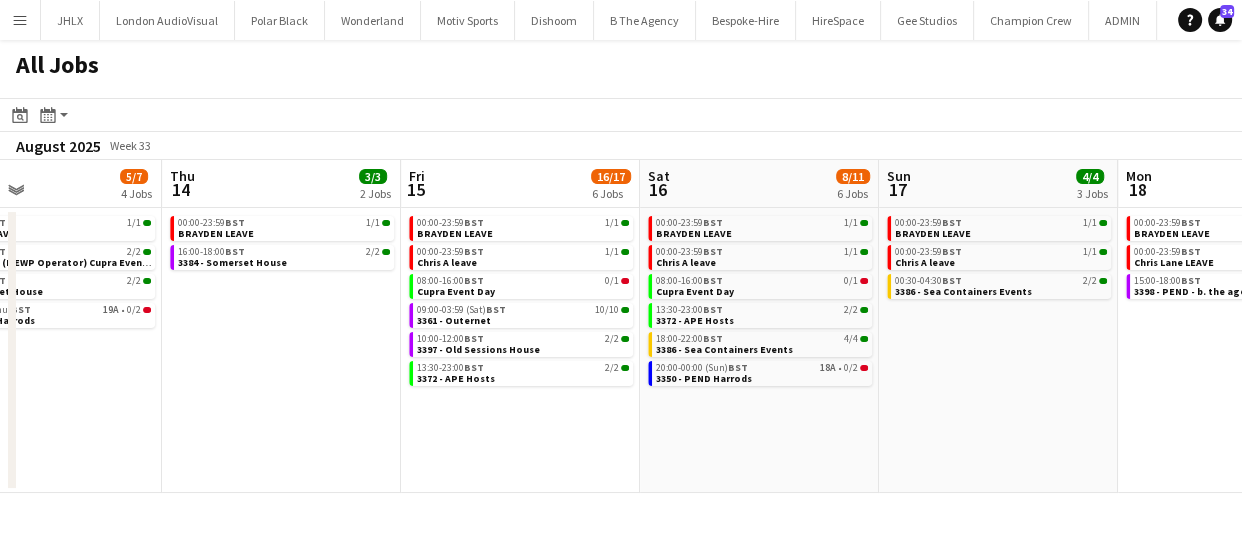 drag, startPoint x: 708, startPoint y: 456, endPoint x: 557, endPoint y: 474, distance: 152.06906 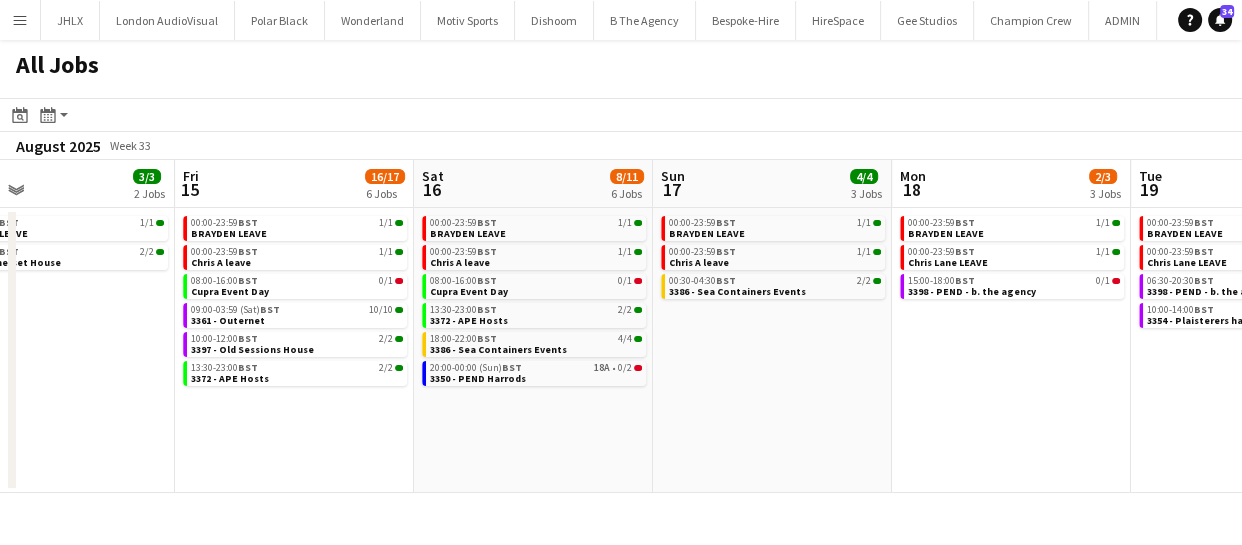 click on "Tue   12   3/3   2 Jobs   Wed   13   5/7   4 Jobs   Thu   14   3/3   2 Jobs   Fri   15   16/17   6 Jobs   Sat   16   8/11   6 Jobs   Sun   17   4/4   3 Jobs   Mon   18   2/3   3 Jobs   Tue   19   5/8   4 Jobs   Wed   20   5/7   4 Jobs   Thu   21   1/2   2 Jobs   Fri   22   3/4   3 Jobs   00:00-23:59    BST   1/1   [FIRST] [LAST]   14:00-20:00    BST   2/2   3382 - PEND -  (MEWP Operator) Cupra Event Day   00:00-23:59    BST   1/1   [FIRST] [LAST]   08:00-20:00    BST   2/2   3382 - PEND -  (MEWP Operator) Cupra Event Day   09:00-11:00    BST   2/2   338 - Somerset House    20:00-00:00 (Thu)   BST   19A   •   0/2   3350 - PEND Harrods   00:00-23:59    BST   1/1   [FIRST] [LAST]   16:00-18:00    BST   2/2   3384 - Somerset House    00:00-23:59    BST   1/1   [FIRST] [LAST]   00:00-23:59    BST   1/1   [FIRST] [LAST]   08:00-16:00    BST   0/1   Cupra Event Day   09:00-03:59 (Sat)   BST   10/10   3361 - Outernet   10:00-12:00    BST   2/2   3397 - Old Sessions House   13:30-23:00    BST   2/2   3372 - APE Hosts" at bounding box center [621, 326] 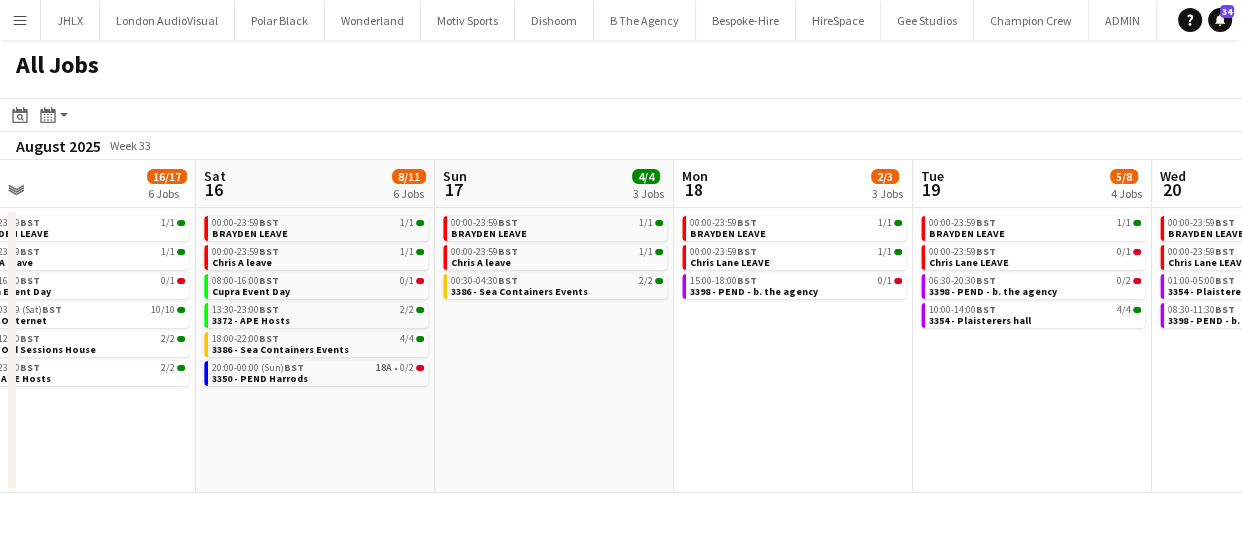 click on "All Jobs
Date picker
AUG 2025 AUG 2025 Monday M Tuesday T Wednesday W Thursday T Friday F Saturday S Sunday S  AUG   1   2   3   4   5   6   7   8   9   10   11   12   13   14   15   16   17   18   19   20   21   22   23   24   25   26   27   28   29   30   31
Comparison range
Comparison range
Today
Month view / Day view
Day view by Board Day view by Job Month view  August 2025   Week 33
Expand/collapse
Tue   12   3/3   2 Jobs   Wed   13   5/7   4 Jobs   Thu   14   3/3   2 Jobs   Fri   15   16/17   6 Jobs   Sat   16   8/11   6 Jobs   Sun   17   4/4   3 Jobs   Mon   18   2/3   3 Jobs   Tue   19   5/8   4 Jobs   Wed   20   5/7   4 Jobs   Thu   21   1/2   2 Jobs   Fri   22   3/4   3 Jobs   00:00-23:59    BST   1/1   [FIRST] [LAST]   14:00-20:00    BST   2/2   3382 - PEND -  (MEWP Operator) Cupra Event Day   00:00-23:59    BST   1/1   BST" 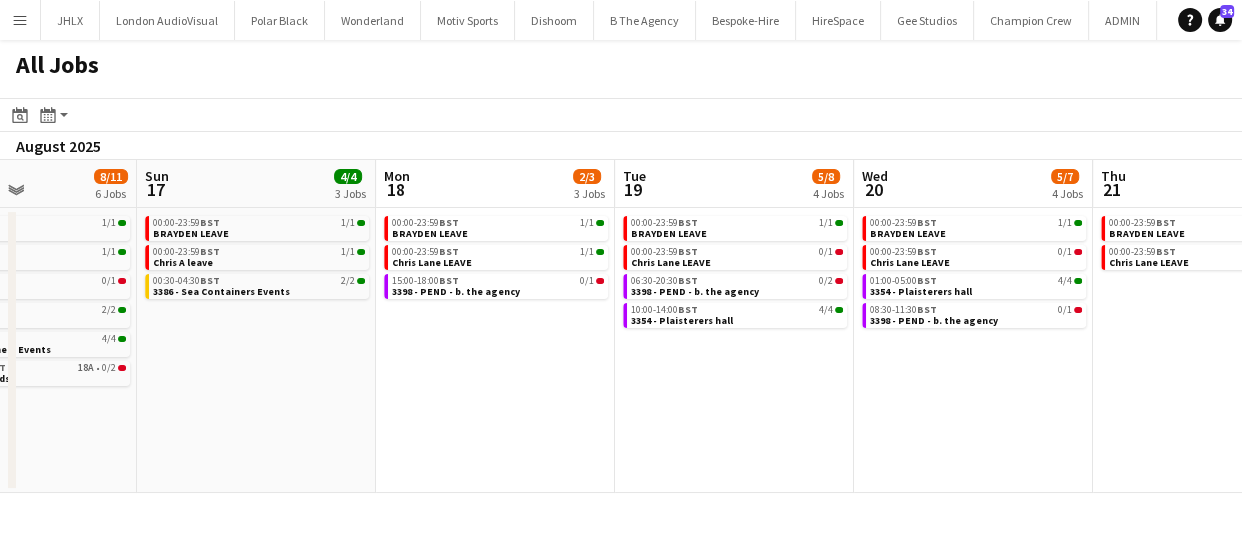 click on "Thu   14   3/3   2 Jobs   Fri   15   16/17   6 Jobs   Sat   16   8/11   6 Jobs   Sun   17   4/4   3 Jobs   Mon   18   2/3   3 Jobs   Tue   19   5/8   4 Jobs   Wed   20   5/7   4 Jobs   Thu   21   1/2   2 Jobs   Fri   22   3/4   3 Jobs   Sat   23   4/7   4 Jobs   Sun   24   3/4   3 Jobs   00:00-23:59    BST   1/1   [FIRST] [LAST]   16:00-18:00    BST   2/2   3384 - Somerset House    00:00-23:59    BST   1/1   [FIRST] [LAST]   00:00-23:59    BST   1/1   [FIRST] [LAST]   08:00-16:00    BST   0/1   Cupra Event Day   09:00-03:59 (Sat)   BST   10/10   3361 - Outernet   10:00-12:00    BST   2/2   3397 - Old Sessions House   13:30-23:00    BST   2/2   3372 - APE Hosts   00:00-23:59    BST   1/1   [FIRST] [LAST]   00:00-23:59    BST   1/1   [FIRST] [LAST]   08:00-16:00    BST   0/1   Cupra Event Day   13:30-23:00    BST   2/2   3372 - APE Hosts   18:00-22:00    BST   4/4   3386 - Sea Containers Events   20:00-00:00 (Sun)   BST   18A   •   0/2   3350 - PEND Harrods   00:00-23:59    BST   1/1   [FIRST] [LAST]   BST   1/1" at bounding box center [621, 326] 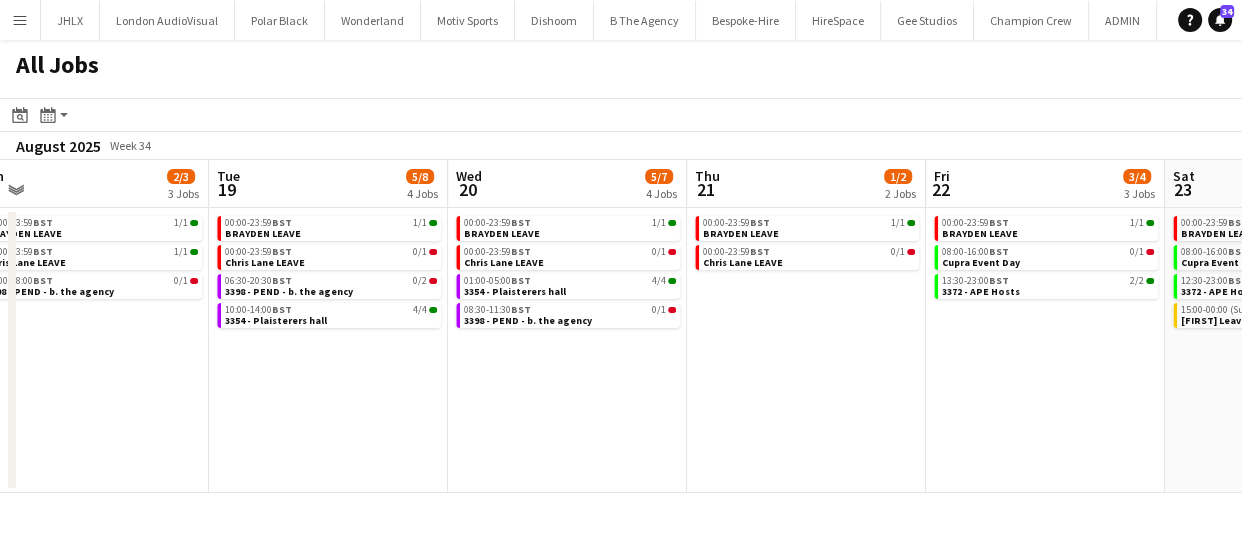 click on "Thu   14   3/3   2 Jobs   Fri   15   16/17   6 Jobs   Sat   16   8/11   6 Jobs   Sun   17   4/4   3 Jobs   Mon   18   2/3   3 Jobs   Tue   19   5/8   4 Jobs   Wed   20   5/7   4 Jobs   Thu   21   1/2   2 Jobs   Fri   22   3/4   3 Jobs   Sat   23   4/7   4 Jobs   Sun   24   3/4   3 Jobs   00:00-23:59    BST   1/1   [FIRST] [LAST]   16:00-18:00    BST   2/2   3384 - Somerset House    00:00-23:59    BST   1/1   [FIRST] [LAST]   00:00-23:59    BST   1/1   [FIRST] [LAST]   08:00-16:00    BST   0/1   Cupra Event Day   09:00-03:59 (Sat)   BST   10/10   3361 - Outernet   10:00-12:00    BST   2/2   3397 - Old Sessions House   13:30-23:00    BST   2/2   3372 - APE Hosts   00:00-23:59    BST   1/1   [FIRST] [LAST]   00:00-23:59    BST   1/1   [FIRST] [LAST]   08:00-16:00    BST   0/1   Cupra Event Day   13:30-23:00    BST   2/2   3372 - APE Hosts   18:00-22:00    BST   4/4   3386 - Sea Containers Events   20:00-00:00 (Sun)   BST   18A   •   0/2   3350 - PEND Harrods   00:00-23:59    BST   1/1   [FIRST] [LAST]   BST   1/1" at bounding box center [621, 326] 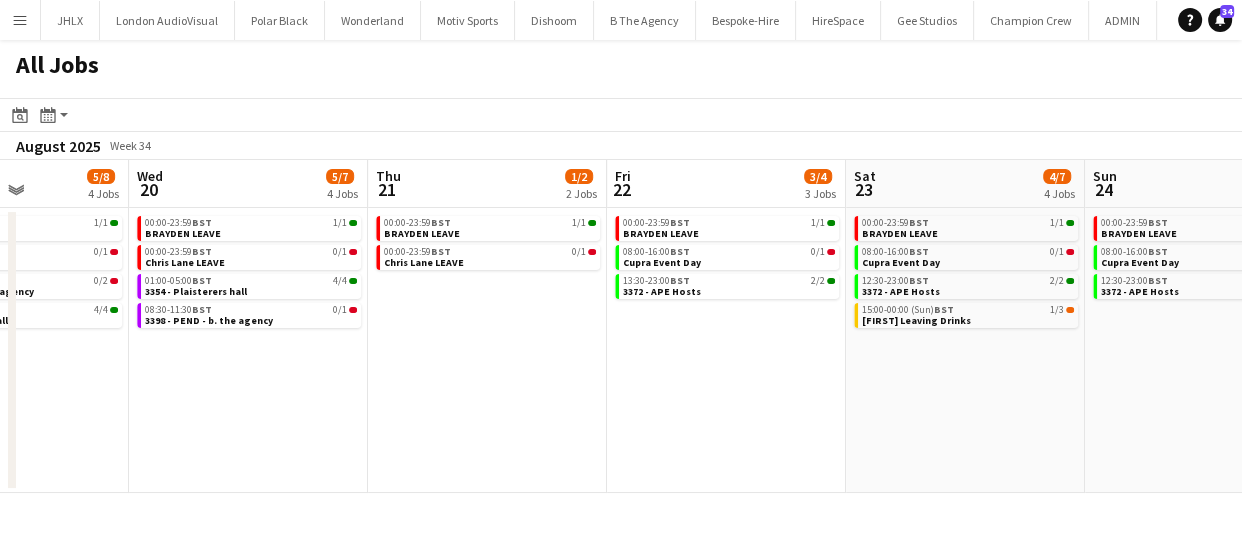 click on "All Jobs
Date picker
AUG 2025 AUG 2025 Monday M Tuesday T Wednesday W Thursday T Friday F Saturday S Sunday S  AUG   1   2   3   4   5   6   7   8   9   10   11   12   13   14   15   16   17   18   19   20   21   22   23   24   25   26   27   28   29   30   31
Comparison range
Comparison range
Today
Month view / Day view
Day view by Board Day view by Job Month view  August 2025   Week 34
Expand/collapse
Sat   16   8/11   6 Jobs   Sun   17   4/4   3 Jobs   Mon   18   2/3   3 Jobs   Tue   19   5/8   4 Jobs   Wed   20   5/7   4 Jobs   Thu   21   1/2   2 Jobs   Fri   22   3/4   3 Jobs   Sat   23   4/7   4 Jobs   Sun   24   3/4   3 Jobs   Mon   25   2/2   2 Jobs   Tue   26   3/3   2 Jobs   00:00-23:59    BST   1/1   [FIRST] [LAST]   00:00-23:59    BST   1/1   [FIRST] [LAST]   08:00-16:00    BST   0/1   Cupra Event Day   13:30-23:00    BST" 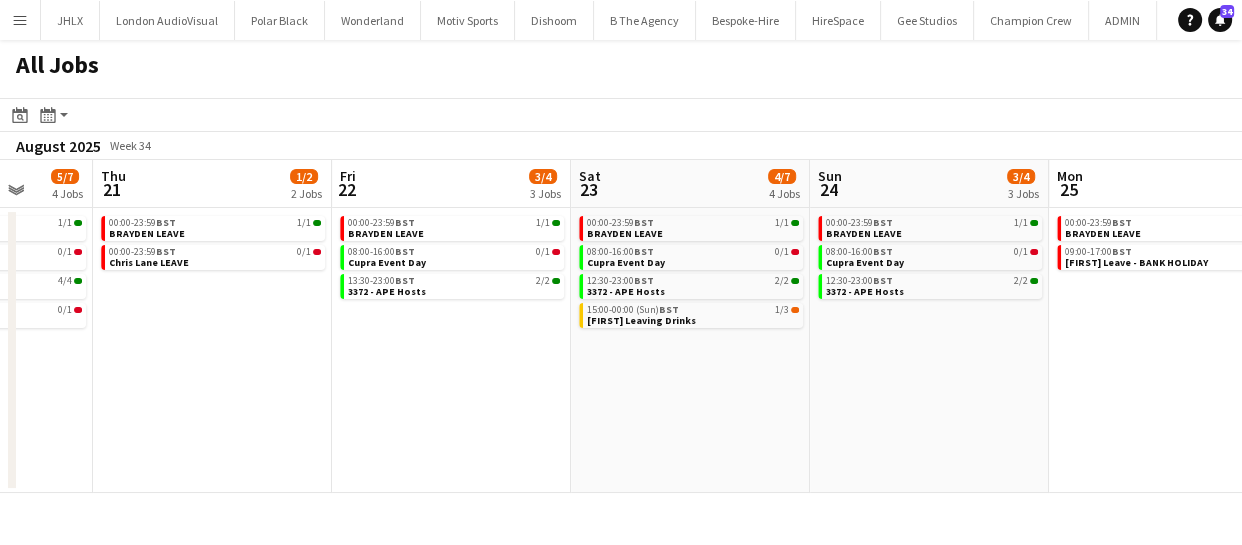 drag, startPoint x: 600, startPoint y: 428, endPoint x: 500, endPoint y: 417, distance: 100.60318 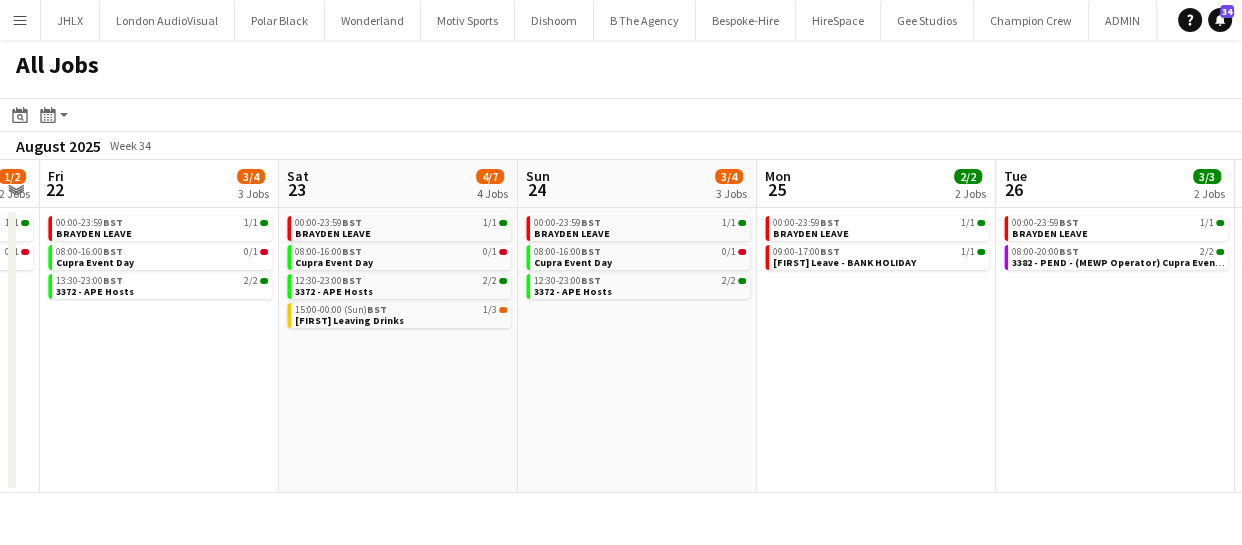 click on "Mon   18   2/3   3 Jobs   Tue   19   5/8   4 Jobs   Wed   20   5/7   4 Jobs   Thu   21   1/2   2 Jobs   Fri   22   3/4   3 Jobs   Sat   23   4/7   4 Jobs   Sun   24   3/4   3 Jobs   Mon   25   2/2   2 Jobs   Tue   26   3/3   2 Jobs   Wed   27   2/2   2 Jobs   Thu   28   2/2   2 Jobs   00:00-23:59    BST   1/1   [FIRST] [LAST]   00:00-23:59    BST   1/1   [FIRST] [LAST]   15:00-18:00    BST   0/1   3398 - PEND - b. the agency   00:00-23:59    BST   1/1   [FIRST] [LAST]   00:00-23:59    BST   0/1   [FIRST] [LAST]   06:30-20:30    BST   0/2   3398 - PEND - b. the agency   10:00-14:00    BST   4/4   3354 - Plaisterers hall   00:00-23:59    BST   1/1   [FIRST] [LAST]   00:00-23:59    BST   0/1   [FIRST] [LAST]   01:00-05:00    BST   4/4   3354 - Plaisterers hall   08:30-11:30    BST   0/1   3398 - PEND - b. the agency   00:00-23:59    BST   1/1   [FIRST] [LAST]   00:00-23:59    BST   0/1   [FIRST] [LAST]   00:00-23:59    BST   1/1   [FIRST] [LAST]   08:00-16:00    BST   0/1   Cupra Event Day   13:30-23:00" at bounding box center [621, 326] 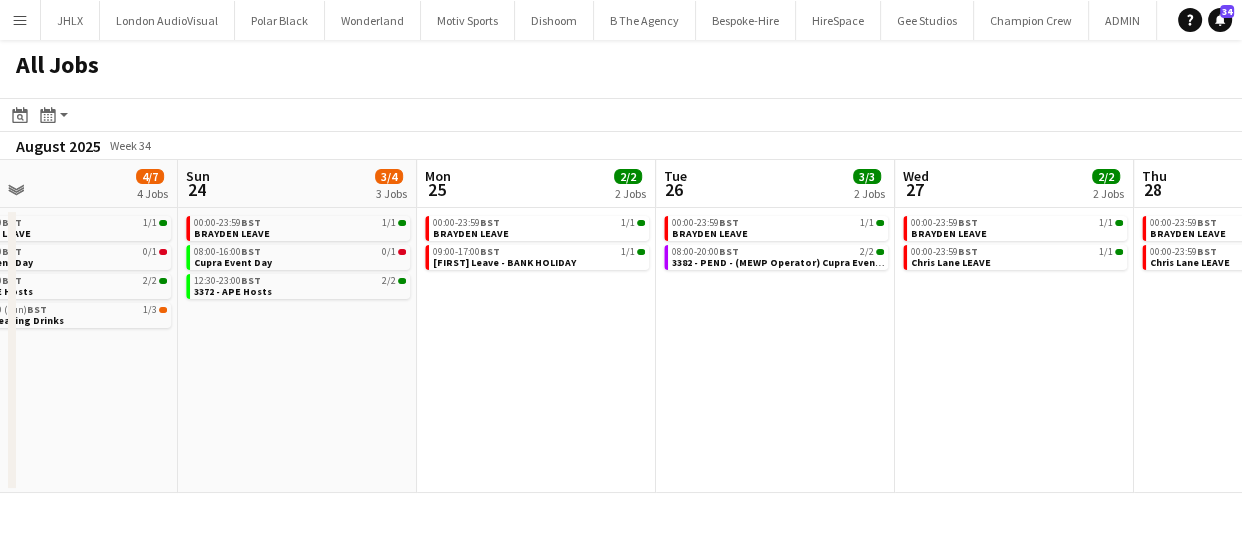 click on "All Jobs
Date picker
AUG 2025 AUG 2025 Monday M Tuesday T Wednesday W Thursday T Friday F Saturday S Sunday S  AUG   1   2   3   4   5   6   7   8   9   10   11   12   13   14   15   16   17   18   19   20   21   22   23   24   25   26   27   28   29   30   31
Comparison range
Comparison range
Today
Month view / Day view
Day view by Board Day view by Job Month view  August 2025   Week 34
Expand/collapse
Wed   20   5/7   4 Jobs   Thu   21   1/2   2 Jobs   Fri   22   3/4   3 Jobs   Sat   23   4/7   4 Jobs   Sun   24   3/4   3 Jobs   Mon   25   2/2   2 Jobs   Tue   26   3/3   2 Jobs   Wed   27   2/2   2 Jobs   Thu   28   2/2   2 Jobs   Fri   29   8/20   5 Jobs   Sat   30   2/14   4 Jobs   00:00-23:59    BST   1/1   [FIRST] [LAST]   00:00-23:59    BST   0/1   [FIRST] [LAST]   01:00-05:00    BST   4/4   3354 - Plaisterers hall   BST   0/1" 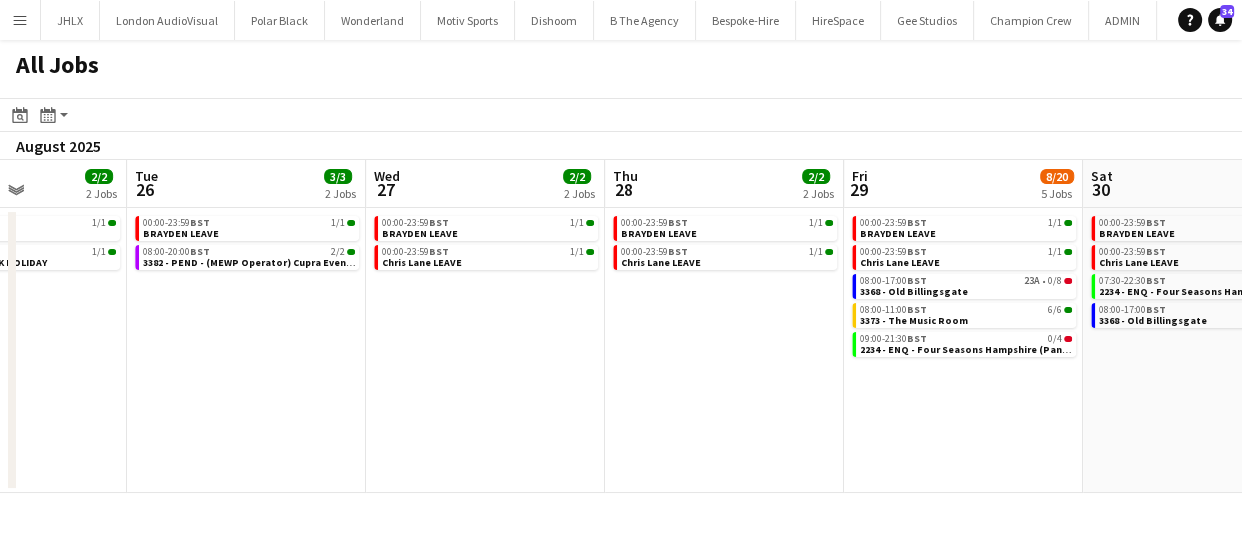 drag, startPoint x: 497, startPoint y: 399, endPoint x: 331, endPoint y: 391, distance: 166.19266 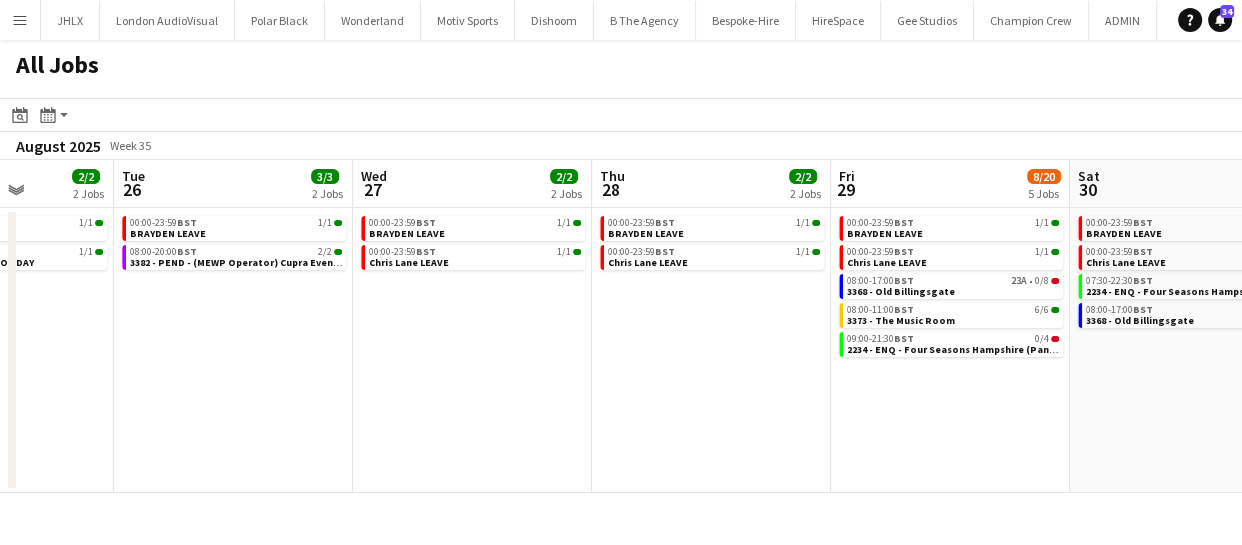 drag, startPoint x: 606, startPoint y: 393, endPoint x: 444, endPoint y: 387, distance: 162.11107 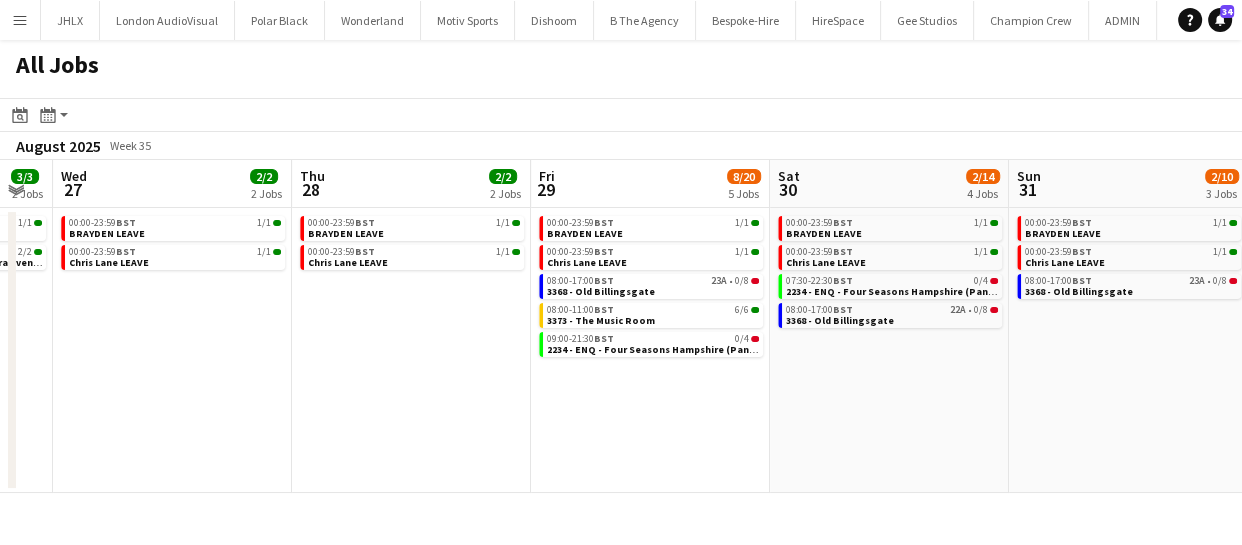 drag, startPoint x: 660, startPoint y: 392, endPoint x: 351, endPoint y: 372, distance: 309.64658 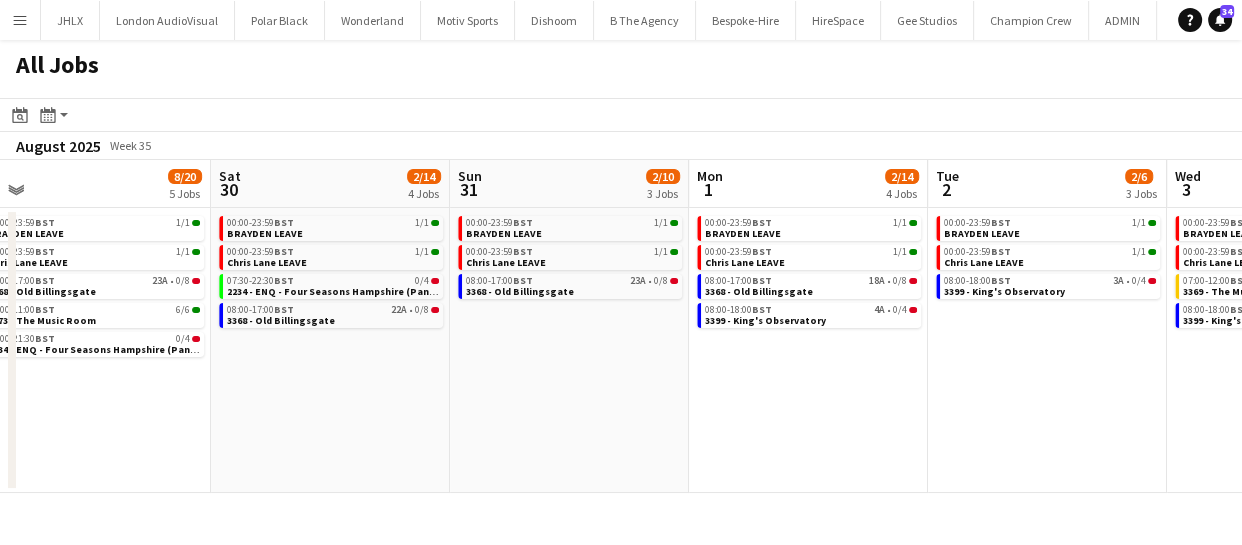 scroll, scrollTop: 0, scrollLeft: 746, axis: horizontal 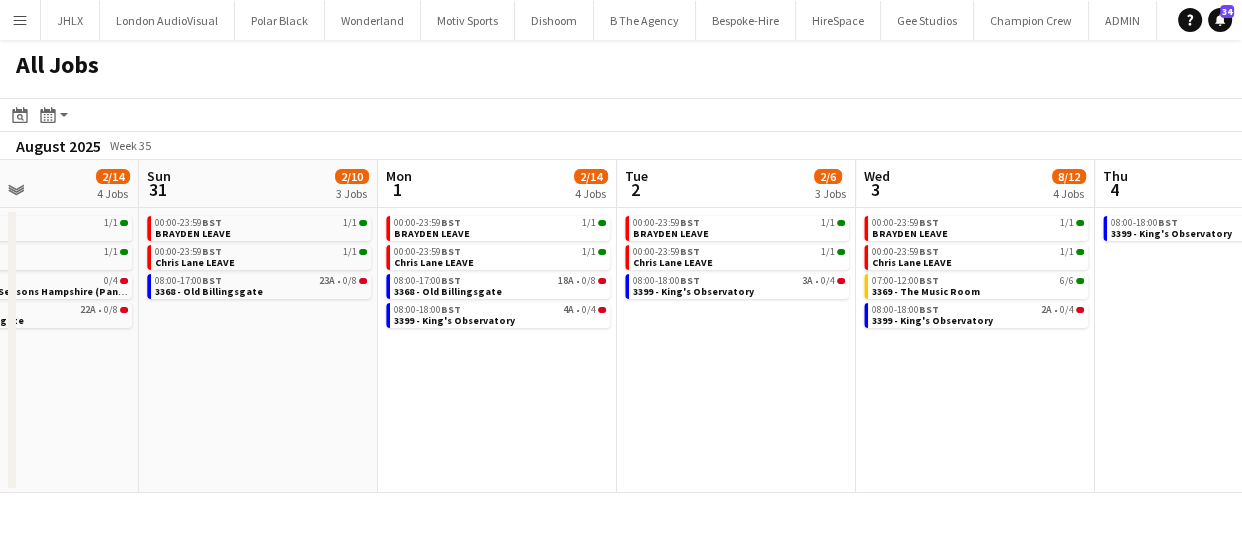 drag, startPoint x: 721, startPoint y: 387, endPoint x: 184, endPoint y: 368, distance: 537.336 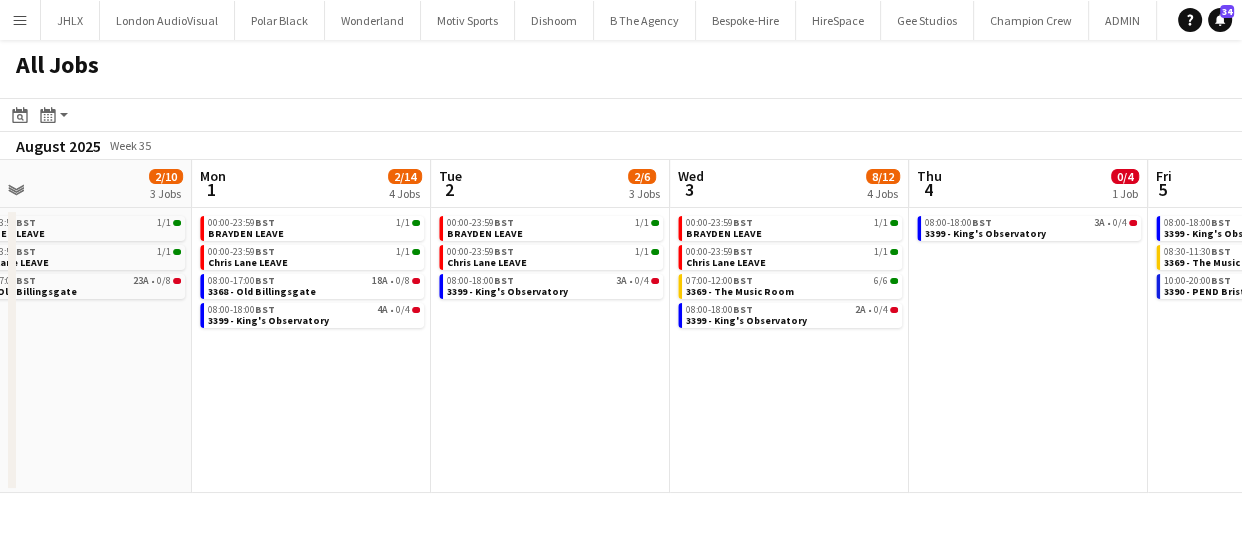 drag, startPoint x: 701, startPoint y: 404, endPoint x: 520, endPoint y: 398, distance: 181.09943 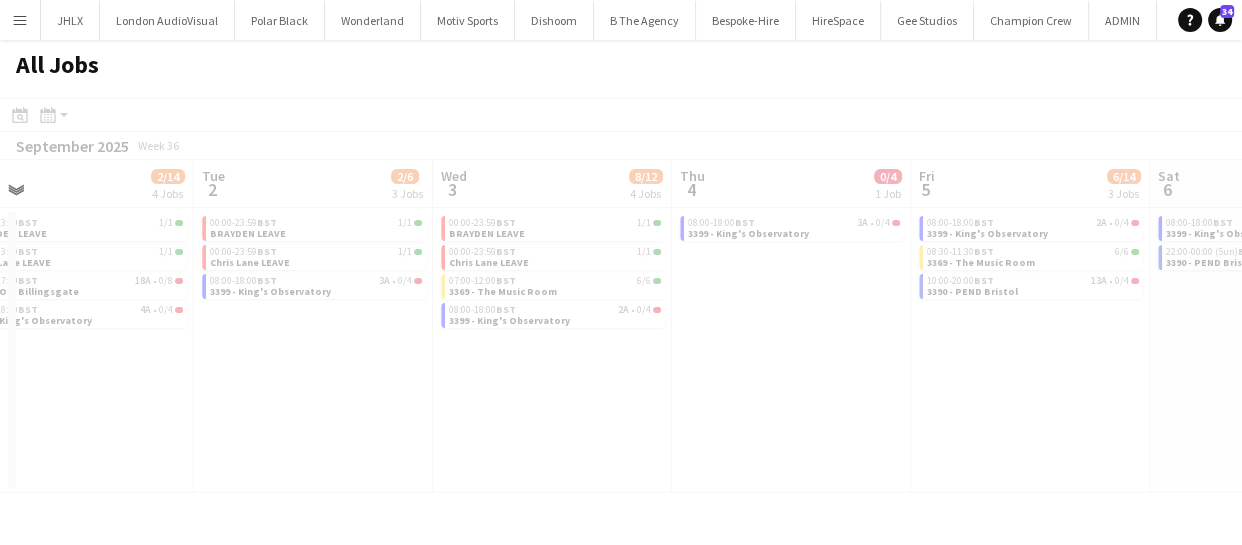 drag, startPoint x: 1230, startPoint y: 390, endPoint x: 826, endPoint y: 400, distance: 404.12375 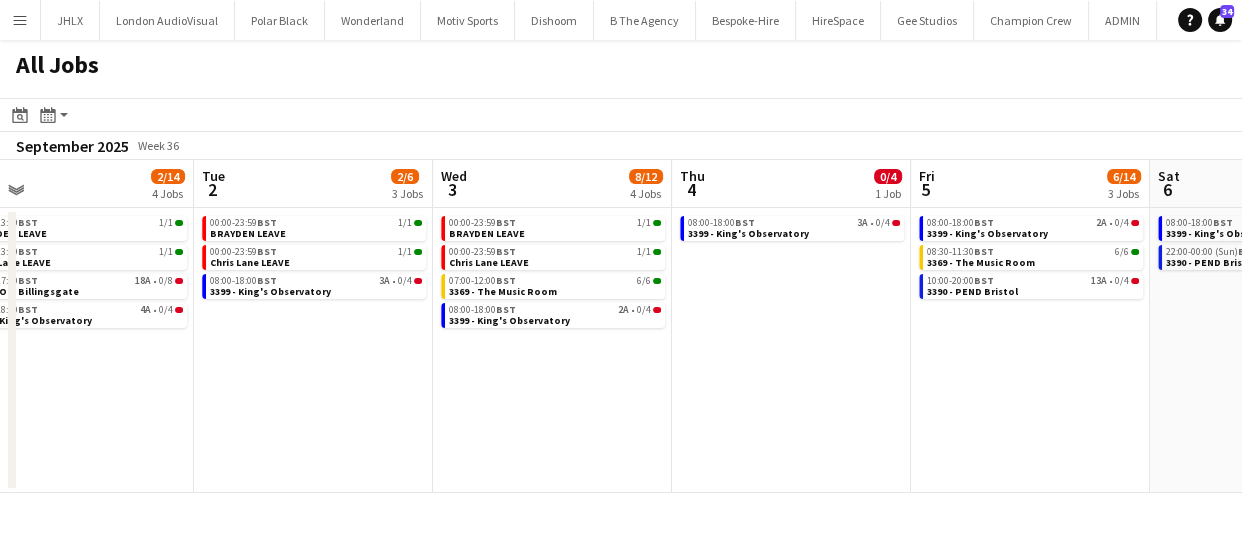 click on "Sat   30   2/14   4 Jobs   Sun   31   2/10   3 Jobs   Mon   1   2/14   4 Jobs   Tue   2   2/6   3 Jobs   Wed   3   8/12   4 Jobs   Thu   4   0/4   1 Job   Fri   5   6/14   3 Jobs   Sat   6   0/4   2 Jobs   Sun   7   1/28   5 Jobs   Mon   8   0/12   1 Job   Tue   9   00:00-23:59    BST   1/1   [FIRST] [LAST]   00:00-23:59    BST   1/1   [FIRST] [LAST]   07:30-22:30    BST   0/4   2234 - ENQ - Four Seasons Hampshire (Panel Van)   08:00-17:00    BST   22A   •   0/8   3368 - Old Billingsgate   00:00-23:59    BST   1/1   [FIRST] [LAST]   00:00-23:59    BST   1/1   [FIRST] [LAST]   08:00-17:00    BST   23A   •   0/8   3368 - Old Billingsgate   08:00-18:00    BST   4A   •   0/4   3399 - King's Observatory   00:00-23:59    BST   1/1   [FIRST] [LAST]   00:00-23:59    BST   1/1   [FIRST] [LAST]   08:00-18:00    BST   3A   •   0/4   3399 - King's Observatory   00:00-23:59    BST   1/1   [FIRST] [LAST]   00:00-23:59    BST   1/1   [FIRST] [LAST]   07:00-12:00    BST   6/6   3369 - The Music Room   08:00-18:00    BST   2A   •   0/4   3399 - King's Observatory   08:00-18:00    BST   3A   •   0/4" at bounding box center [621, 326] 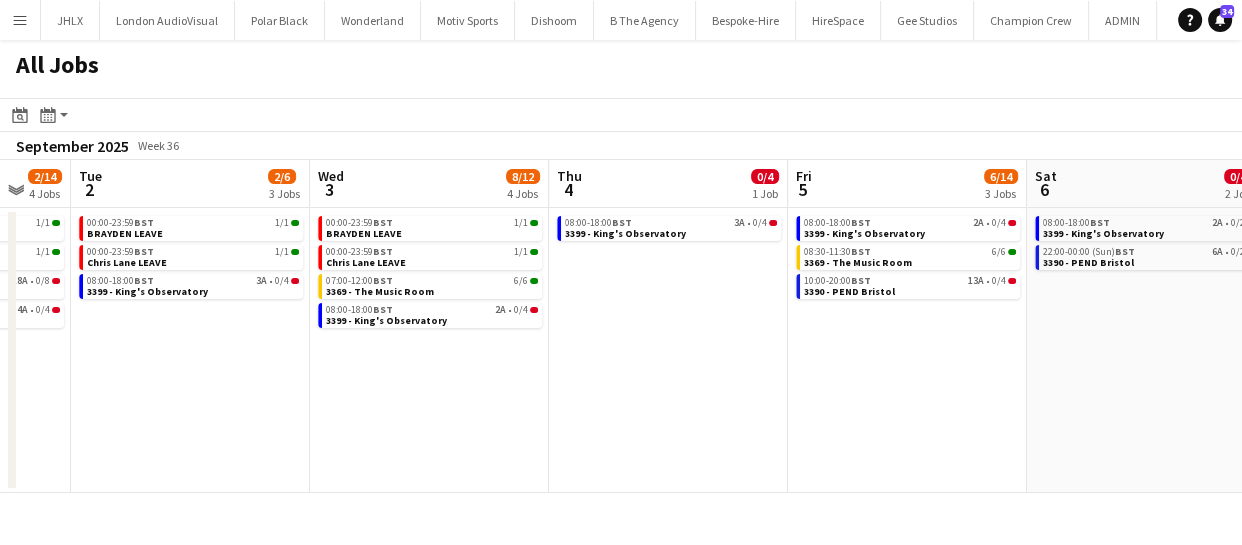 drag, startPoint x: 927, startPoint y: 403, endPoint x: 770, endPoint y: 406, distance: 157.02866 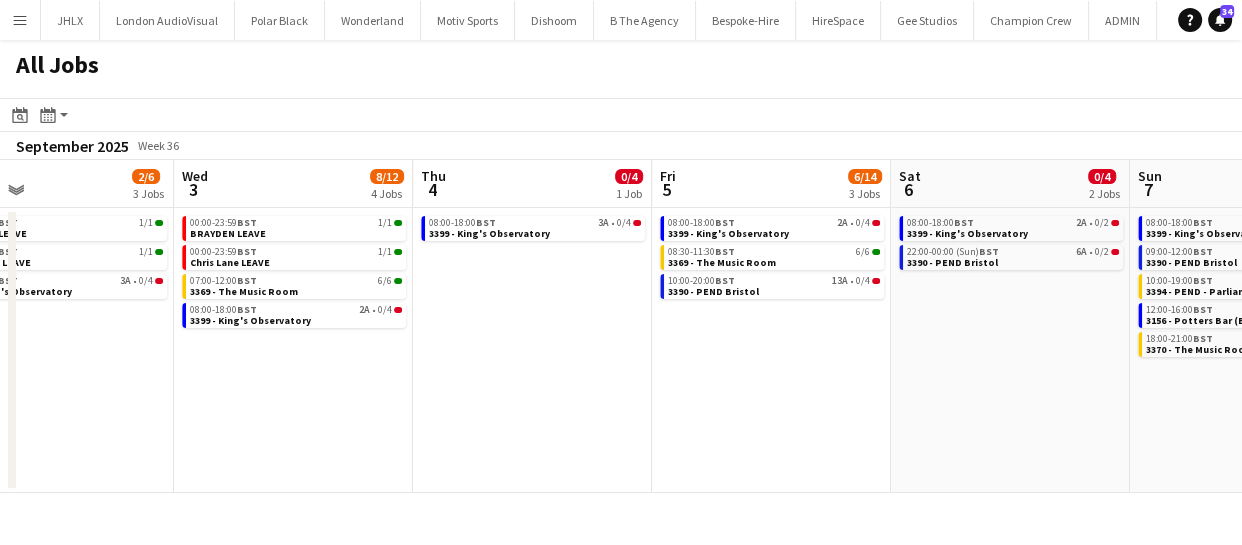 drag, startPoint x: 854, startPoint y: 391, endPoint x: 798, endPoint y: 372, distance: 59.135437 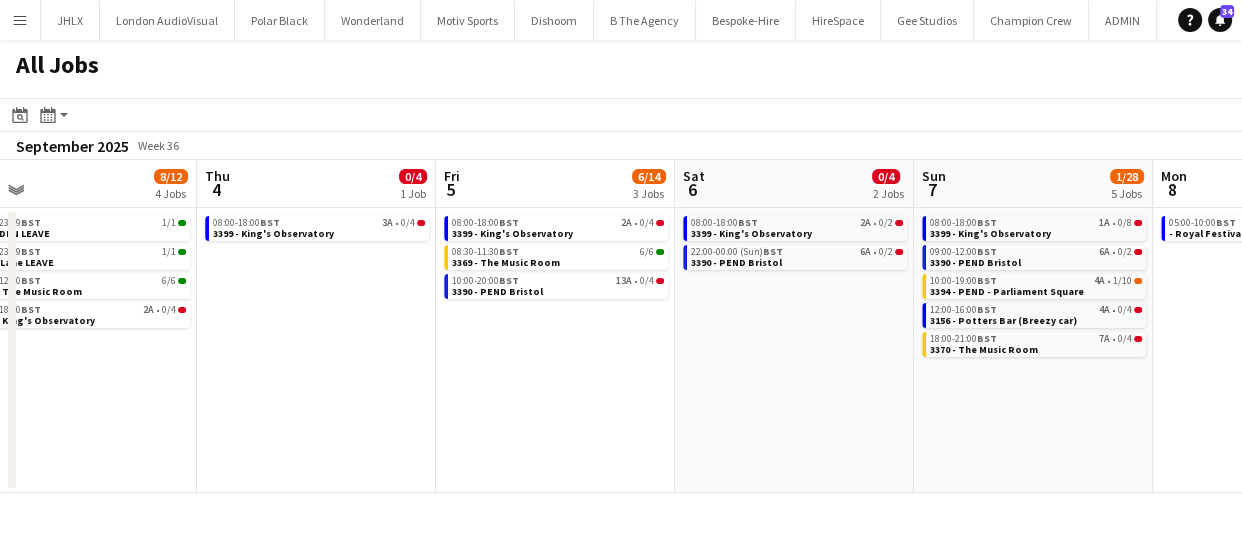 click on "Mon   1   2/14   4 Jobs   Tue   2   2/6   3 Jobs   Wed   3   8/12   4 Jobs   Thu   4   0/4   1 Job   Fri   5   6/14   3 Jobs   Sat   6   0/4   2 Jobs   Sun   7   1/28   5 Jobs   Mon   8   0/12   1 Job   Tue   9   Wed   10   Thu   11   0/8   1 Job   00:00-23:59    BST   1/1   [FIRST] [LAST]   00:00-23:59    BST   1/1   [FIRST] [LAST]   08:00-17:00    BST   18A   •   0/8   3368 - Old Billingsgate   08:00-18:00    BST   4A   •   0/4   3399 - King's Observatory   00:00-23:59    BST   1/1   [FIRST] [LAST]   00:00-23:59    BST   1/1   [FIRST] [LAST]   08:00-18:00    BST   3A   •   0/4   3399 - King's Observatory   00:00-23:59    BST   1/1   [FIRST] [LAST]   00:00-23:59    BST   1/1   [FIRST] [LAST]   07:00-12:00    BST   6/6   3369 - The Music Room   08:00-18:00    BST   2A   •   0/4   3399 - King's Observatory   08:00-18:00    BST   3A   •   0/4   3399 - King's Observatory   08:00-18:00    BST   2A   •   0/4   3399 - King's Observatory   08:00-18:00    BST   3A   •   0/4" at bounding box center [621, 326] 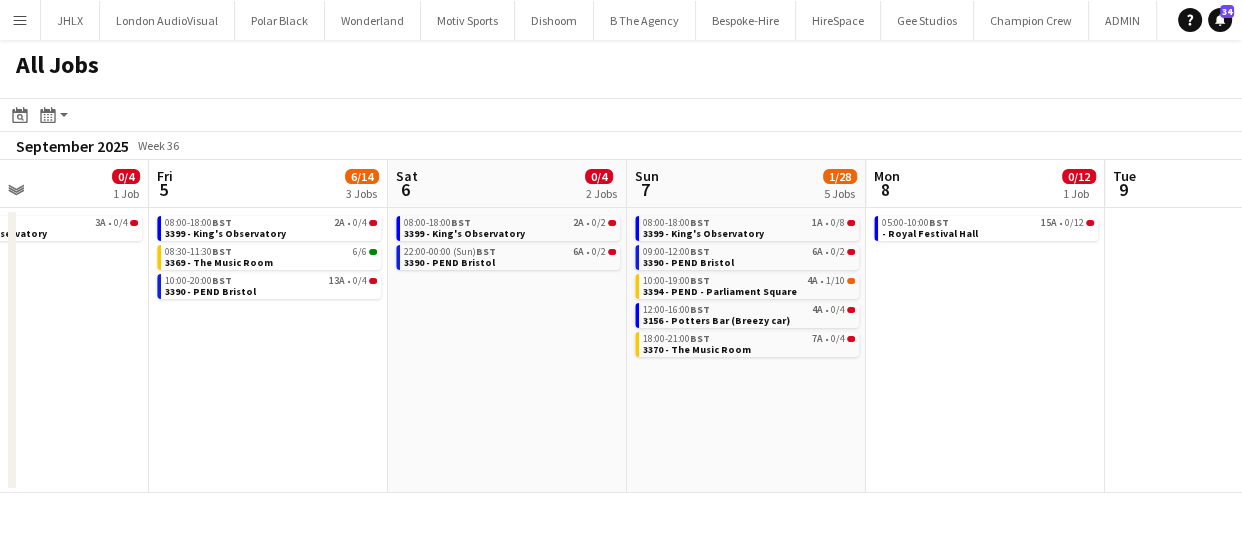 scroll, scrollTop: 0, scrollLeft: 857, axis: horizontal 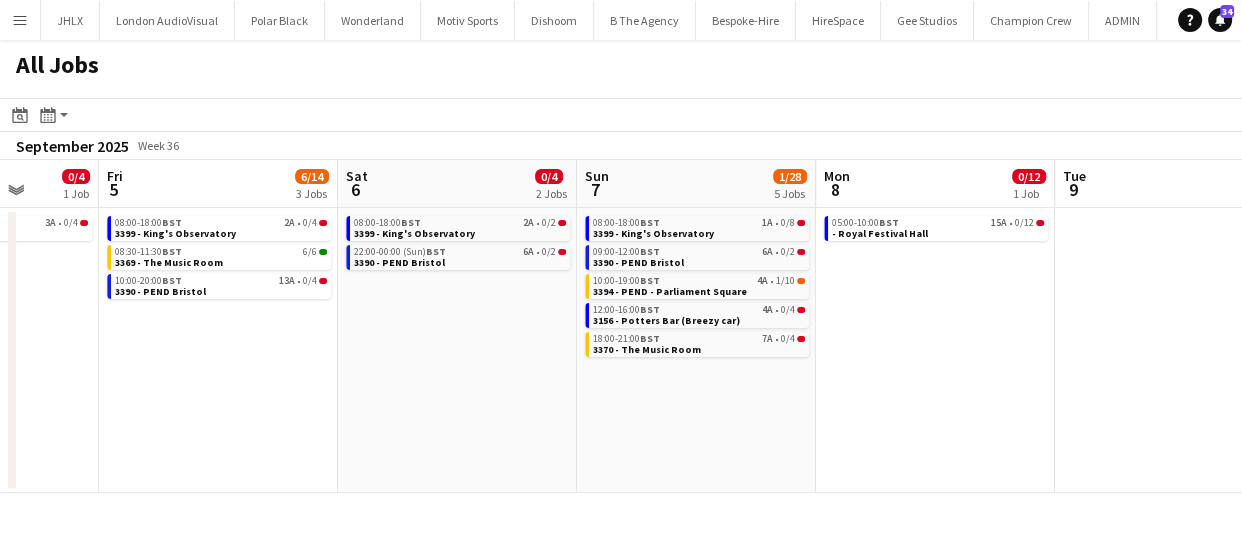drag, startPoint x: 989, startPoint y: 356, endPoint x: 827, endPoint y: 353, distance: 162.02777 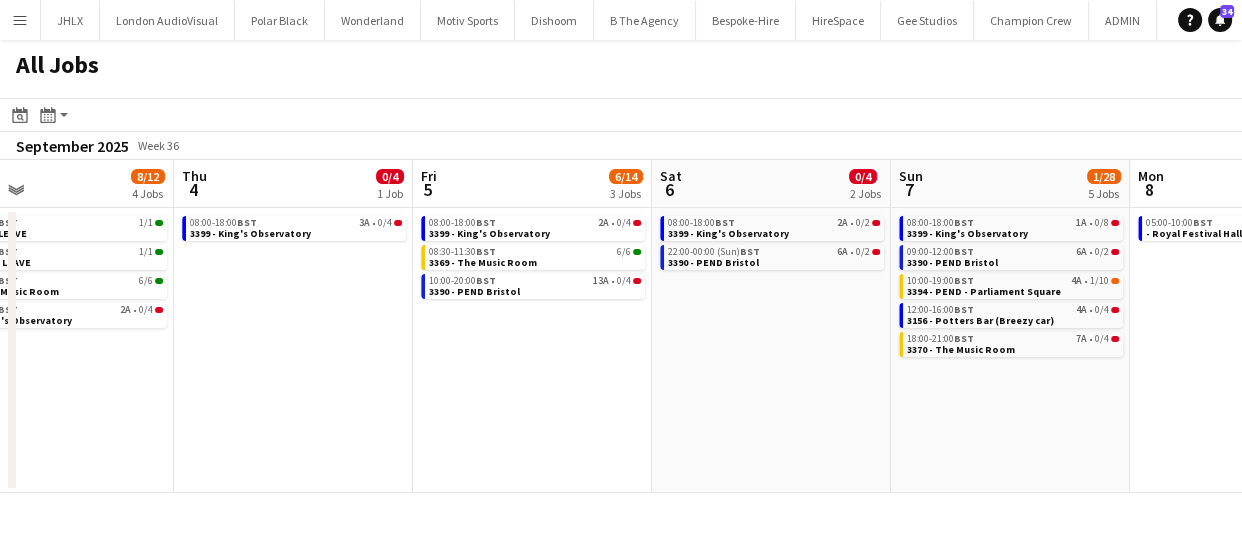 drag, startPoint x: 343, startPoint y: 373, endPoint x: 600, endPoint y: 373, distance: 257 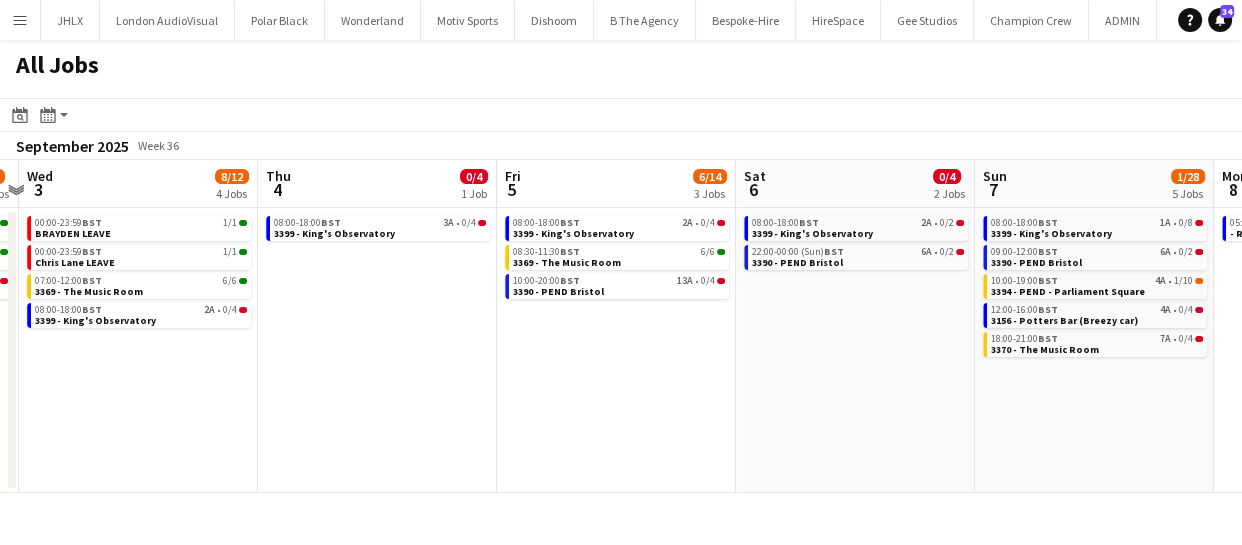 click on "Mon   1   2/14   4 Jobs   Tue   2   2/6   3 Jobs   Wed   3   8/12   4 Jobs   Thu   4   0/4   1 Job   Fri   5   6/14   3 Jobs   Sat   6   0/4   2 Jobs   Sun   7   1/28   5 Jobs   Mon   8   0/12   1 Job   Tue   9   Wed   10   Thu   11   0/8   1 Job   00:00-23:59    BST   1/1   [FIRST] [LAST]   00:00-23:59    BST   1/1   [FIRST] [LAST]   08:00-17:00    BST   18A   •   0/8   3368 - Old Billingsgate   08:00-18:00    BST   4A   •   0/4   3399 - King's Observatory   00:00-23:59    BST   1/1   [FIRST] [LAST]   00:00-23:59    BST   1/1   [FIRST] [LAST]   08:00-18:00    BST   3A   •   0/4   3399 - King's Observatory   00:00-23:59    BST   1/1   [FIRST] [LAST]   00:00-23:59    BST   1/1   [FIRST] [LAST]   07:00-12:00    BST   6/6   3369 - The Music Room   08:00-18:00    BST   2A   •   0/4   3399 - King's Observatory   08:00-18:00    BST   3A   •   0/4   3399 - King's Observatory   08:00-18:00    BST   2A   •   0/4   3399 - King's Observatory   08:00-18:00    BST   3A   •   0/4" at bounding box center (621, 326) 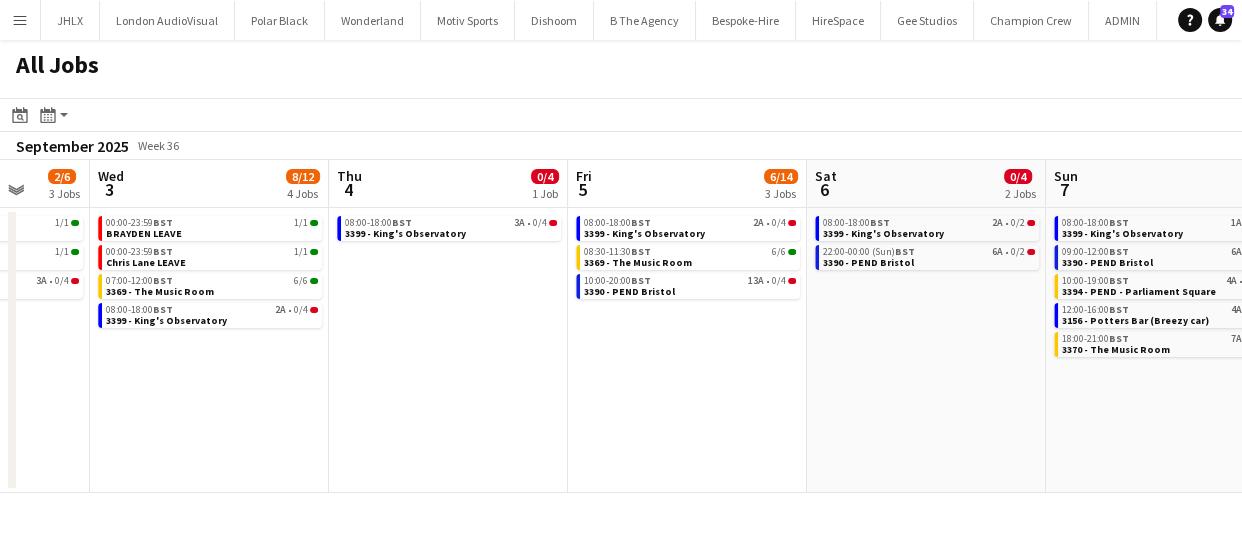 drag, startPoint x: 546, startPoint y: 415, endPoint x: 607, endPoint y: 411, distance: 61.13101 